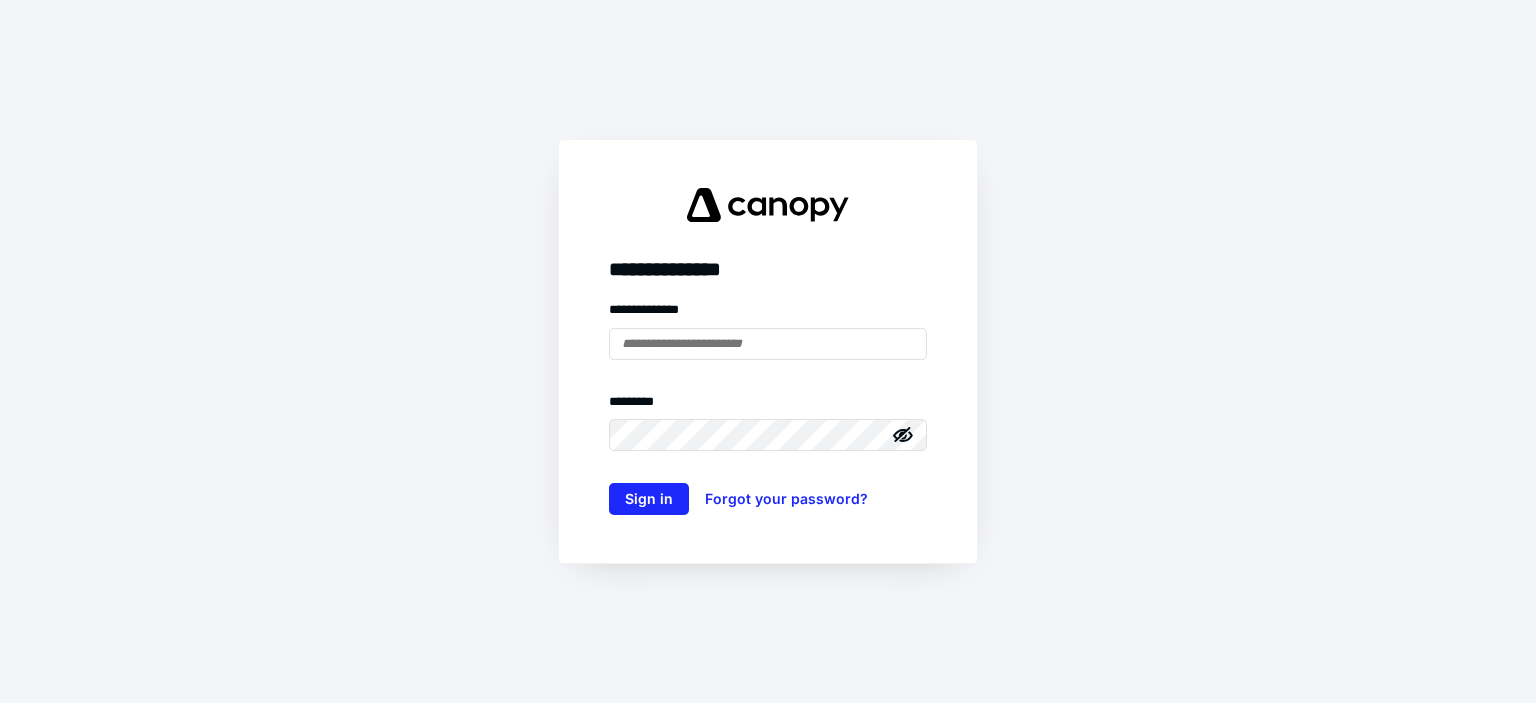 scroll, scrollTop: 0, scrollLeft: 0, axis: both 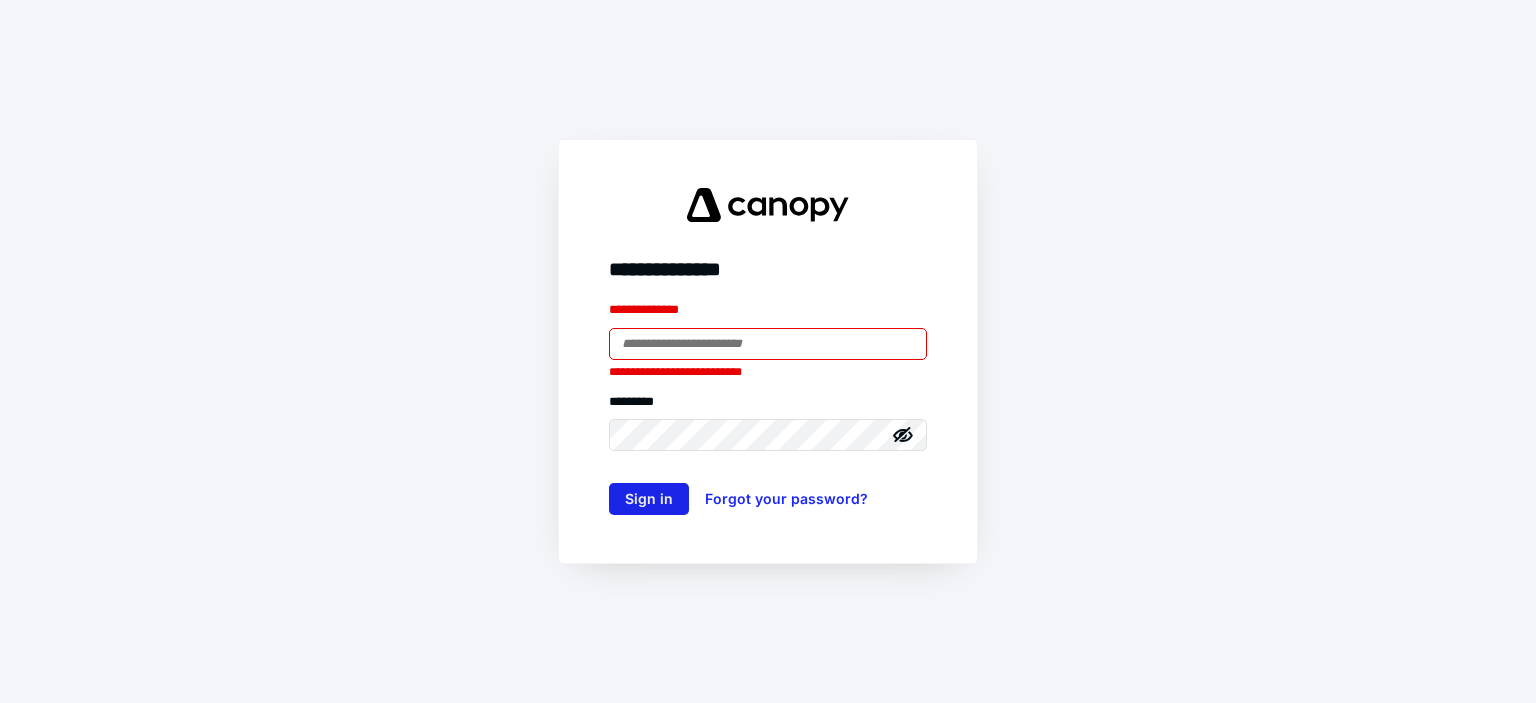 type on "**********" 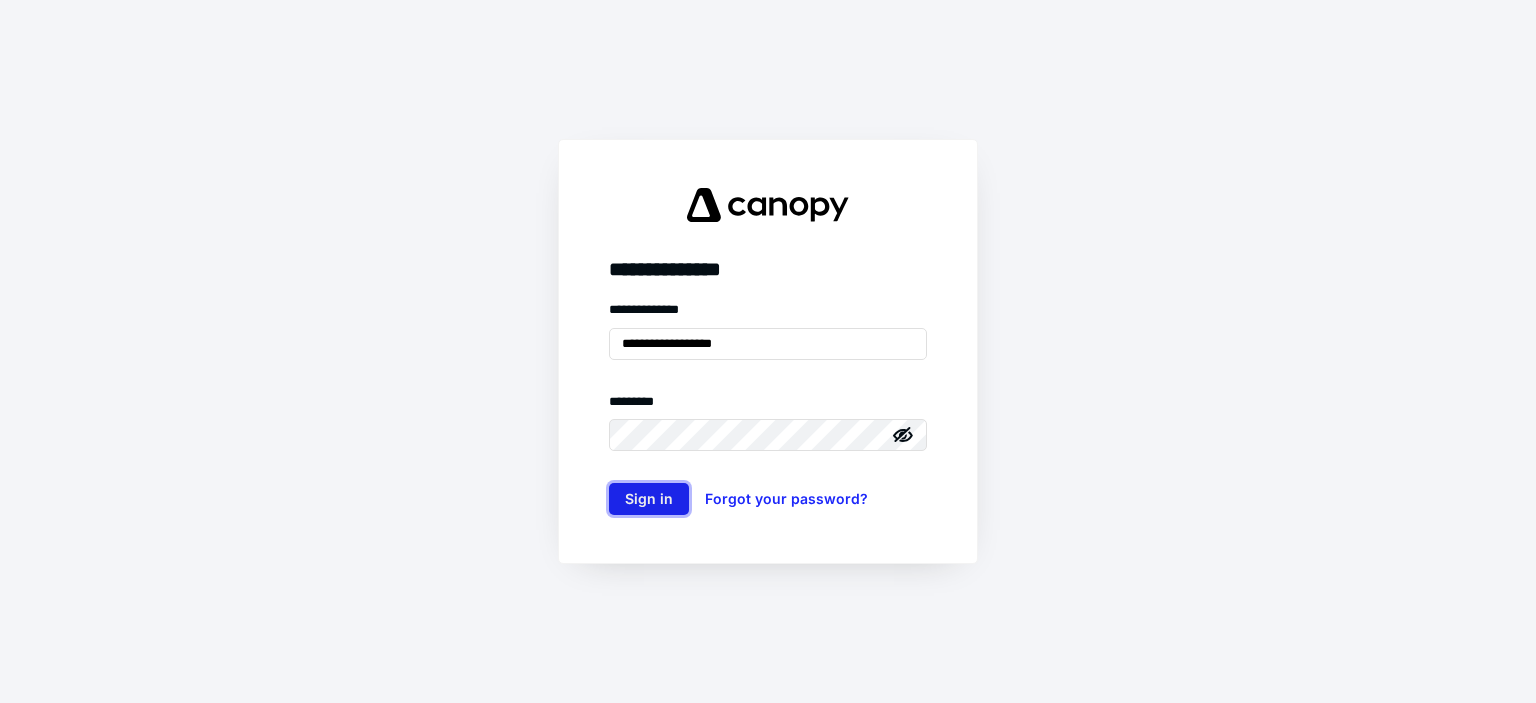 click on "Sign in" at bounding box center (649, 499) 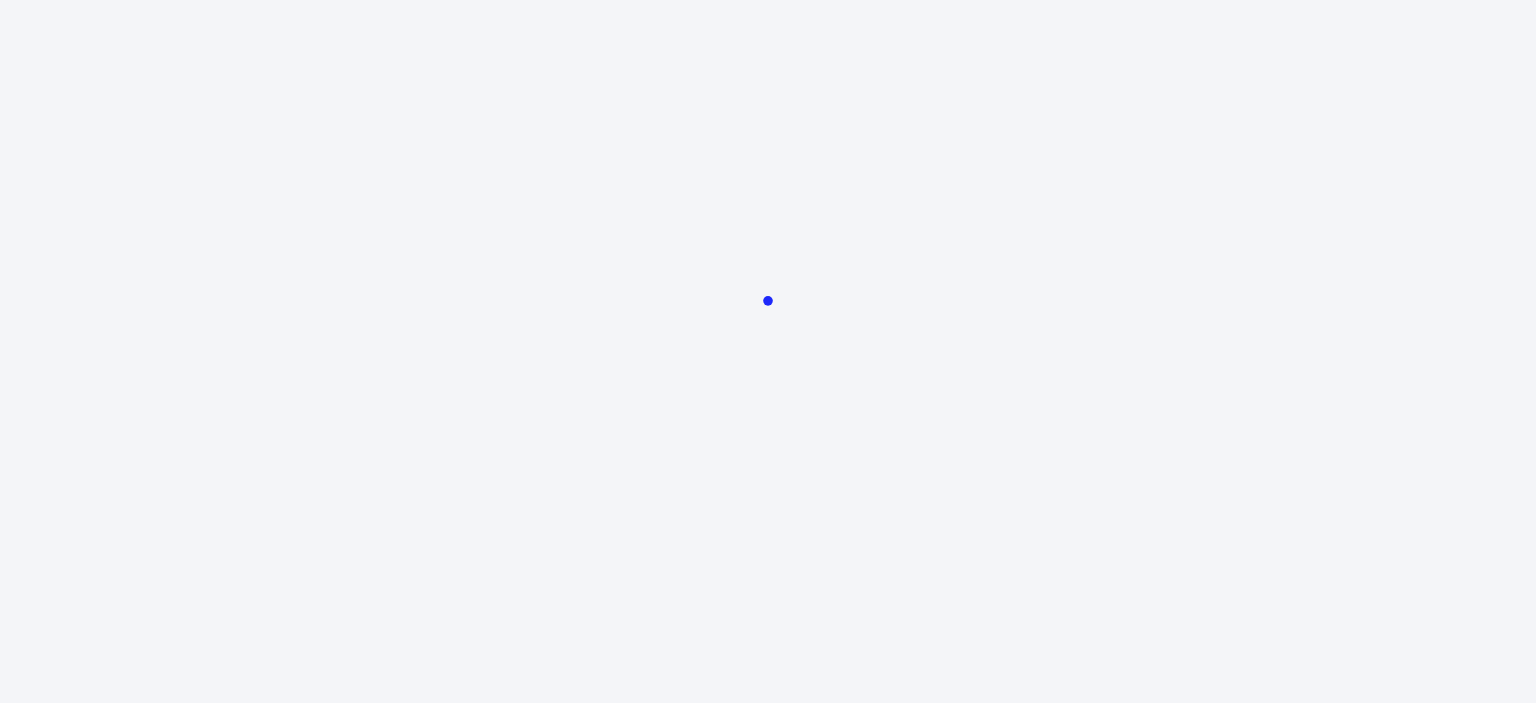 scroll, scrollTop: 0, scrollLeft: 0, axis: both 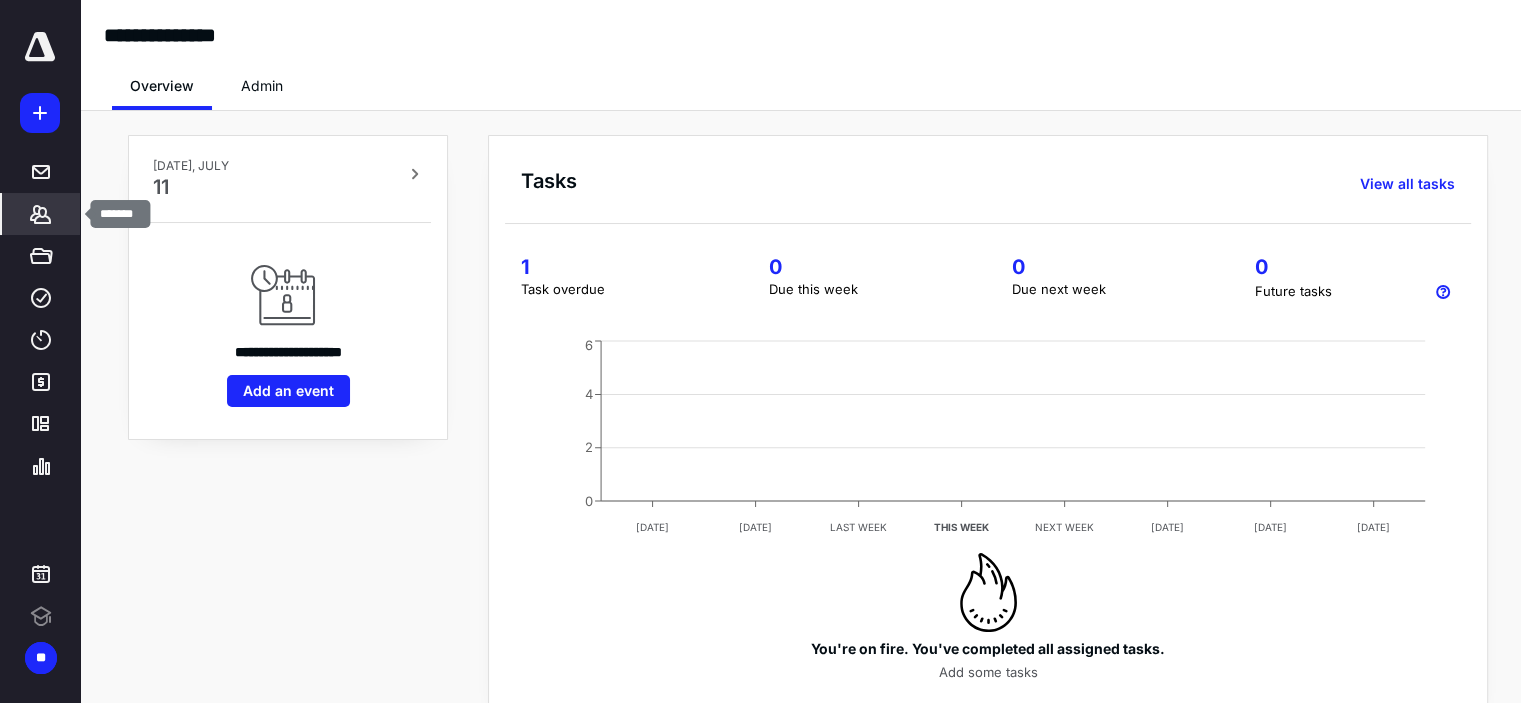 click 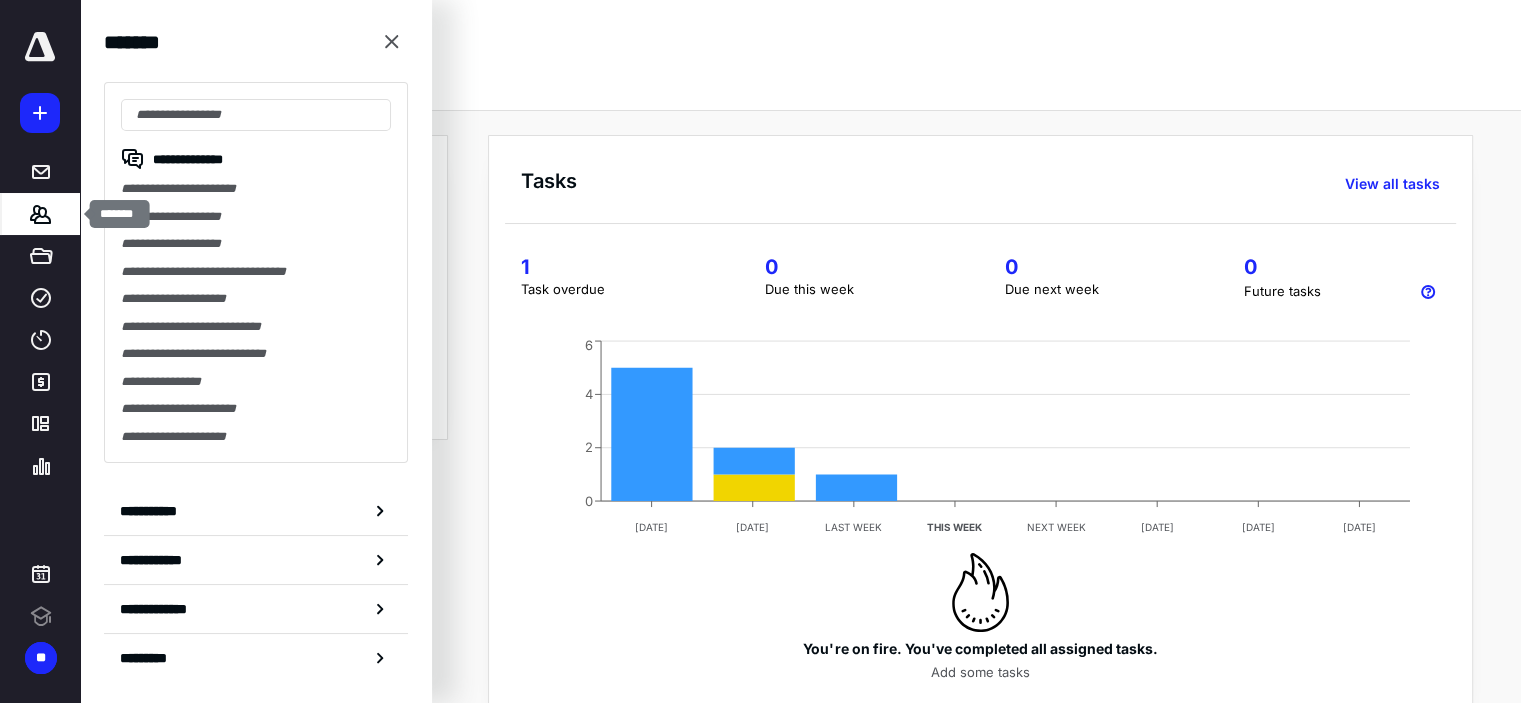 scroll, scrollTop: 0, scrollLeft: 0, axis: both 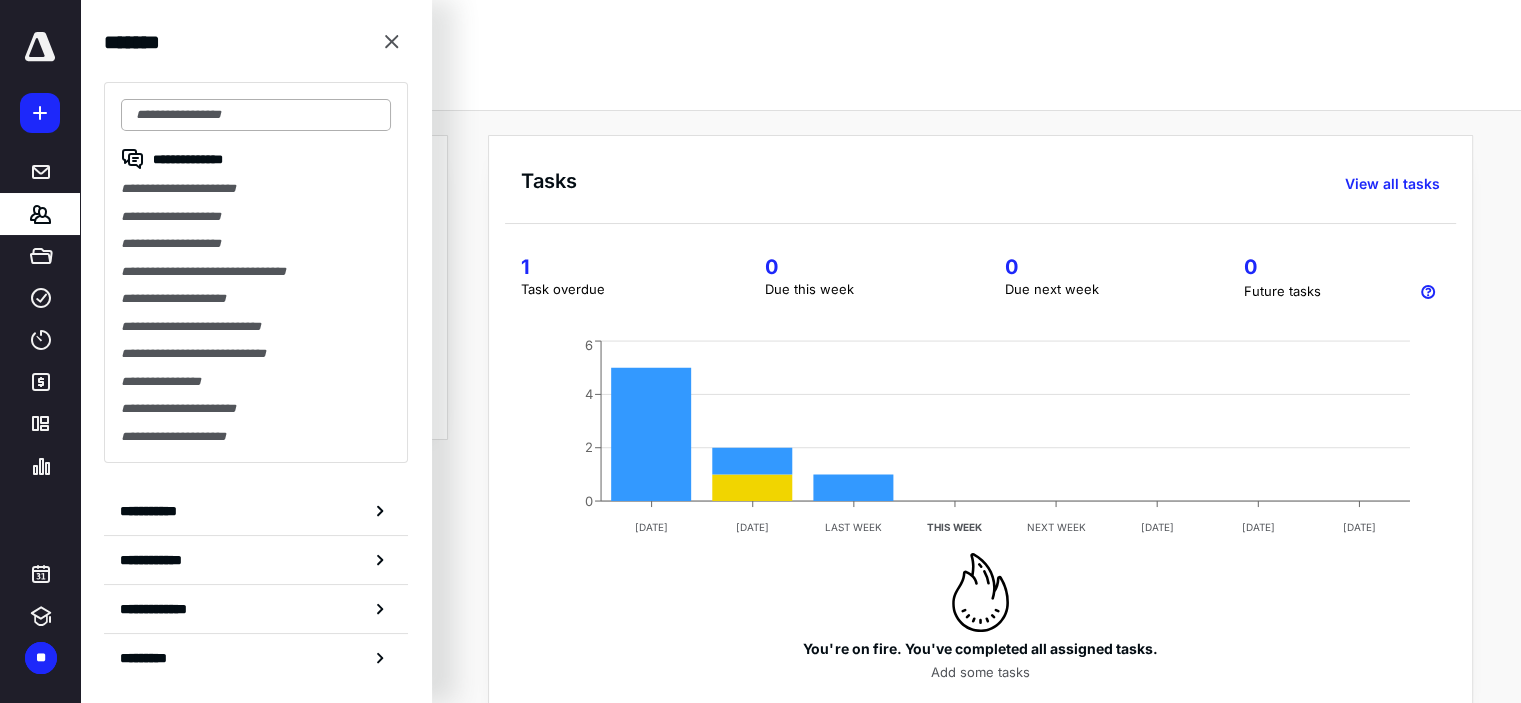 click at bounding box center (256, 115) 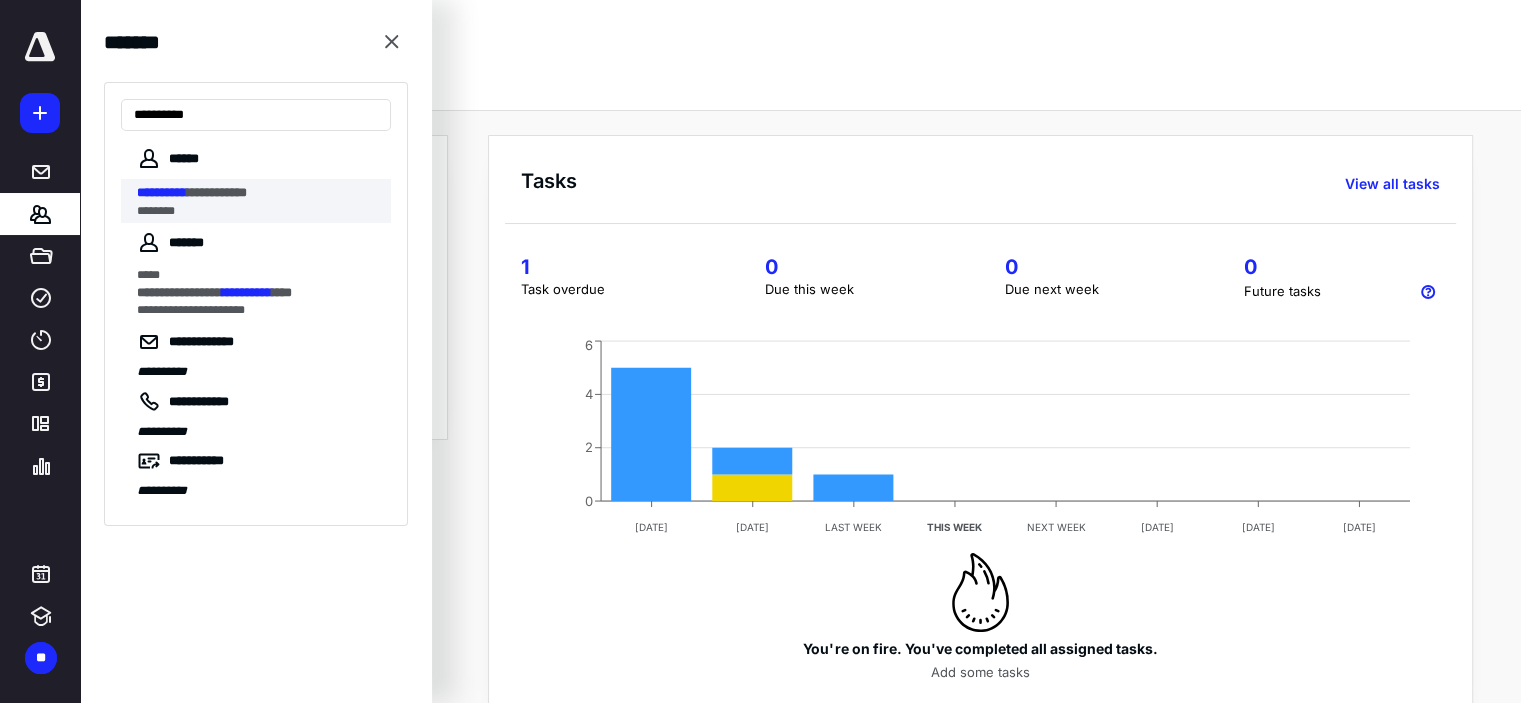 type on "**********" 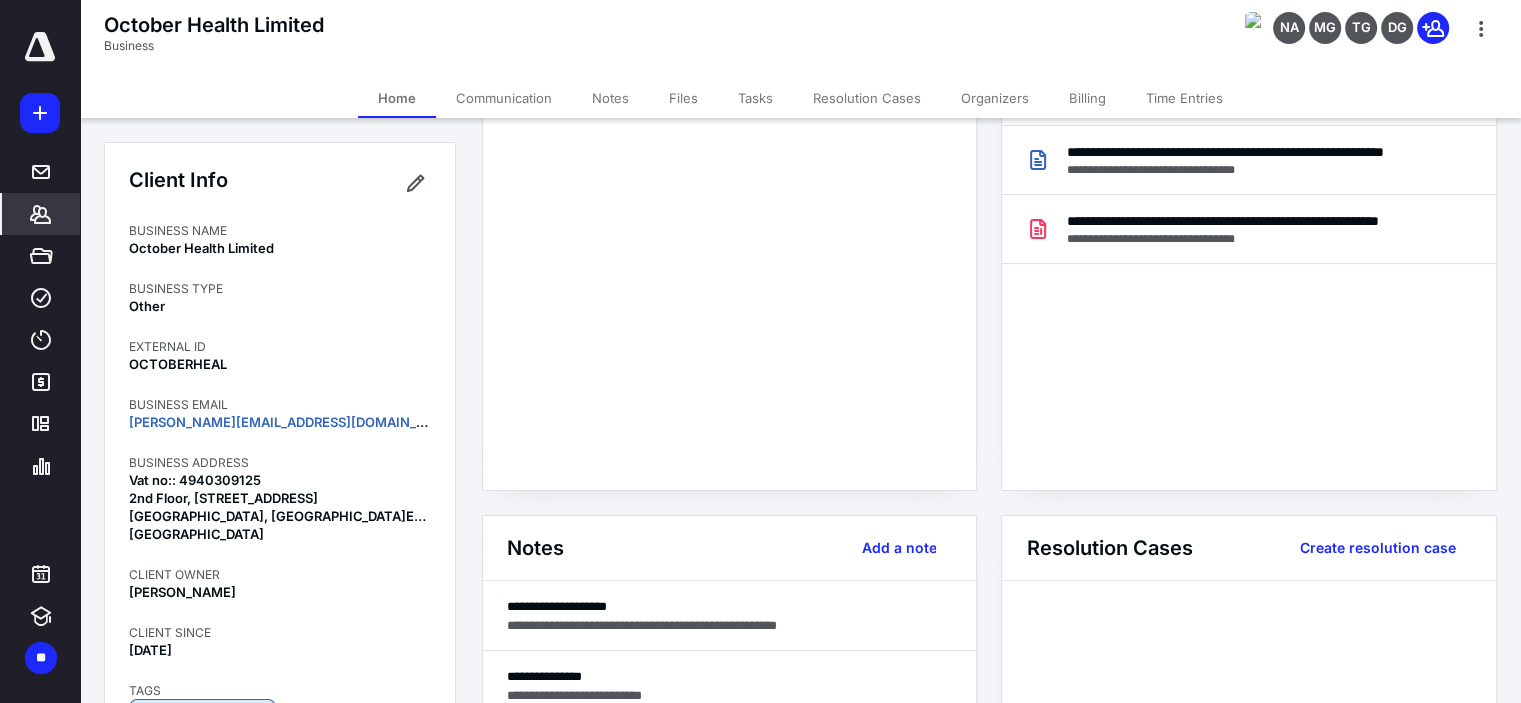 scroll, scrollTop: 0, scrollLeft: 0, axis: both 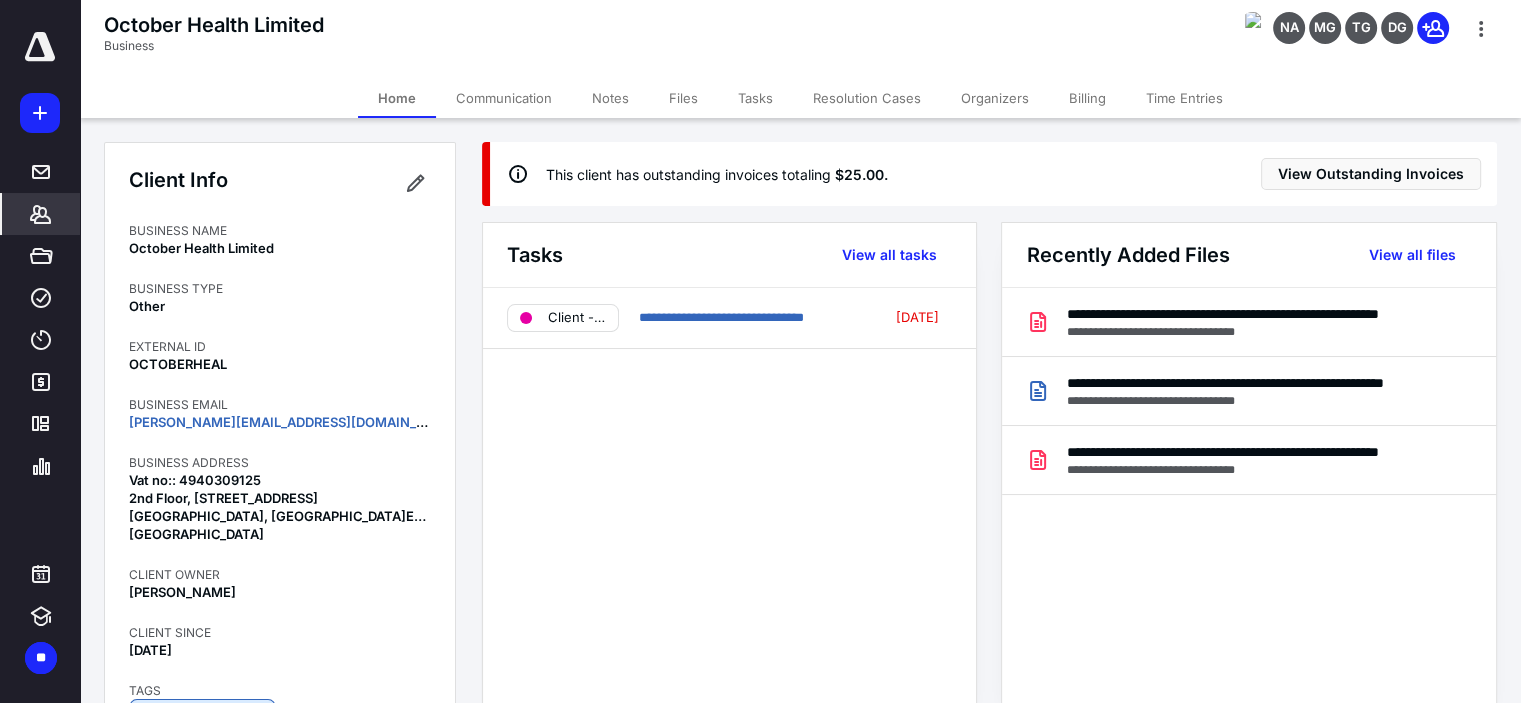 click on "Billing" at bounding box center (1087, 98) 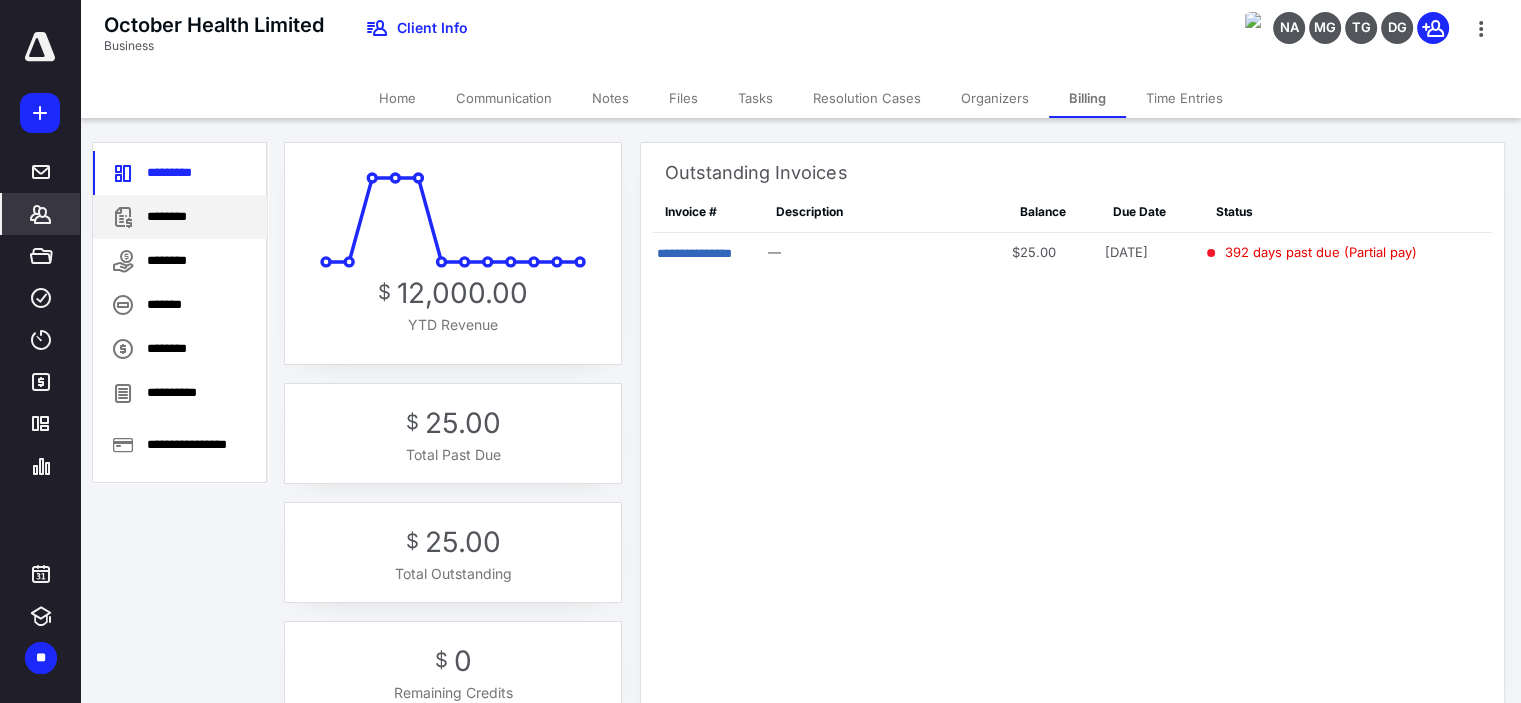 click on "********" at bounding box center [180, 217] 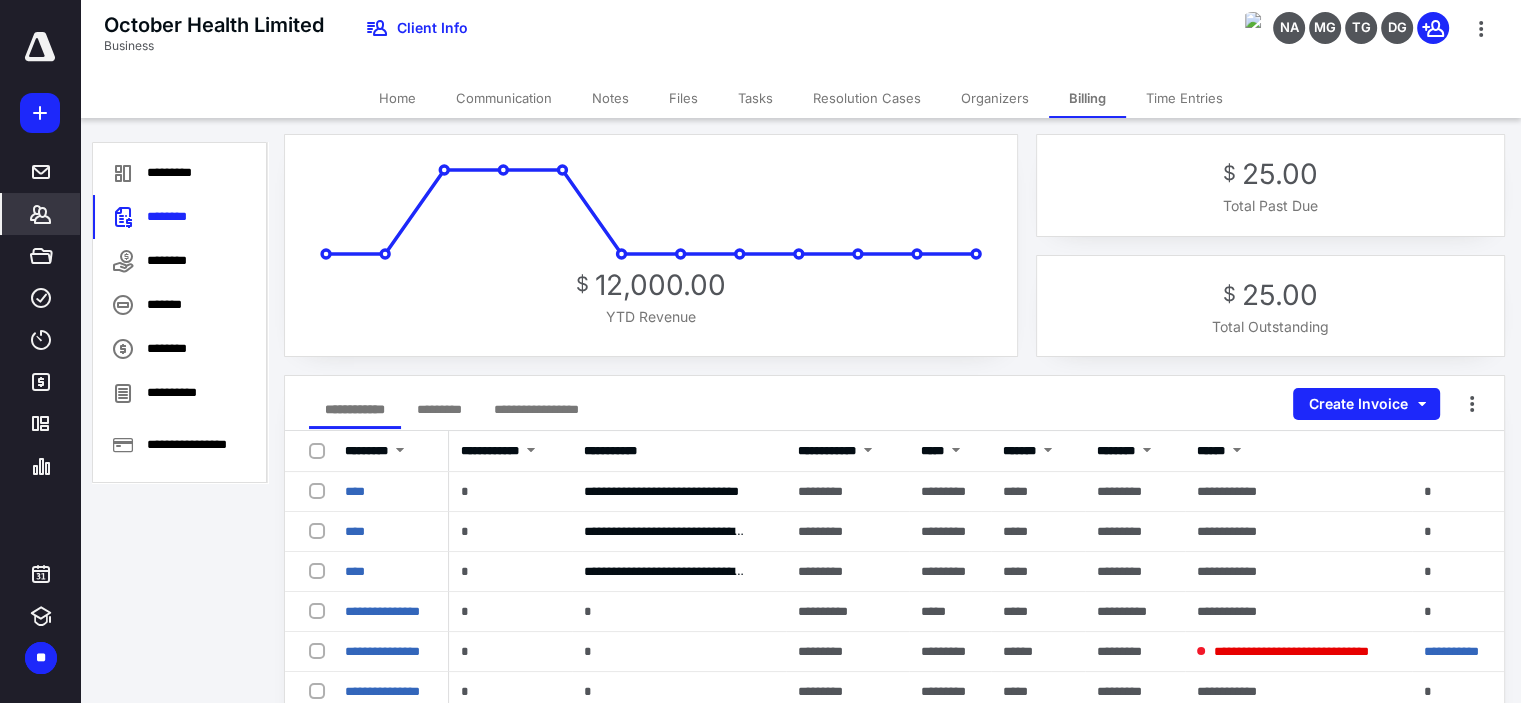 scroll, scrollTop: 0, scrollLeft: 0, axis: both 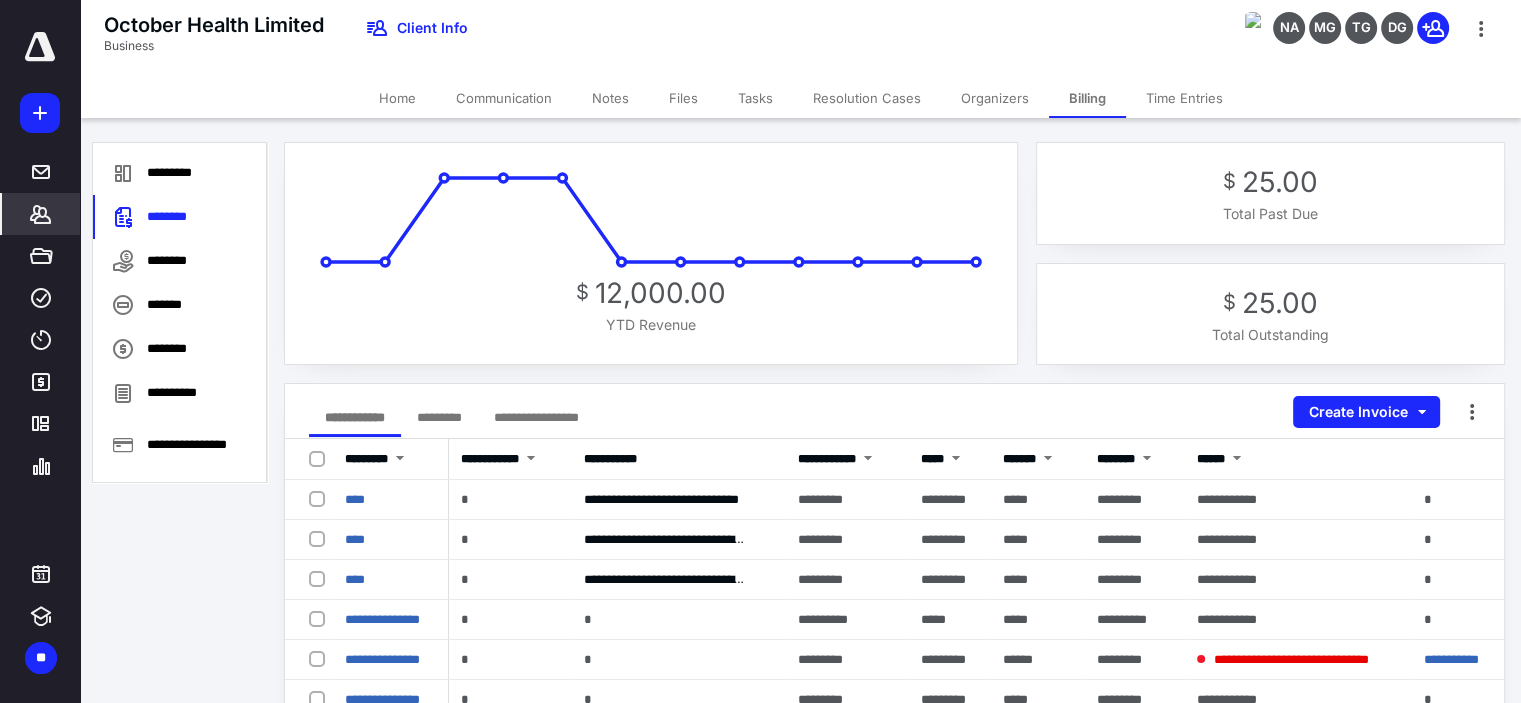 click 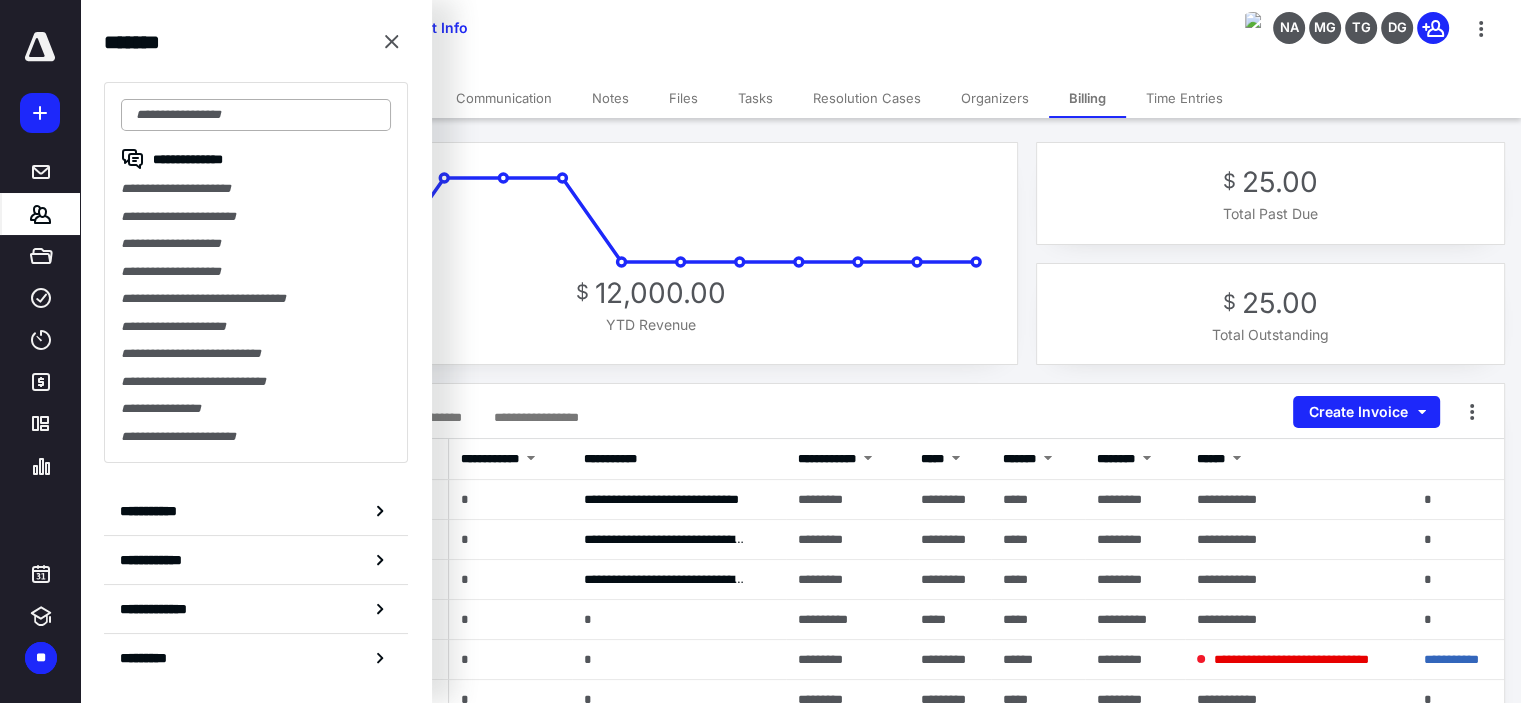 click at bounding box center (256, 115) 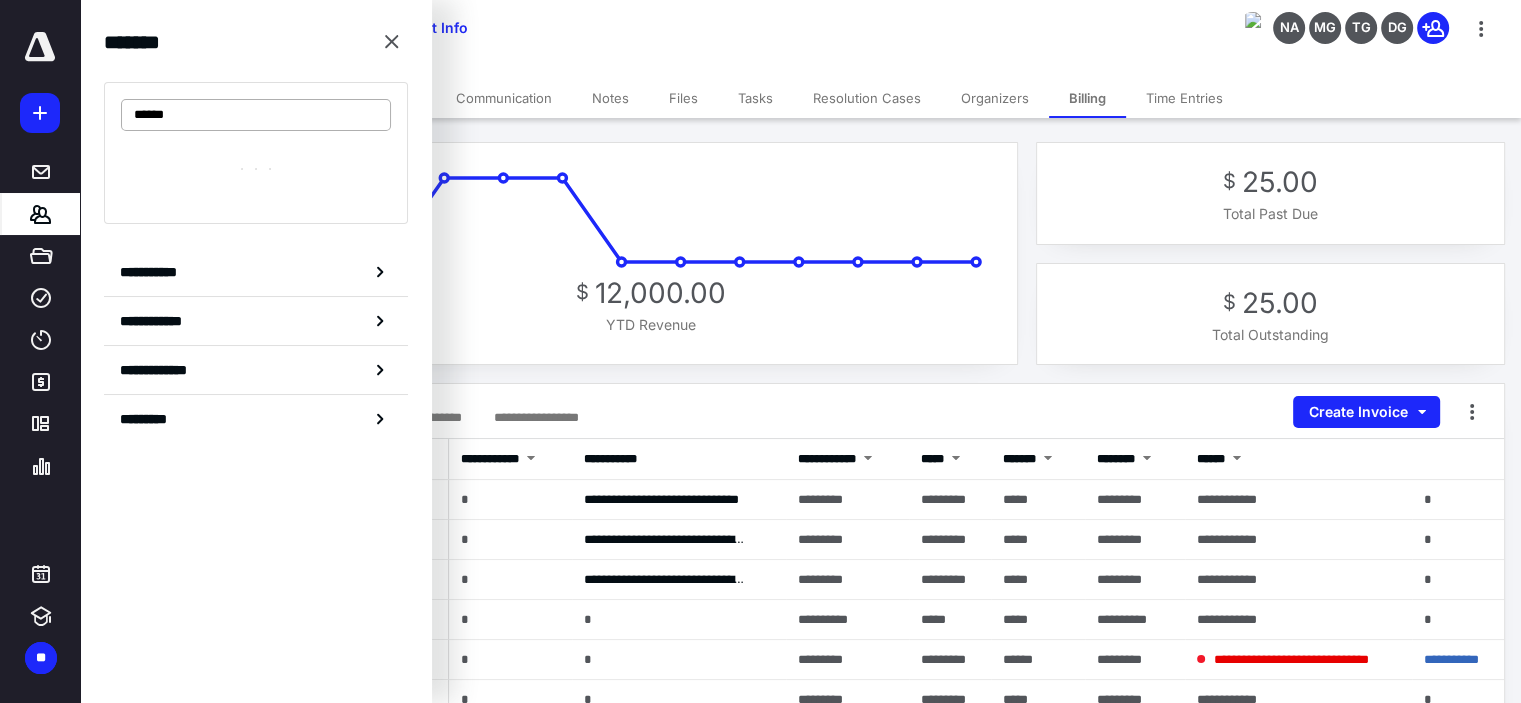 type on "*******" 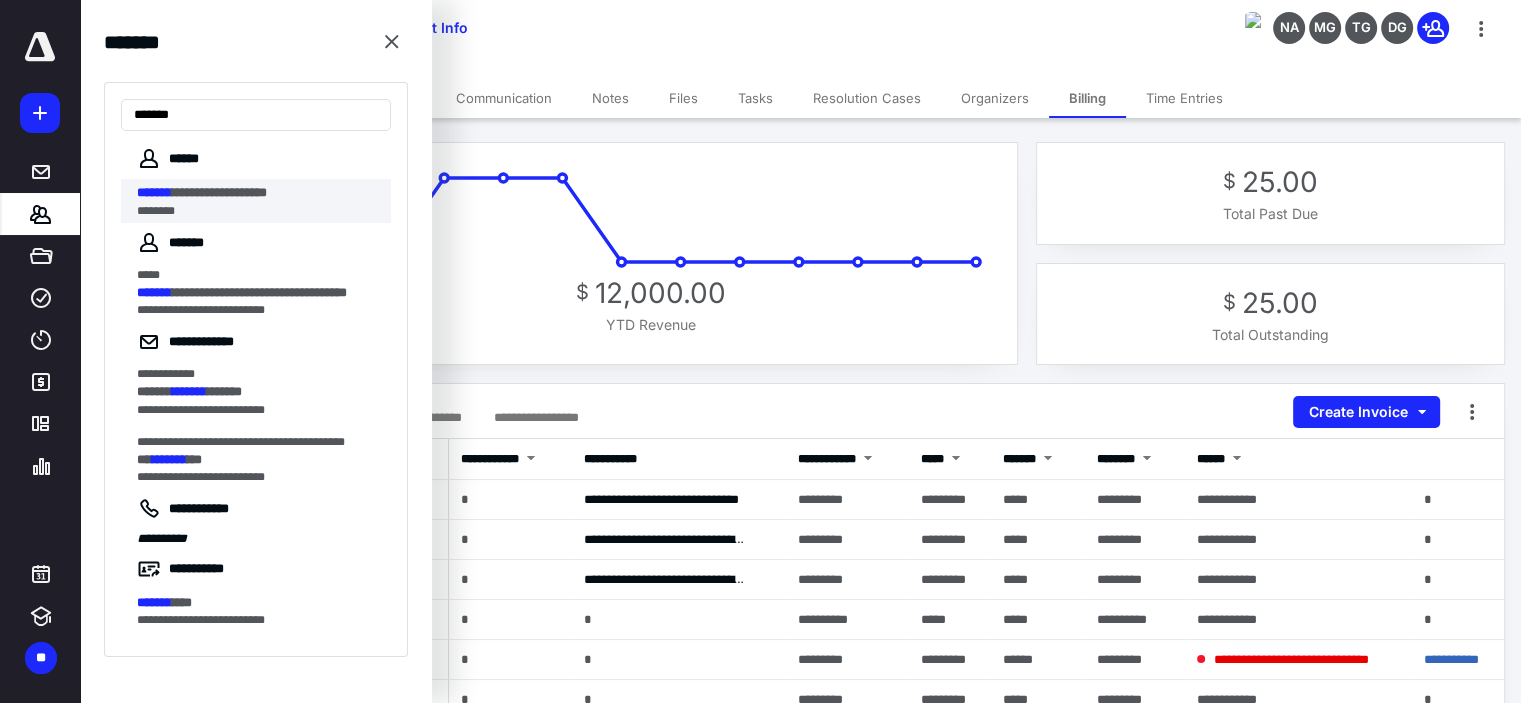 click on "**********" at bounding box center (219, 192) 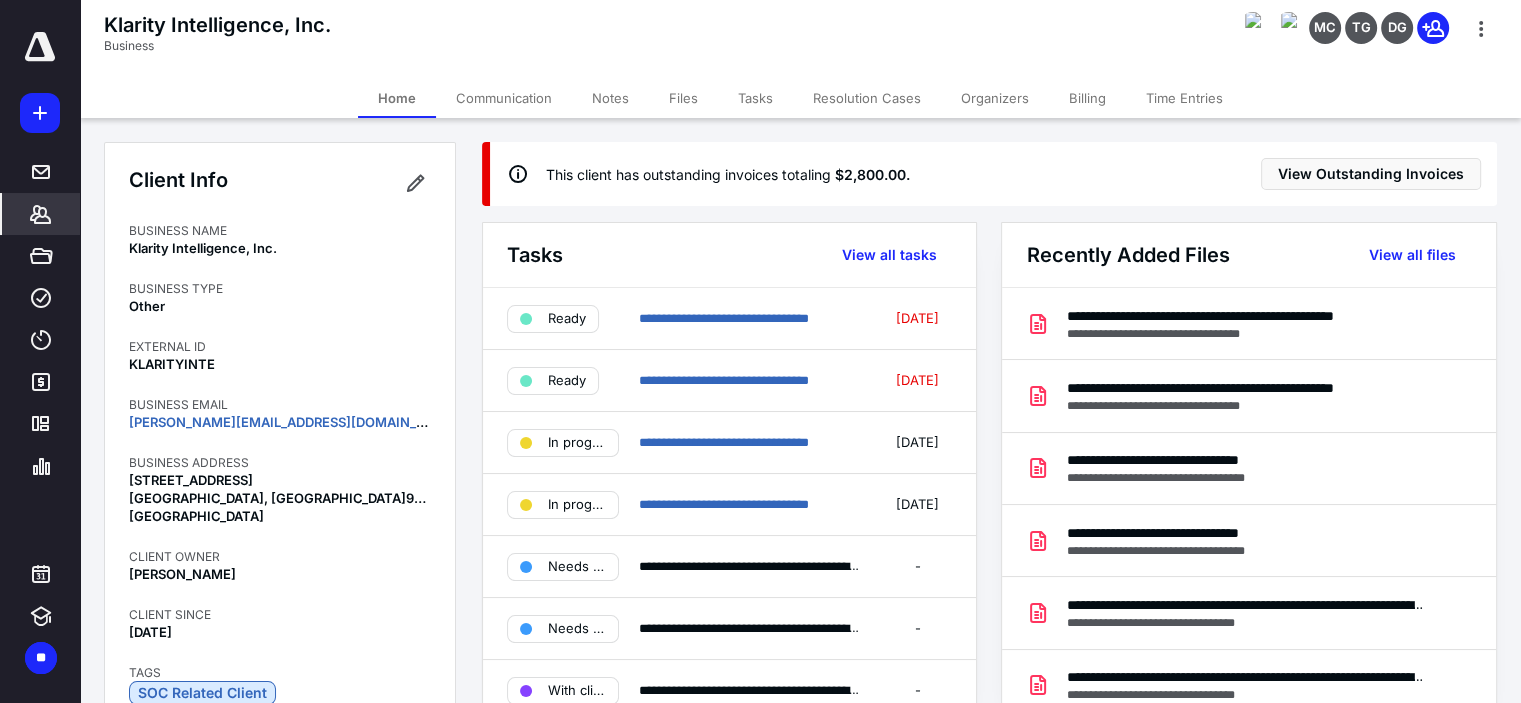 click on "Billing" at bounding box center [1087, 98] 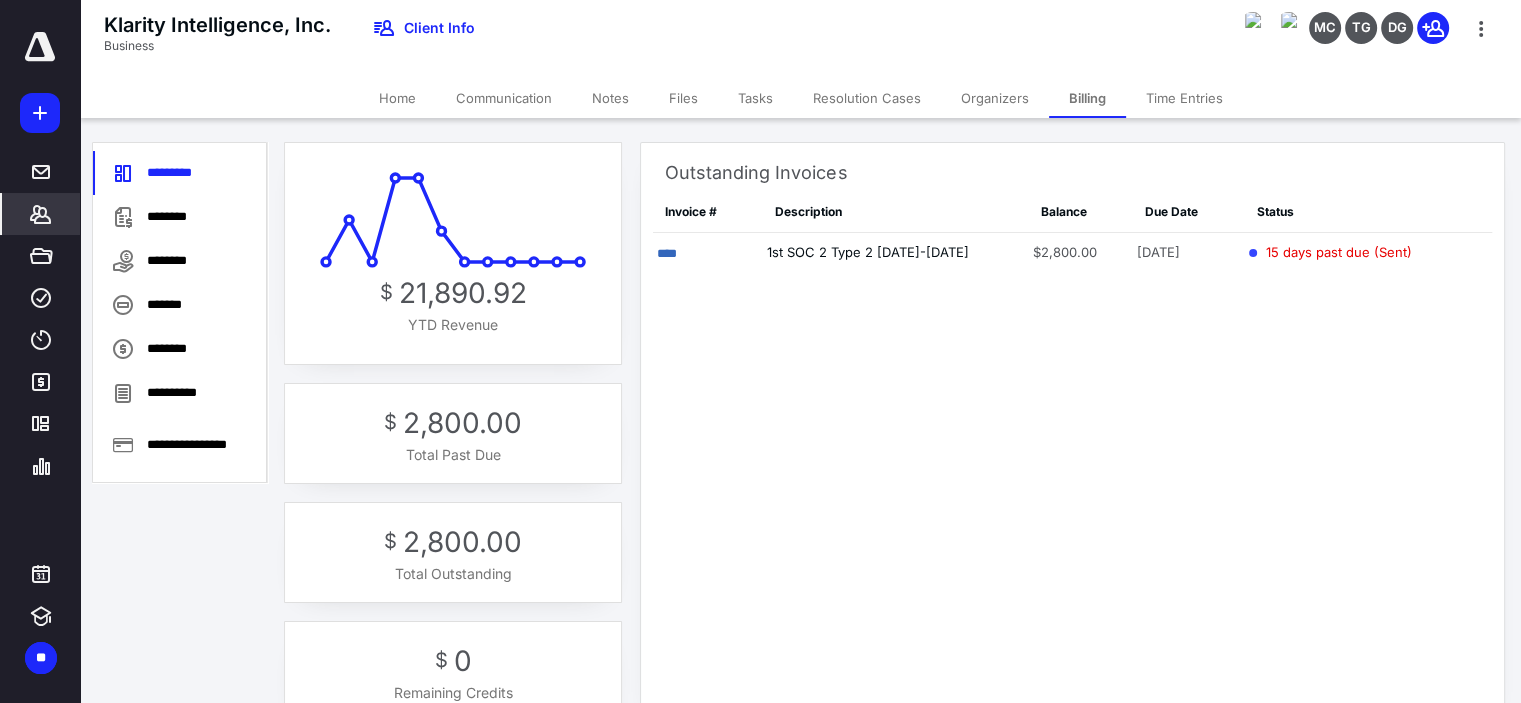 click on "Notes" at bounding box center [610, 98] 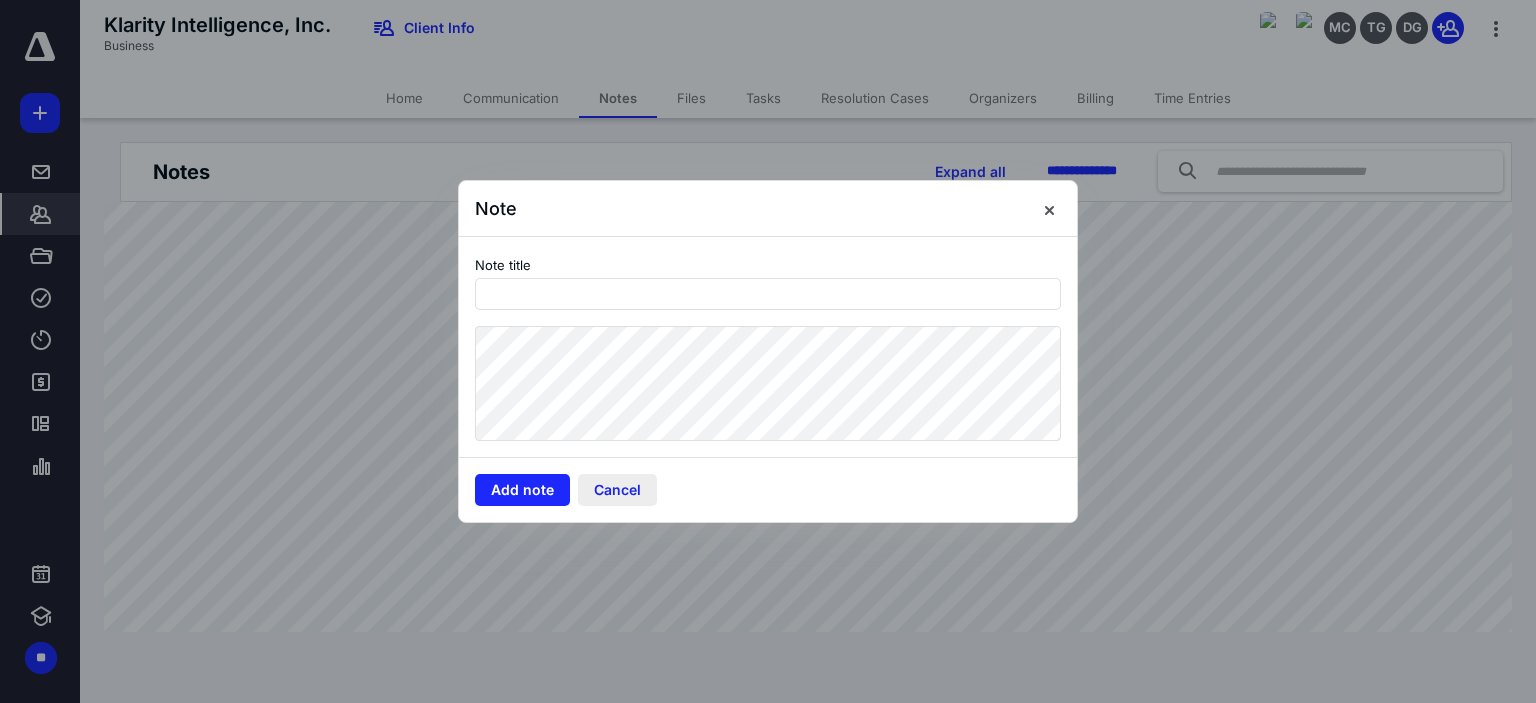 click on "Cancel" at bounding box center [617, 490] 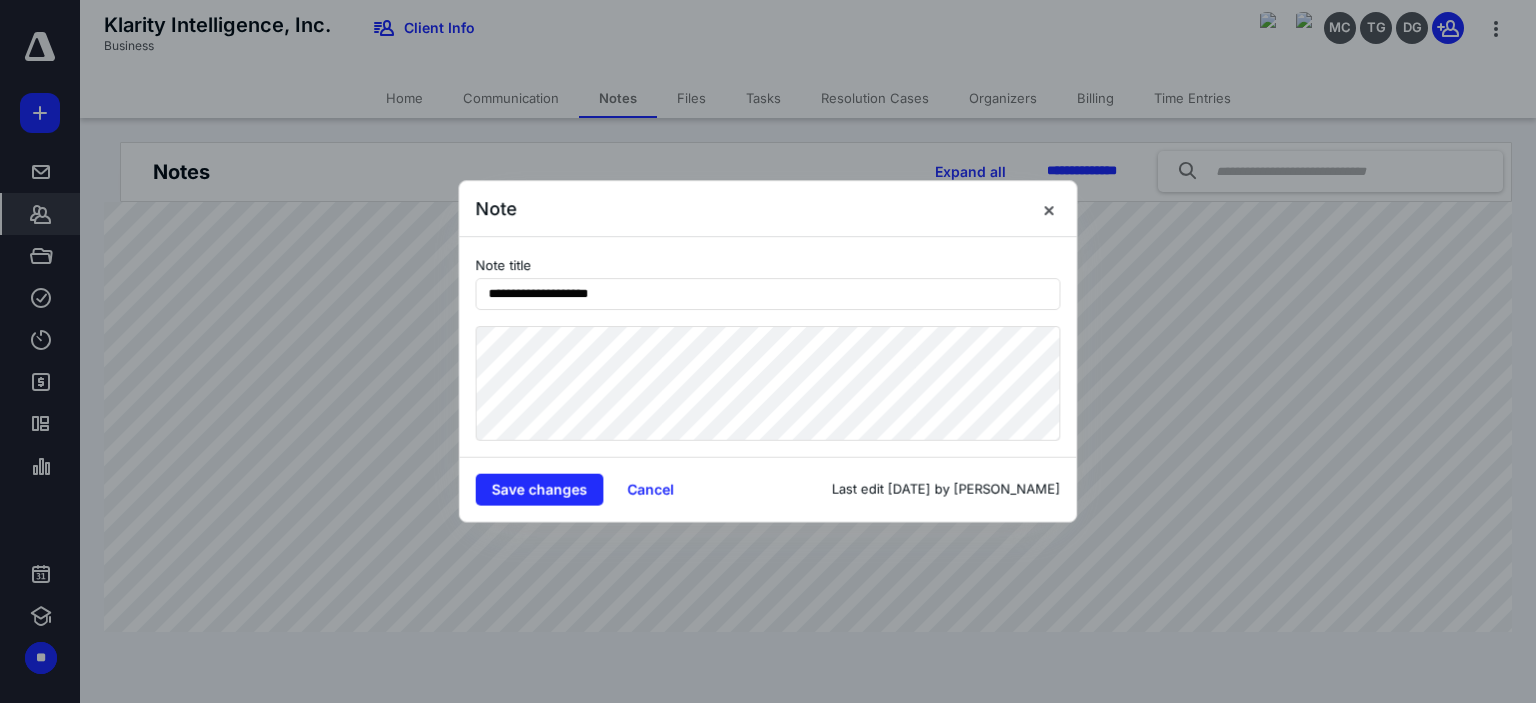 click on "**********" at bounding box center (768, 351) 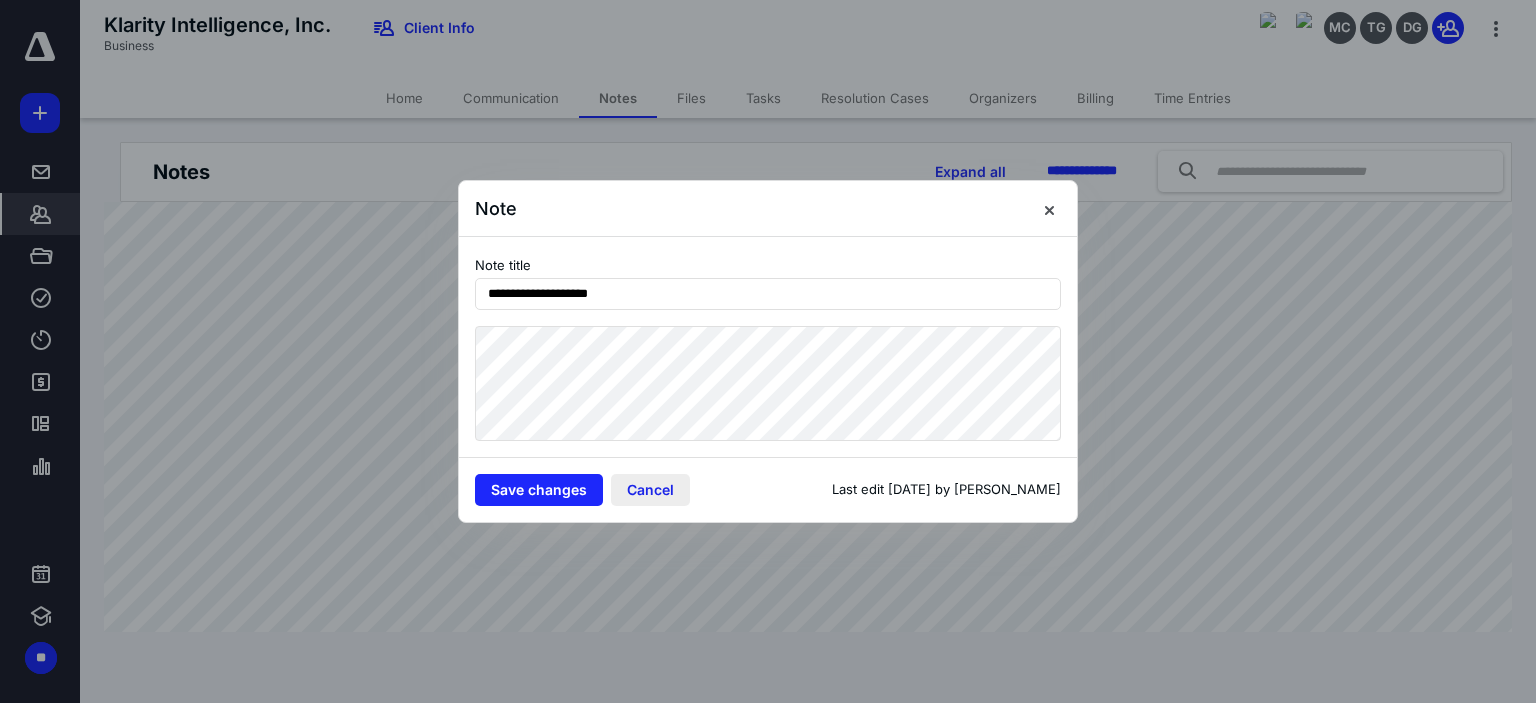 click on "Cancel" at bounding box center [650, 490] 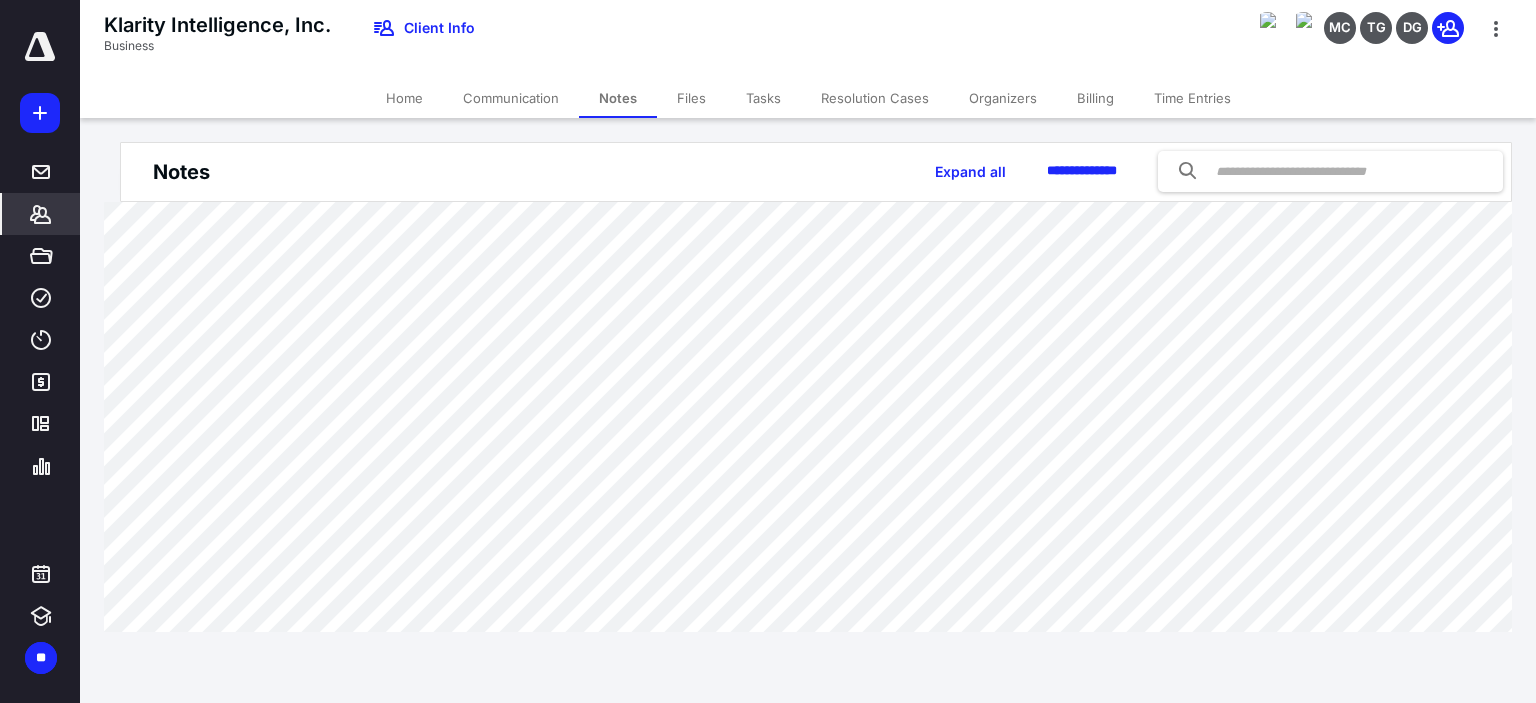 click on "Billing" at bounding box center [1095, 98] 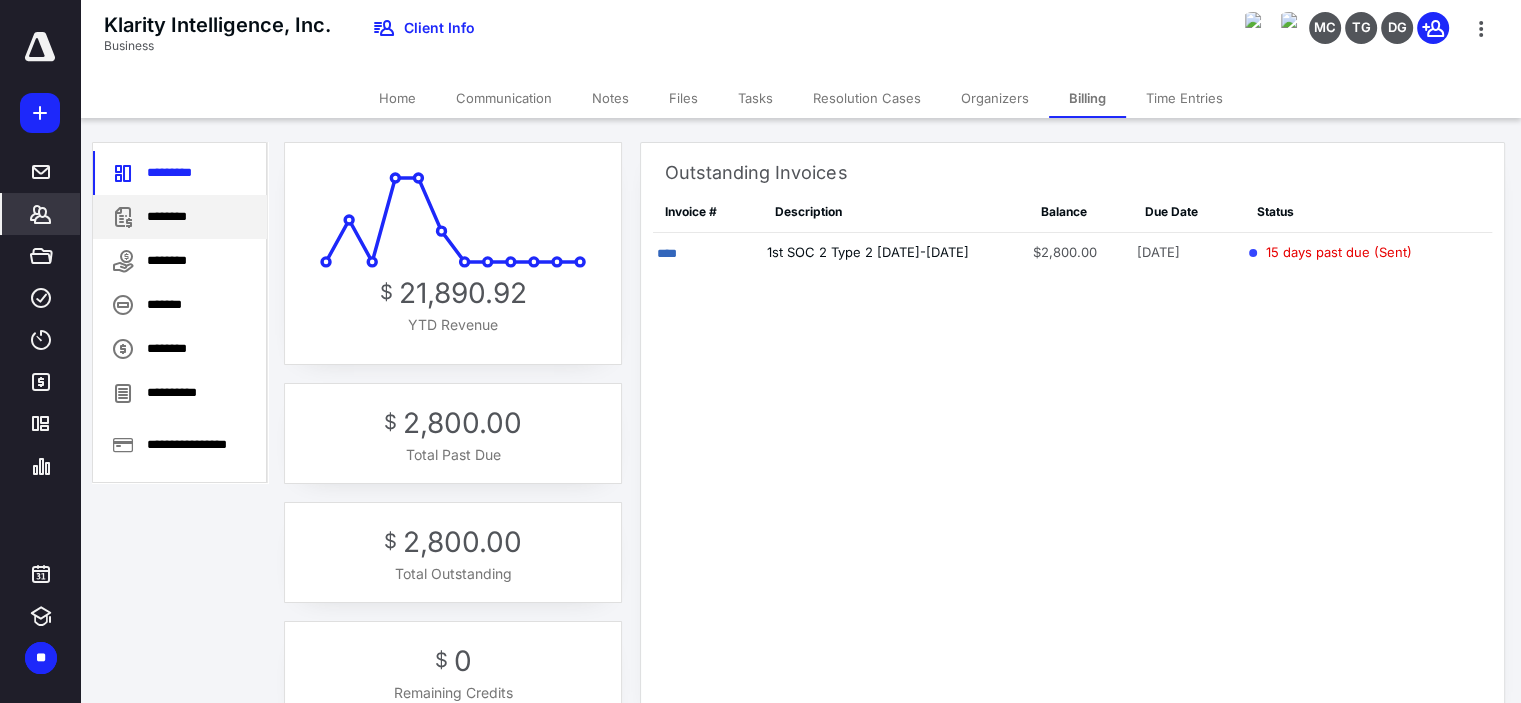 click on "********" at bounding box center [180, 217] 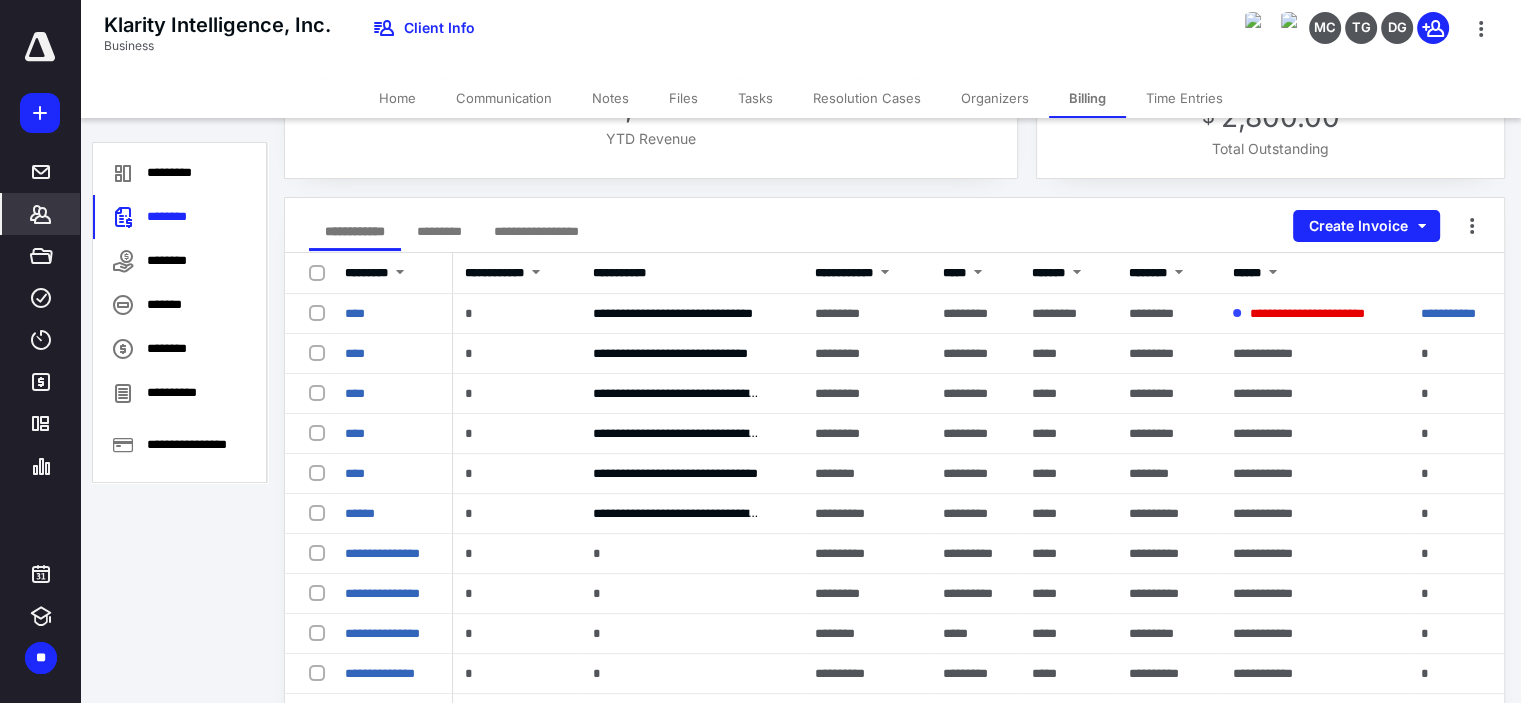 scroll, scrollTop: 188, scrollLeft: 0, axis: vertical 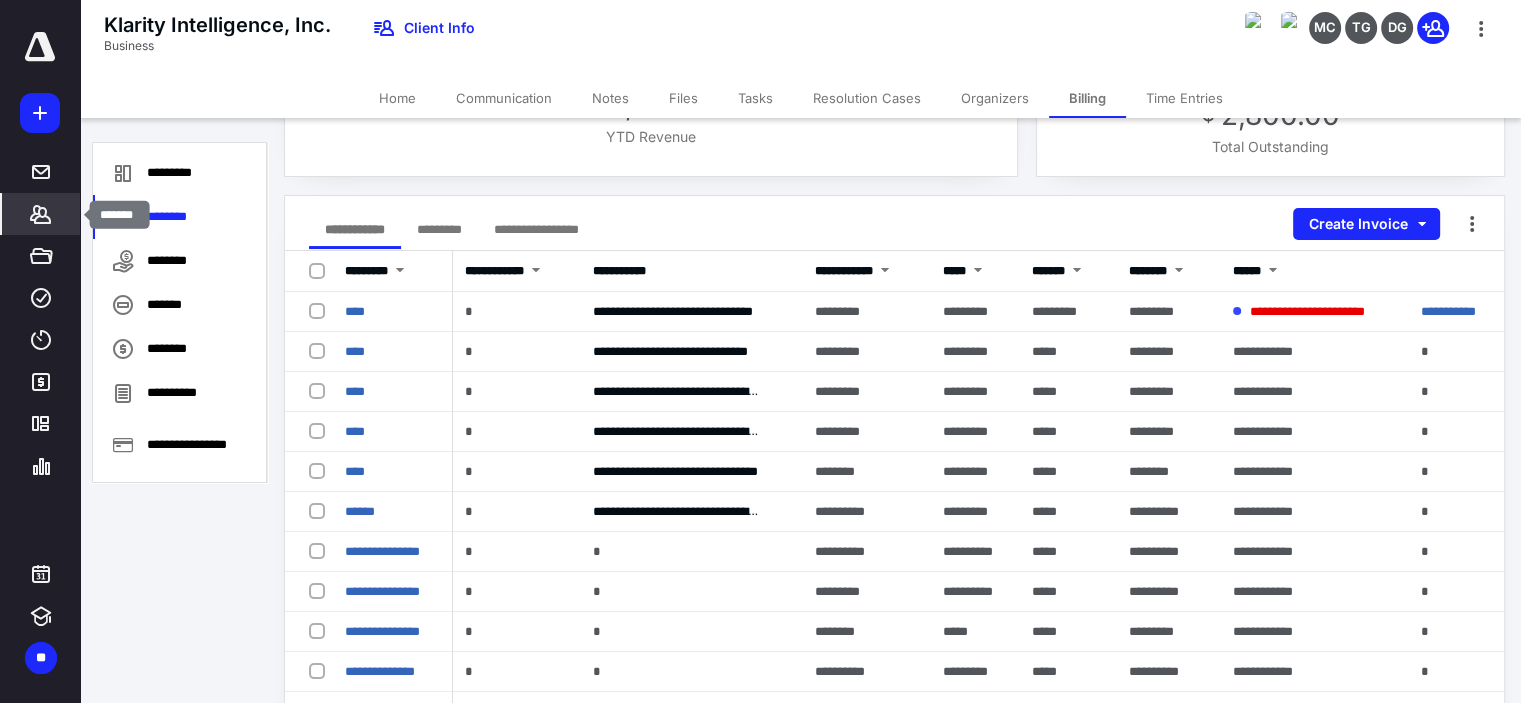 click 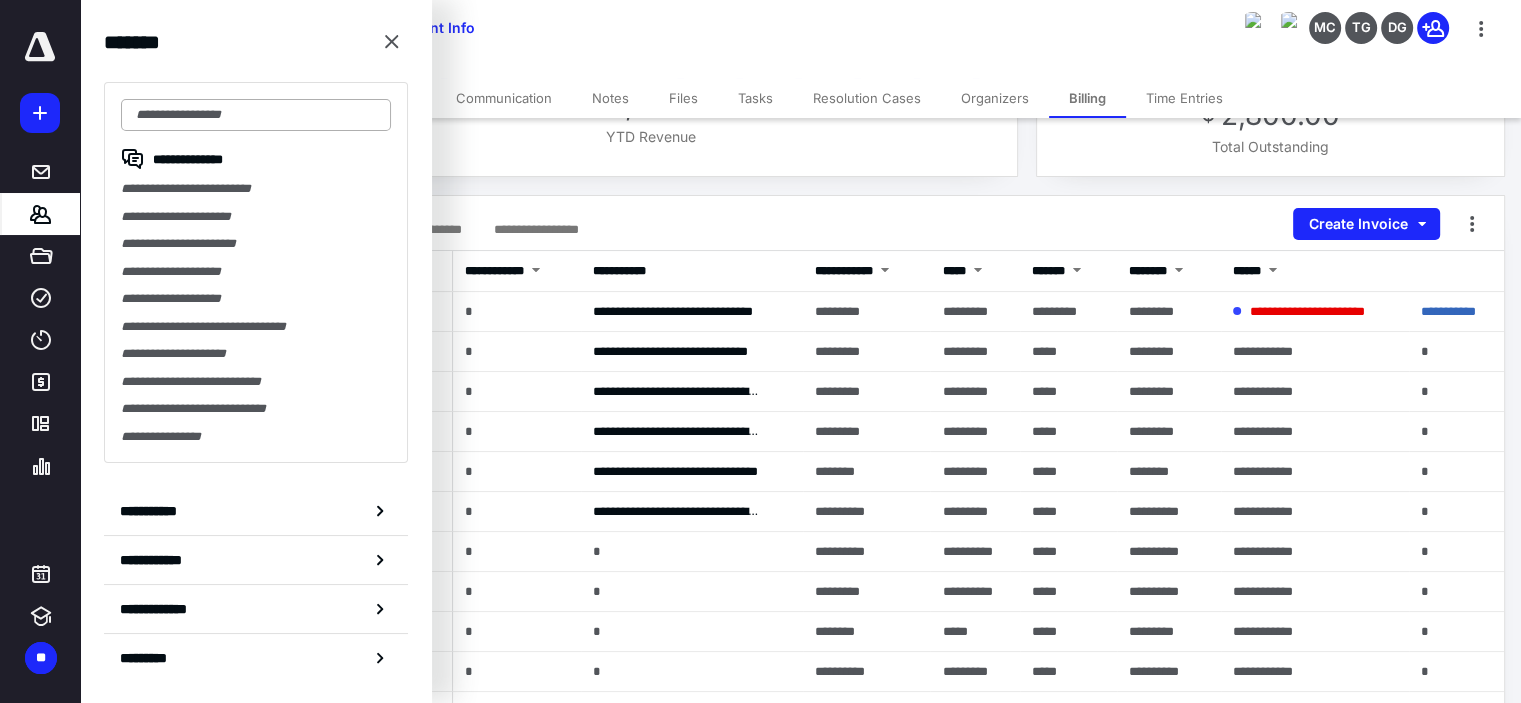 click at bounding box center (256, 115) 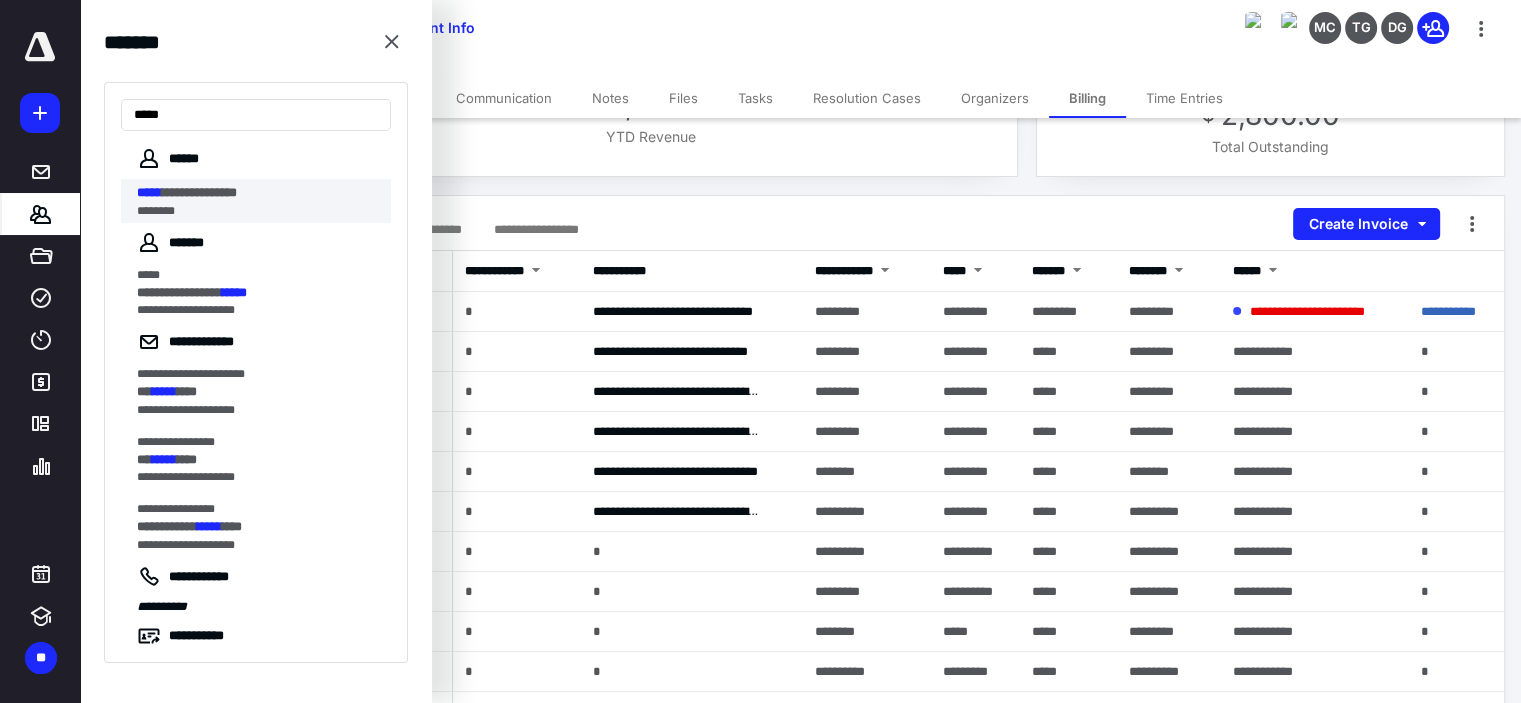 type on "*****" 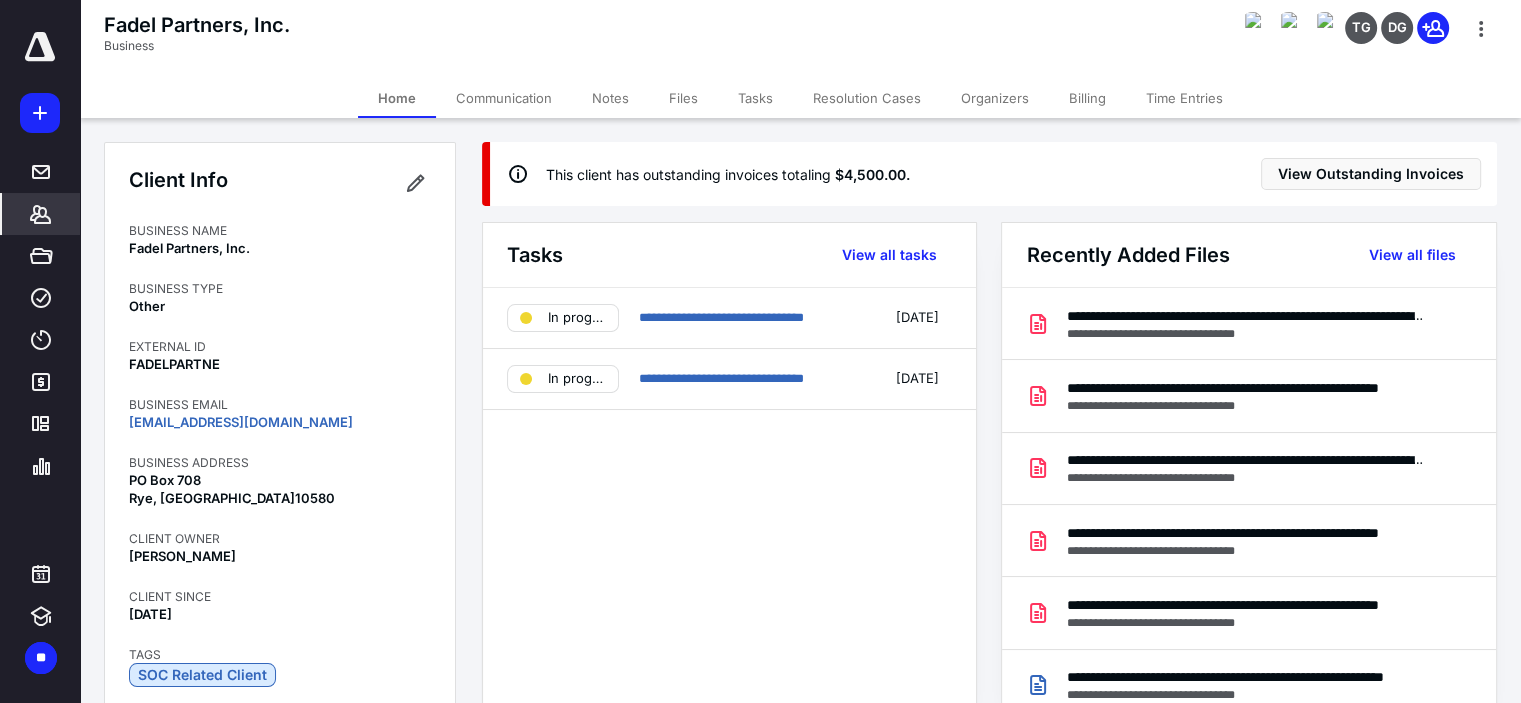 click on "Billing" at bounding box center (1087, 98) 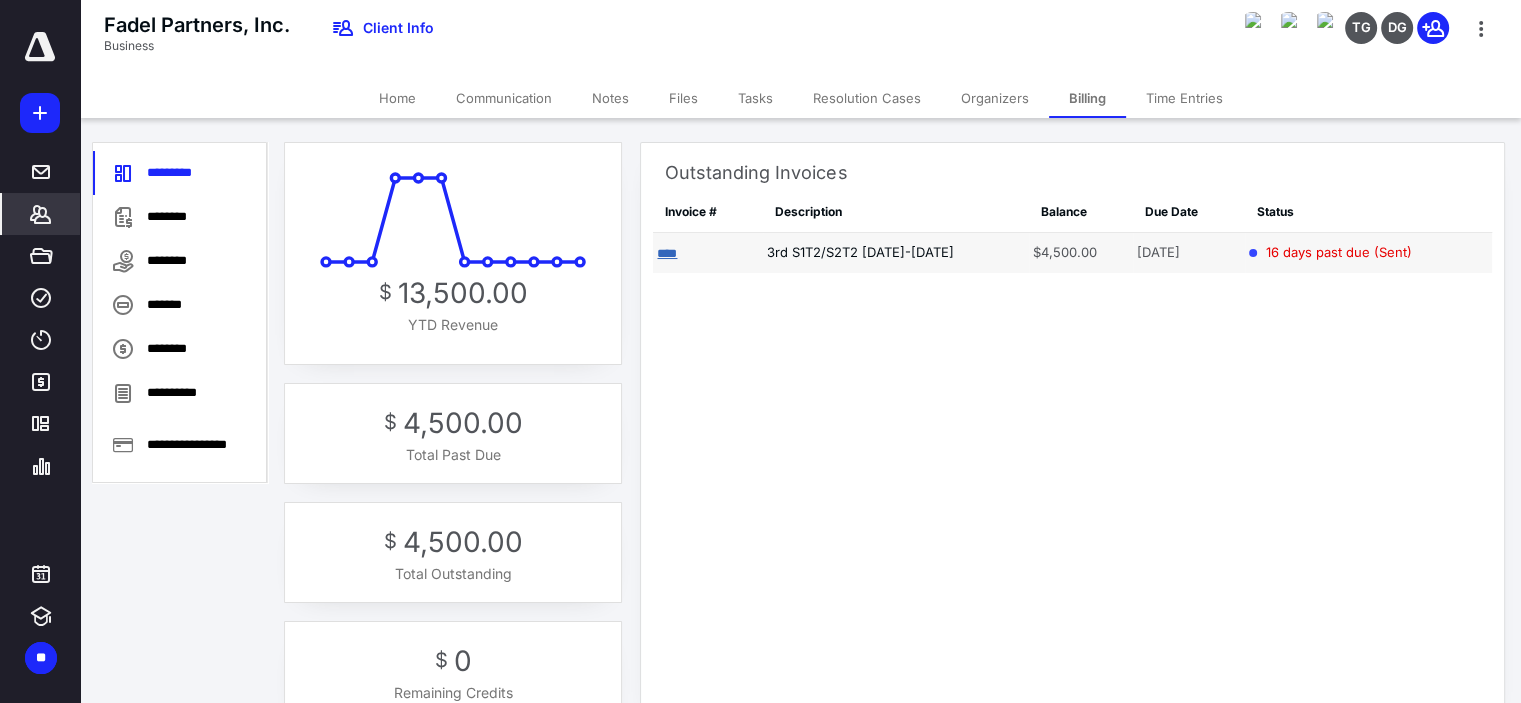 click on "****" at bounding box center (667, 253) 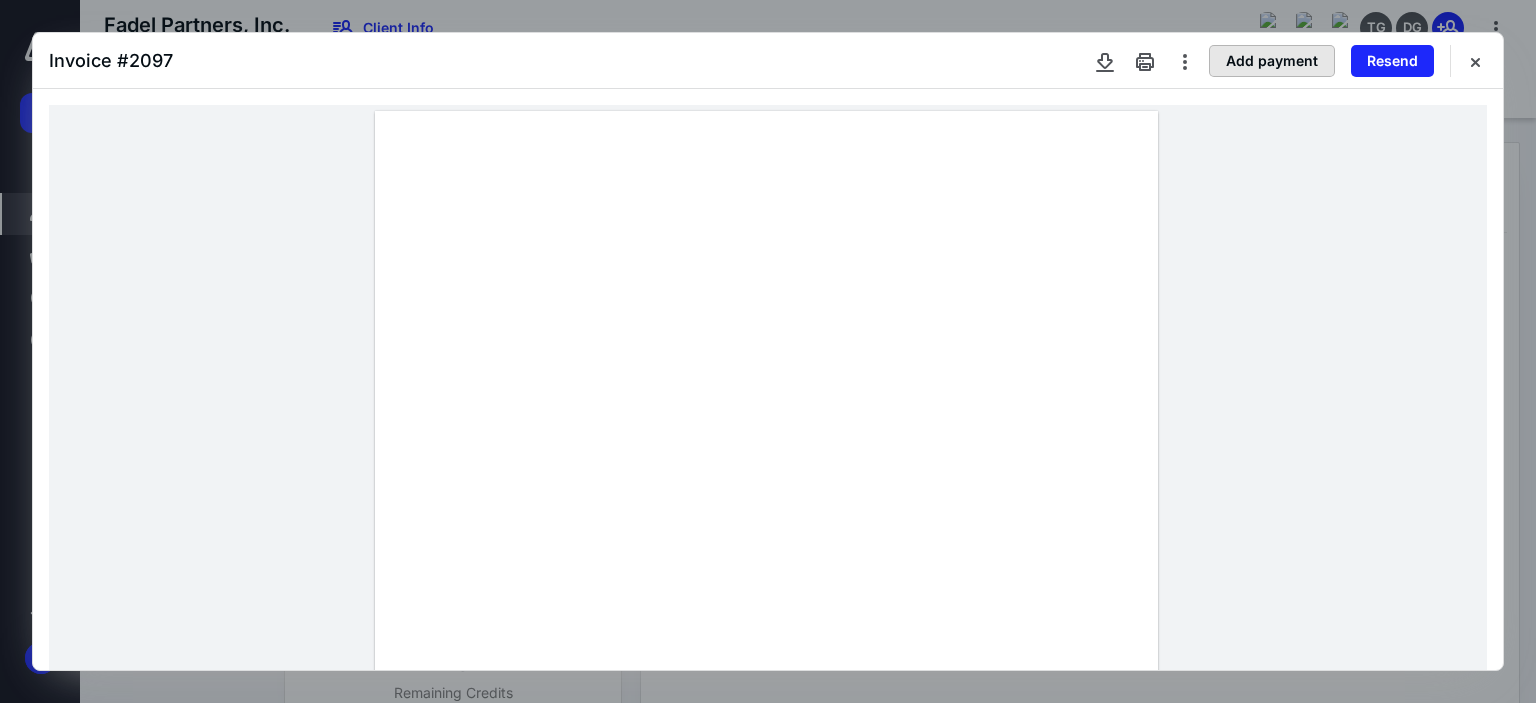 click on "Add payment" at bounding box center [1272, 61] 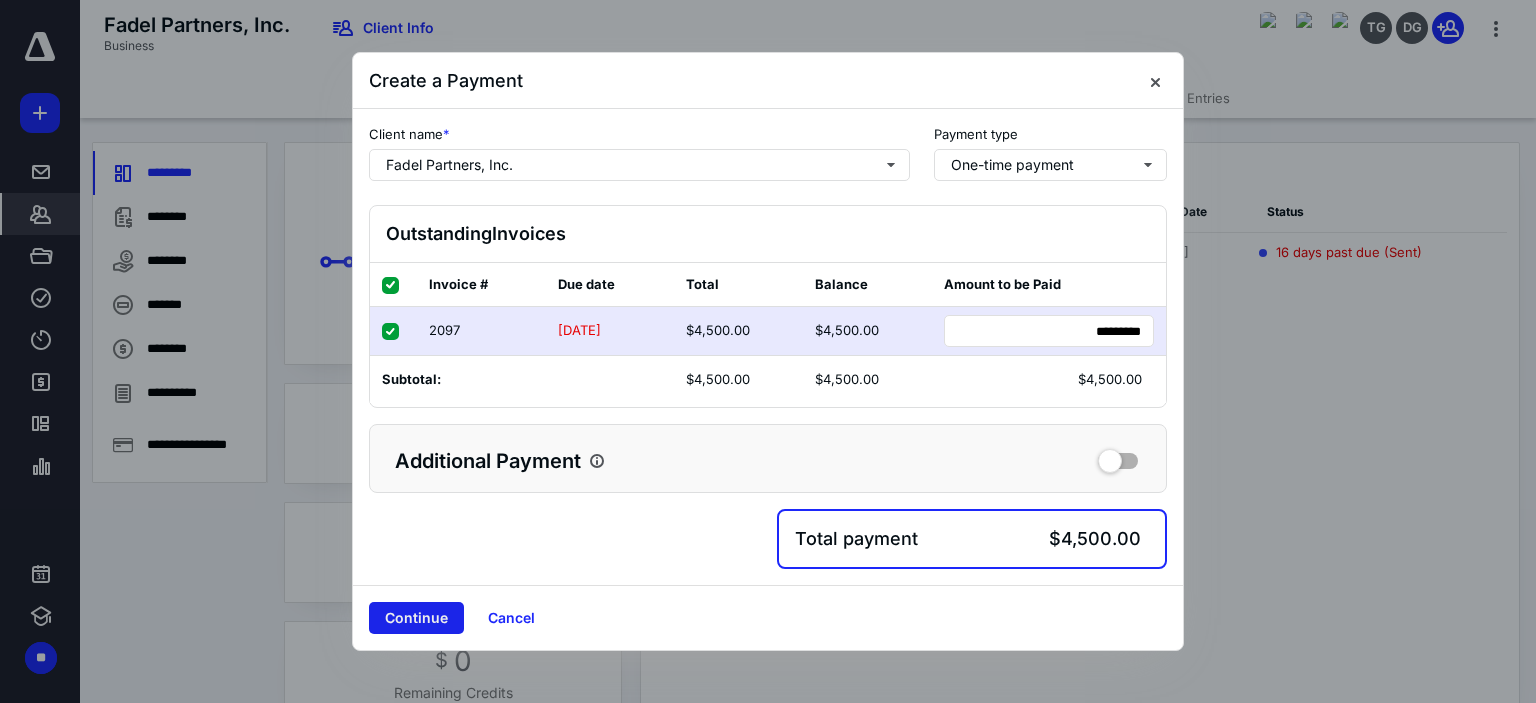 click on "Continue" at bounding box center [416, 618] 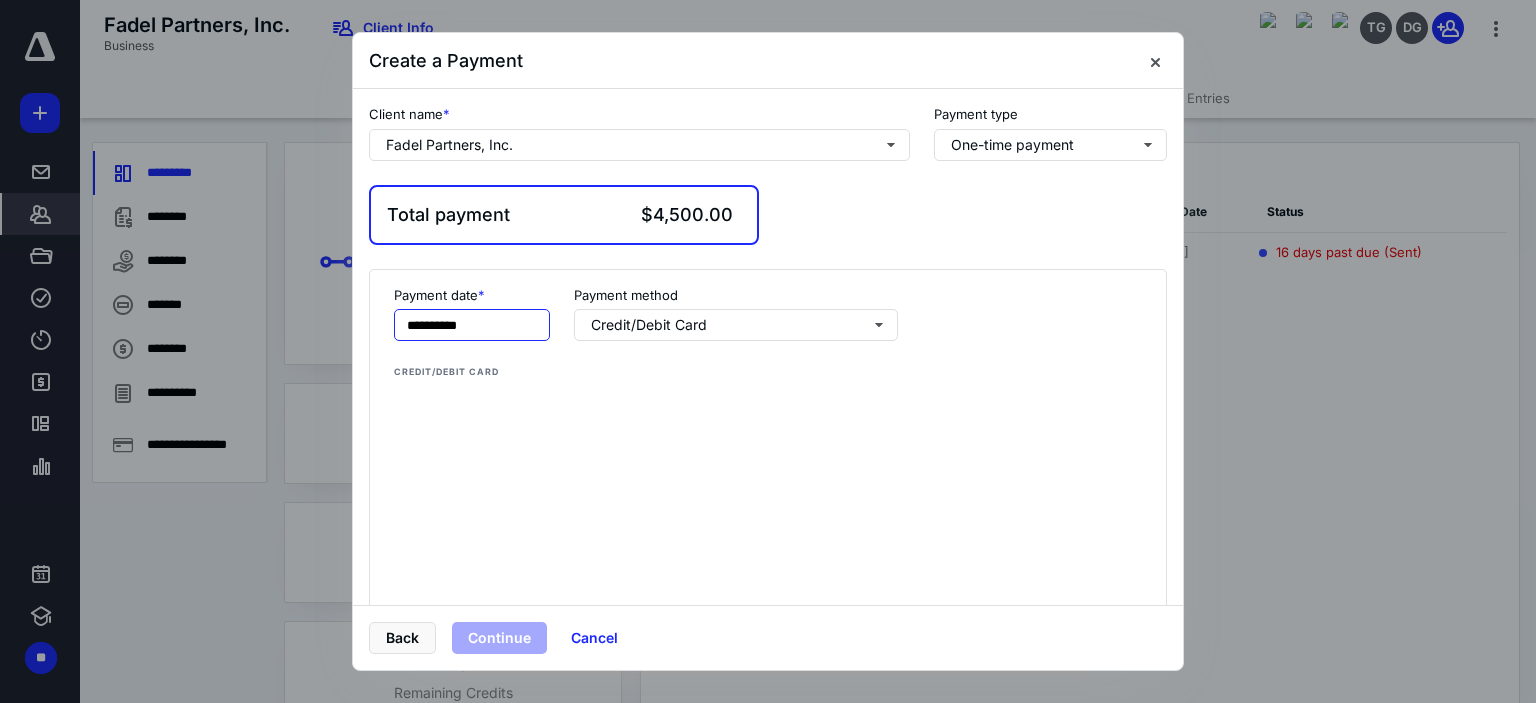 click on "**********" at bounding box center [472, 325] 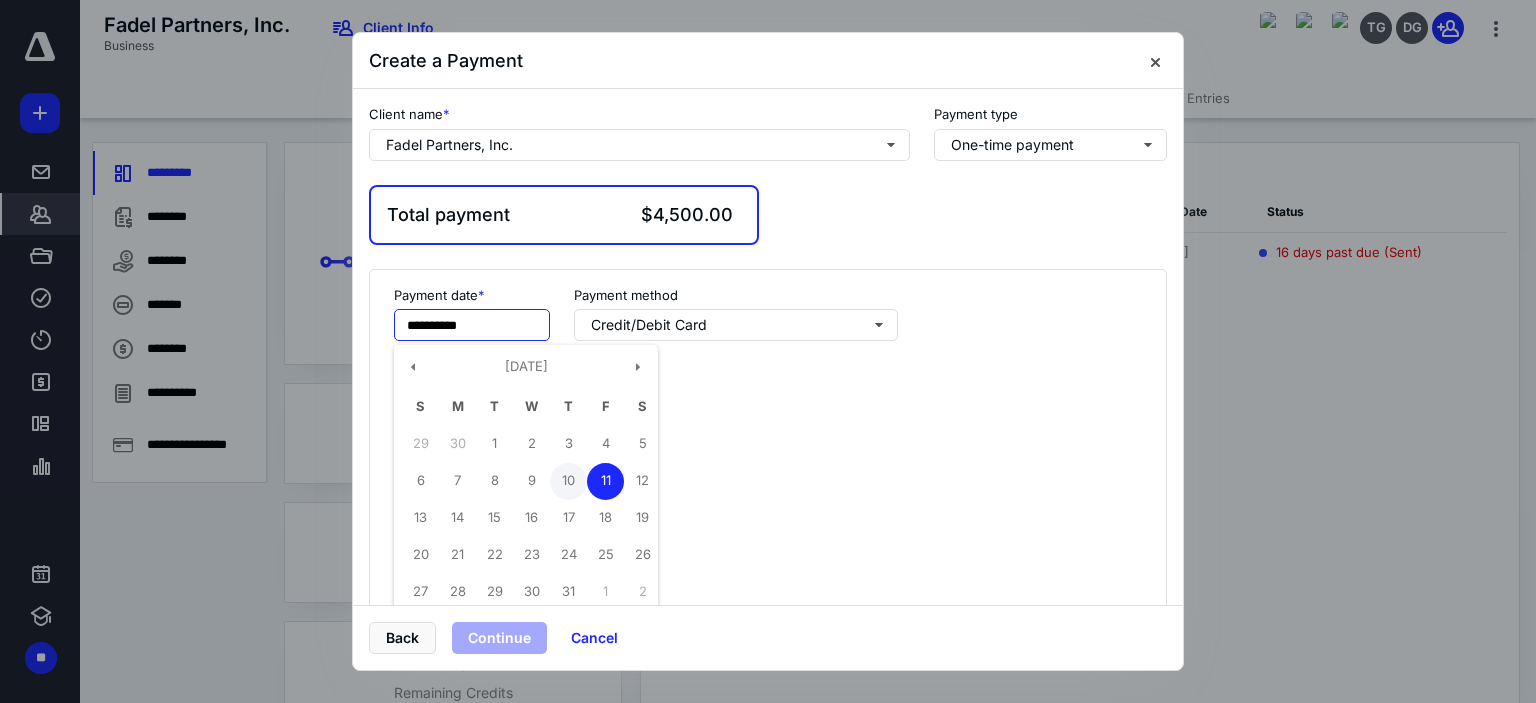 click on "10" at bounding box center [568, 481] 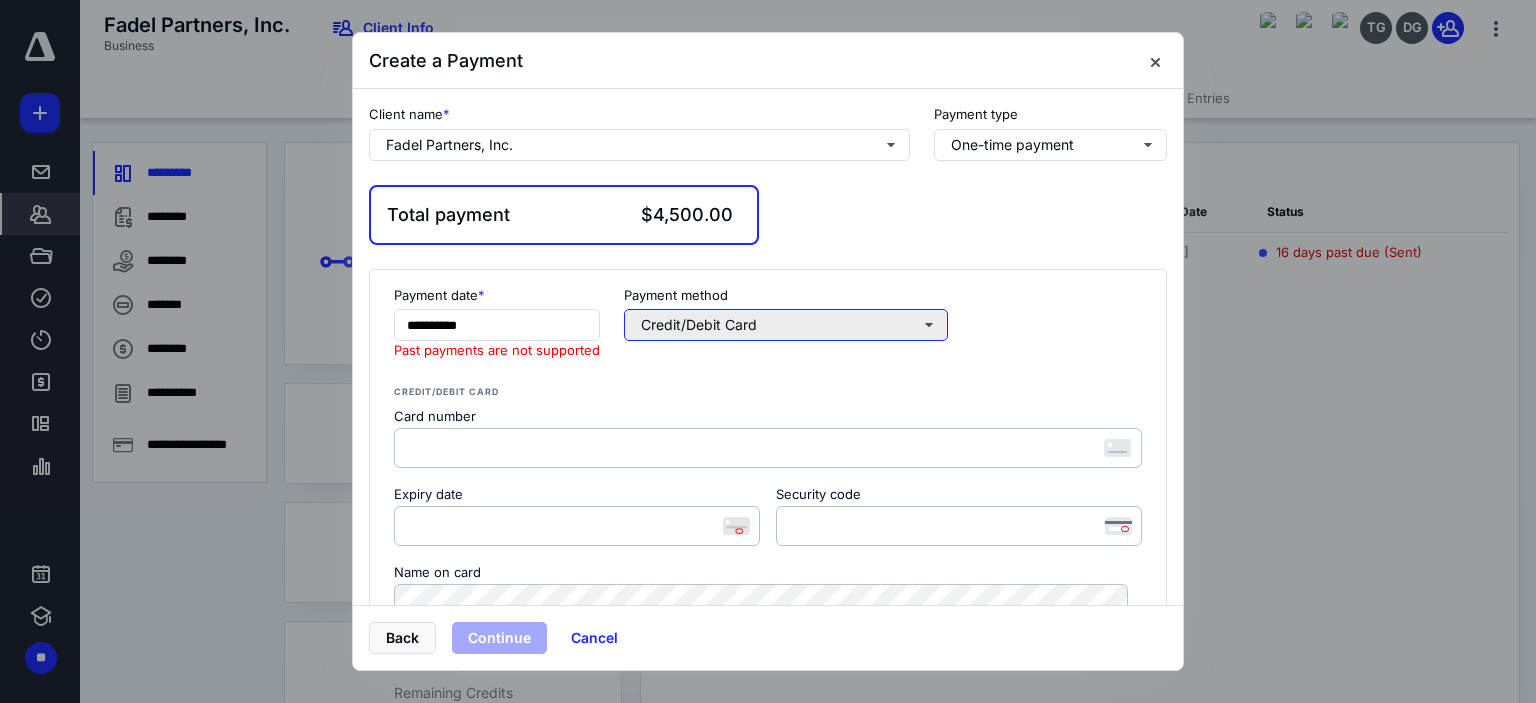 click on "Credit/Debit Card" at bounding box center [786, 325] 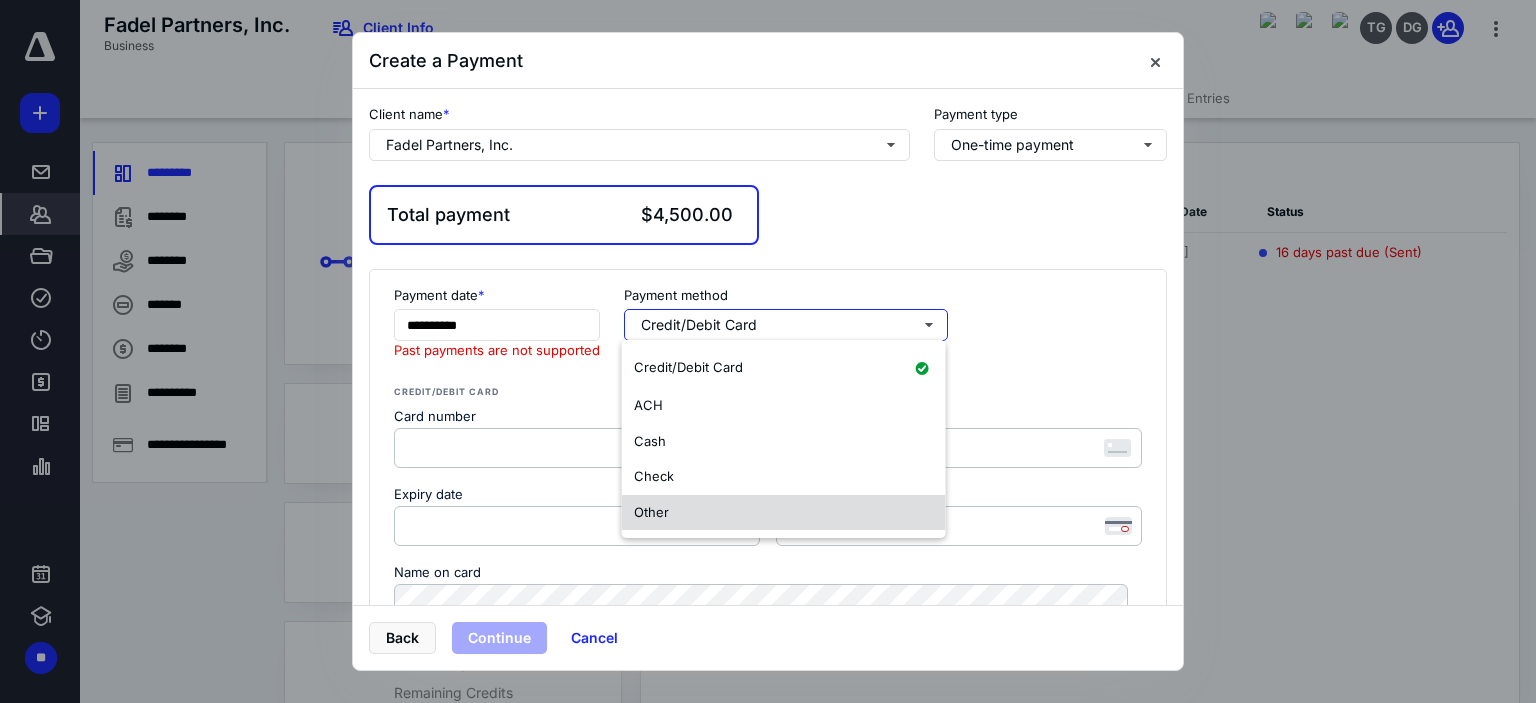click on "Other" at bounding box center [784, 513] 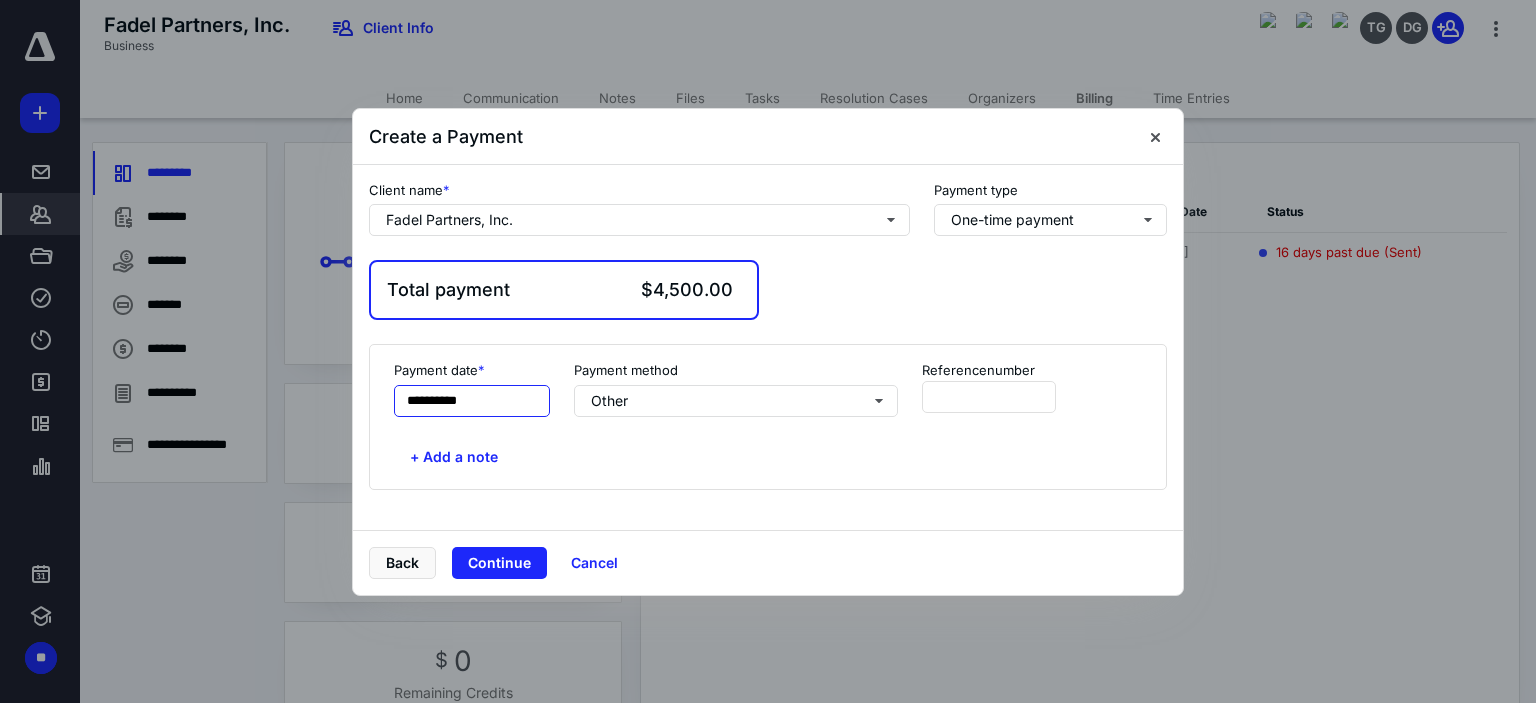 click on "**********" at bounding box center [472, 401] 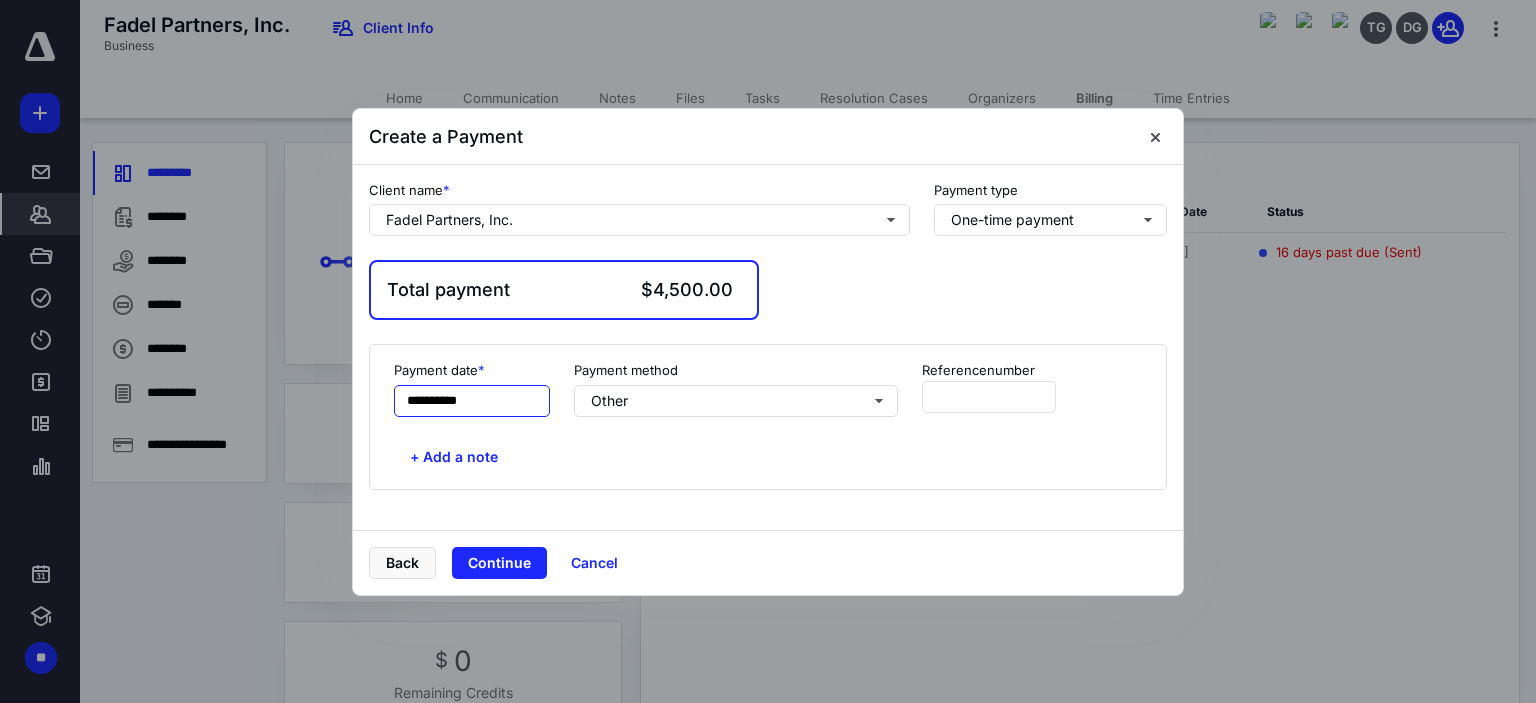 click on "**********" at bounding box center [472, 401] 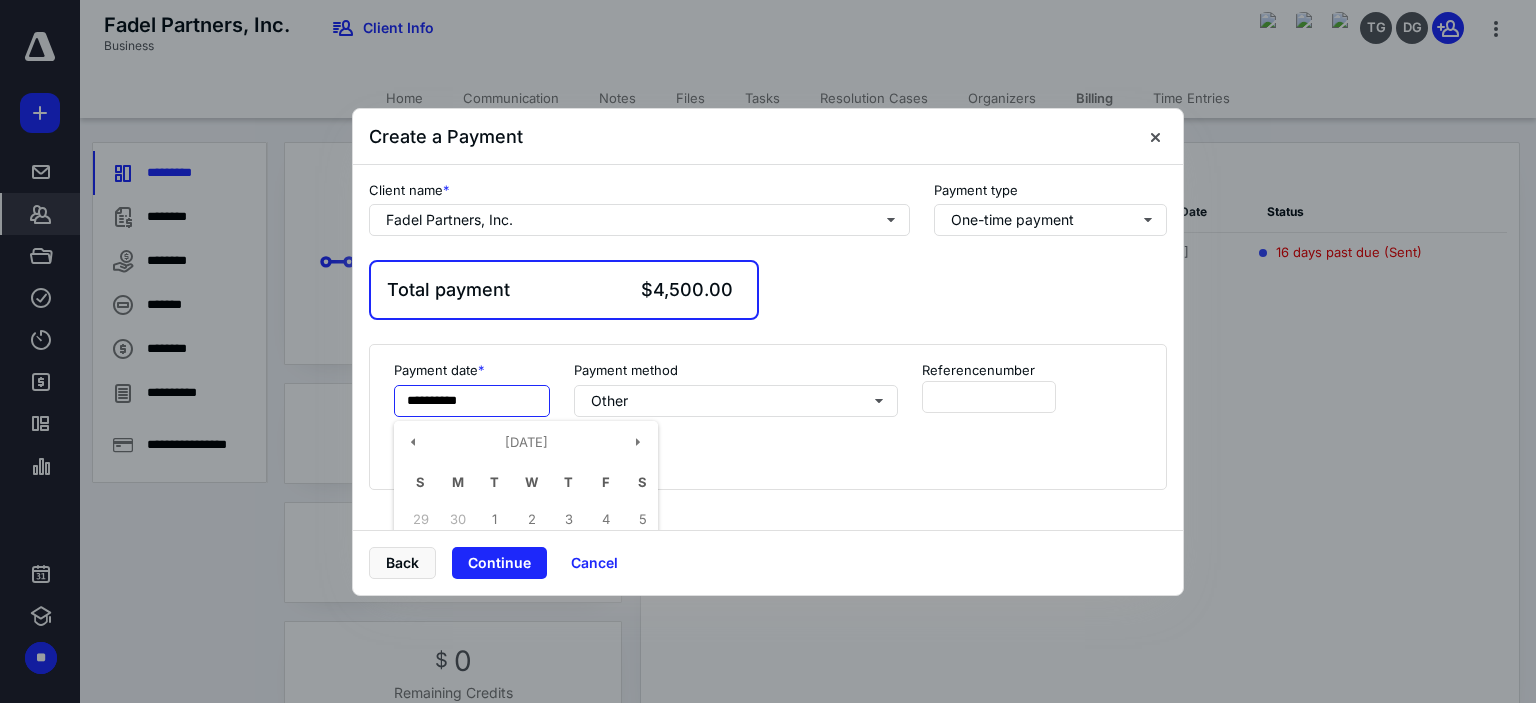click on "**********" at bounding box center [472, 401] 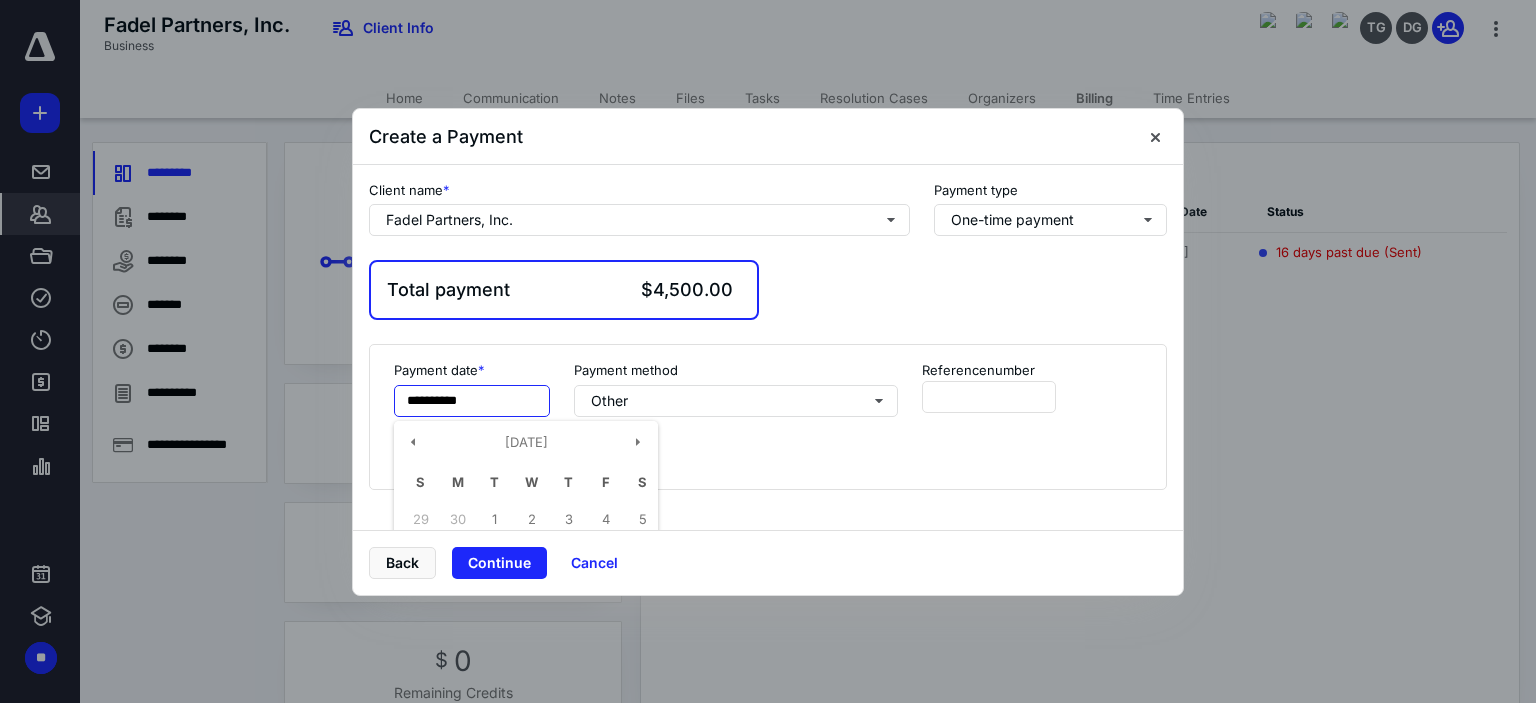 click on "**********" at bounding box center (472, 401) 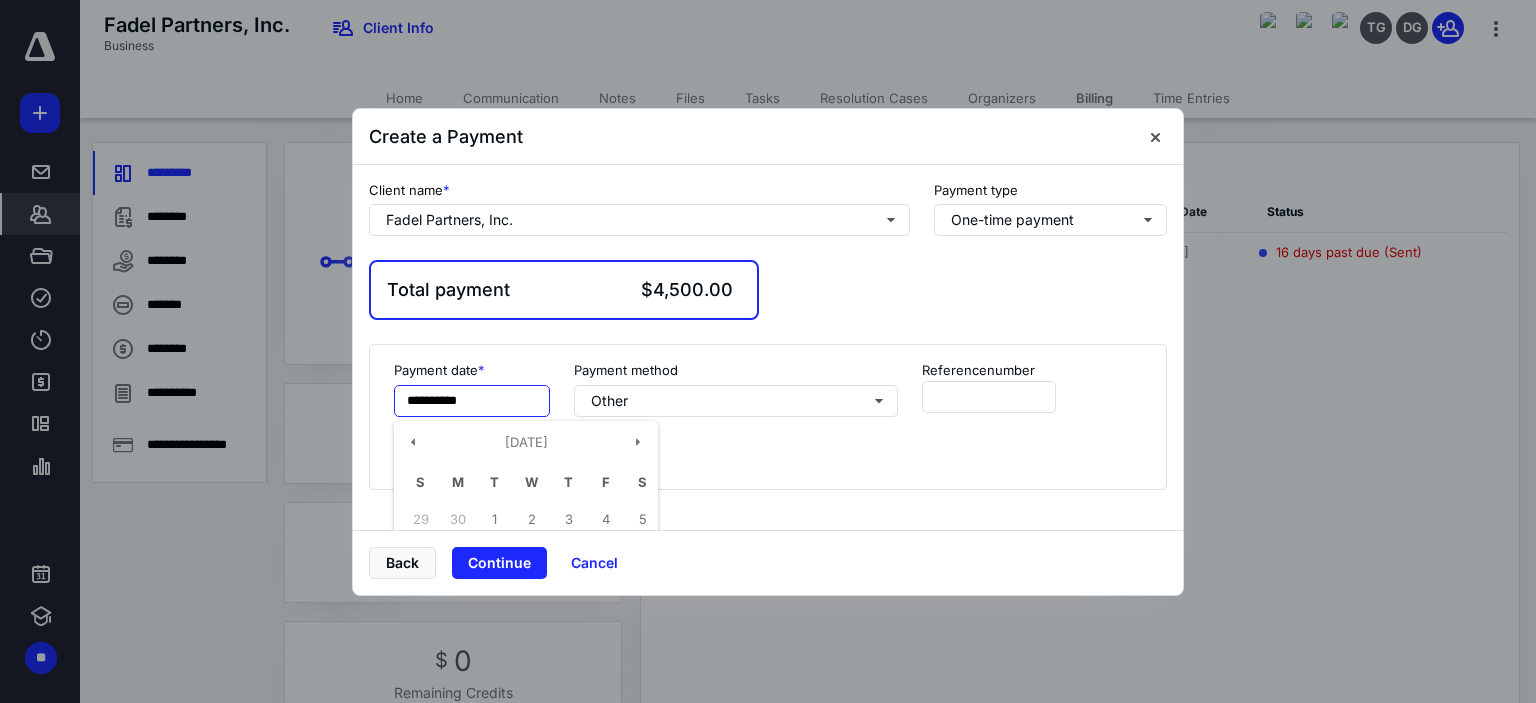 type on "**********" 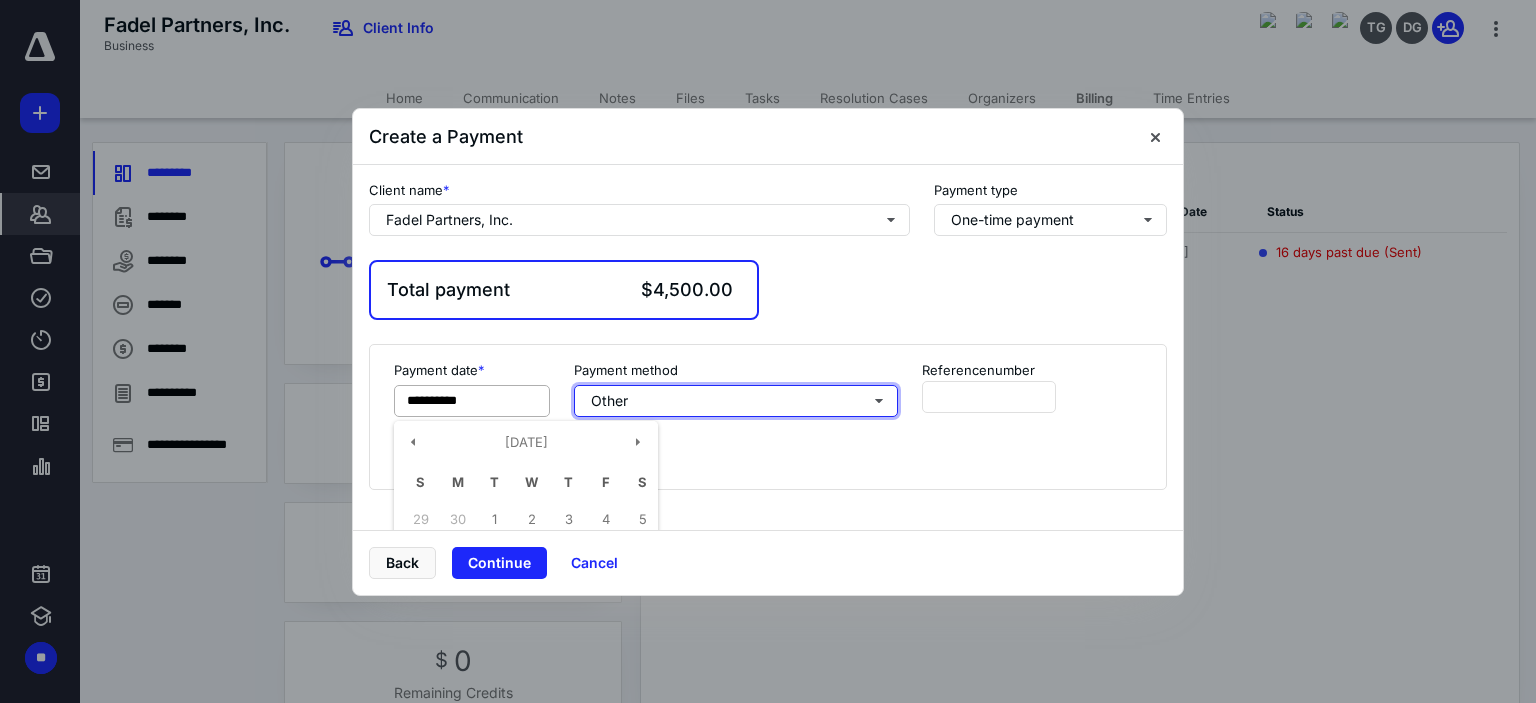 type 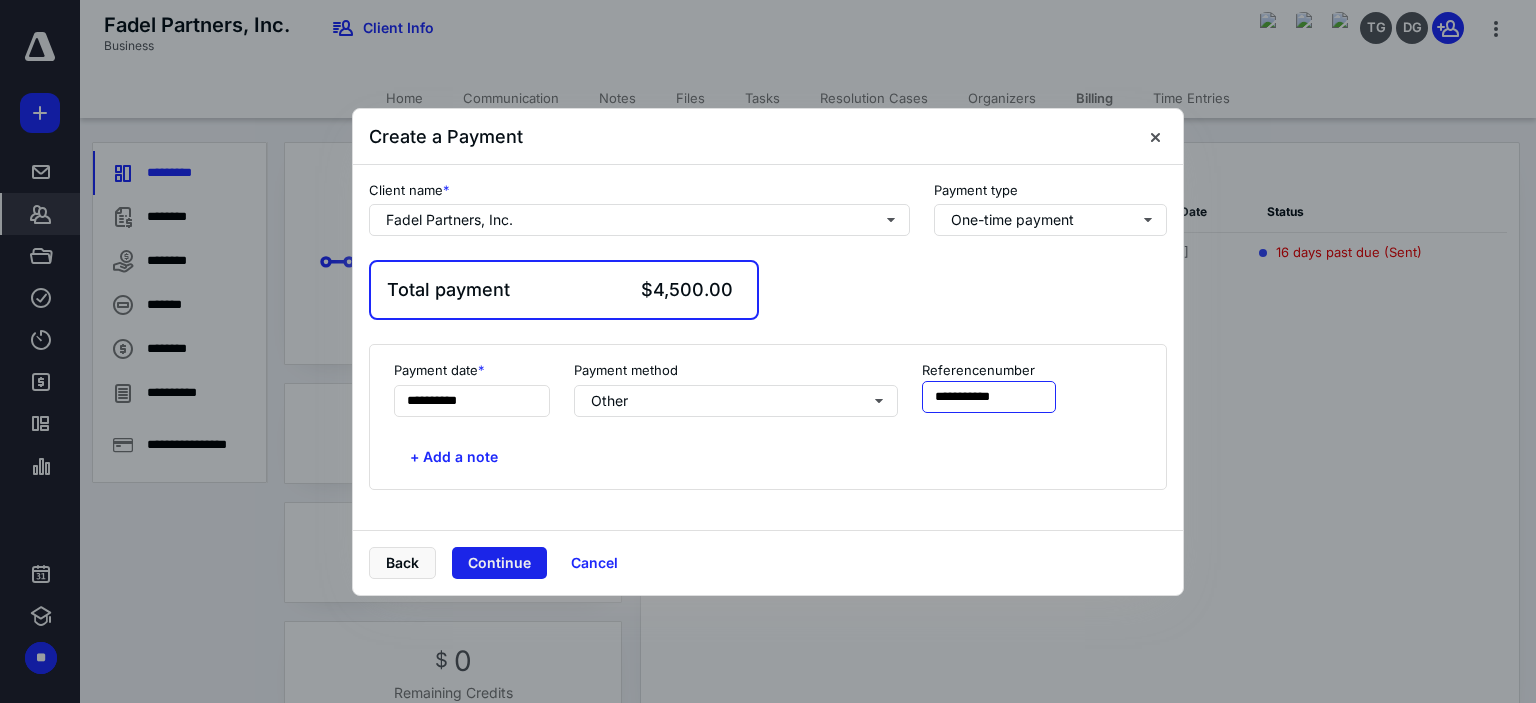 type on "**********" 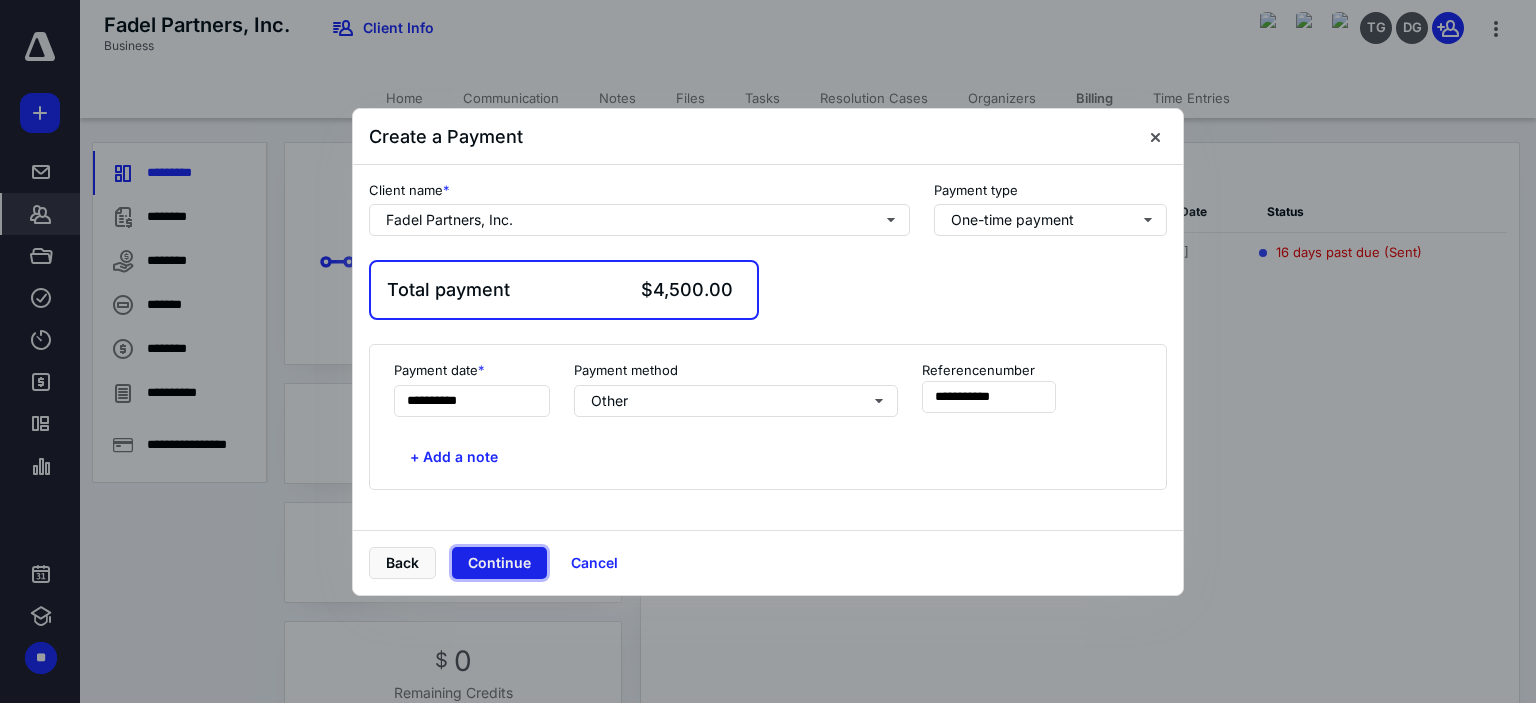 click on "Continue" at bounding box center [499, 563] 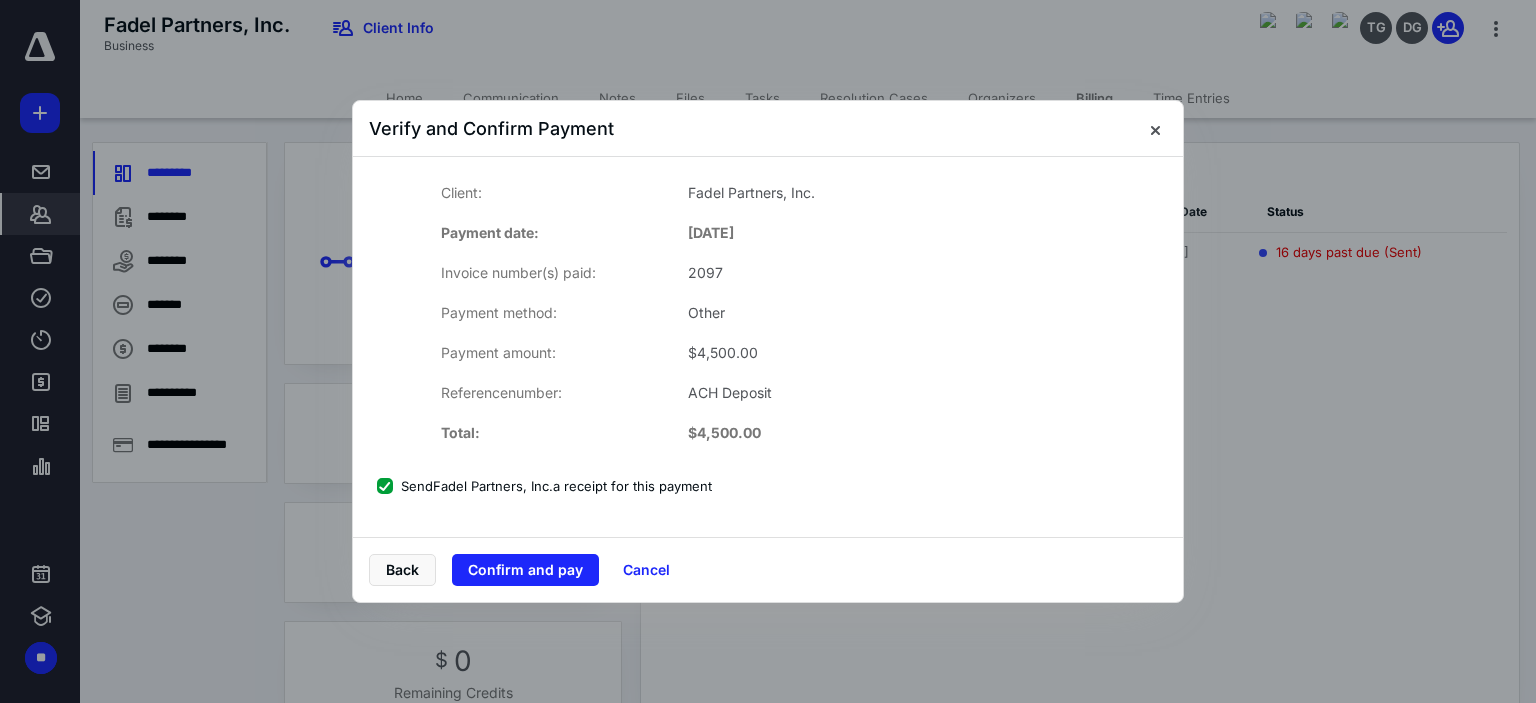 click on "Client: Fadel Partners, Inc. Payment date: [DATE] Invoice number(s) paid: 2097 Payment method: Other Payment amount: $ 4,500.00 Reference  number: ACH Deposit Total: $ 4,500.00 Send  Fadel Partners, Inc.  a receipt for this payment" at bounding box center [768, 335] 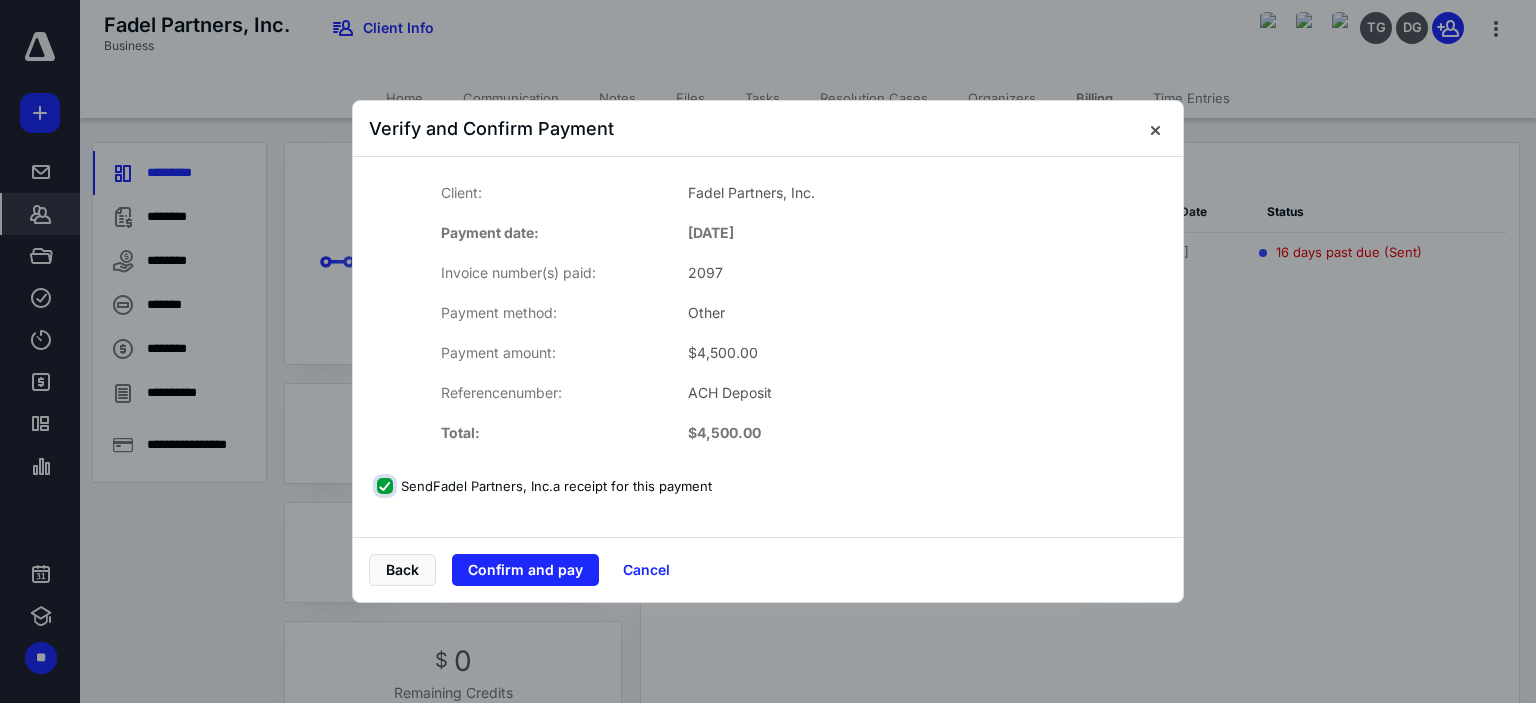 checkbox on "false" 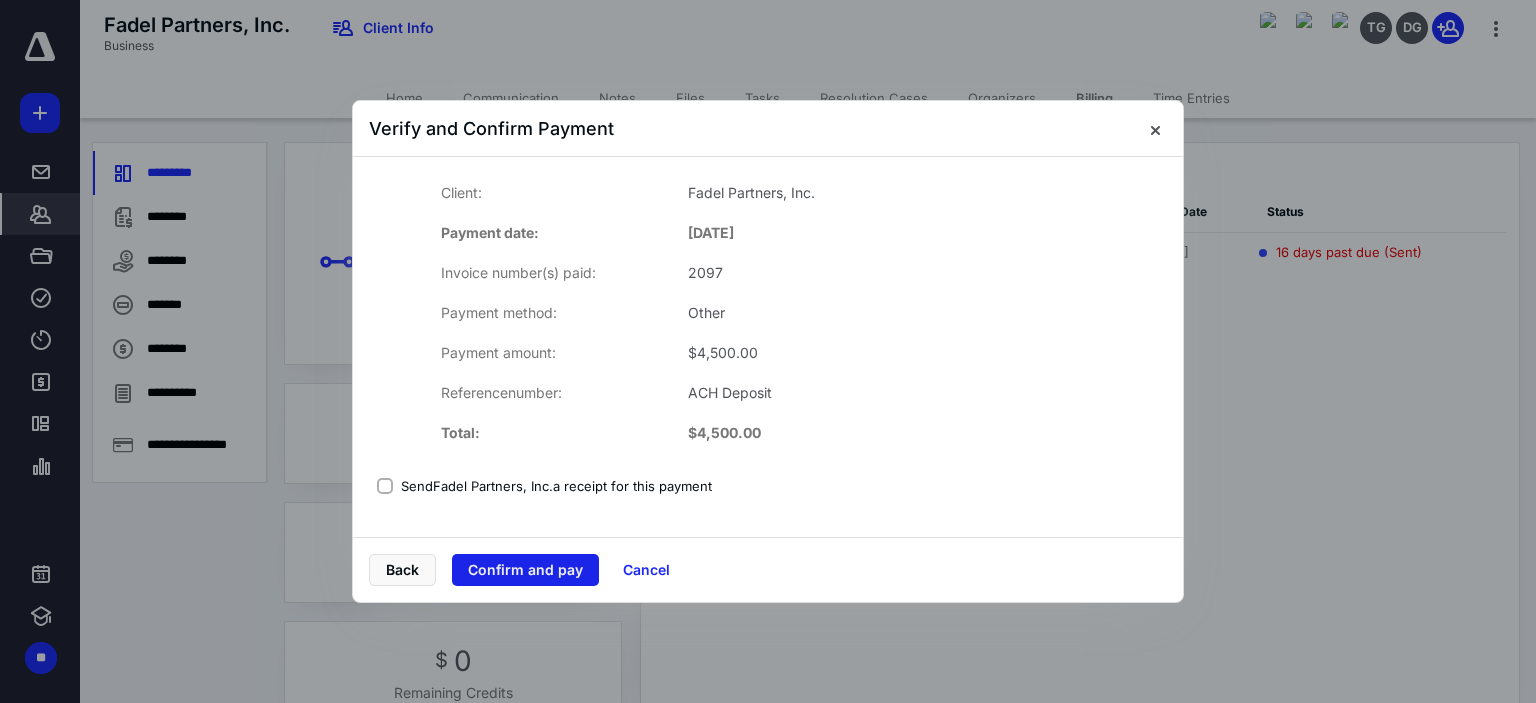 click on "Confirm and pay" at bounding box center (525, 570) 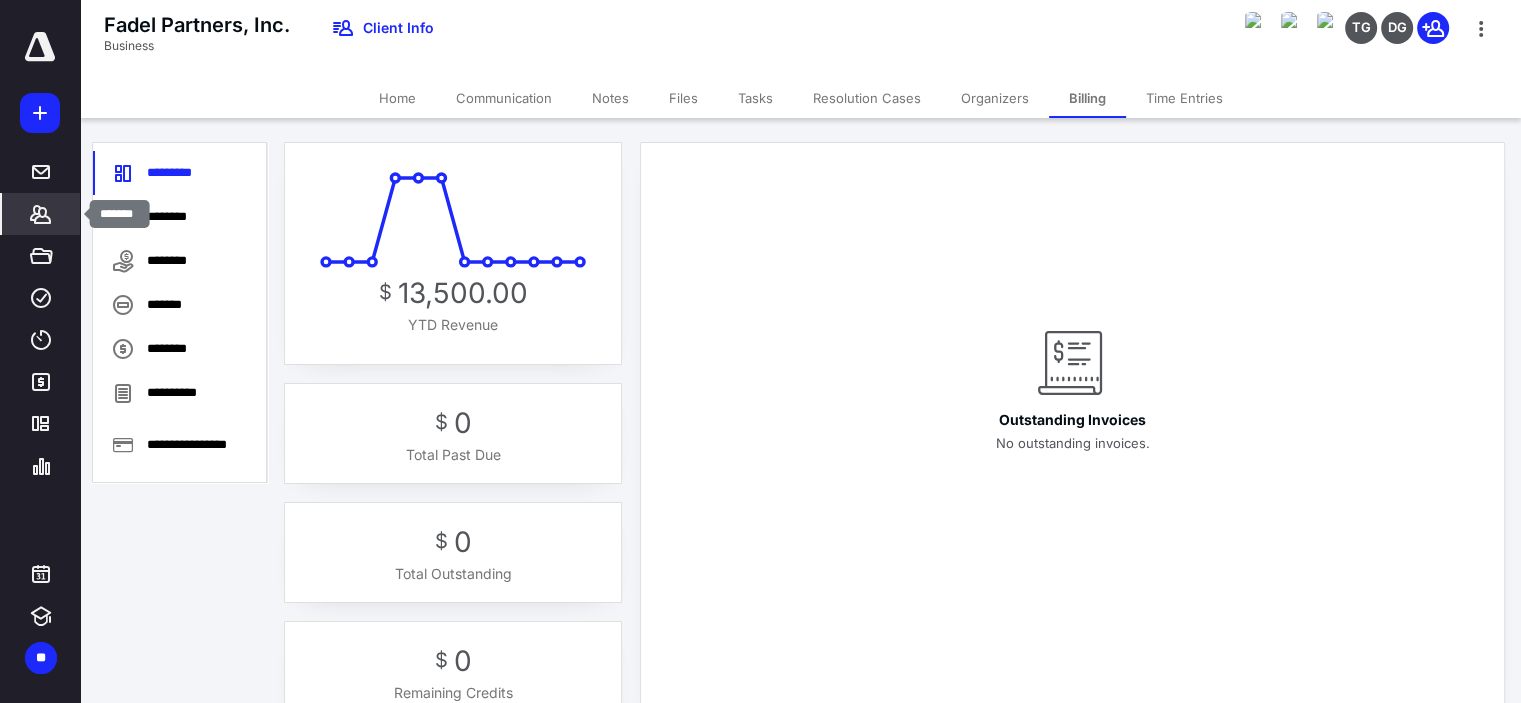 click 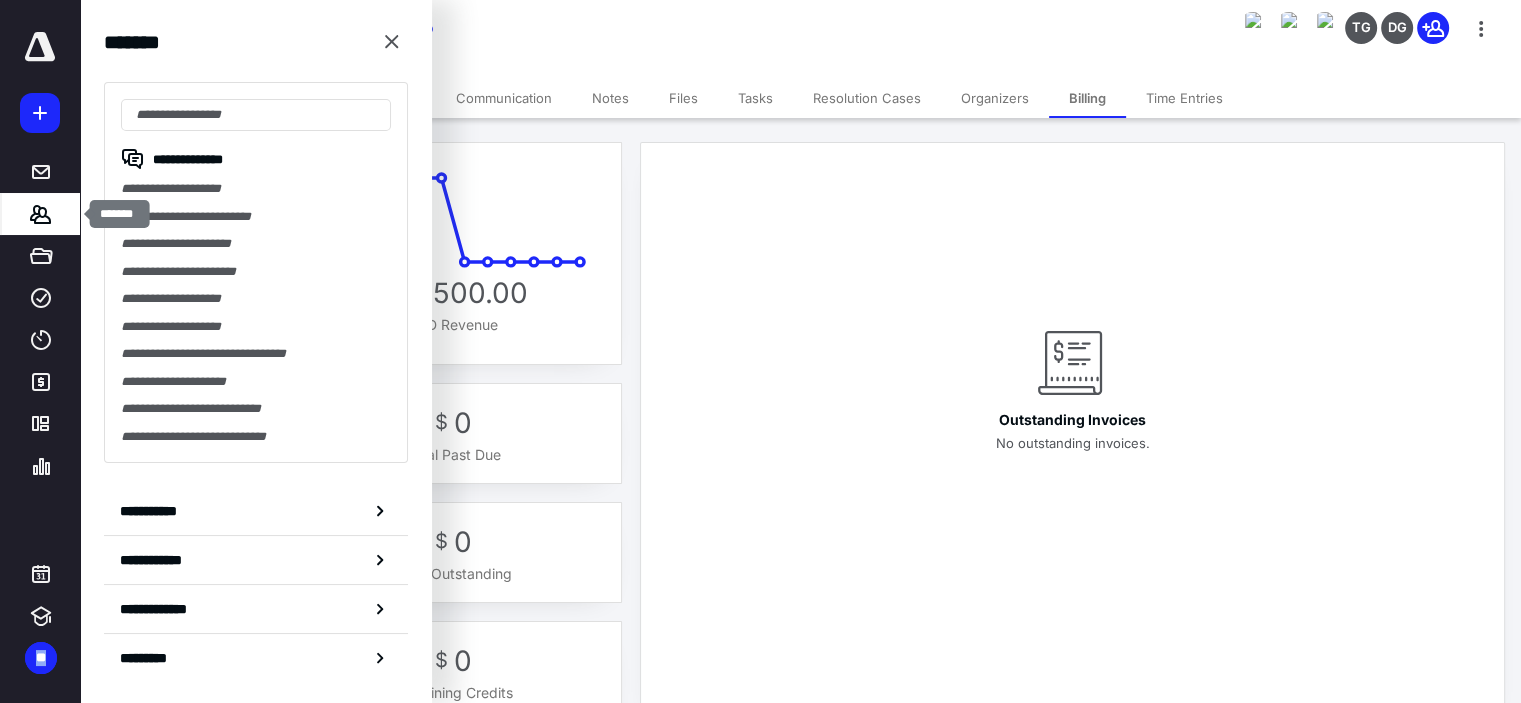 click 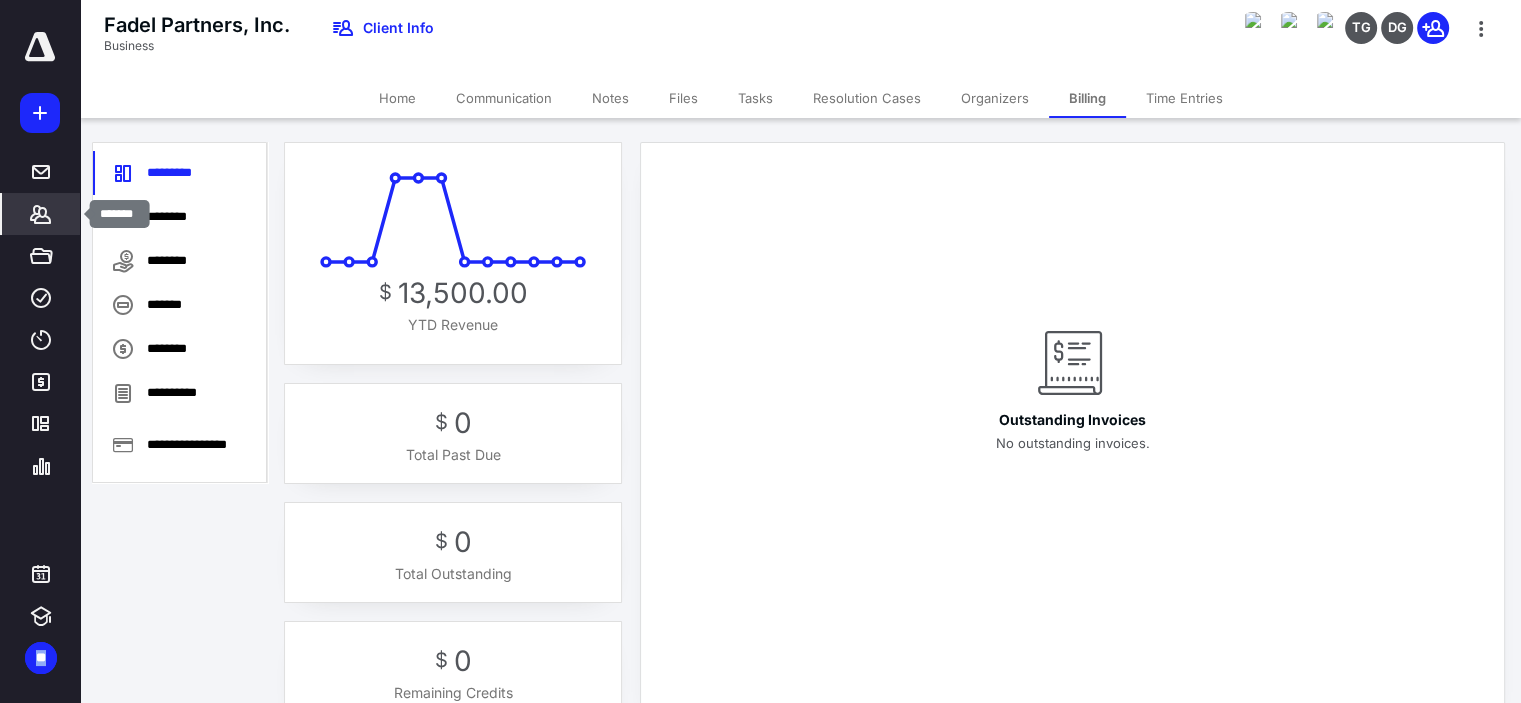 click 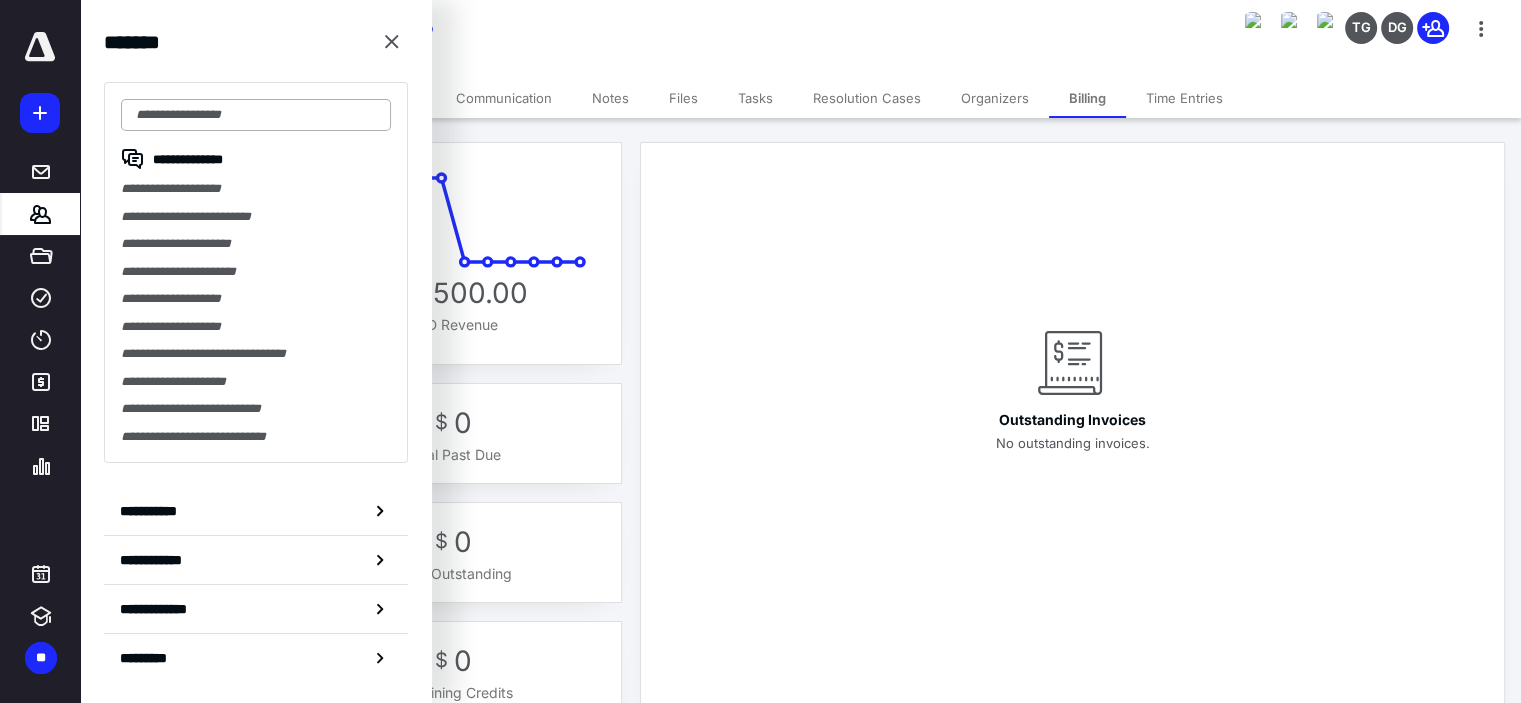 click at bounding box center (256, 115) 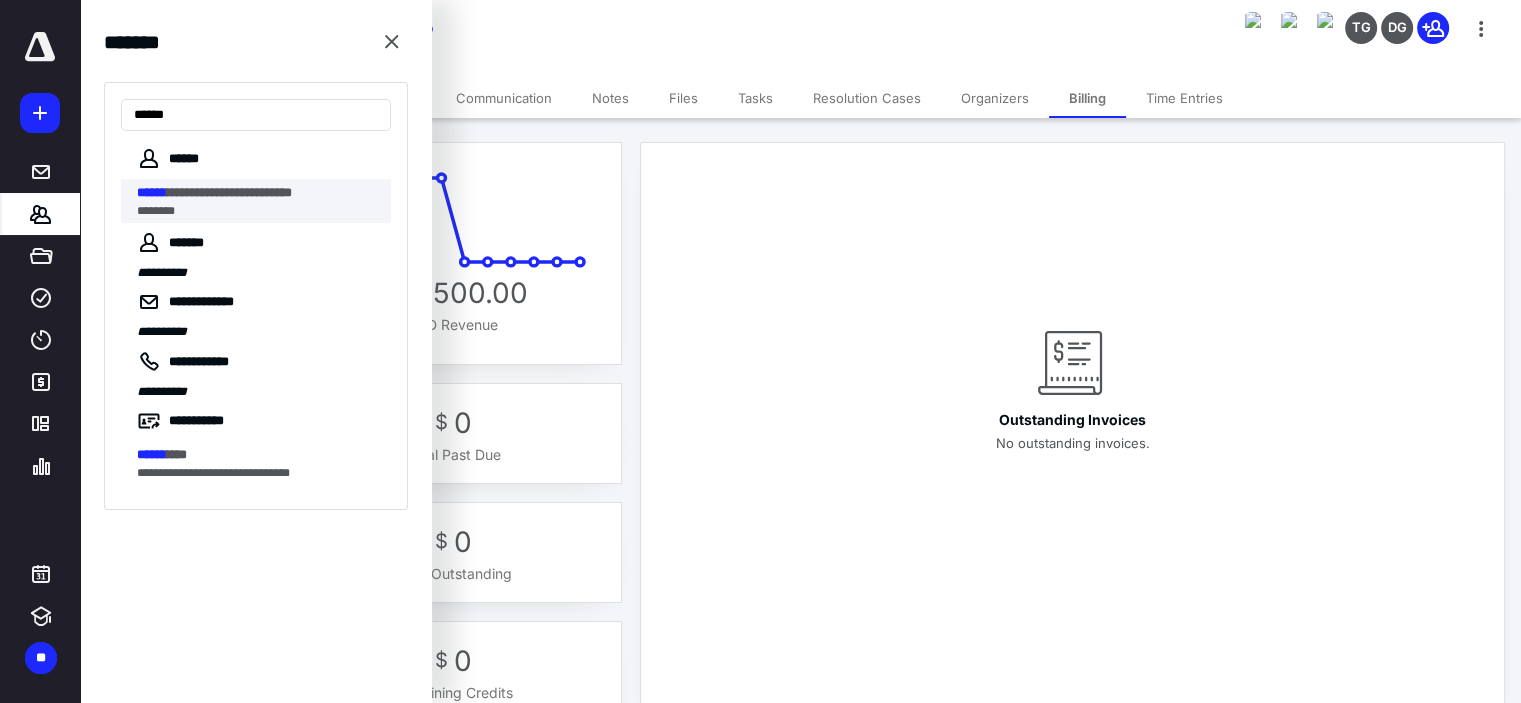 type on "******" 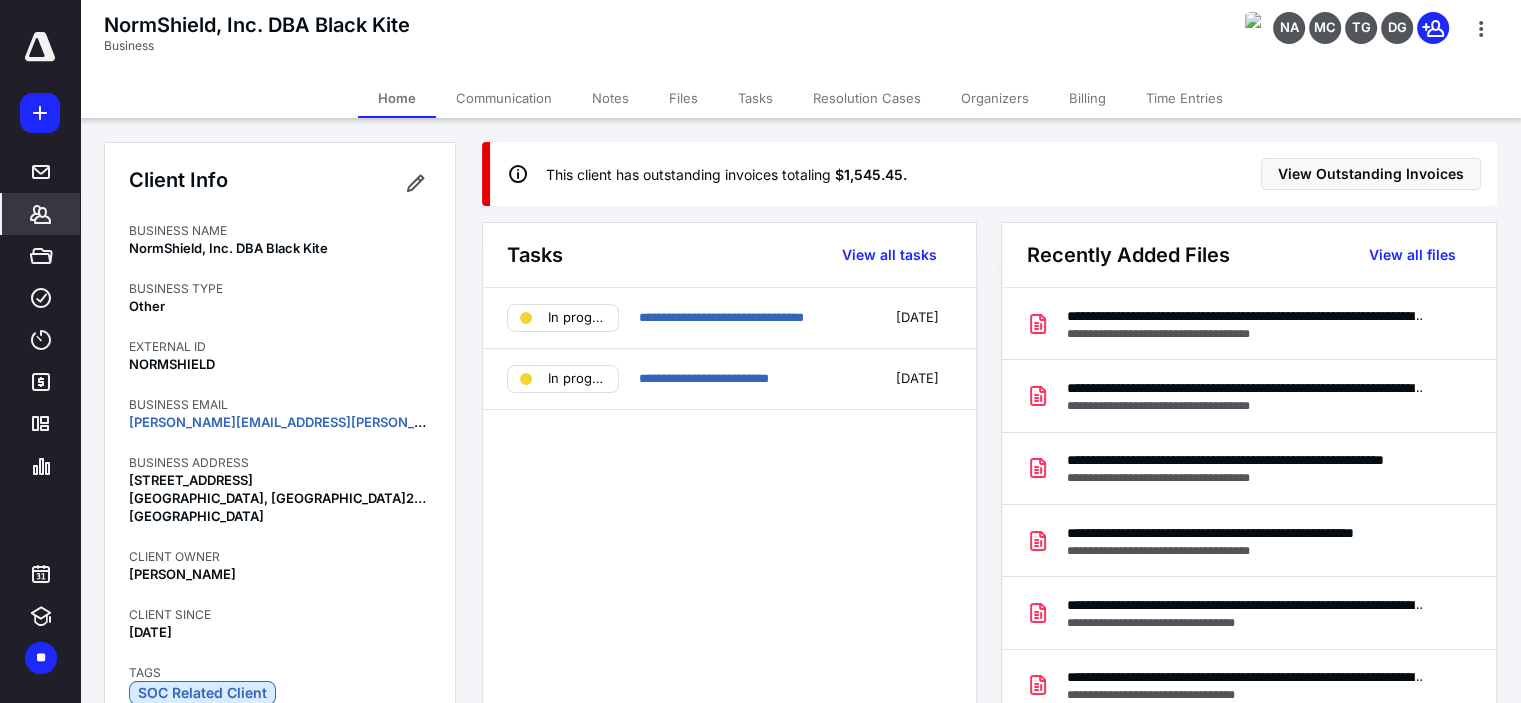 click on "Billing" at bounding box center (1087, 98) 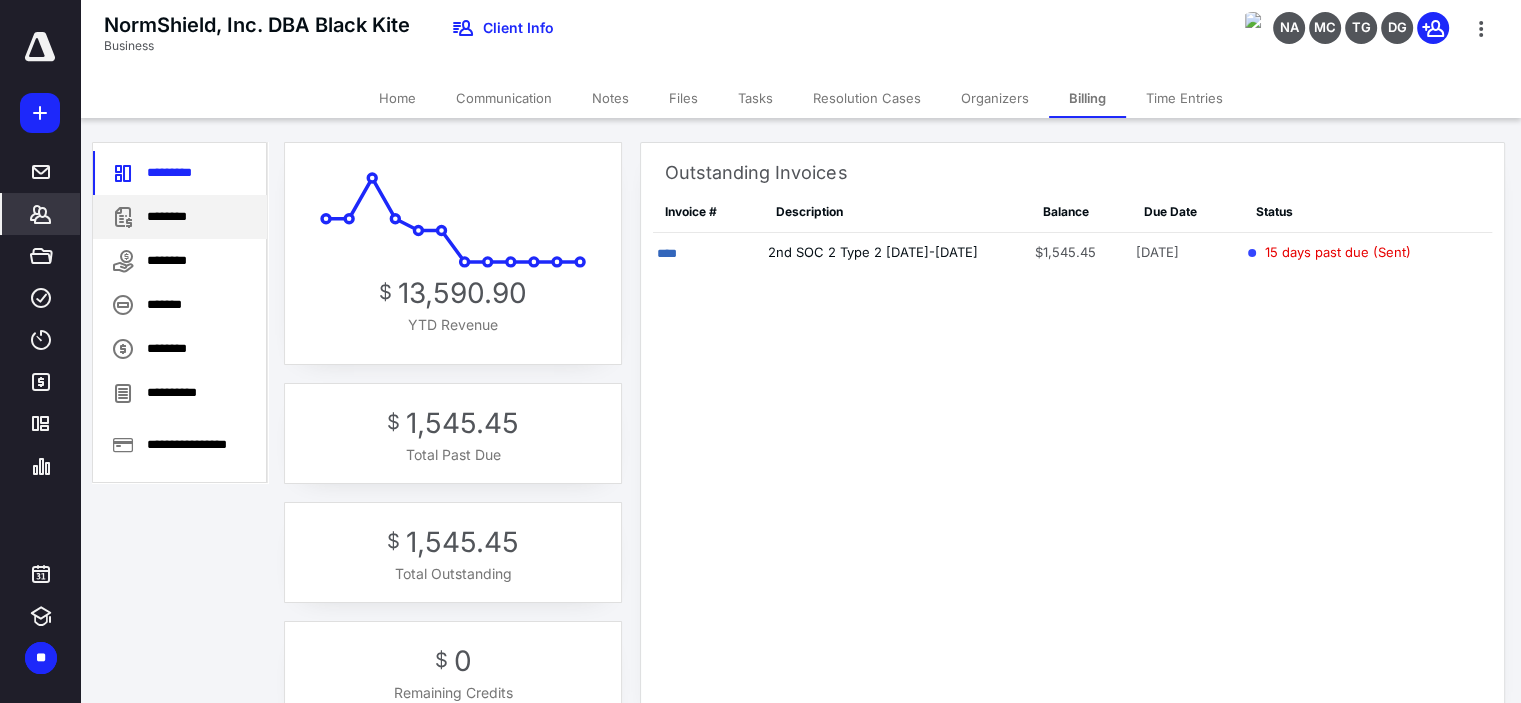 click on "********" at bounding box center (180, 217) 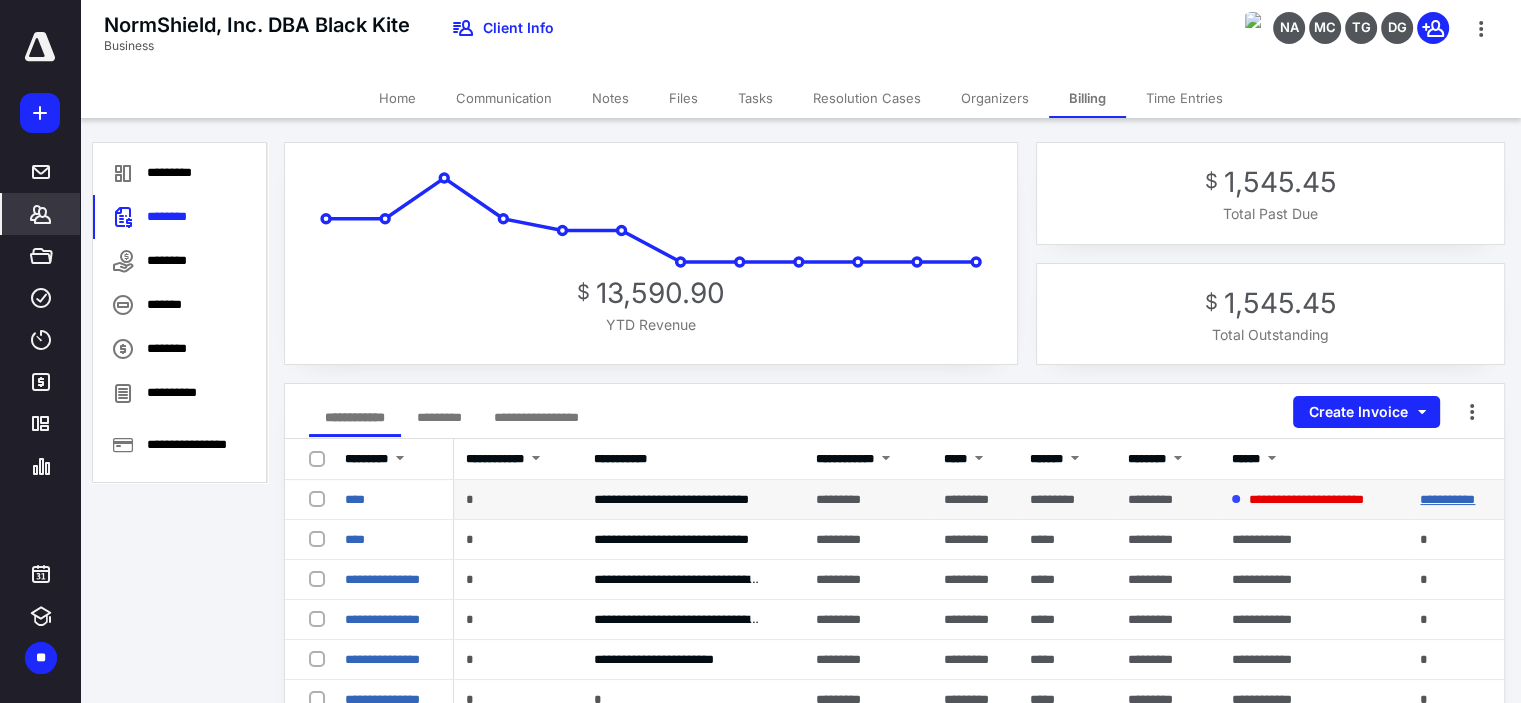 click on "**********" at bounding box center (1447, 499) 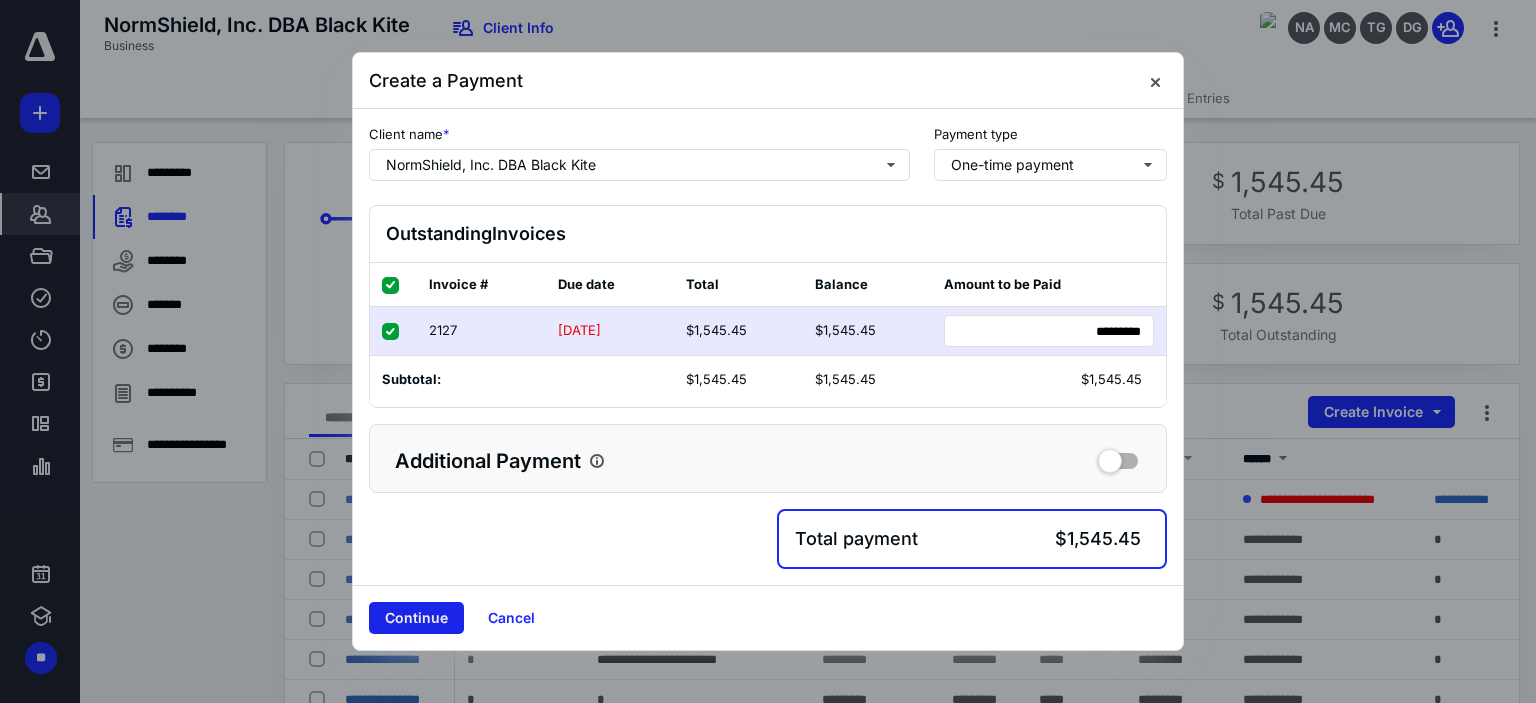 click on "Continue" at bounding box center (416, 618) 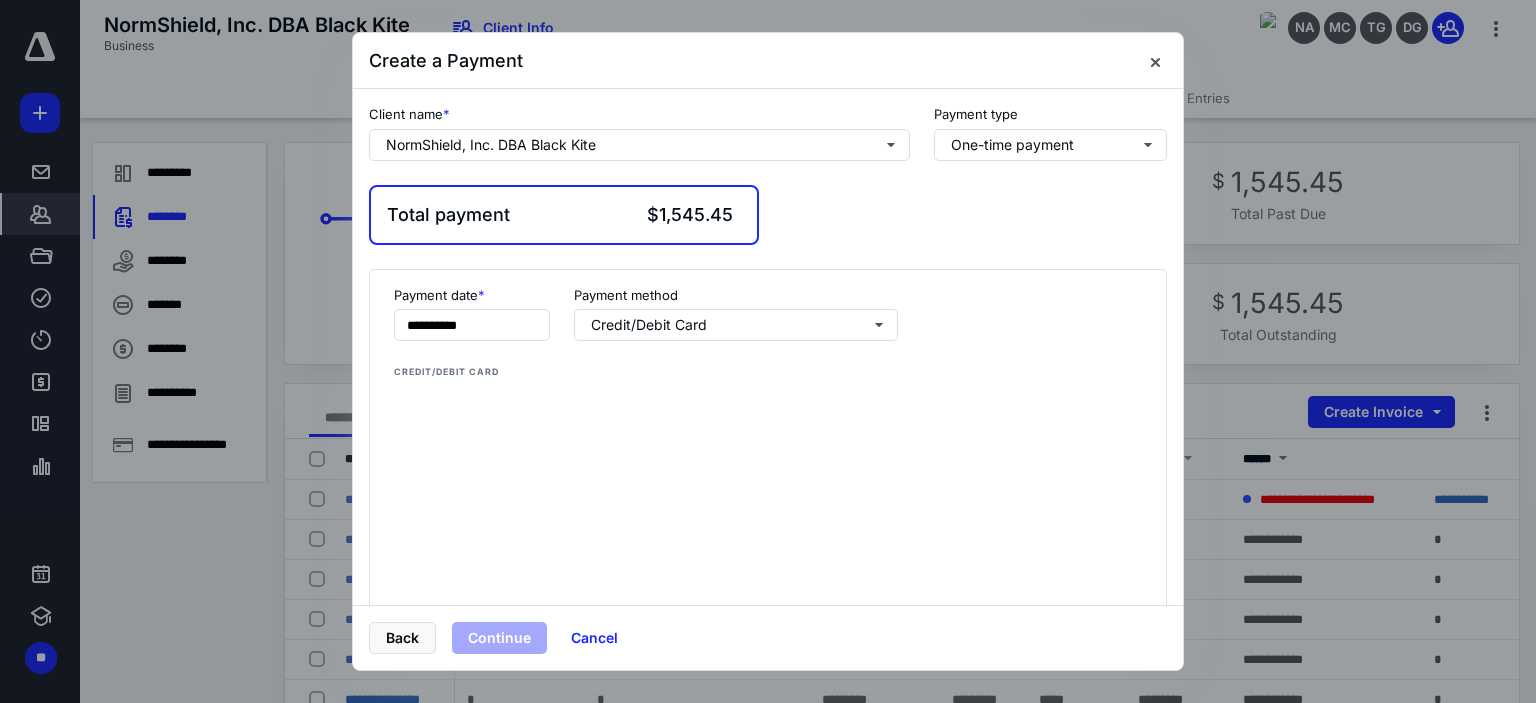 click on "**********" at bounding box center [768, 705] 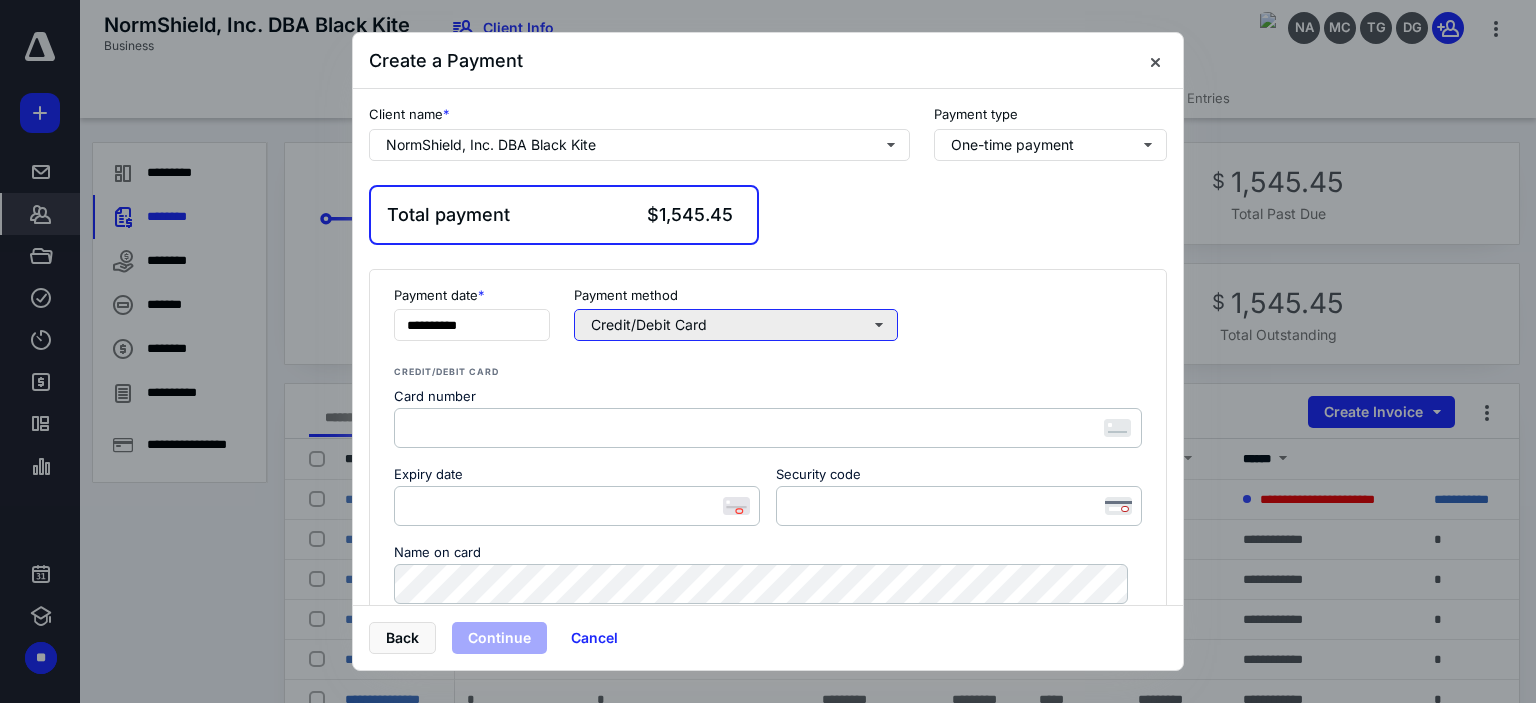click on "Credit/Debit Card" at bounding box center (736, 325) 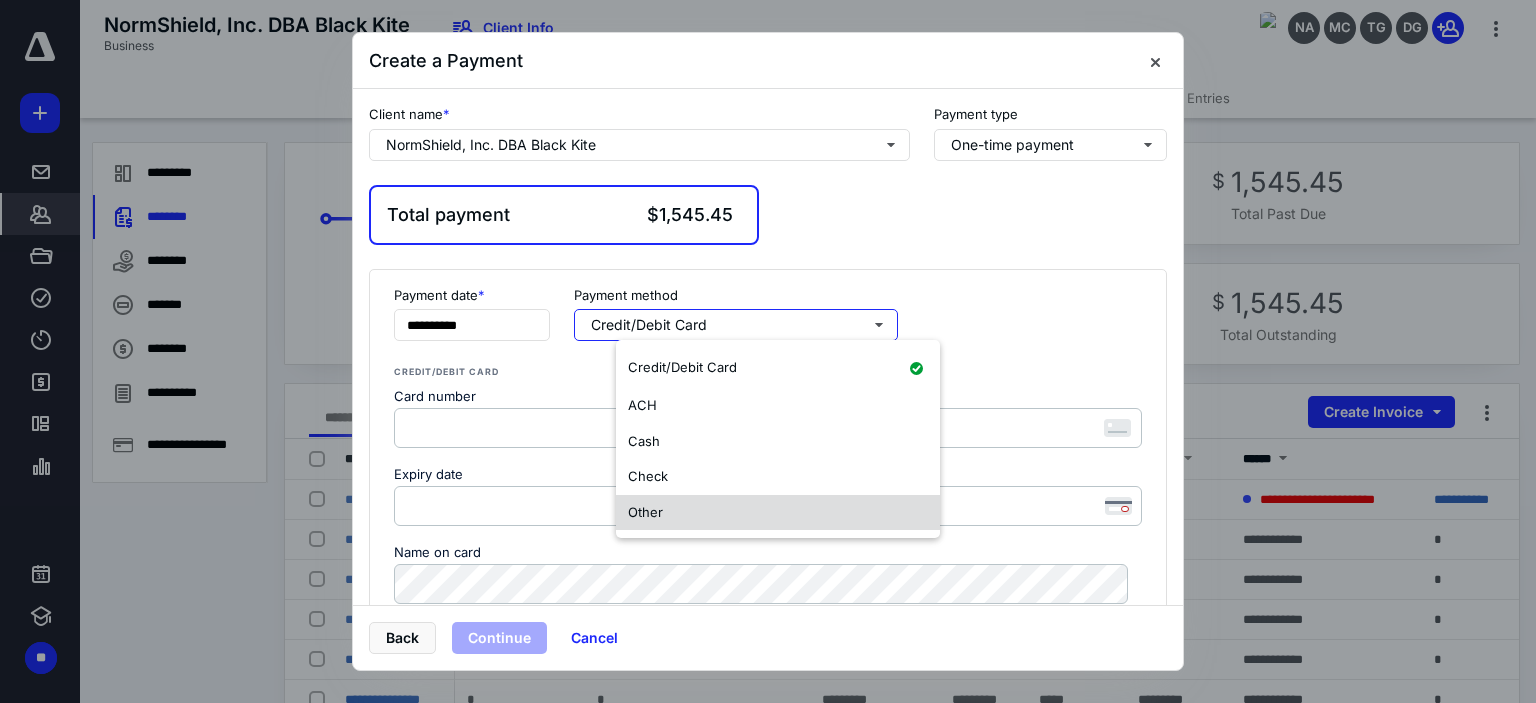 click on "Other" at bounding box center (778, 513) 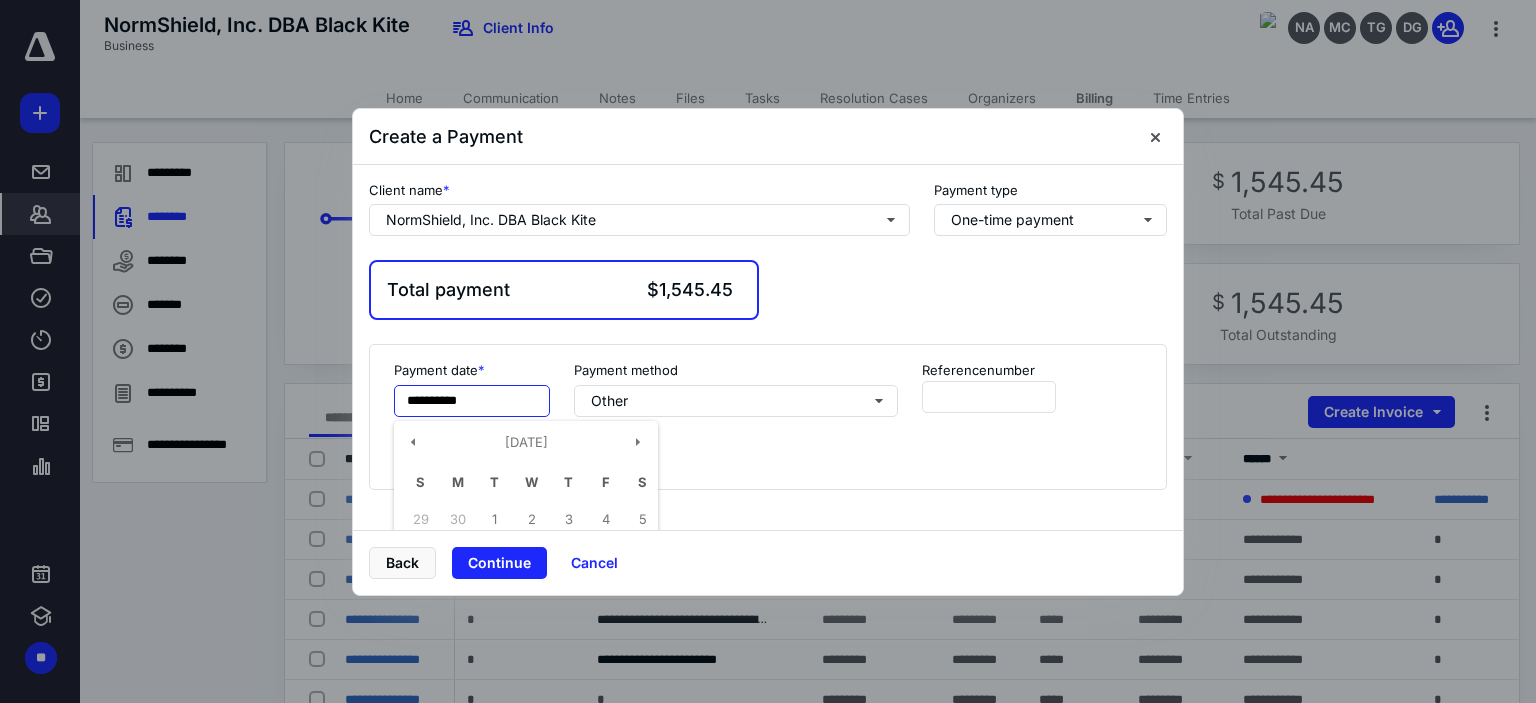 click on "**********" at bounding box center (472, 401) 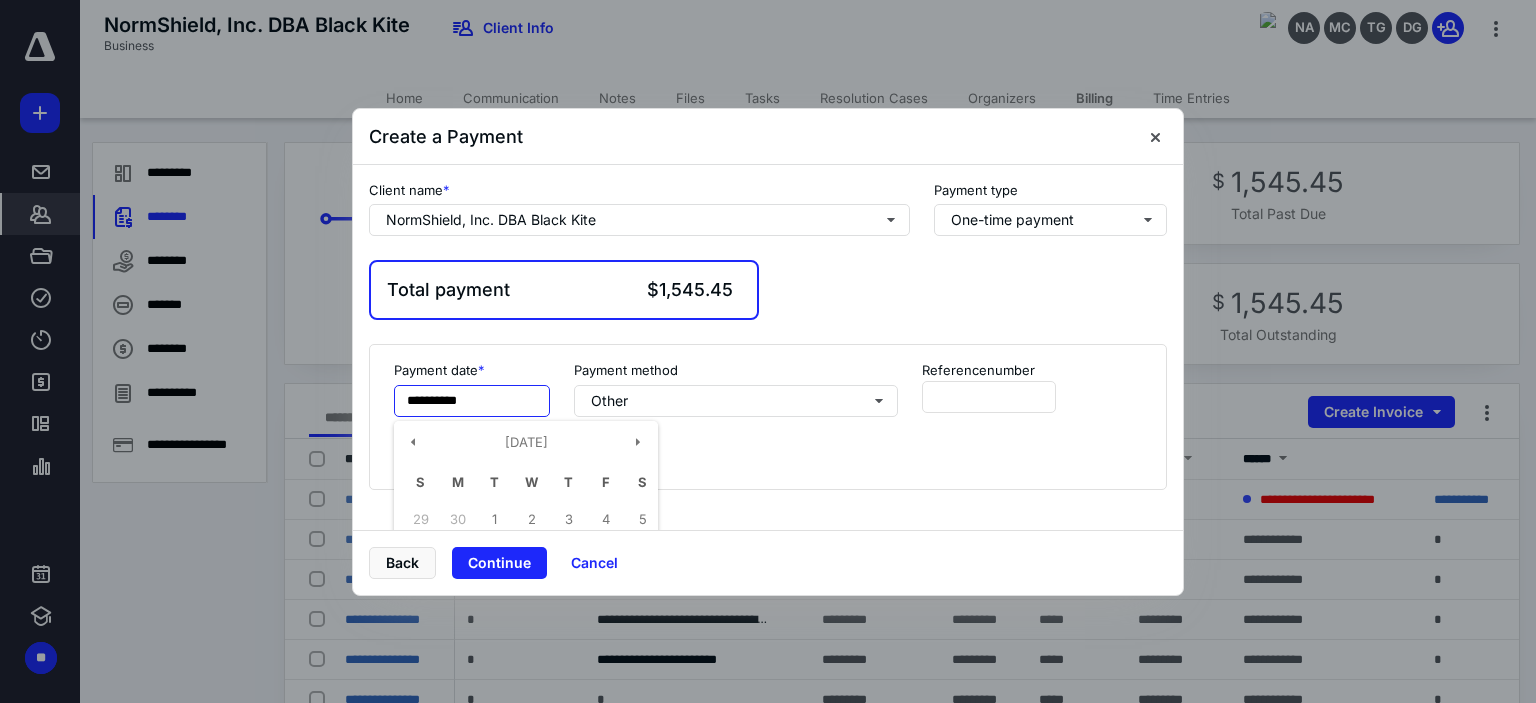 type on "**********" 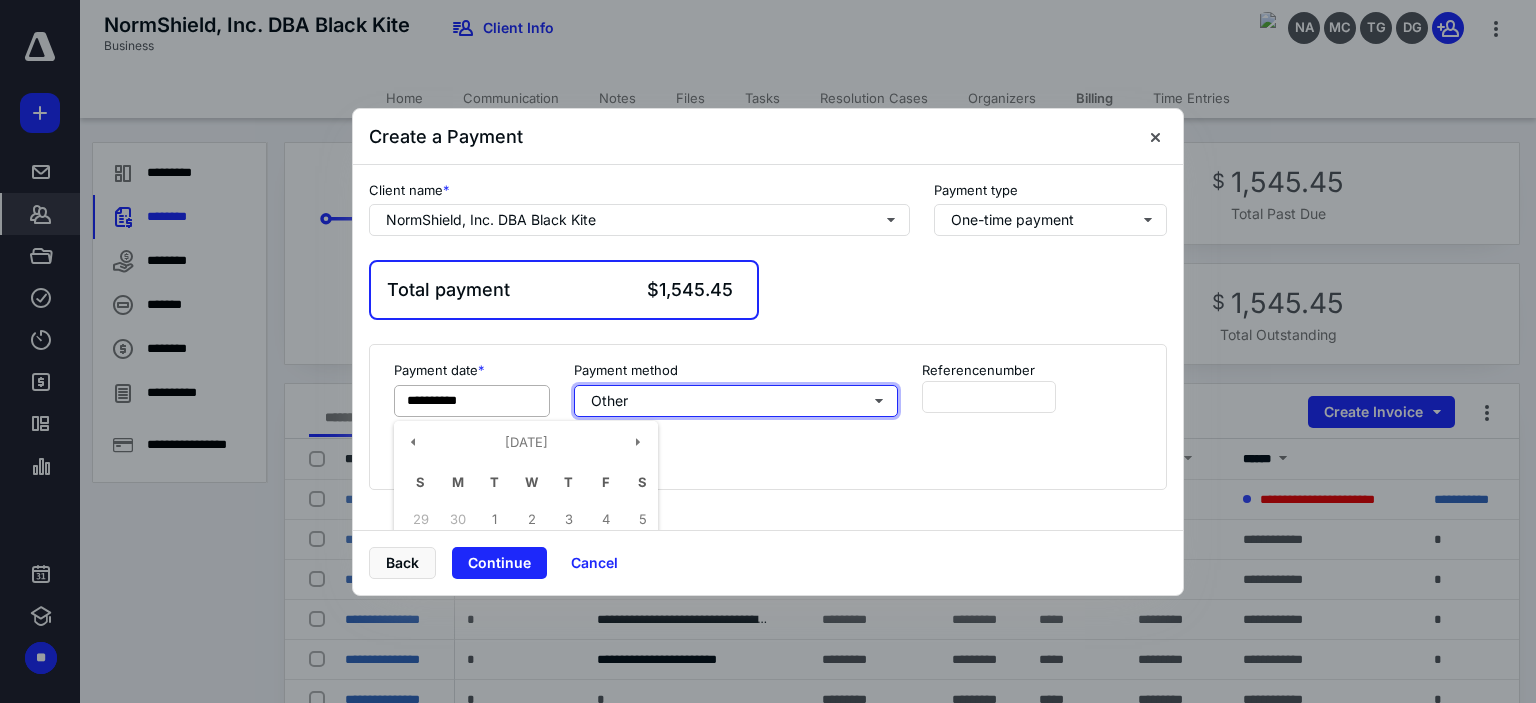 type 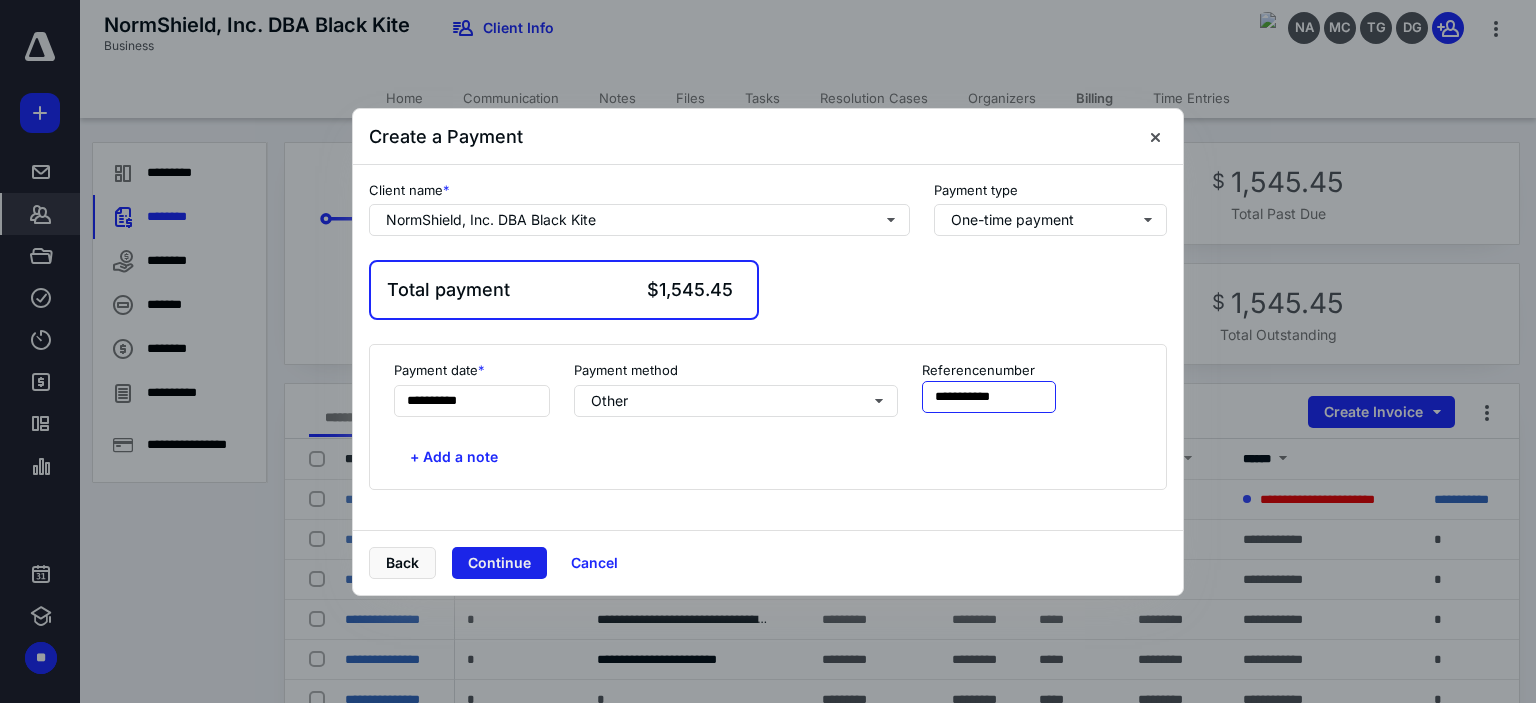 type on "**********" 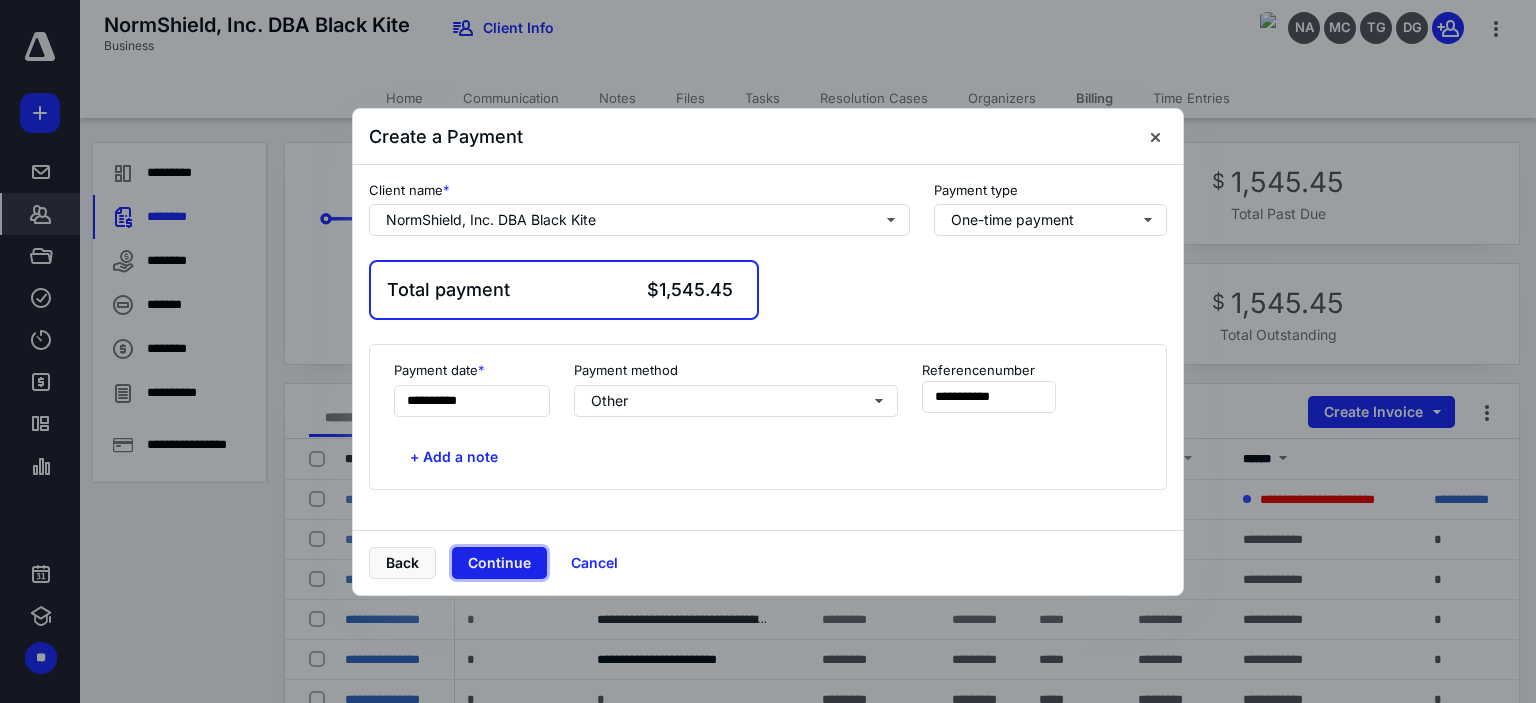 click on "Continue" at bounding box center [499, 563] 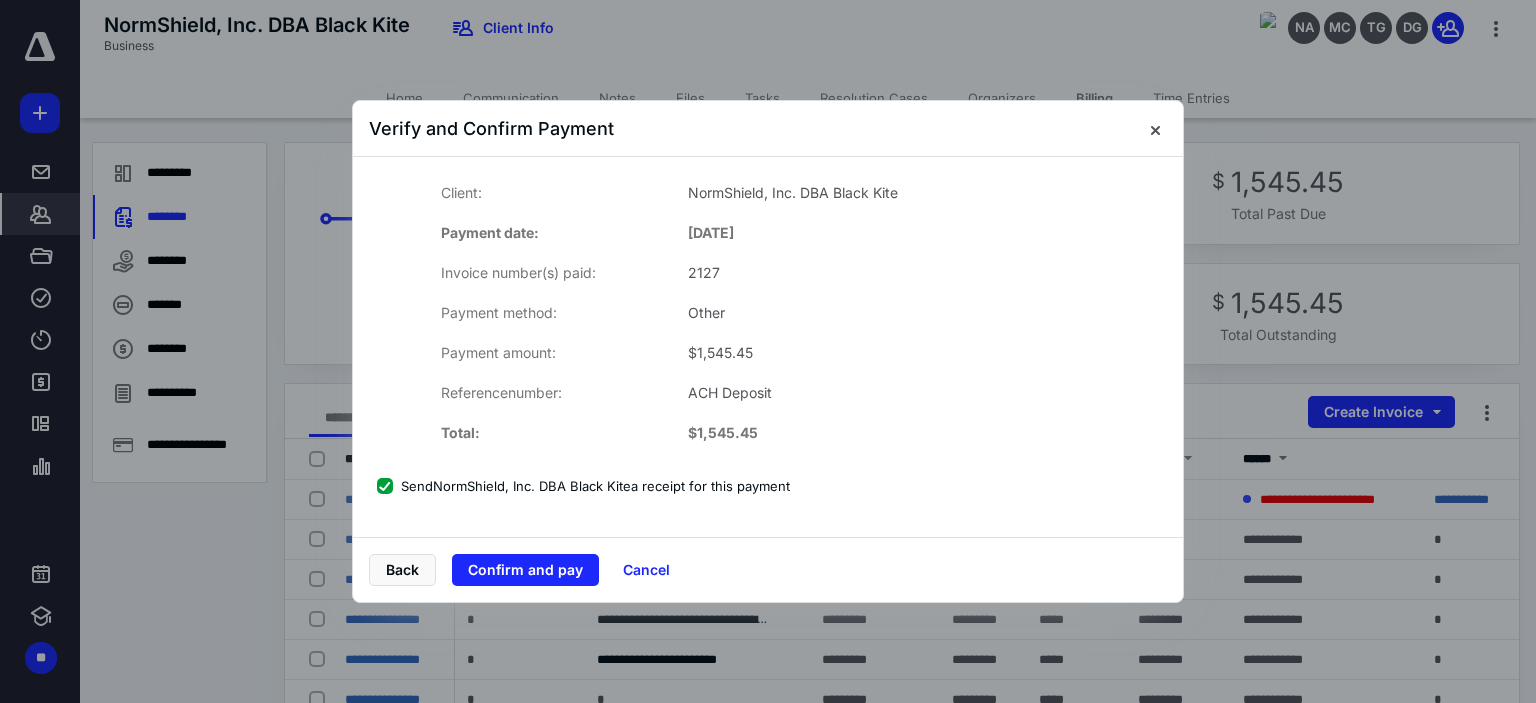 click on "Send  NormShield, Inc. DBA Black Kite  a receipt for this payment" at bounding box center [583, 486] 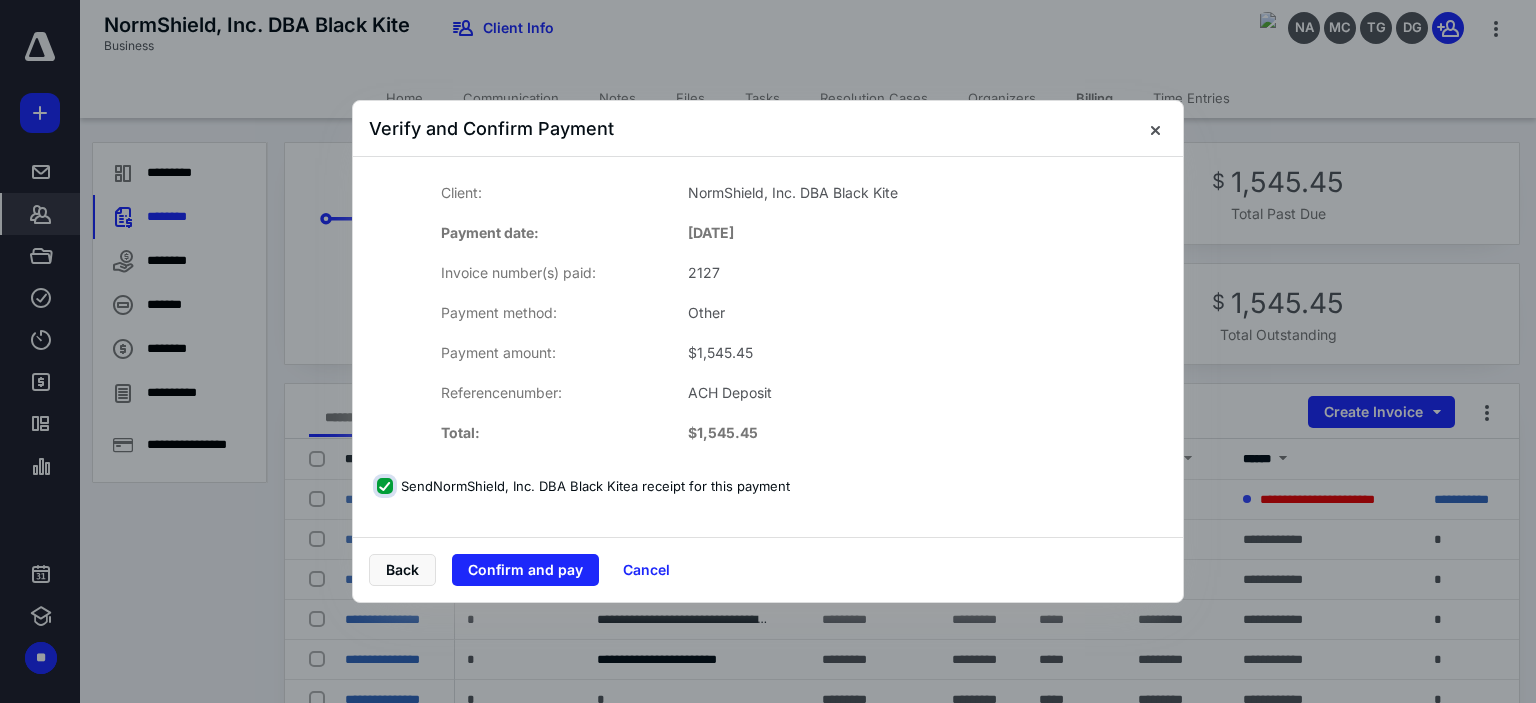 click on "Send  NormShield, Inc. DBA Black Kite  a receipt for this payment" at bounding box center (387, 486) 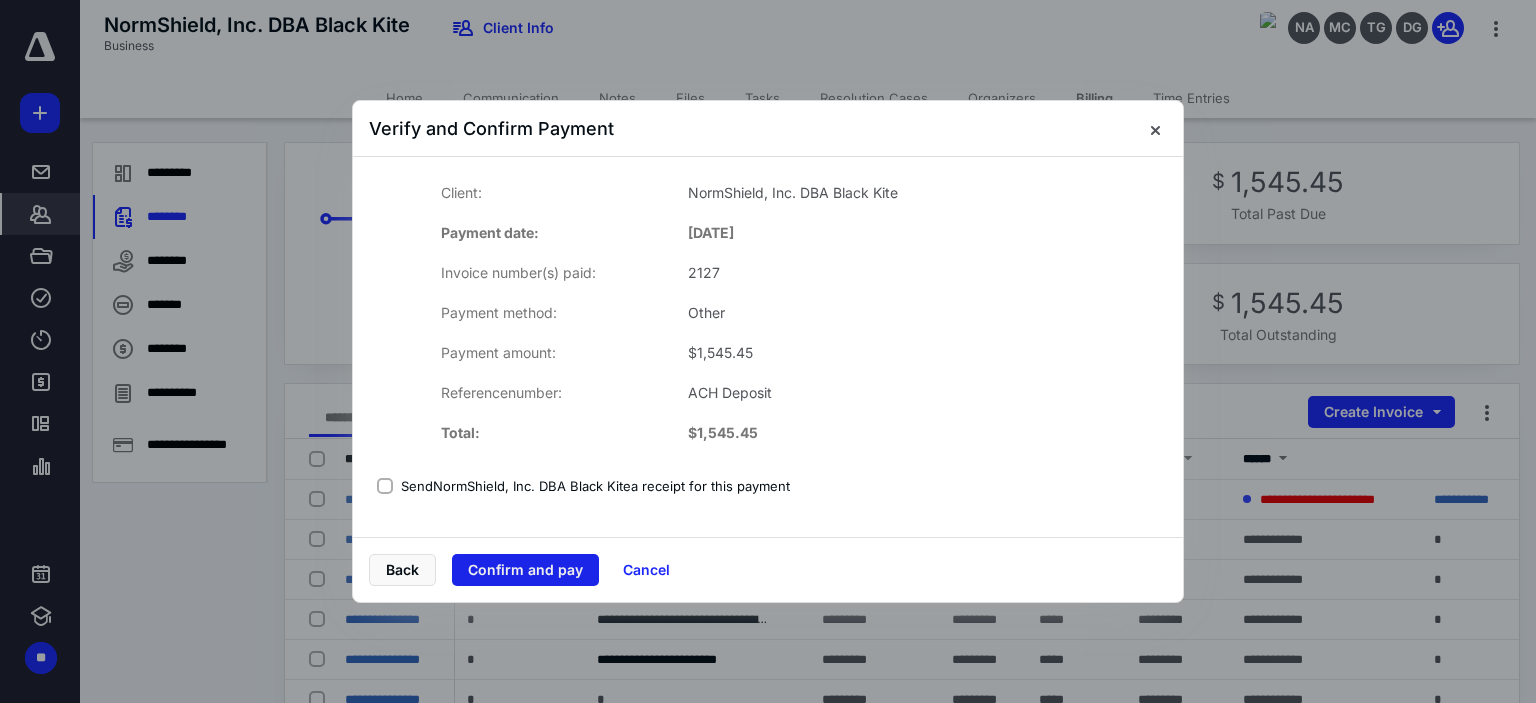click on "Confirm and pay" at bounding box center (525, 570) 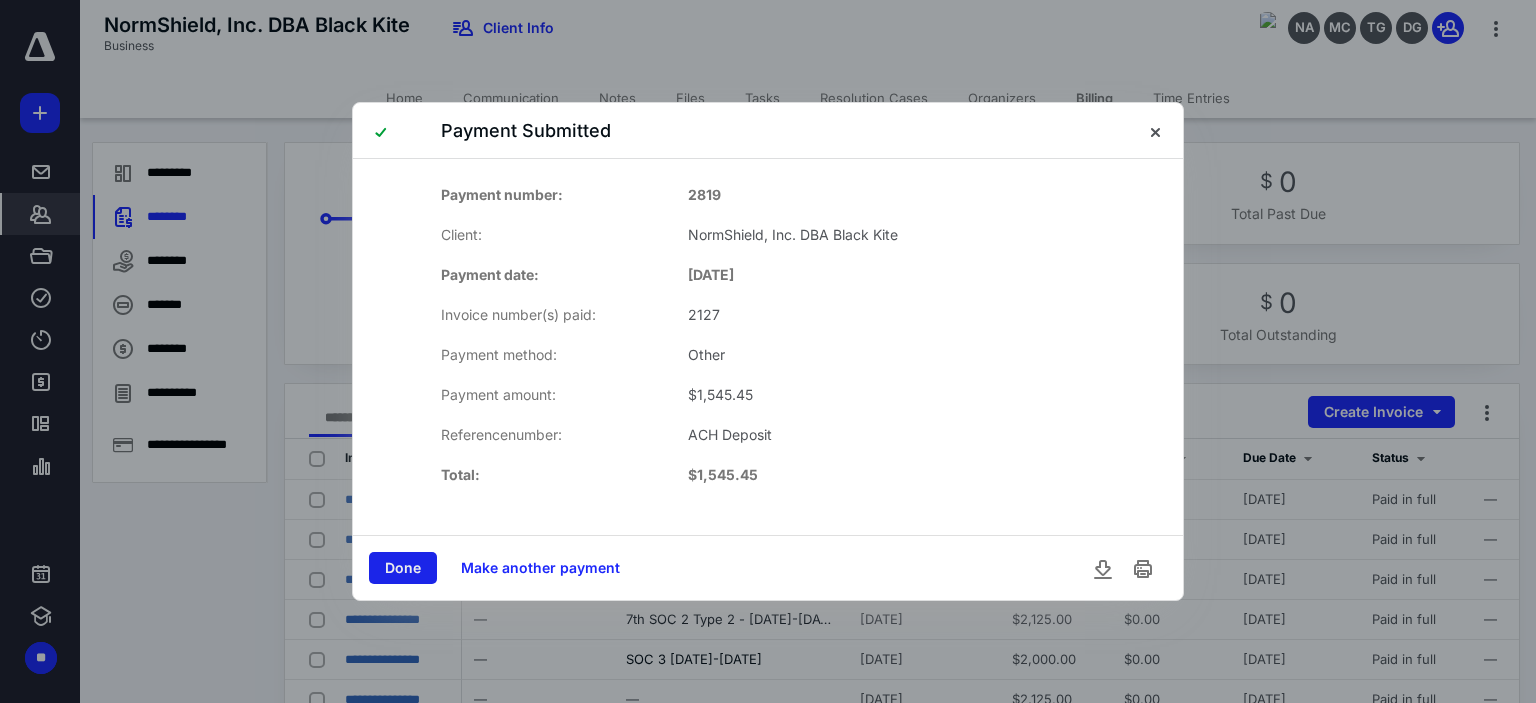 click on "Done" at bounding box center [403, 568] 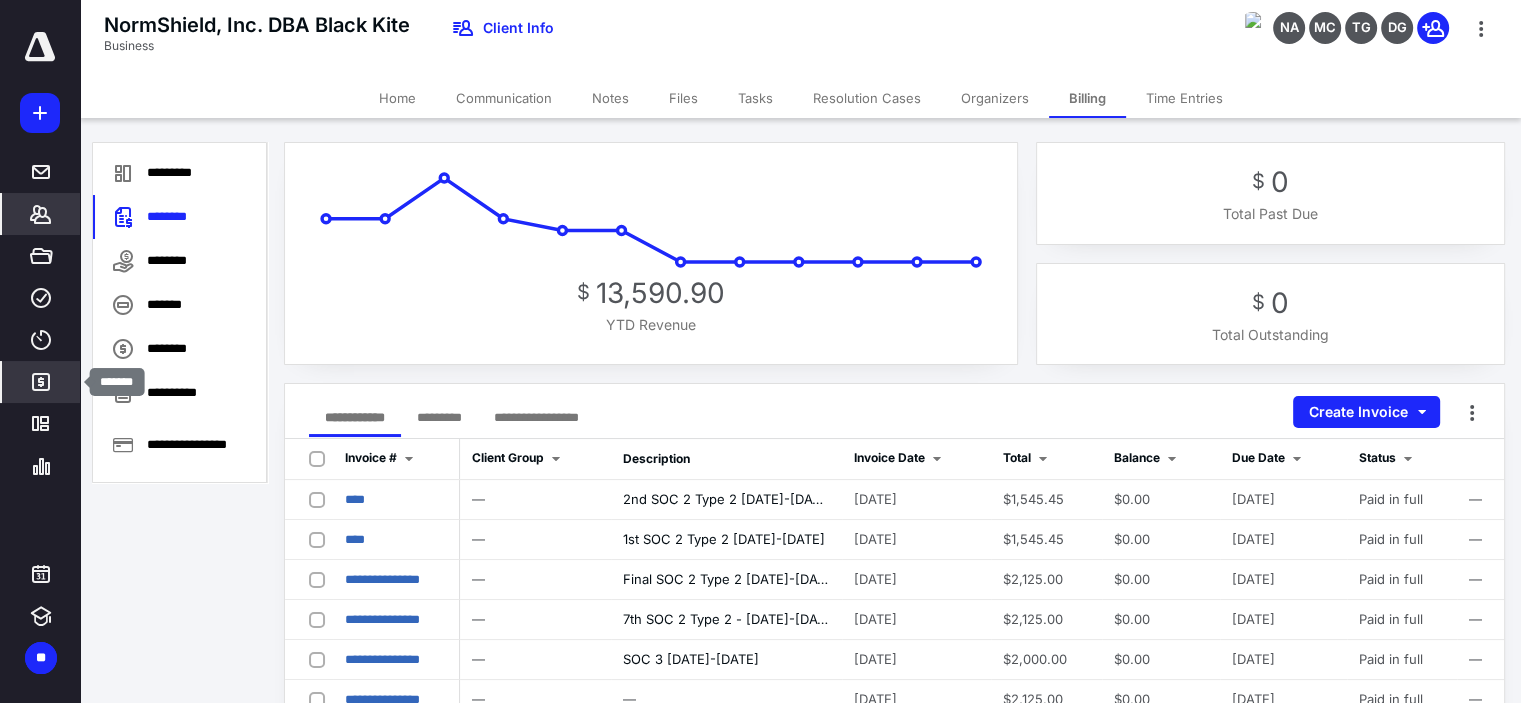 click 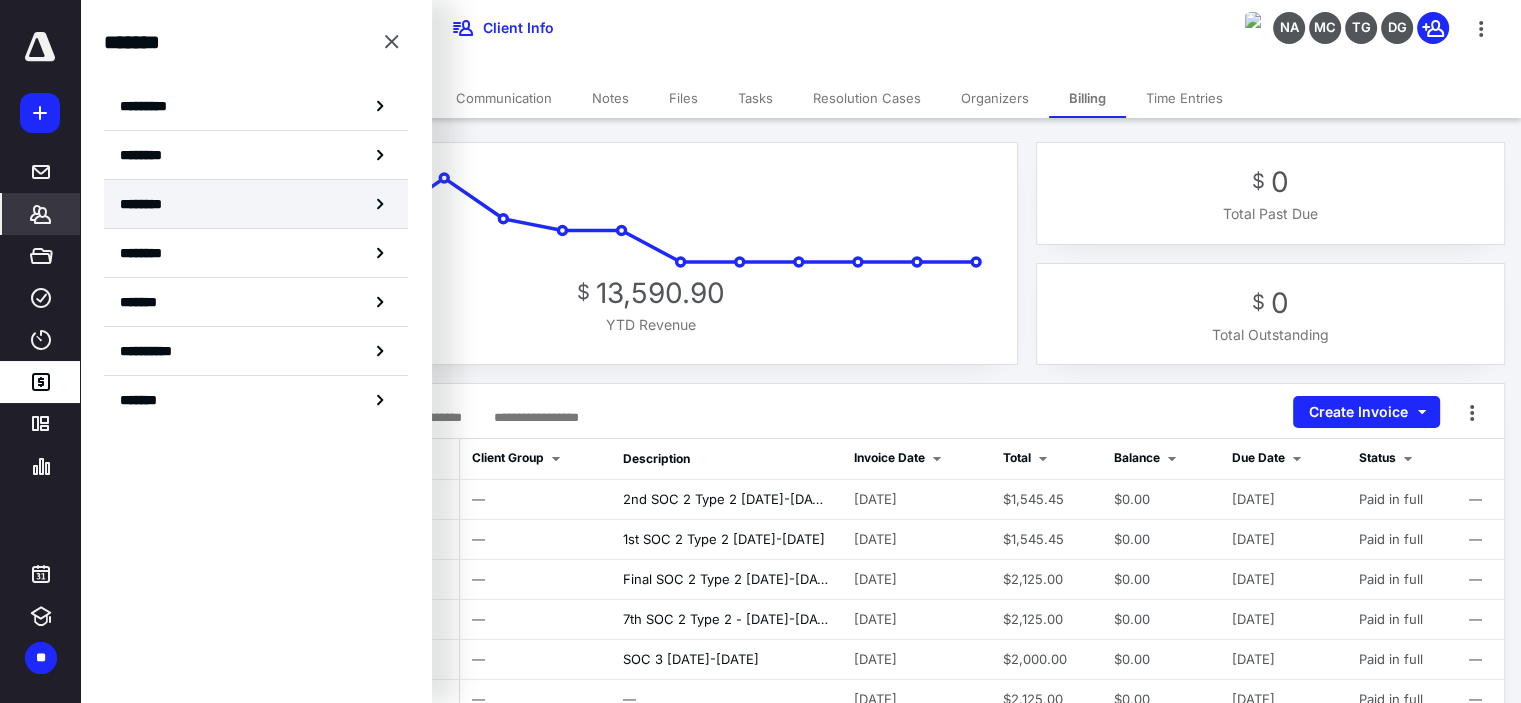 click on "********" at bounding box center [256, 204] 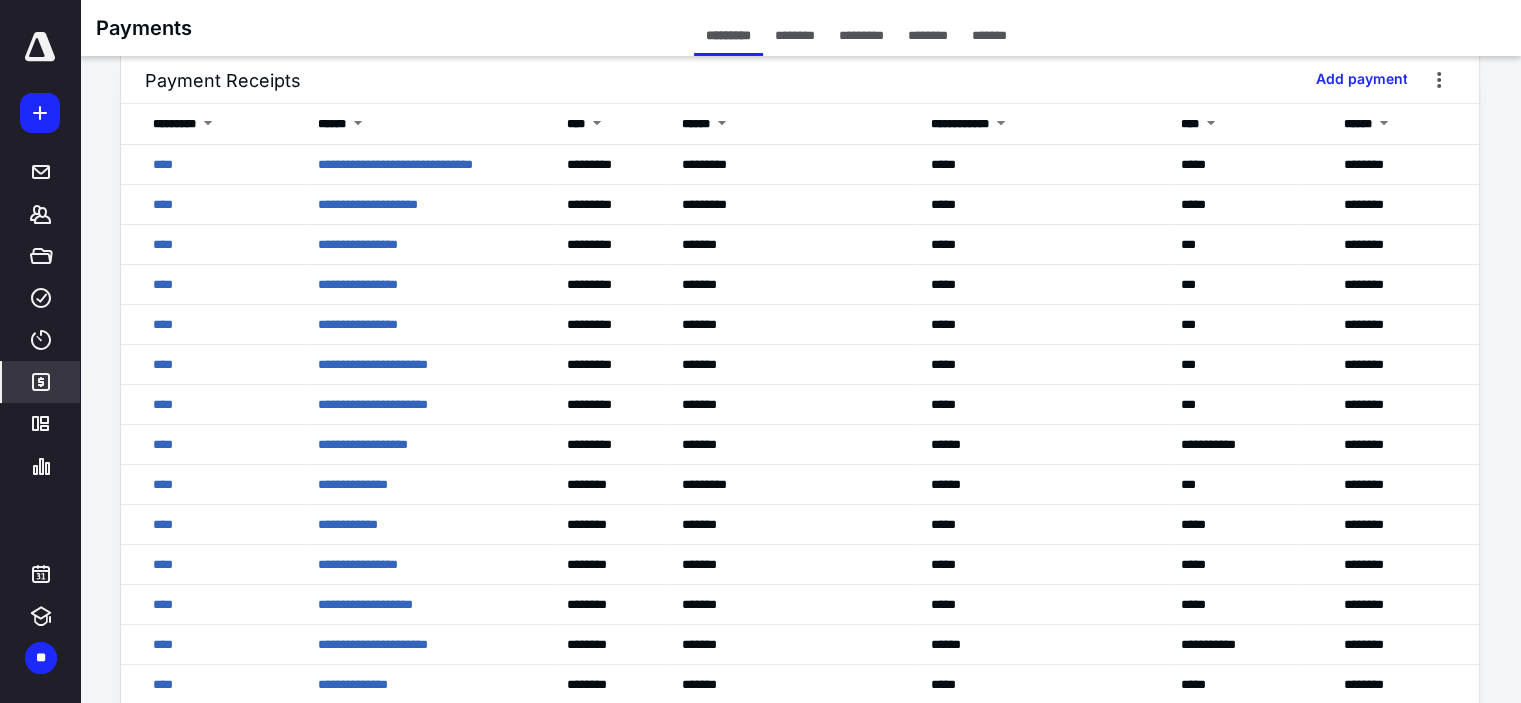 scroll, scrollTop: 404, scrollLeft: 0, axis: vertical 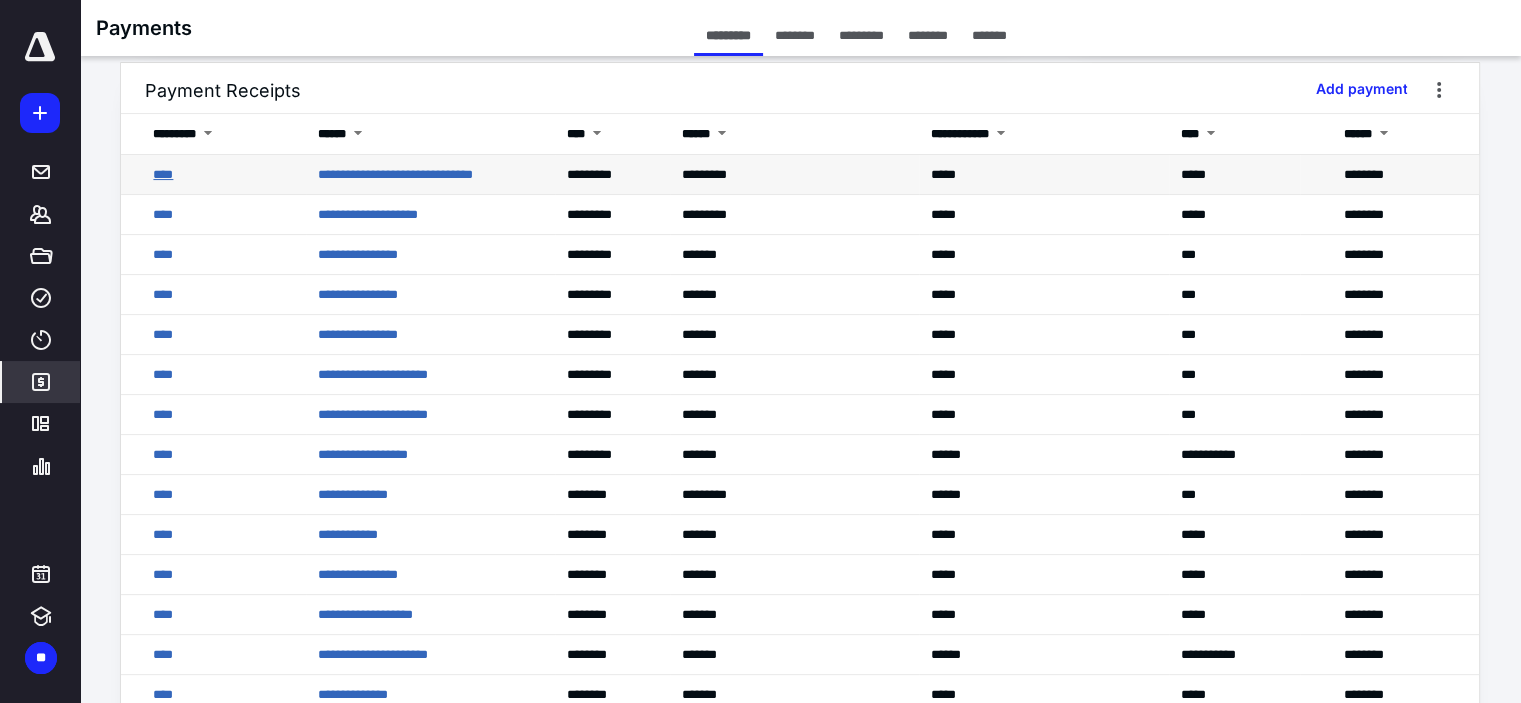click on "****" at bounding box center (163, 174) 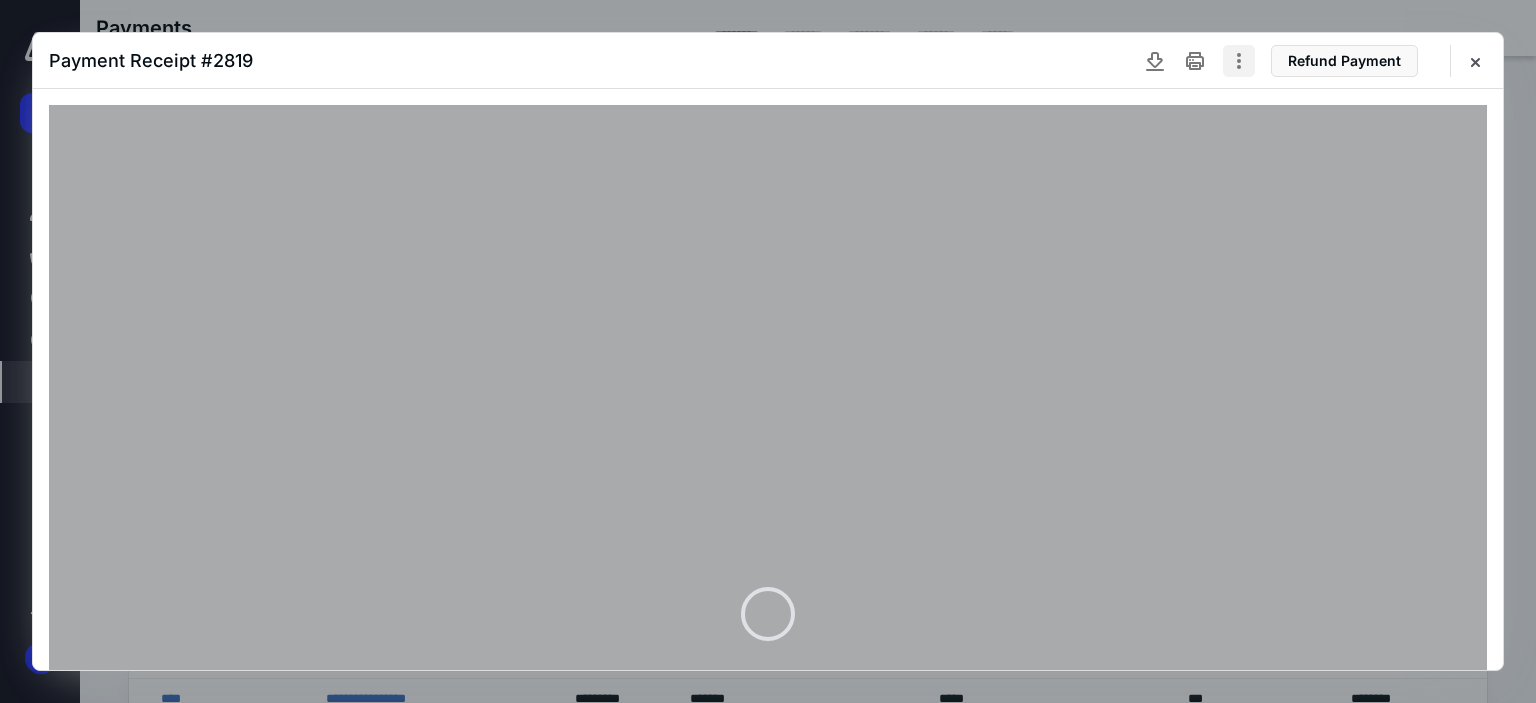 click 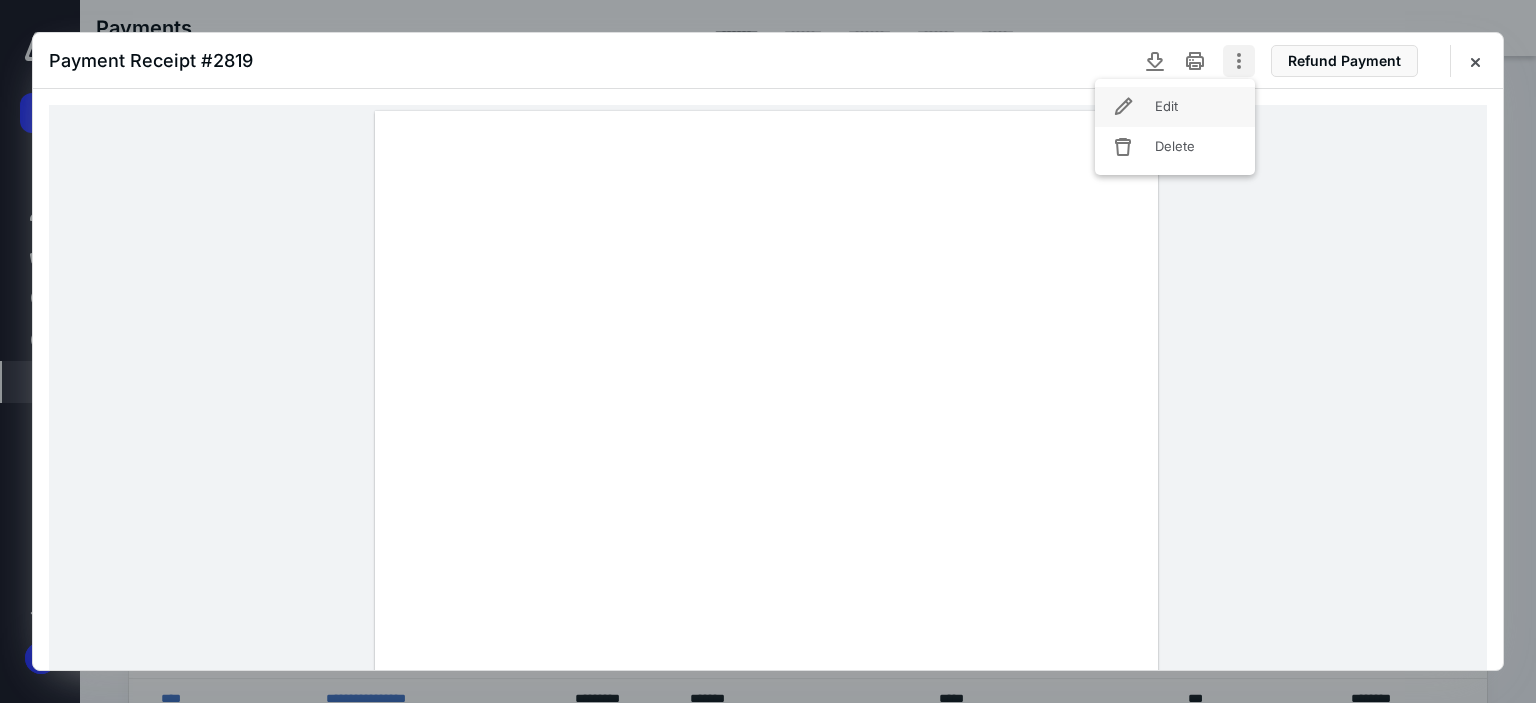 click on "Edit" at bounding box center [1175, 107] 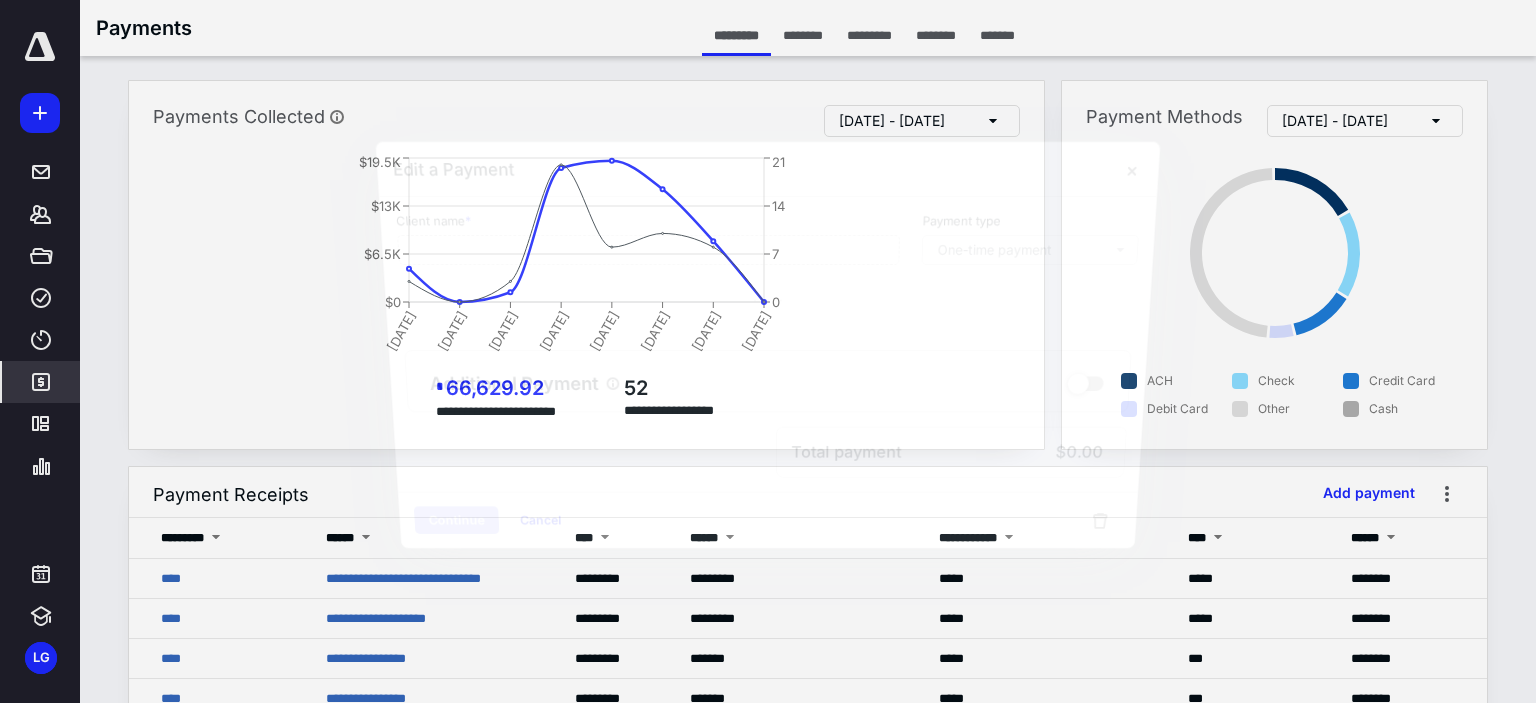 type on "**********" 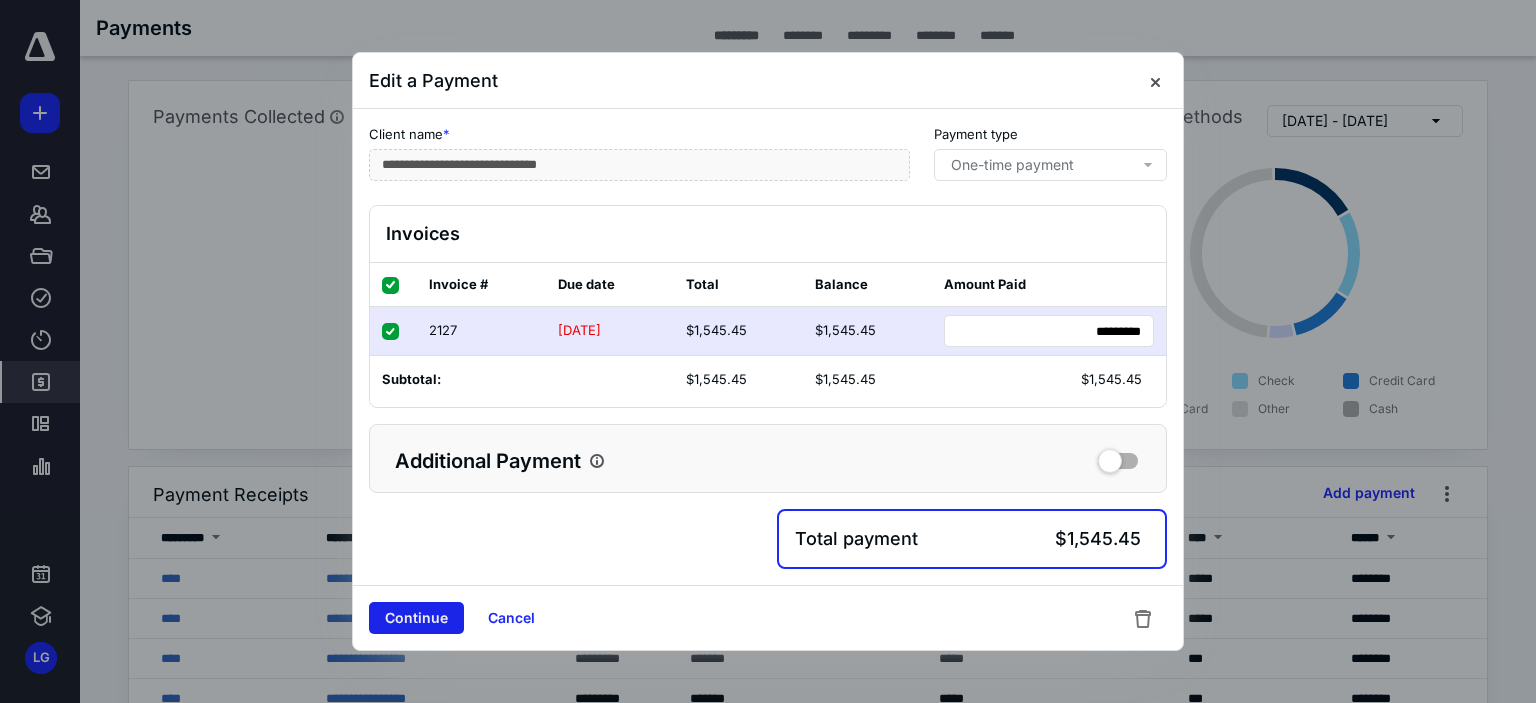 click on "Continue" at bounding box center [416, 618] 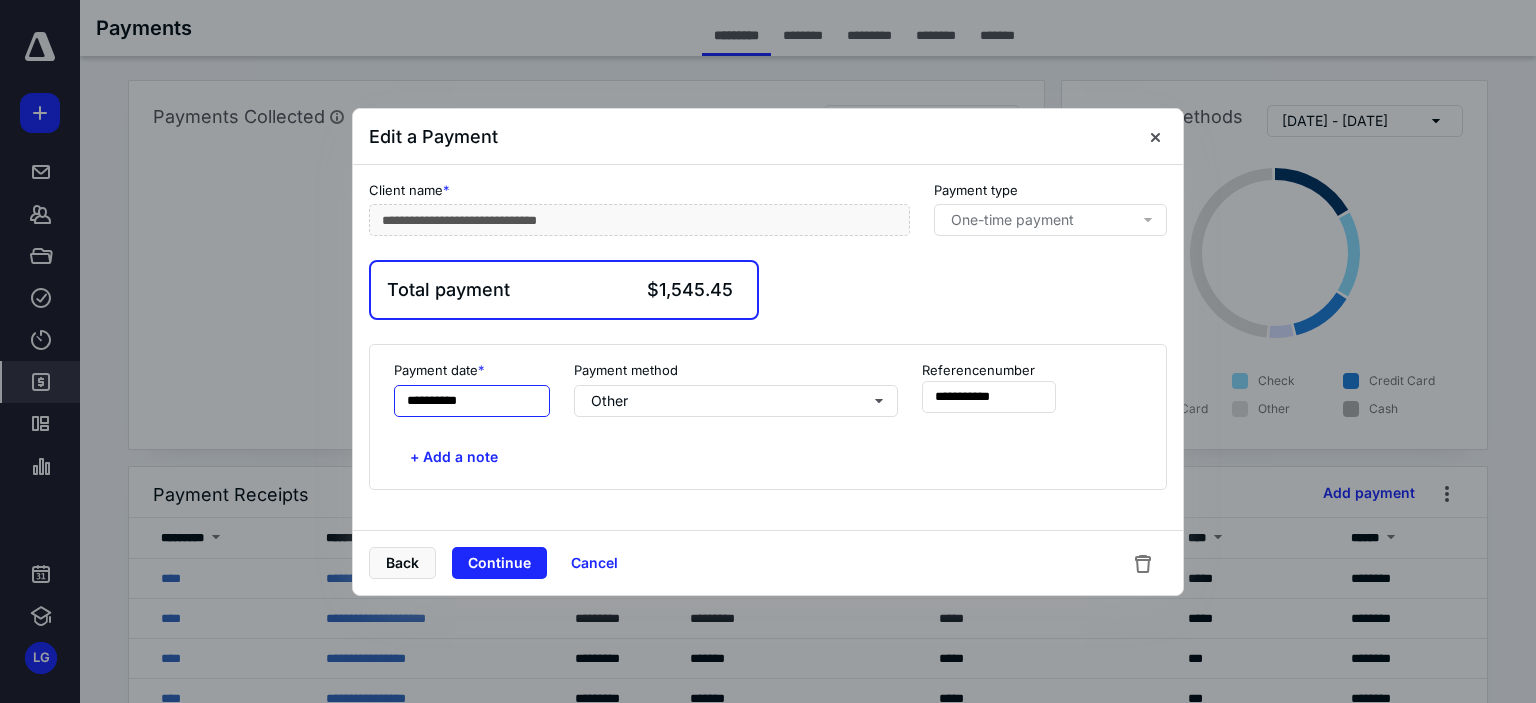 click on "**********" at bounding box center [472, 401] 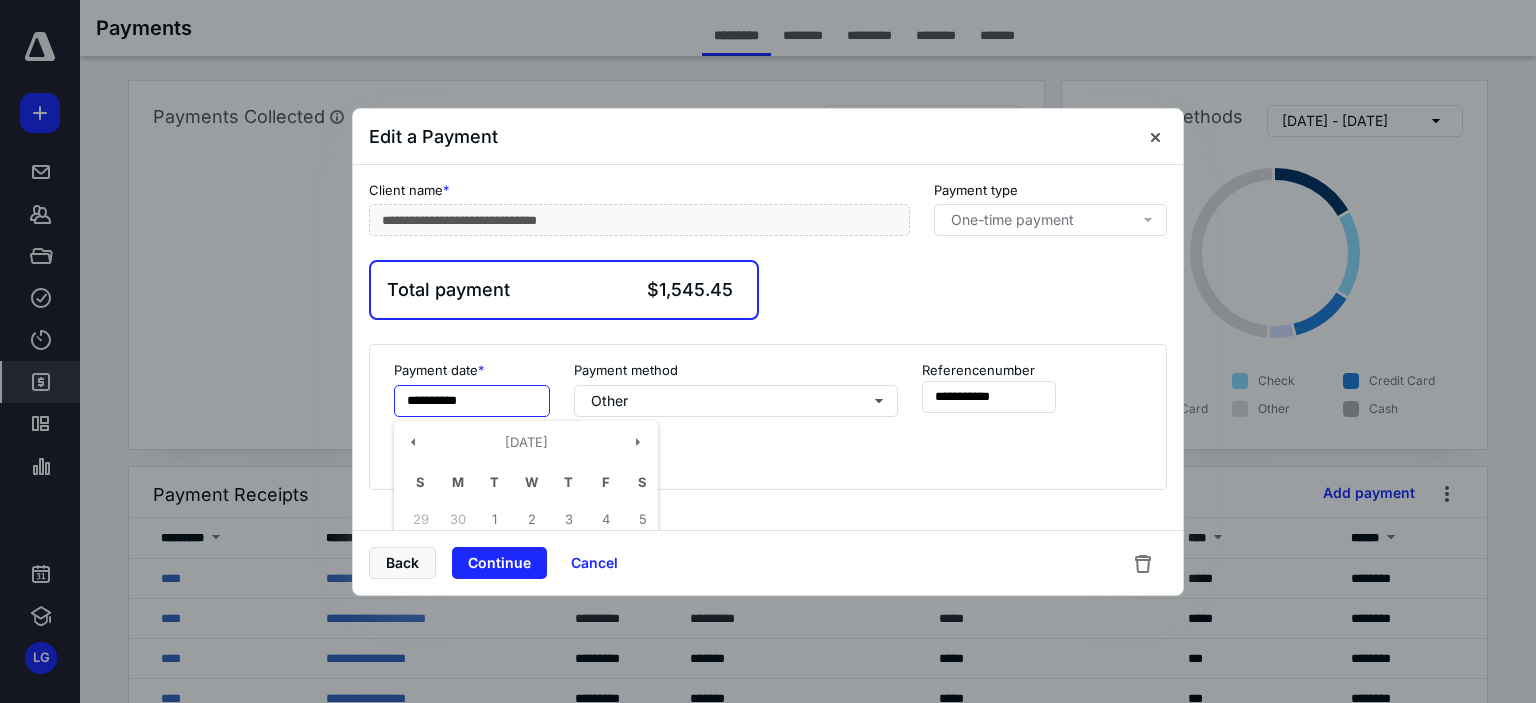type on "**********" 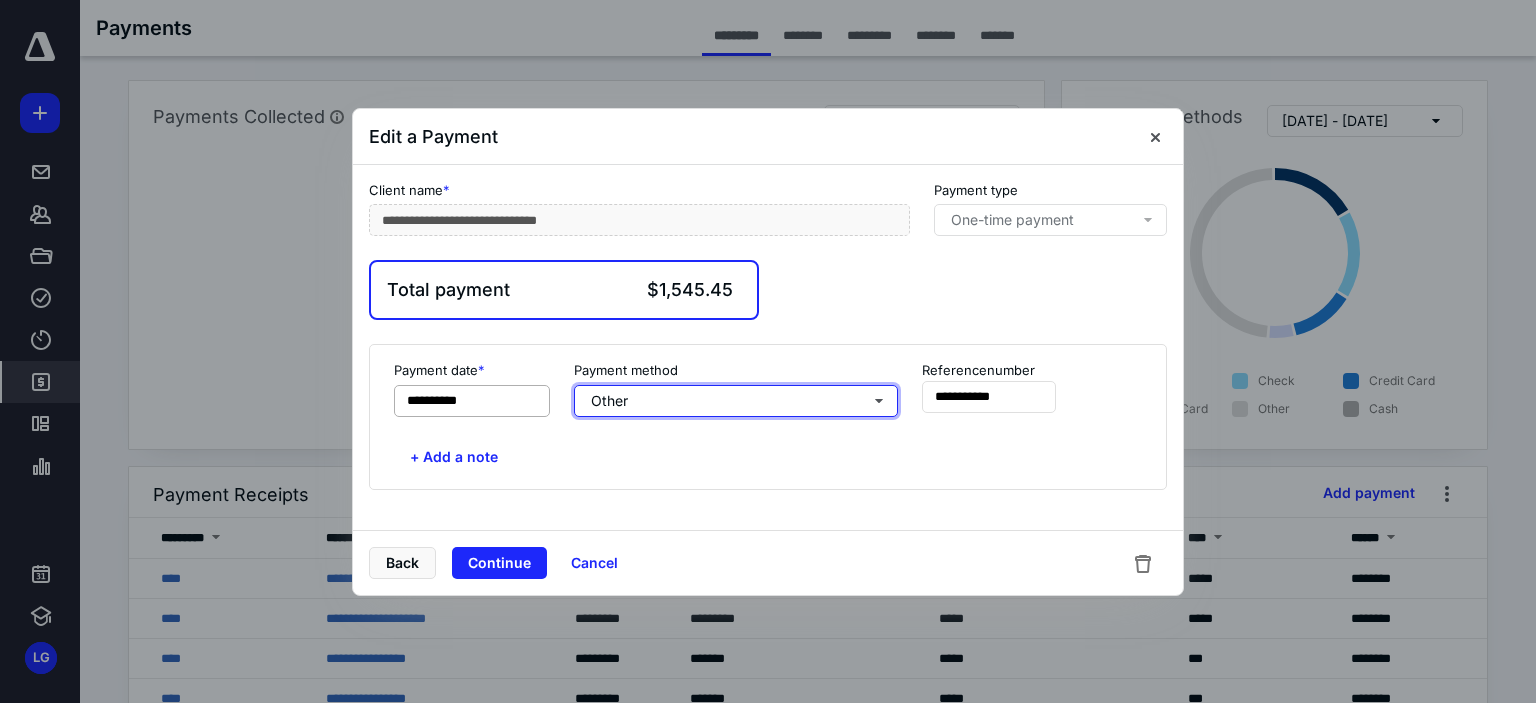 type 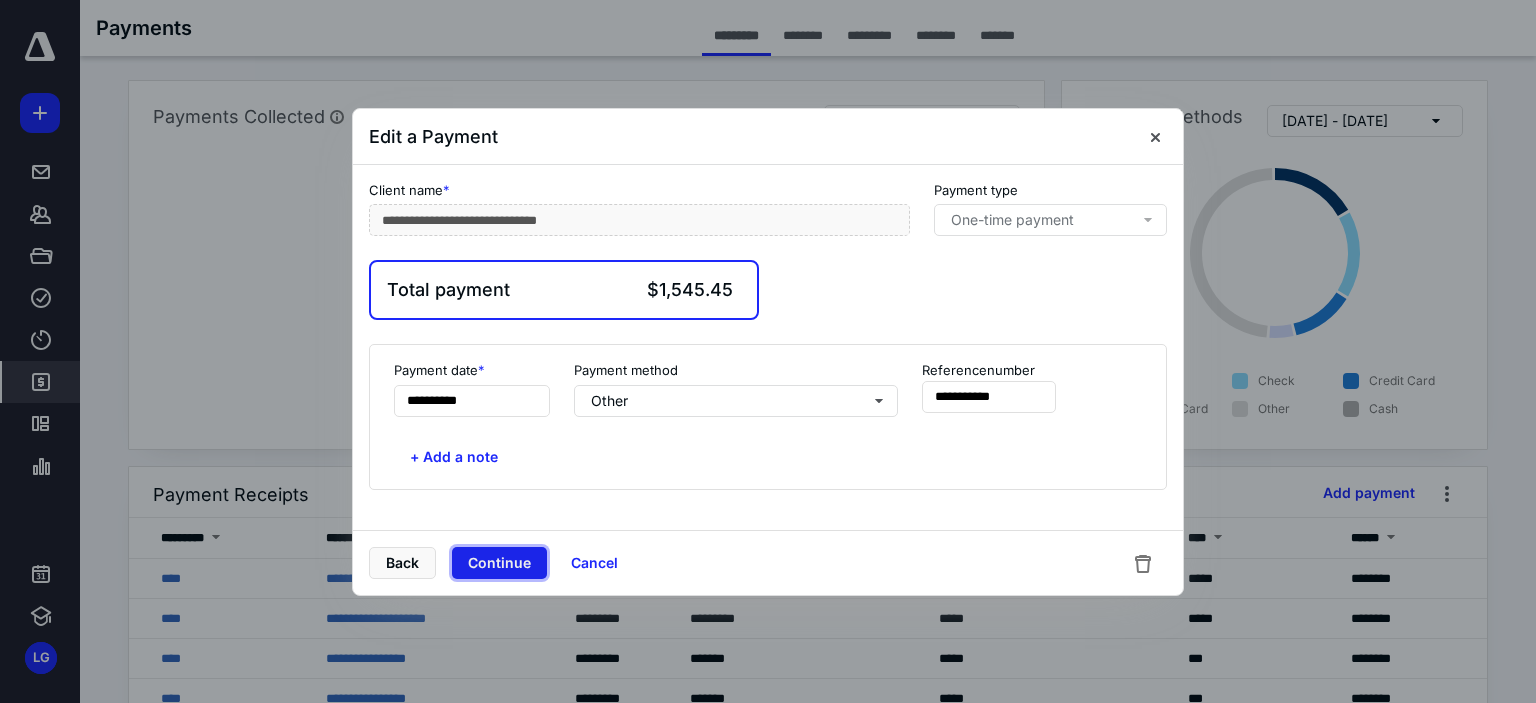 click on "Continue" at bounding box center (499, 563) 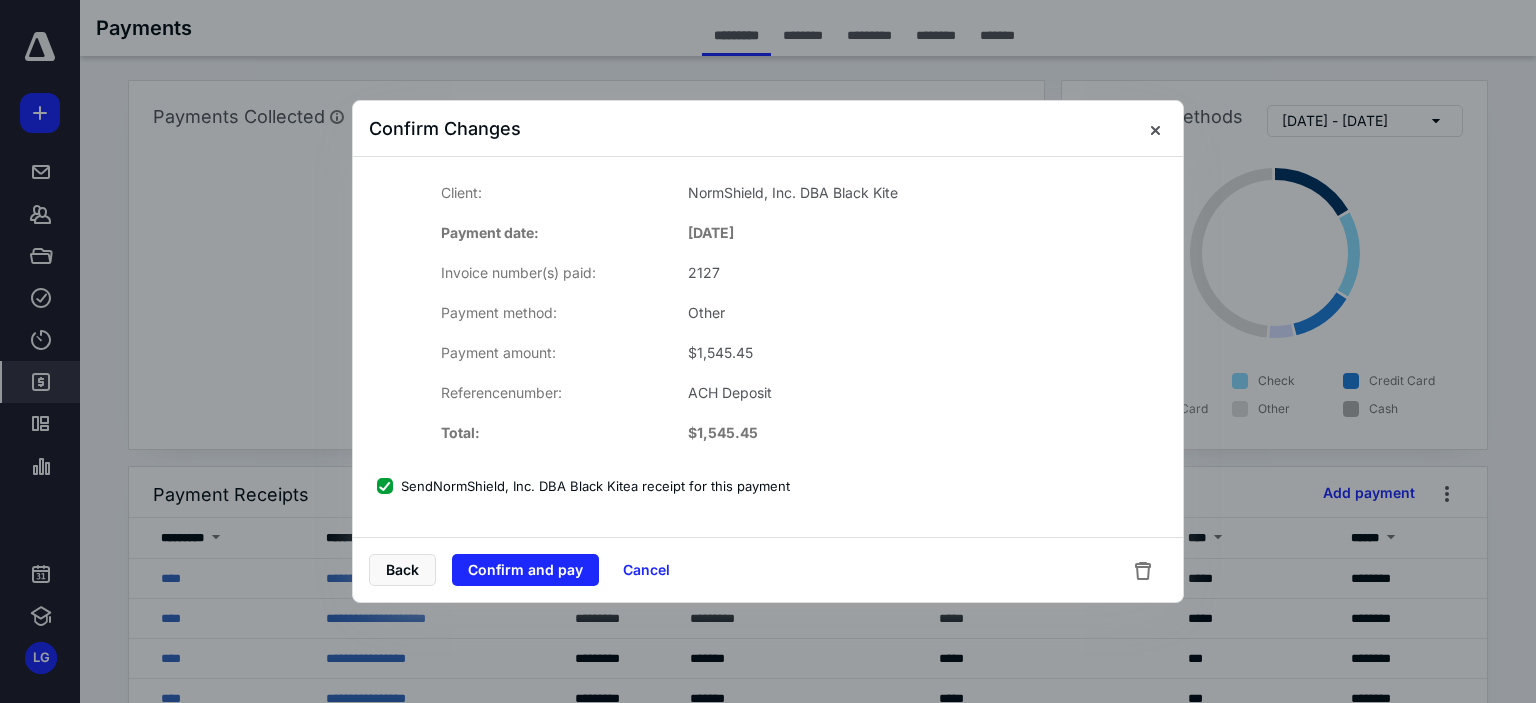 click on "Send  NormShield, Inc. DBA Black Kite  a receipt for this payment" at bounding box center (583, 486) 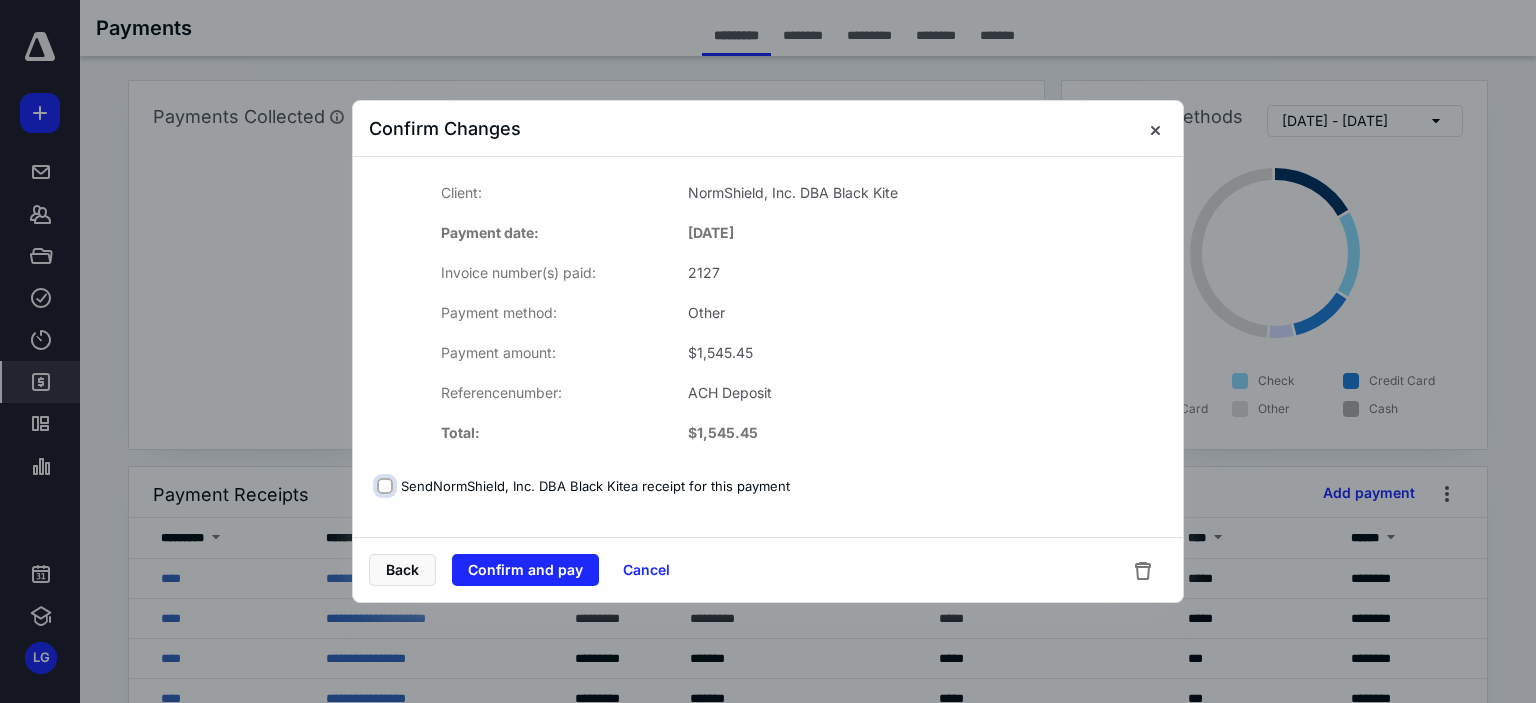 checkbox on "false" 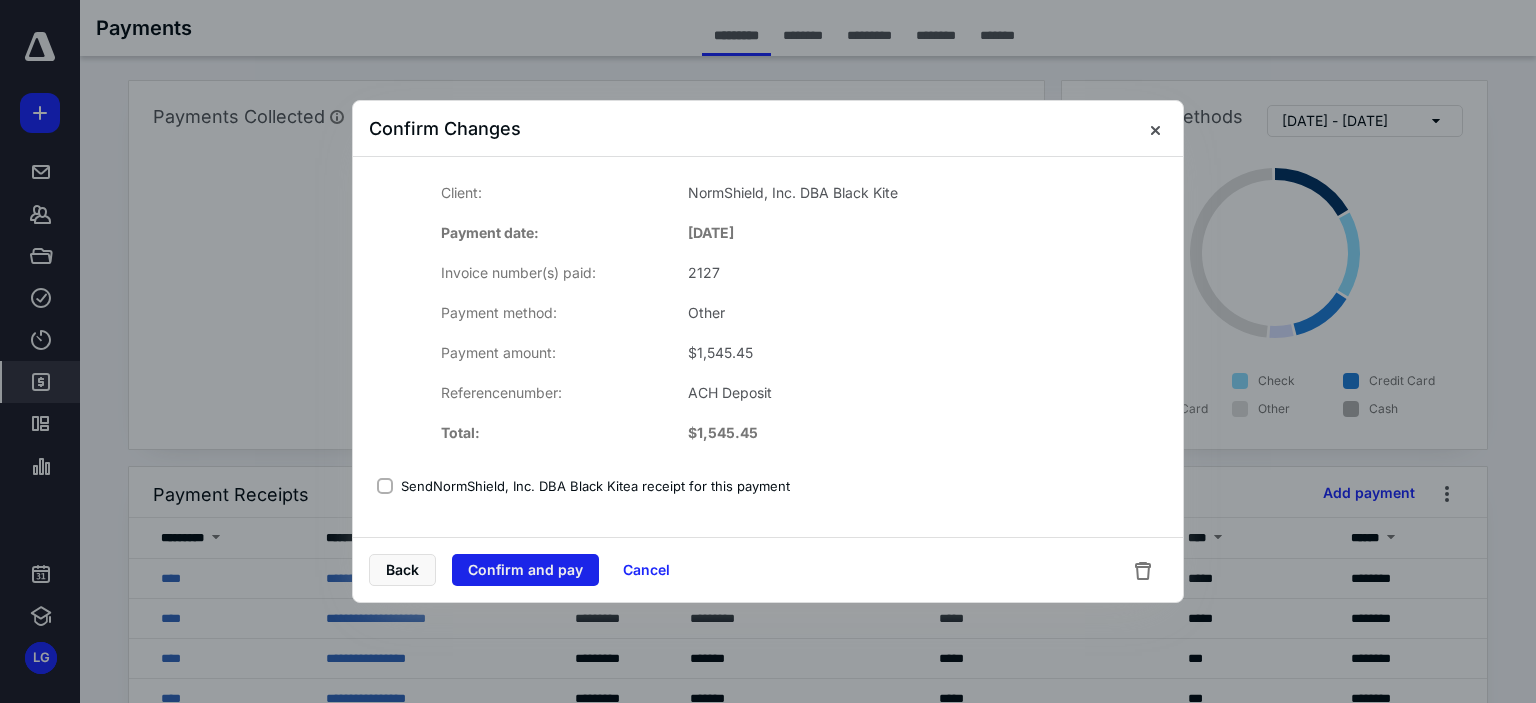 click on "Confirm and pay" at bounding box center (525, 570) 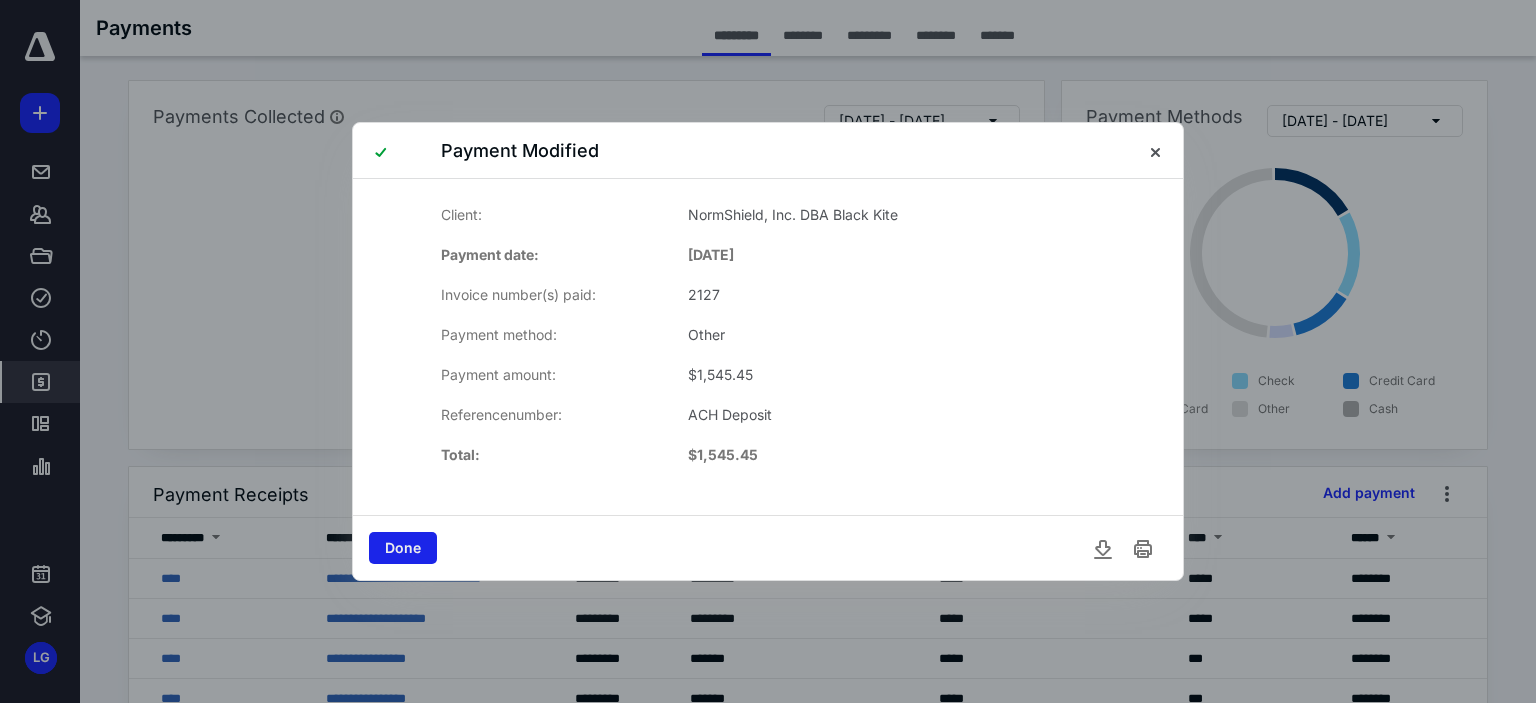 click on "Done" at bounding box center (403, 548) 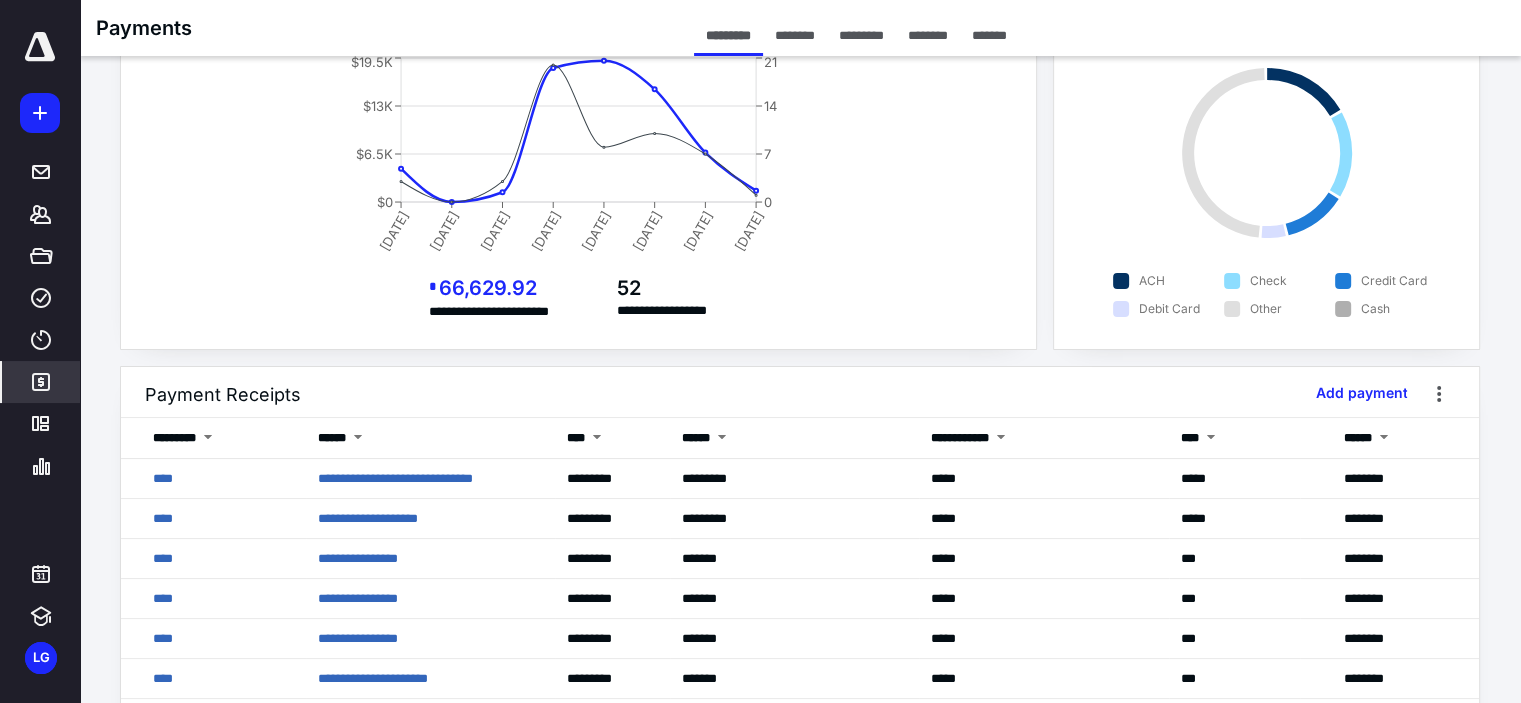 scroll, scrollTop: 103, scrollLeft: 0, axis: vertical 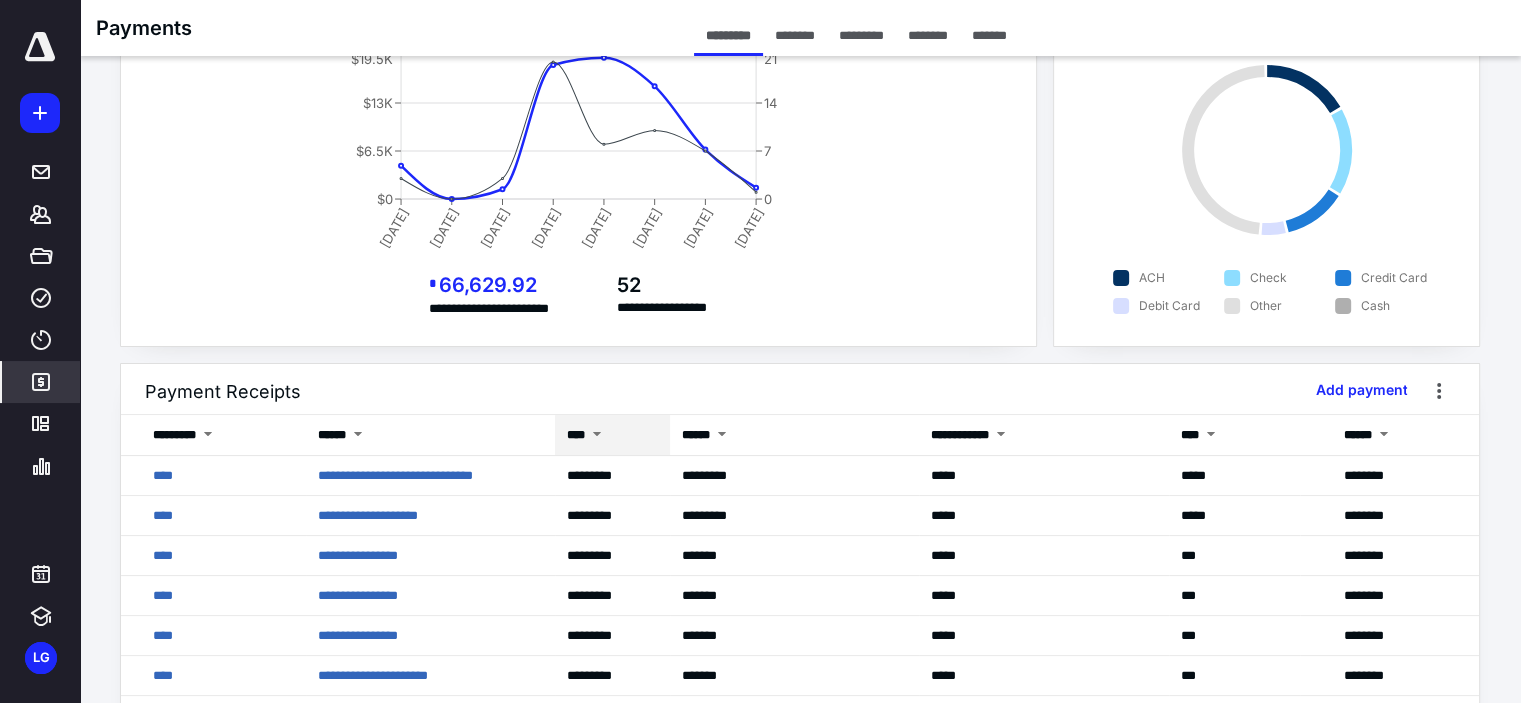 click at bounding box center [597, 436] 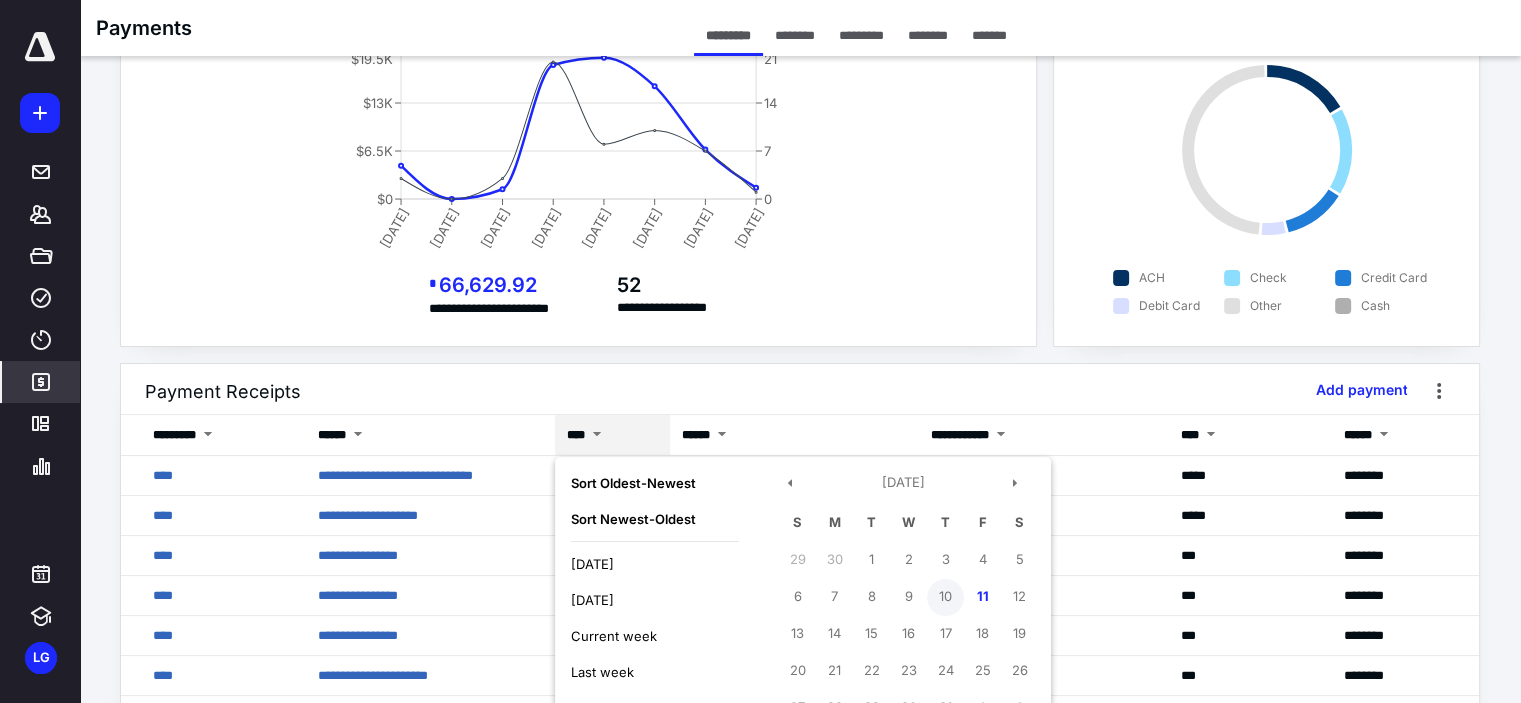 click on "10" at bounding box center [945, 597] 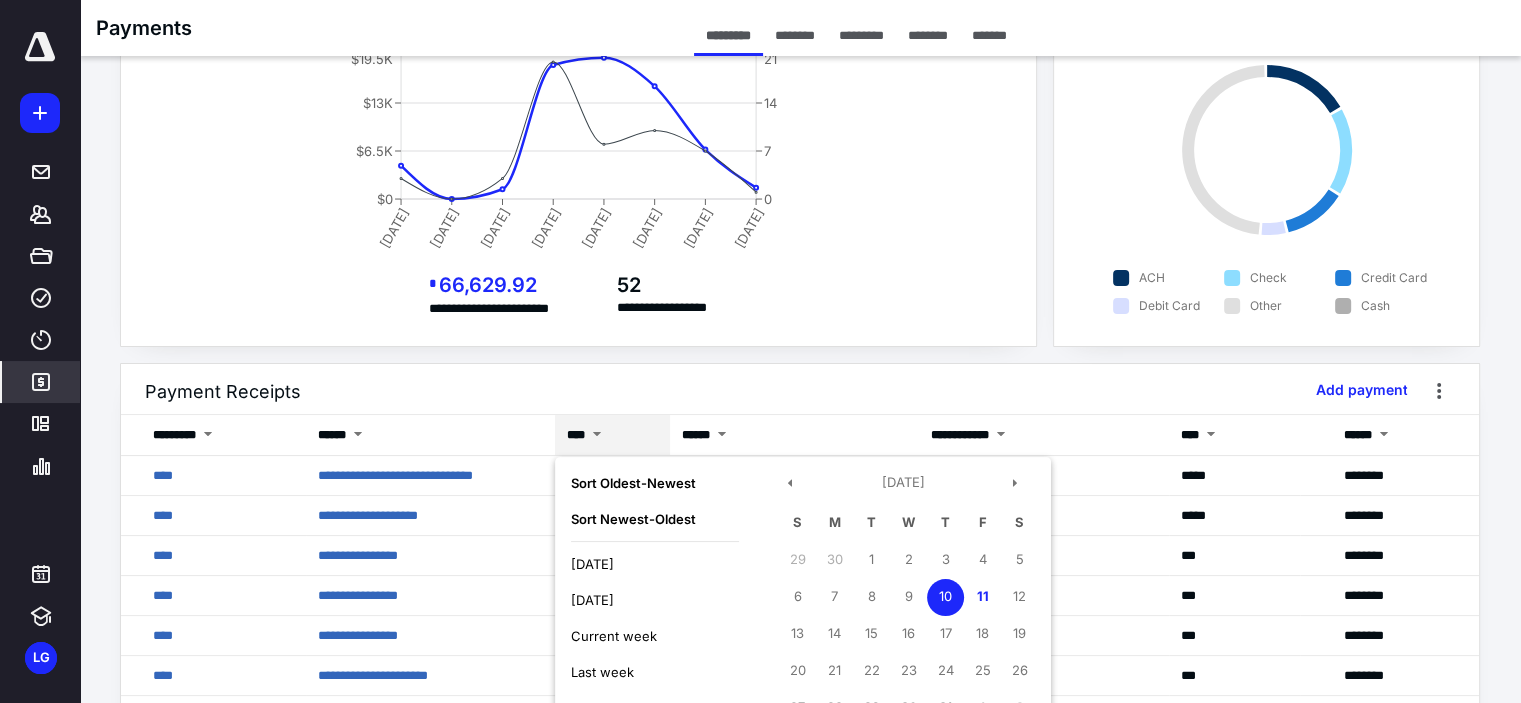 type on "**********" 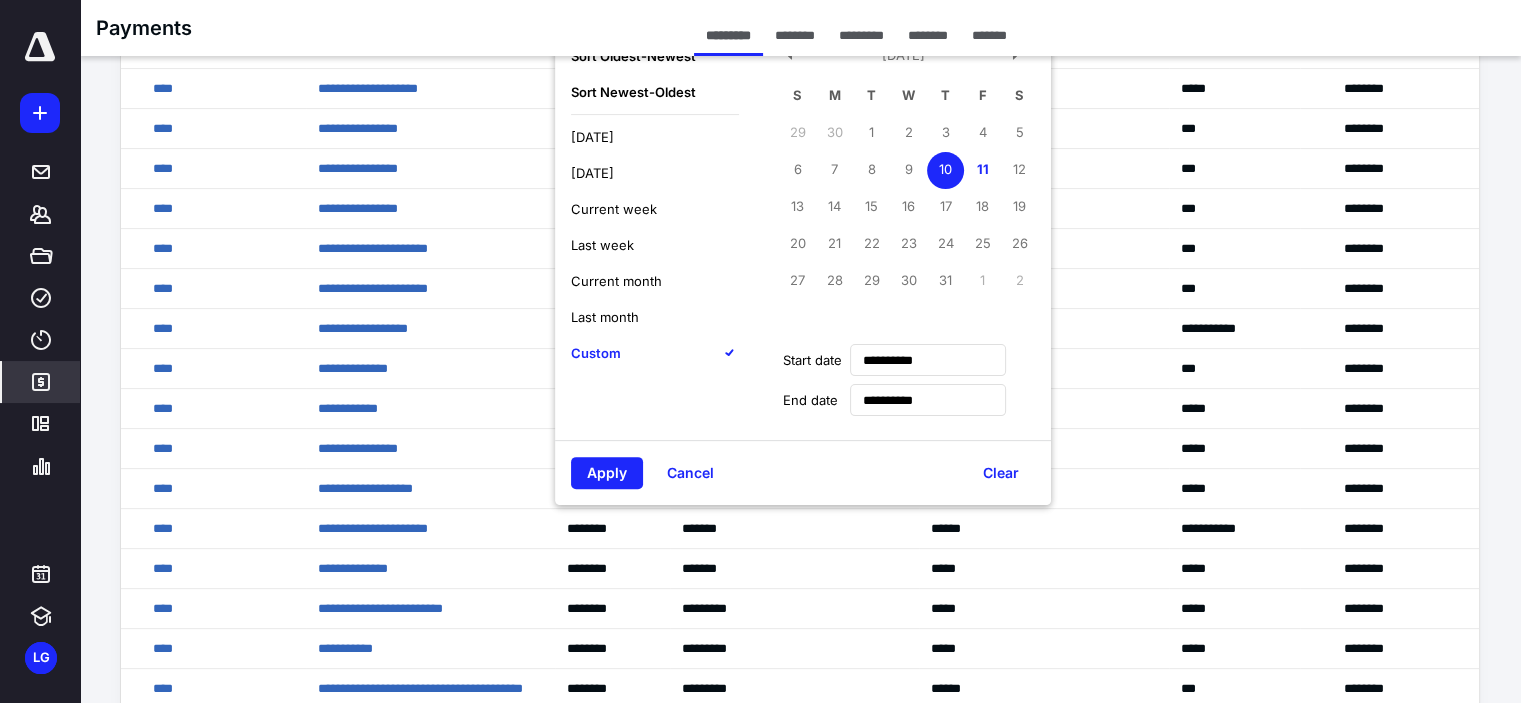 scroll, scrollTop: 524, scrollLeft: 0, axis: vertical 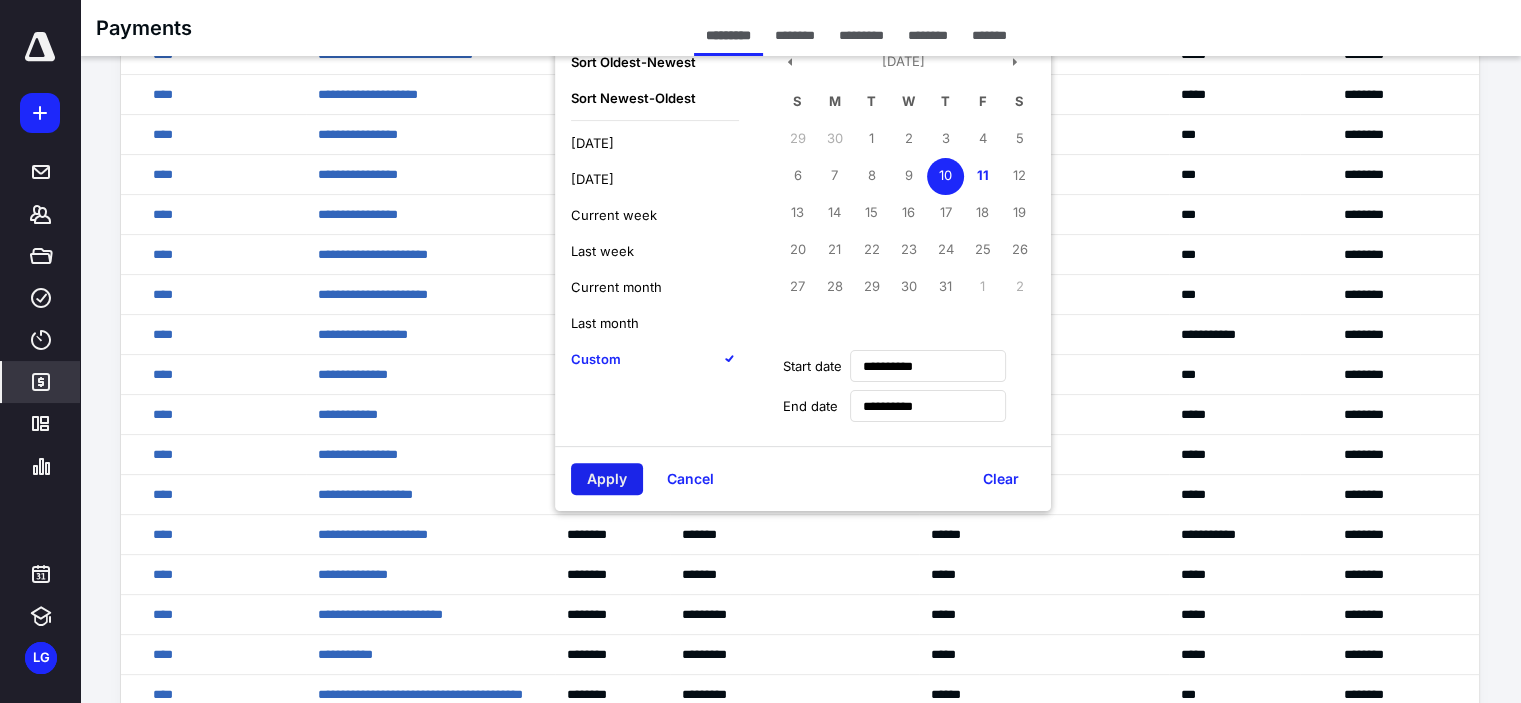 click on "Apply" at bounding box center (607, 479) 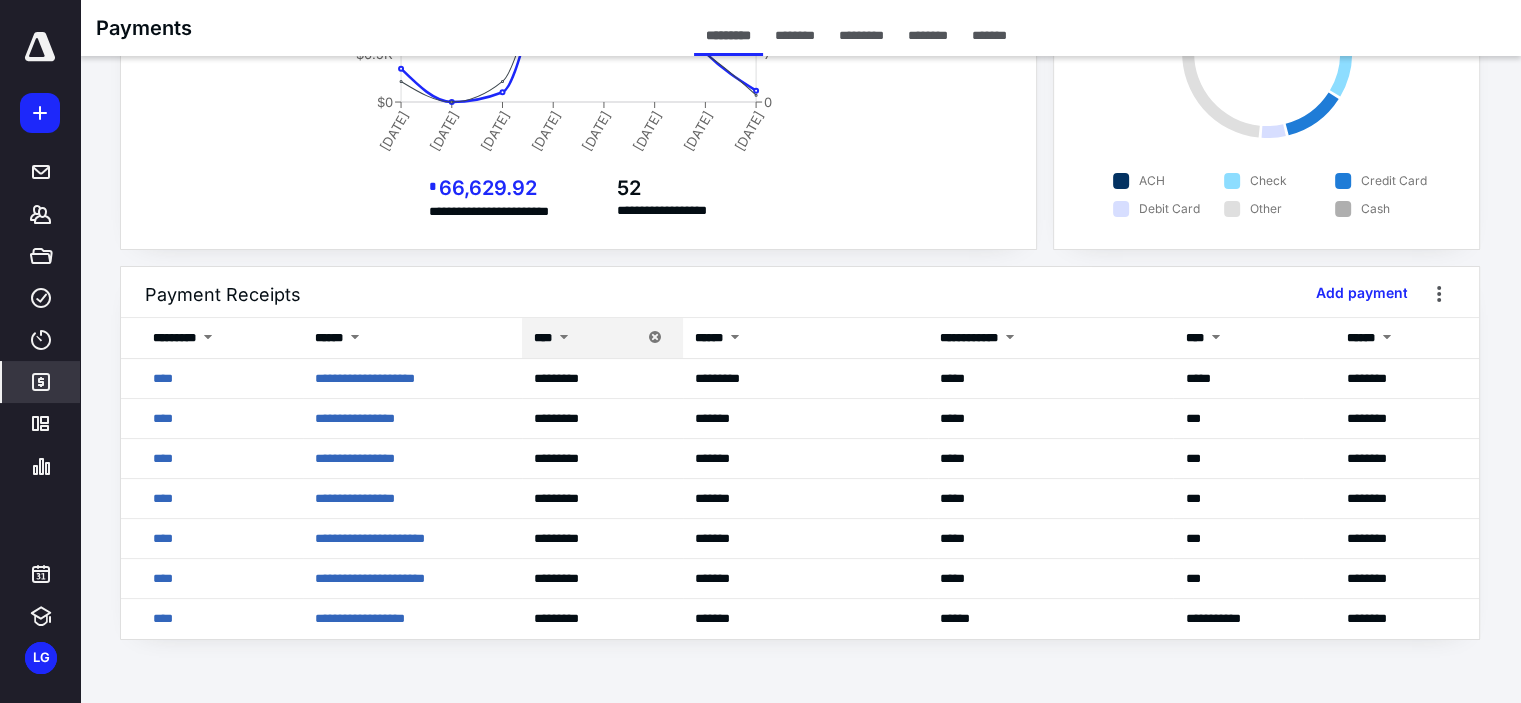 scroll, scrollTop: 199, scrollLeft: 0, axis: vertical 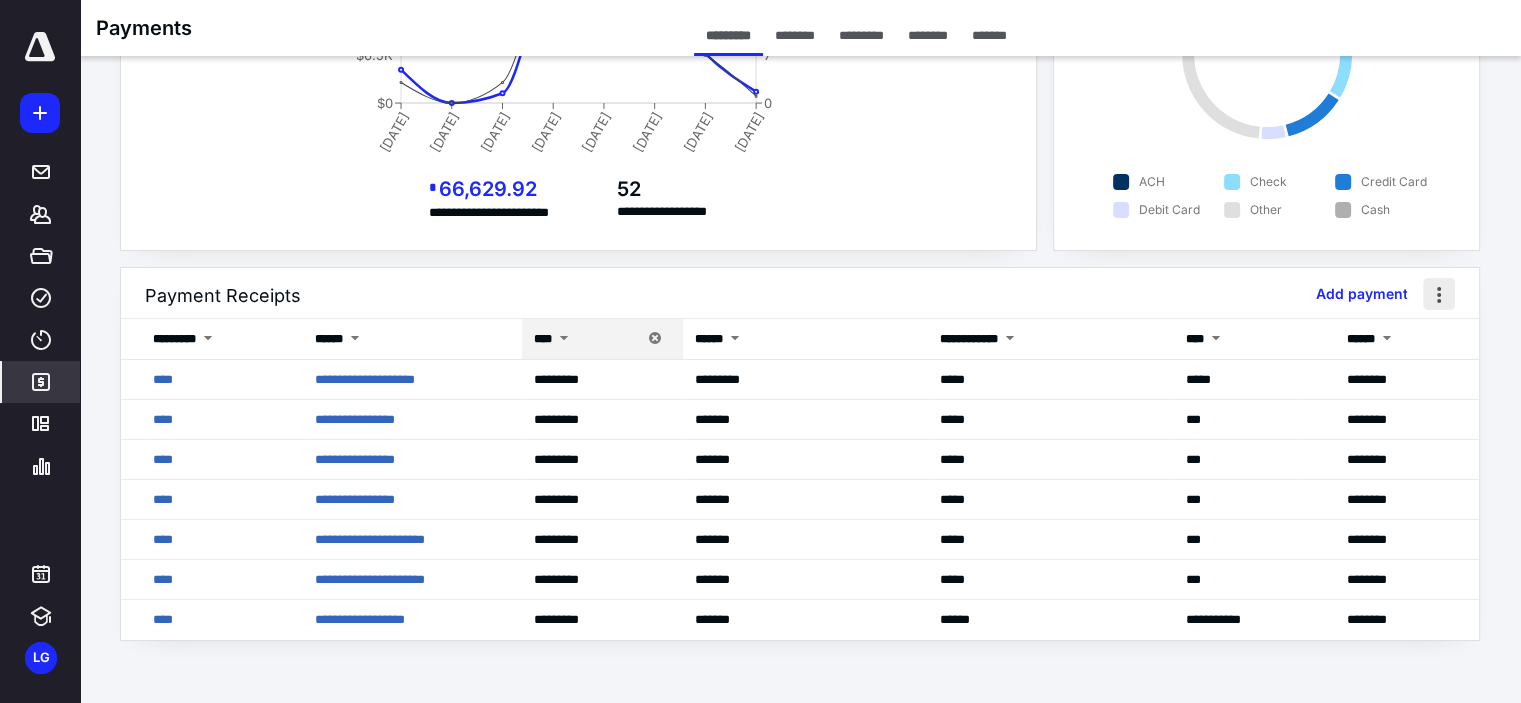 click at bounding box center (1439, 294) 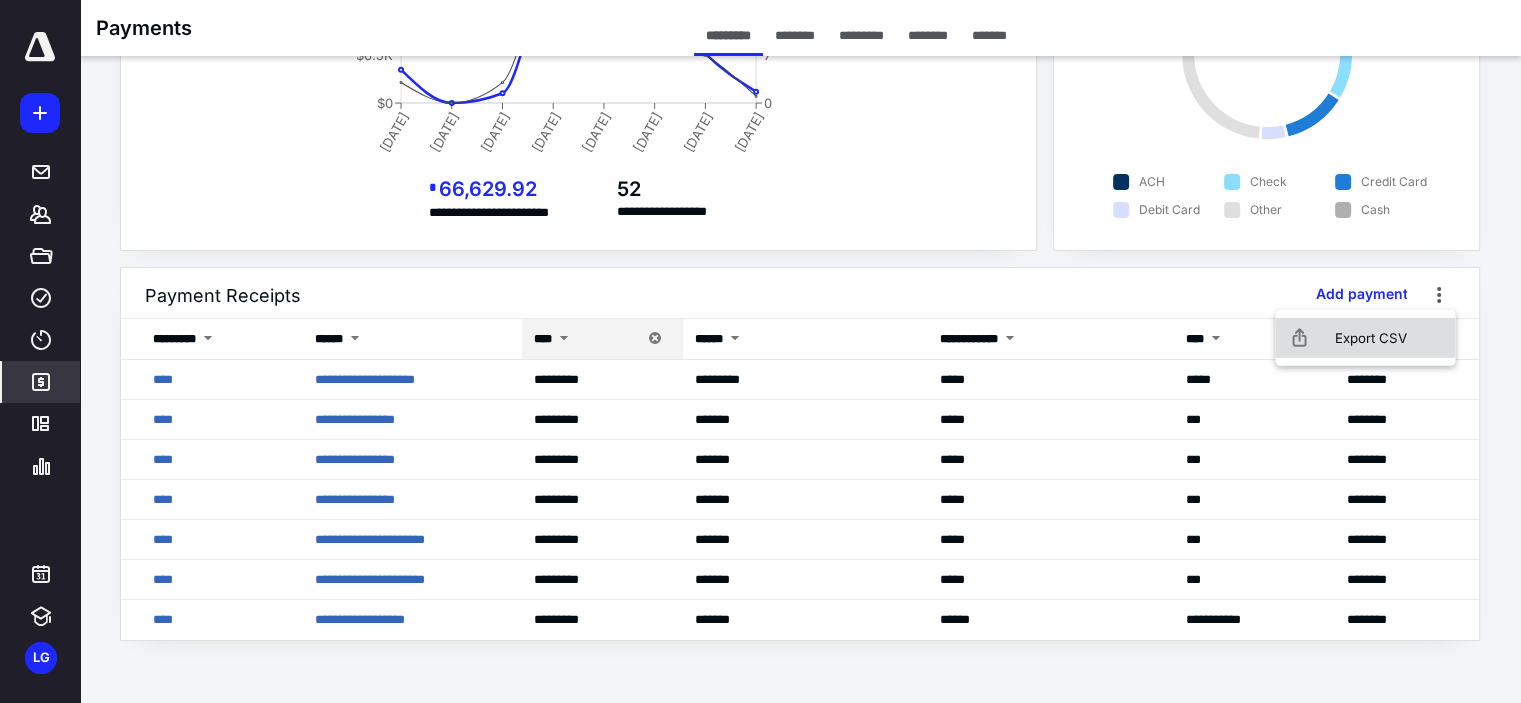 click on "Export CSV" at bounding box center [1365, 338] 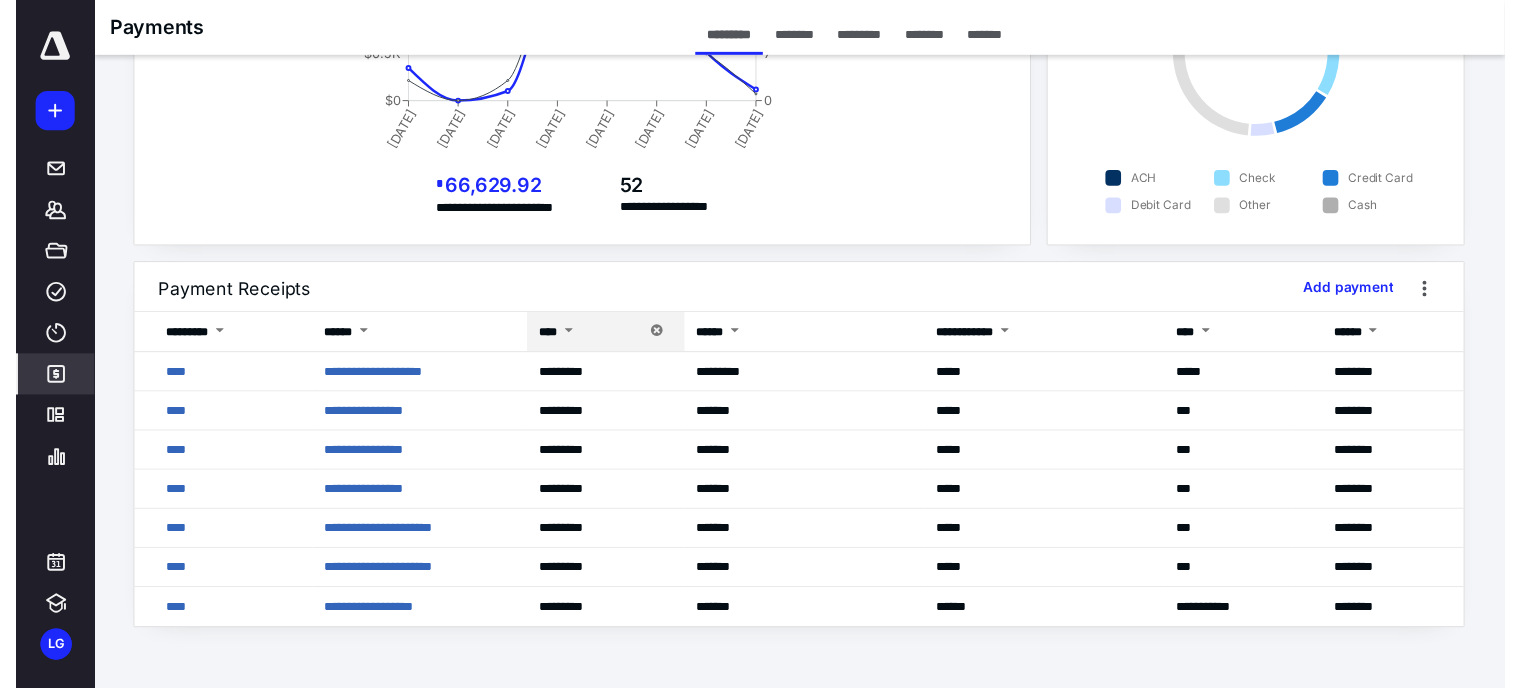 scroll, scrollTop: 0, scrollLeft: 0, axis: both 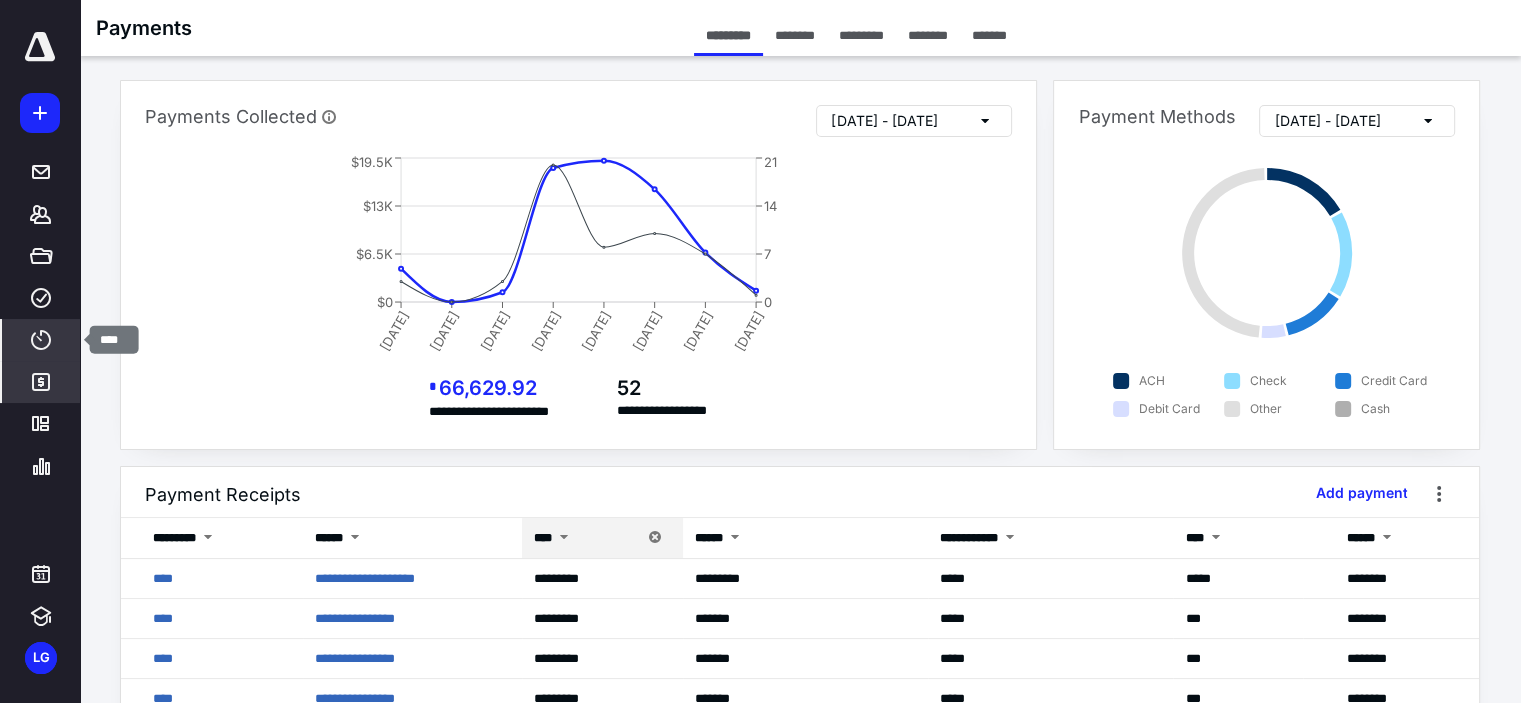 click on "****" at bounding box center (41, 340) 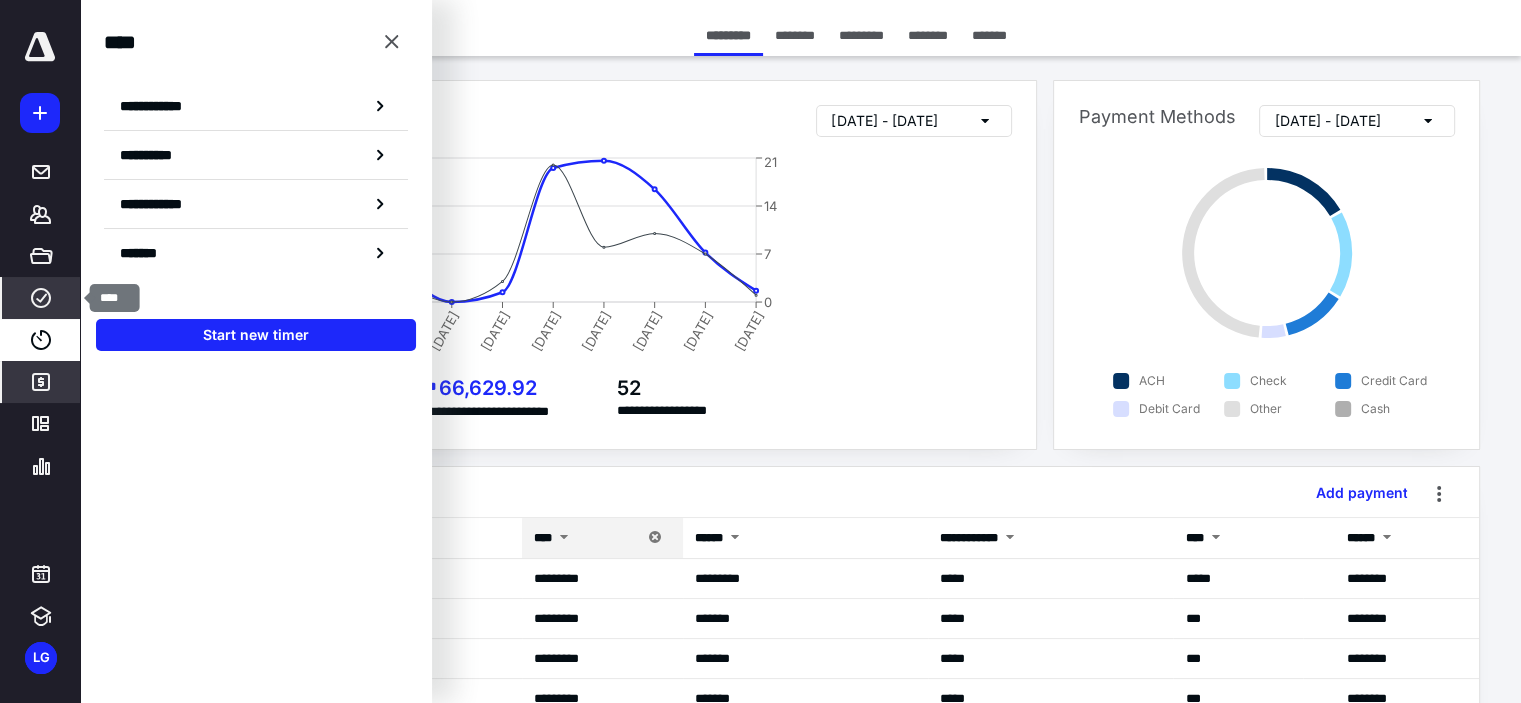click 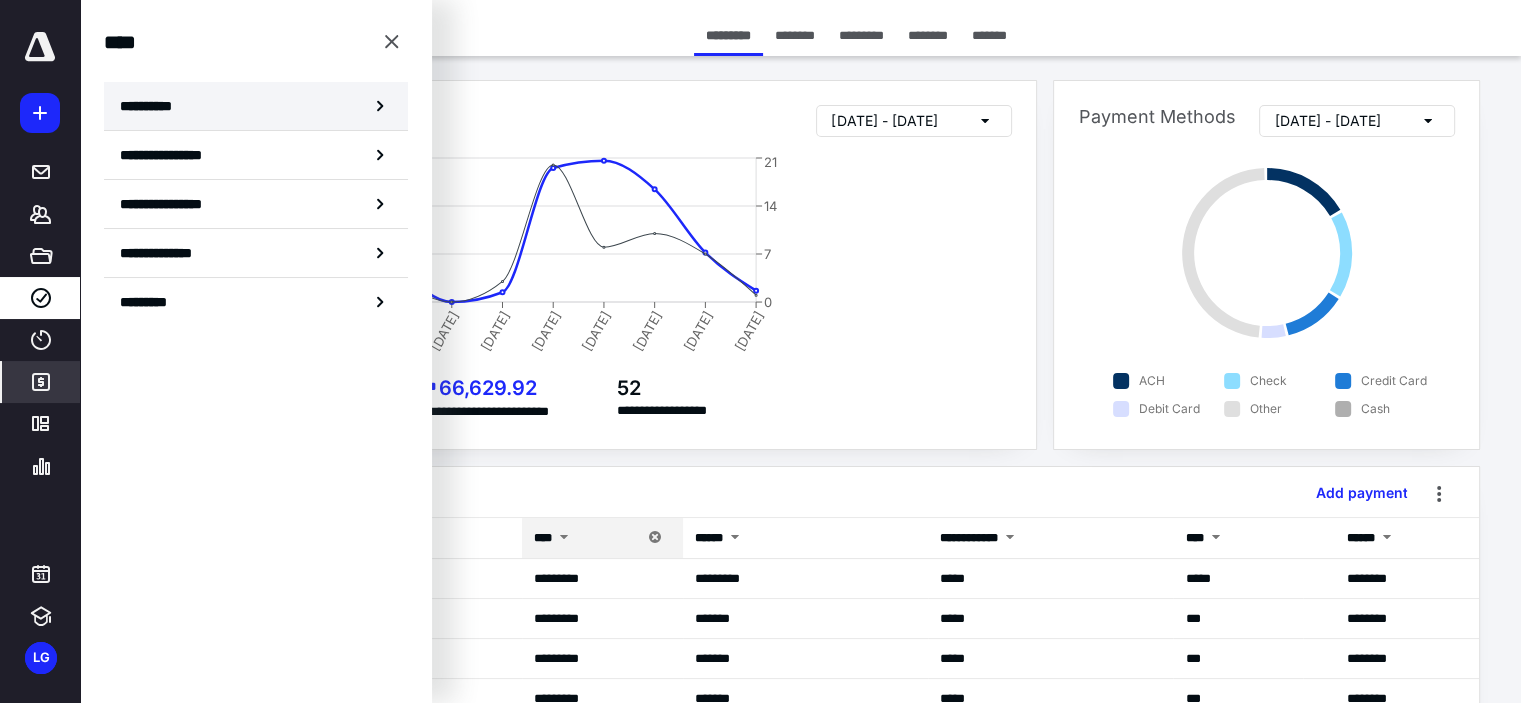 click on "**********" at bounding box center (256, 106) 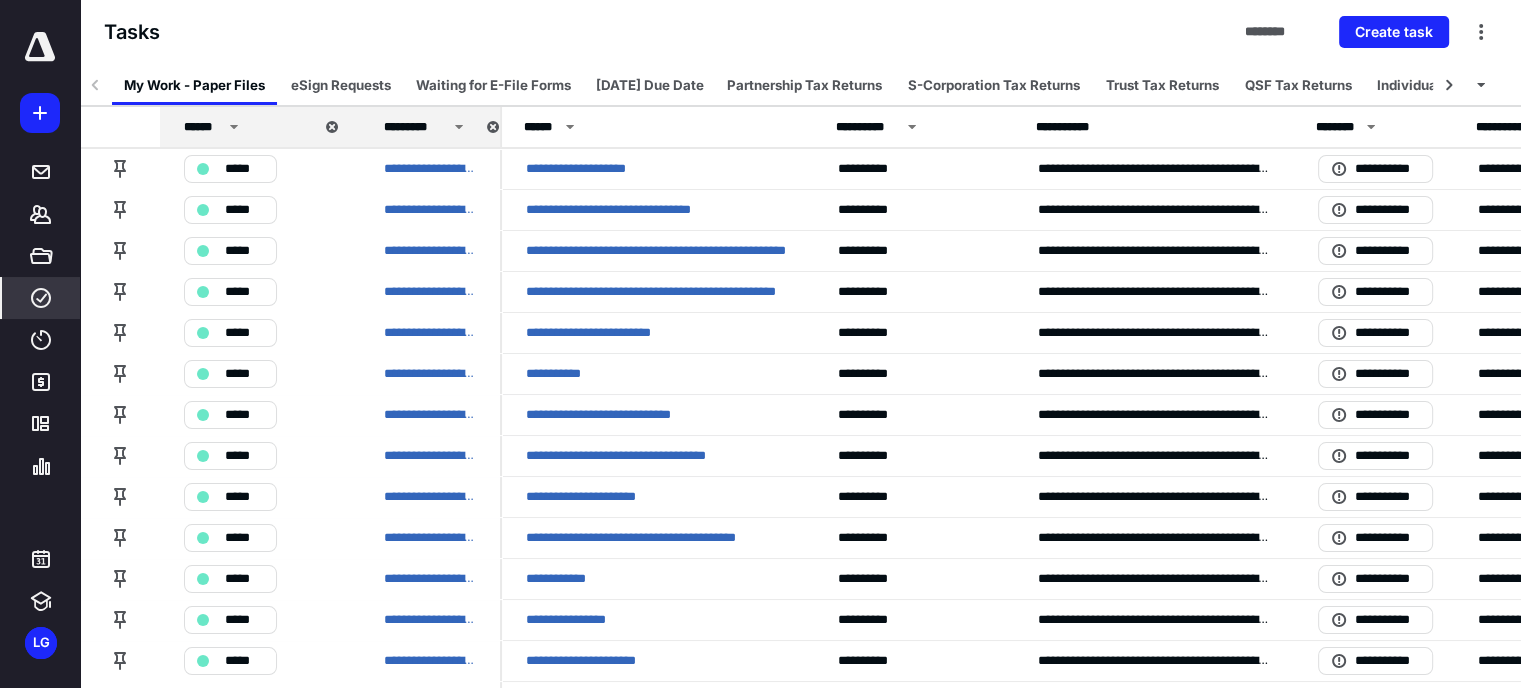 click 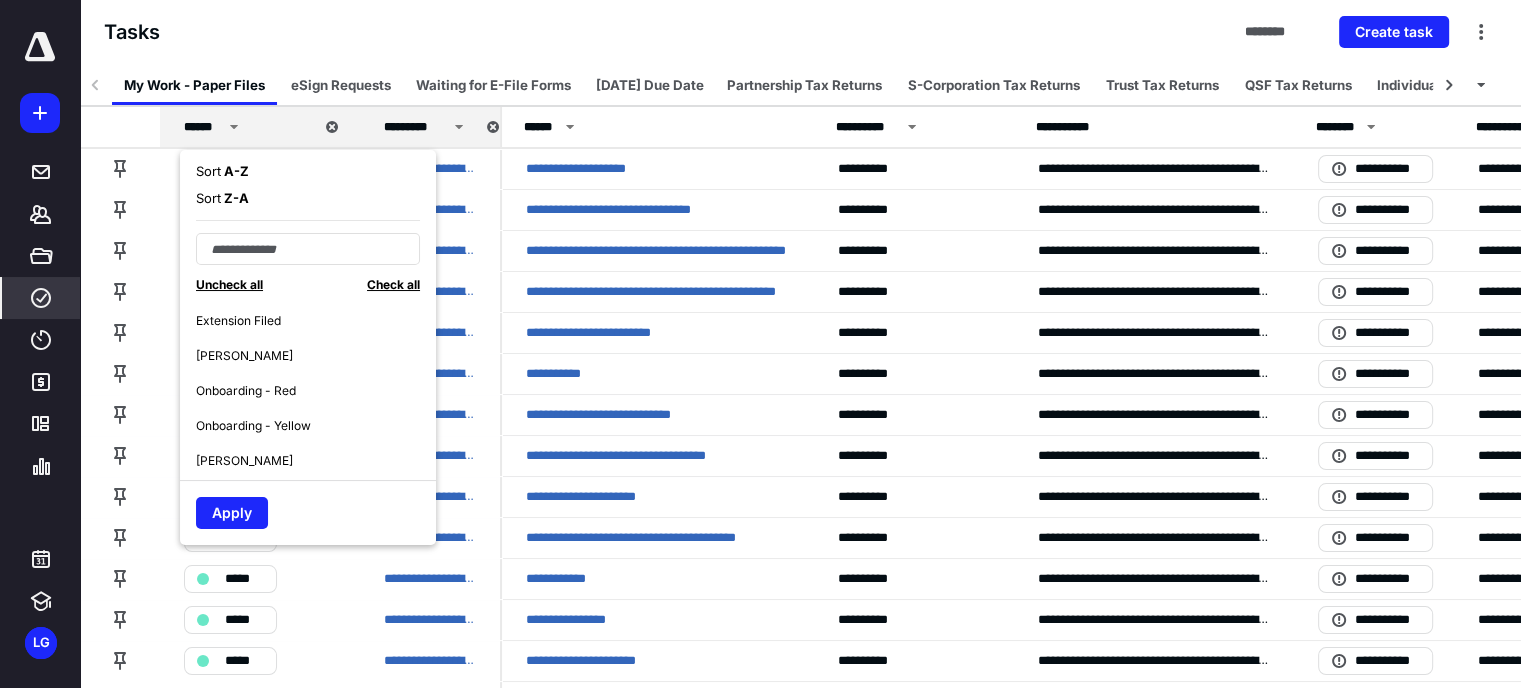 scroll, scrollTop: 1084, scrollLeft: 0, axis: vertical 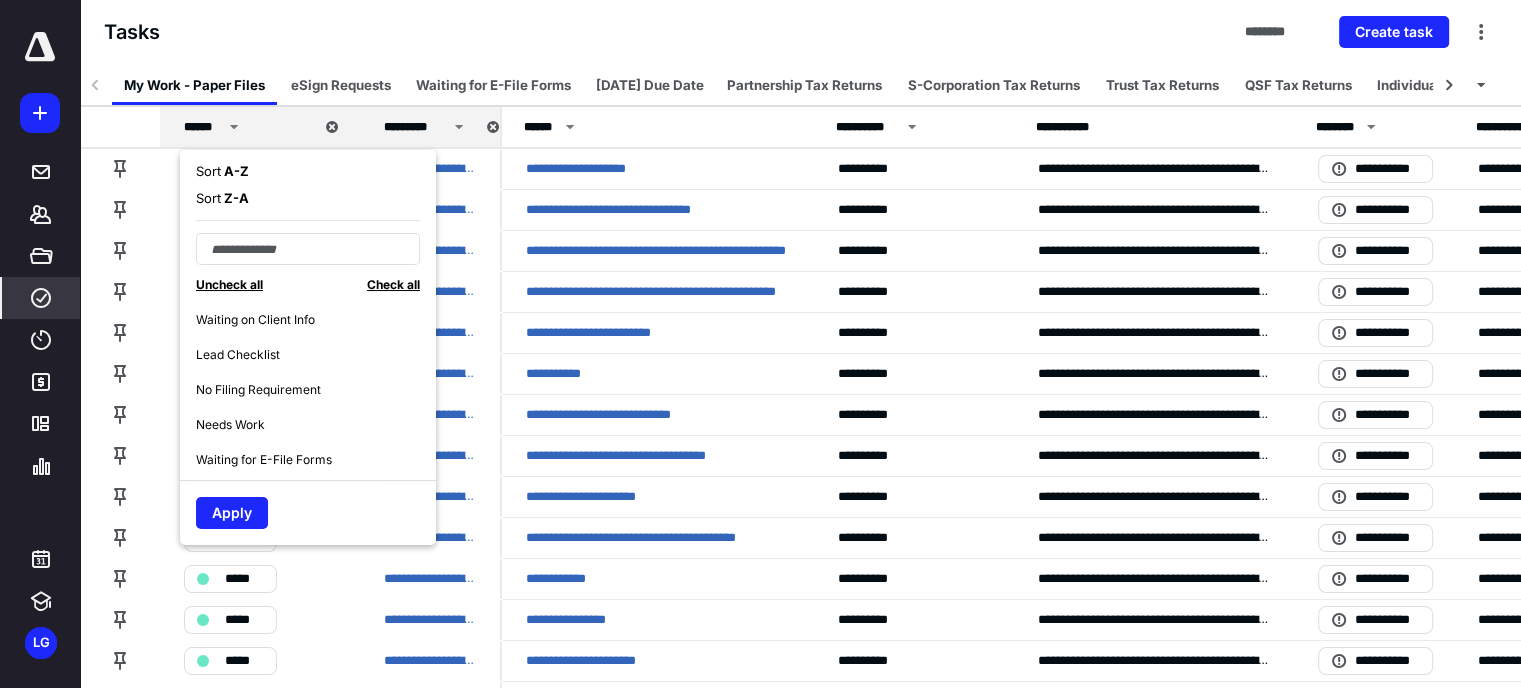 click on "No Filing Requirement" at bounding box center (258, 390) 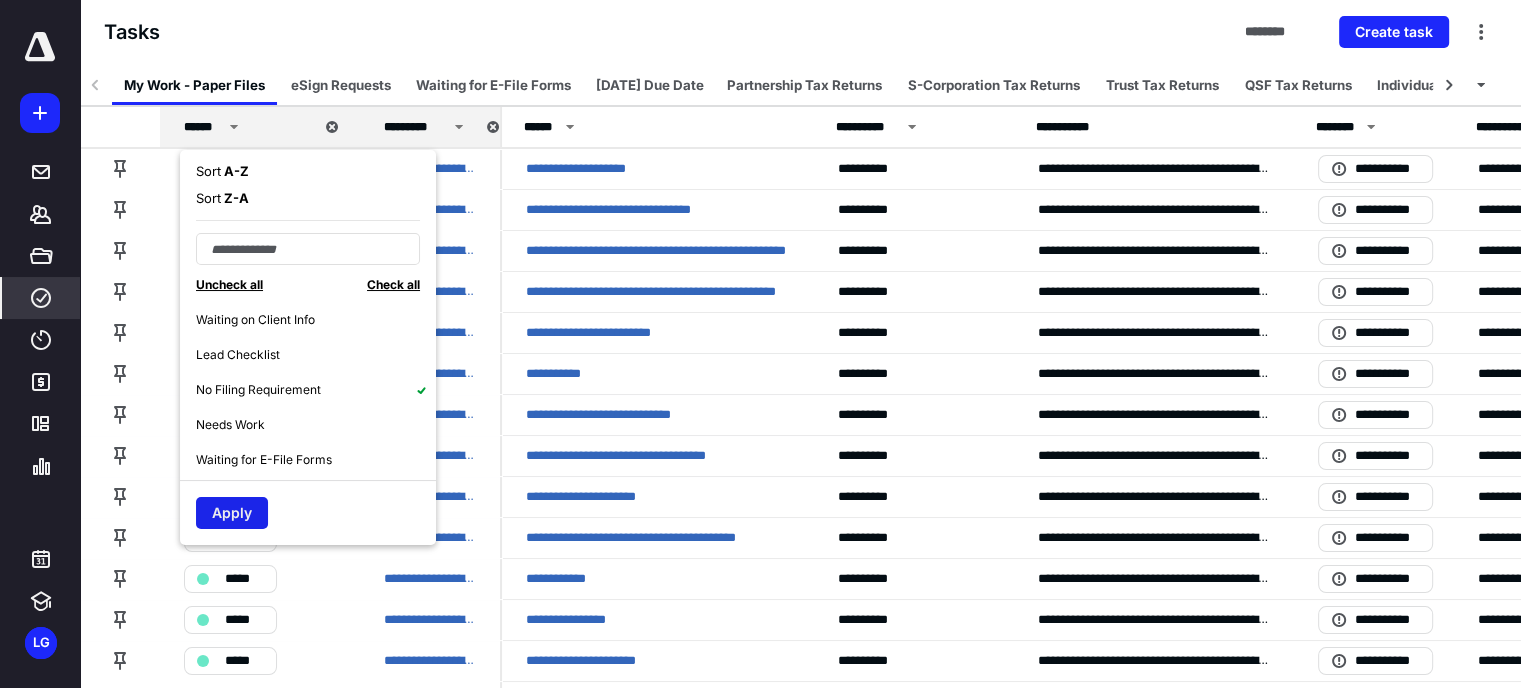 click on "Apply" at bounding box center [232, 513] 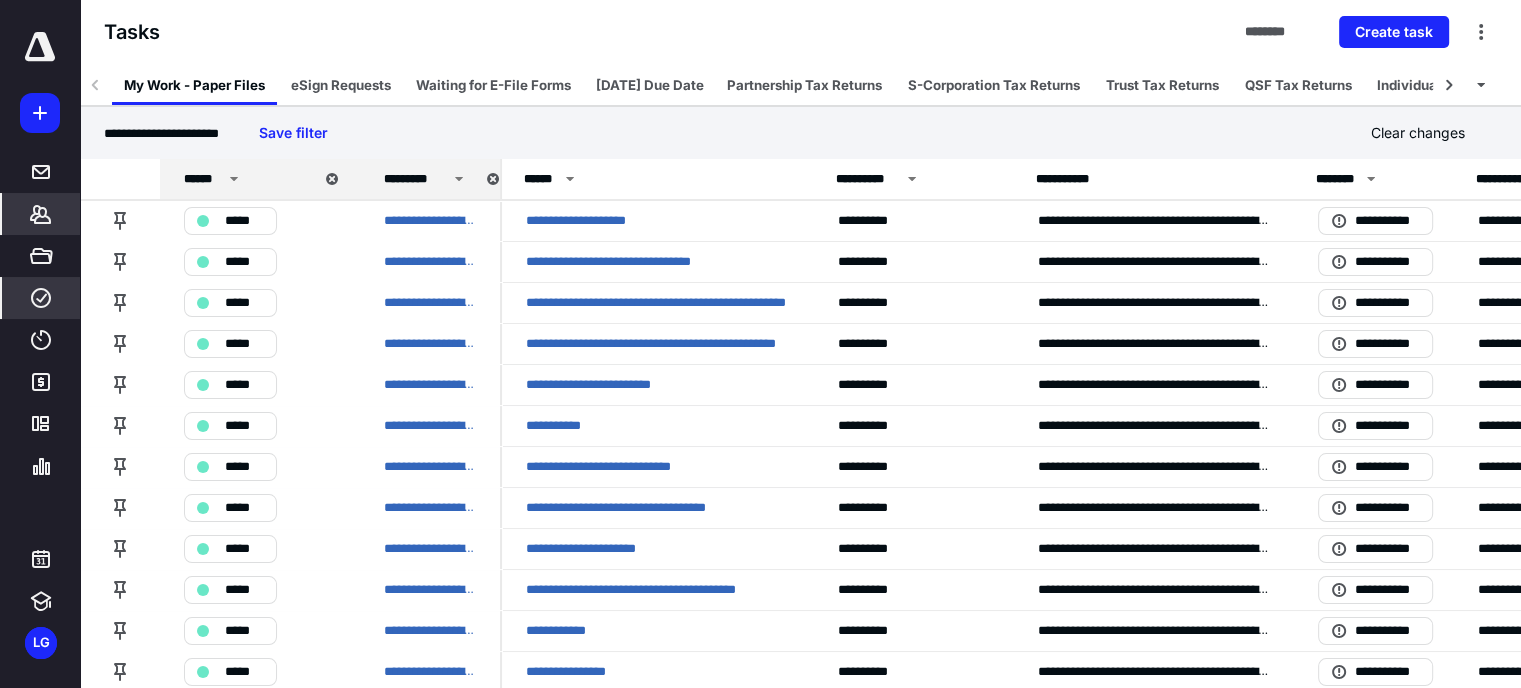 click 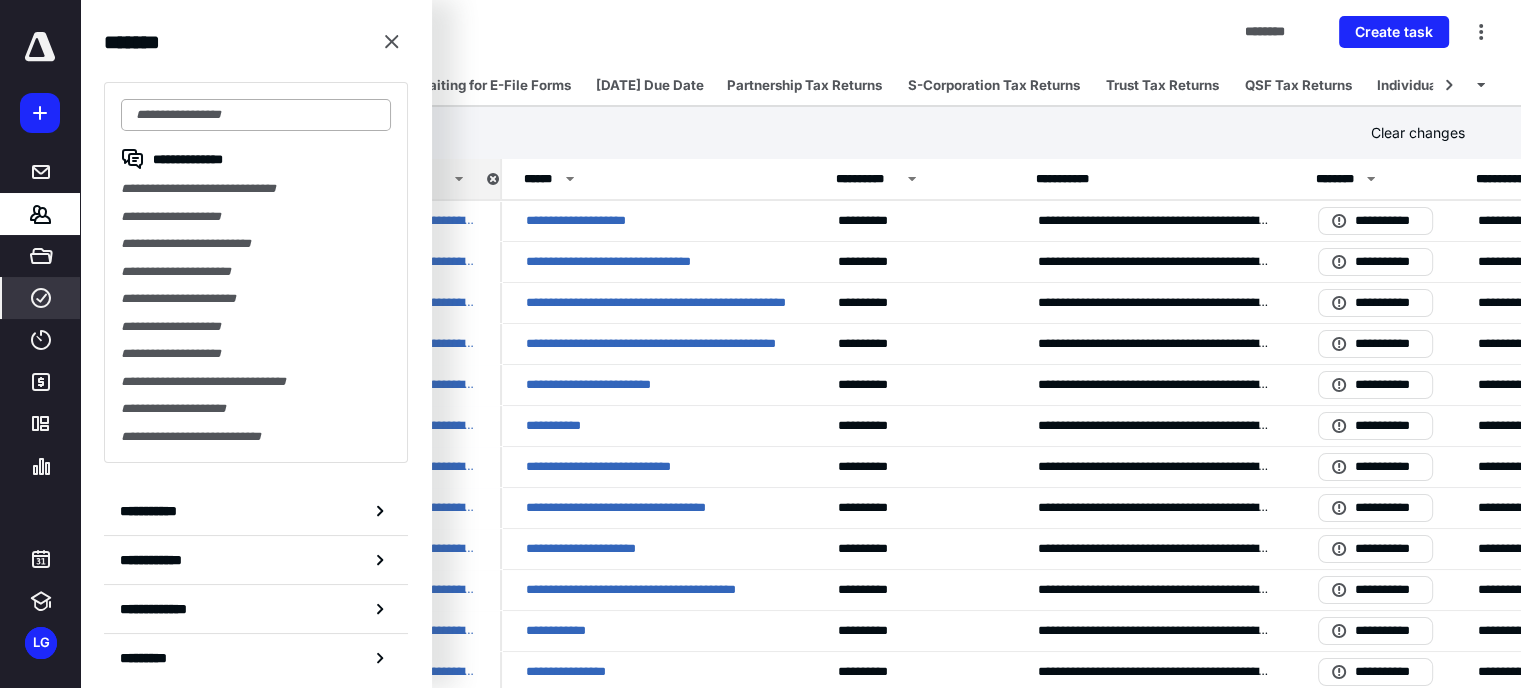 click at bounding box center (256, 115) 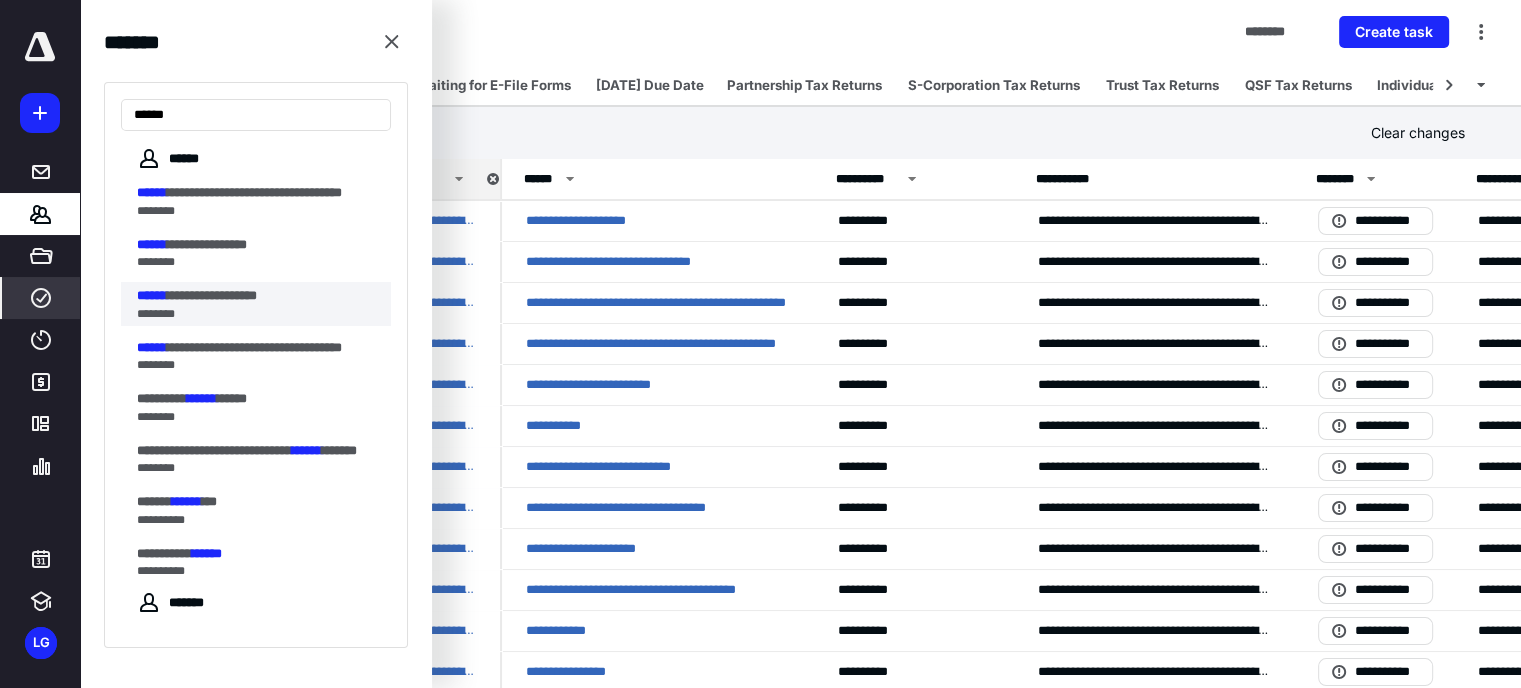 type on "******" 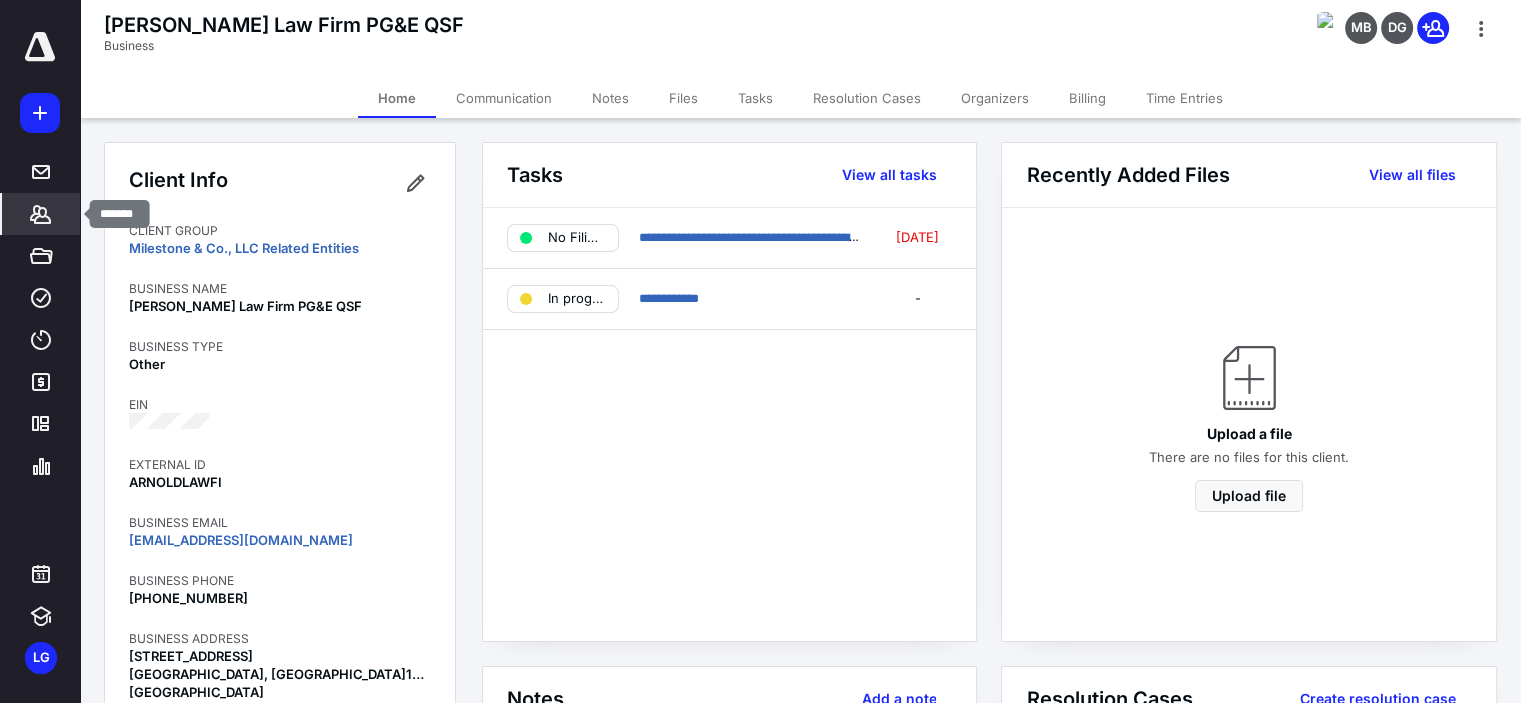 click 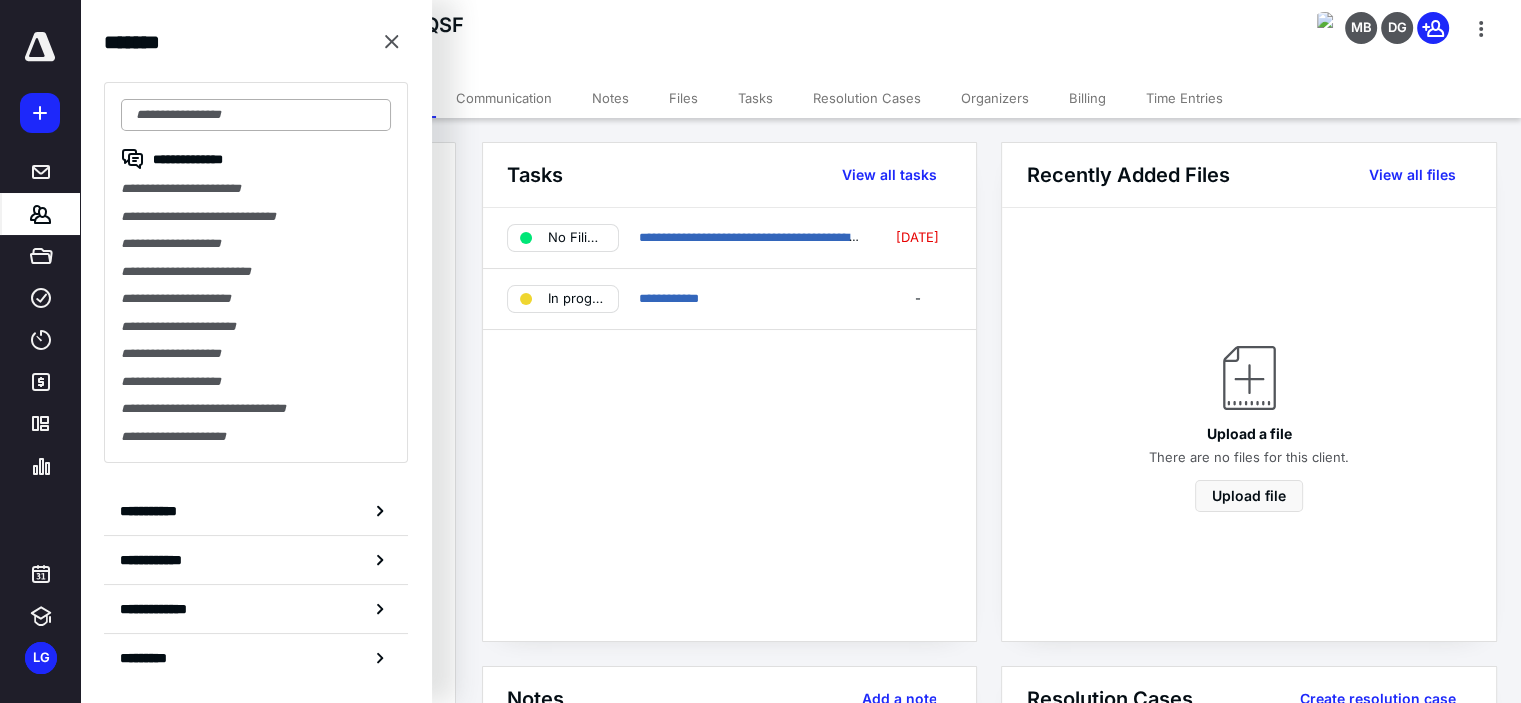 click at bounding box center [256, 115] 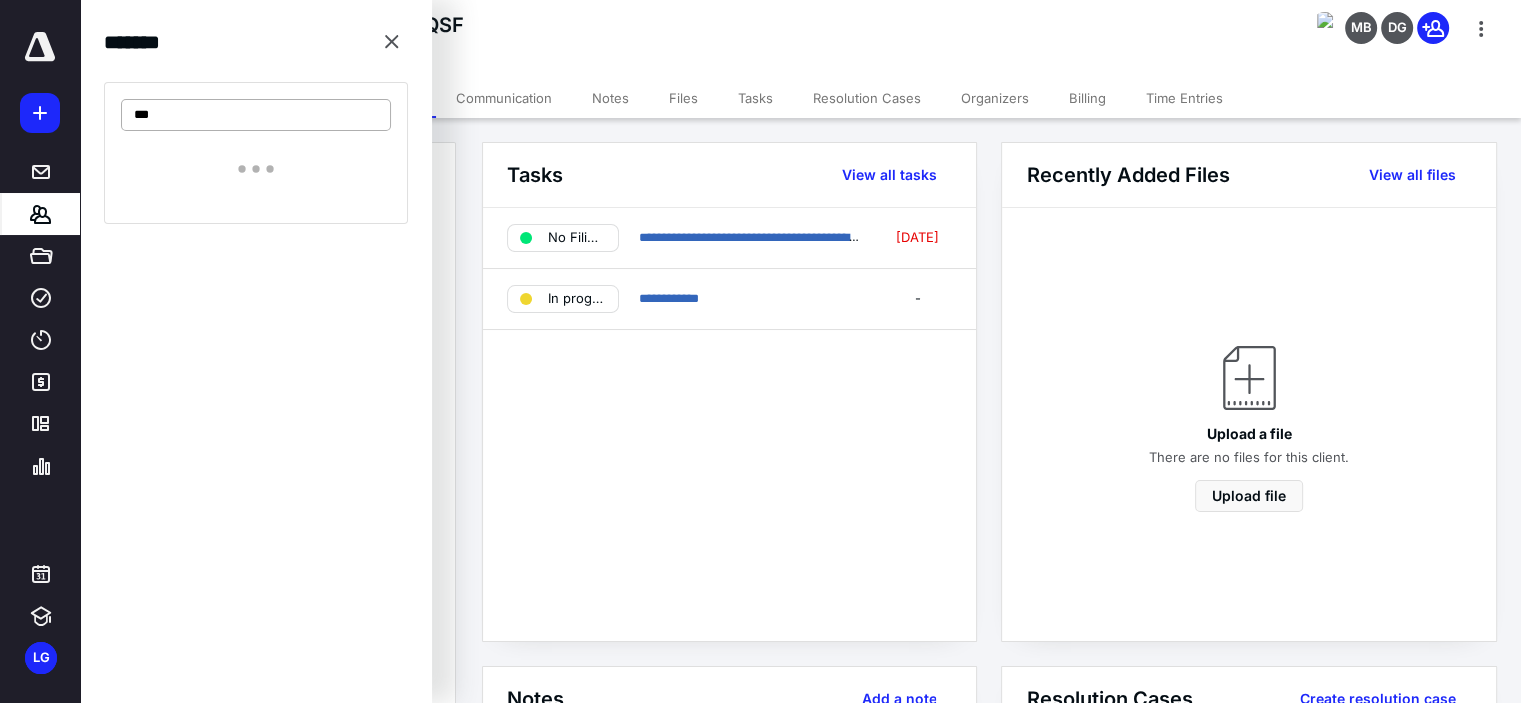 type on "****" 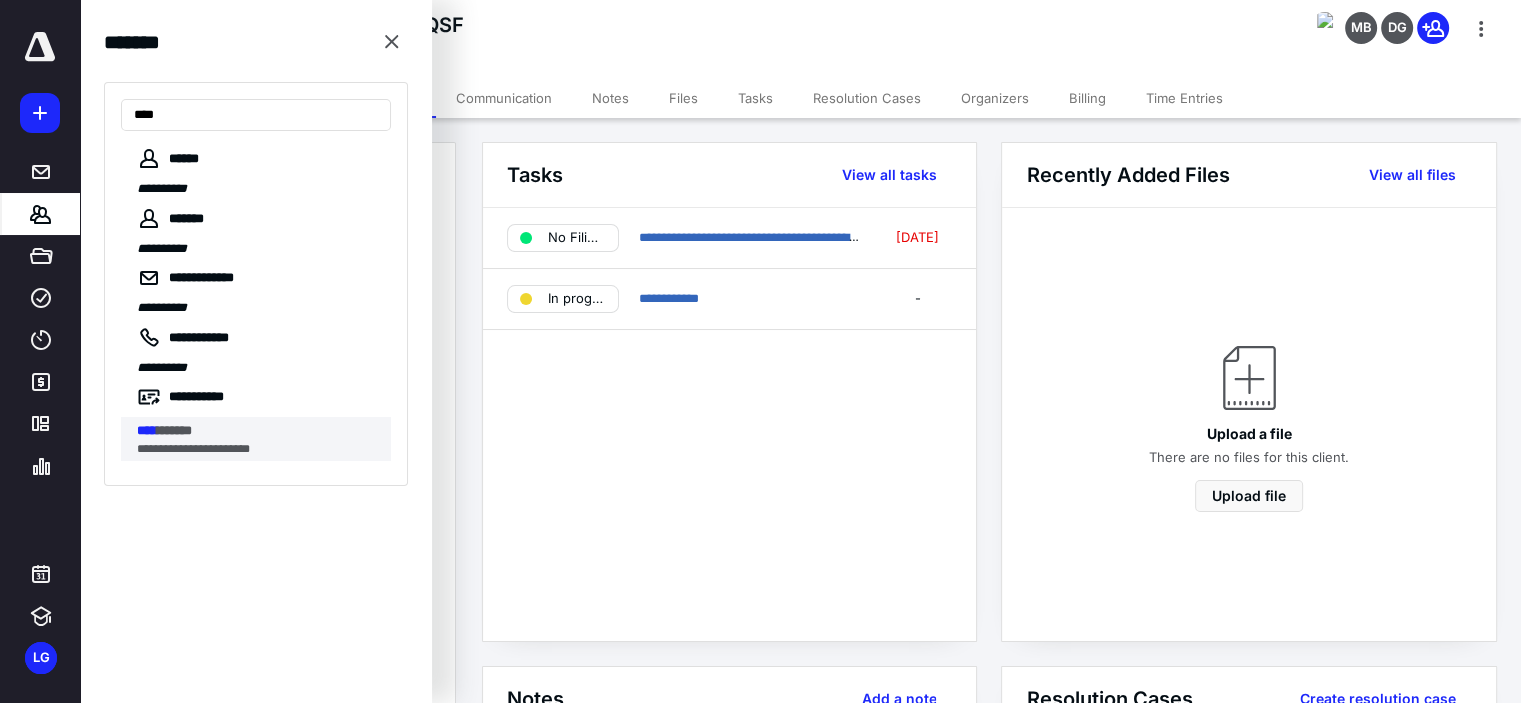 click on "*******" at bounding box center (174, 430) 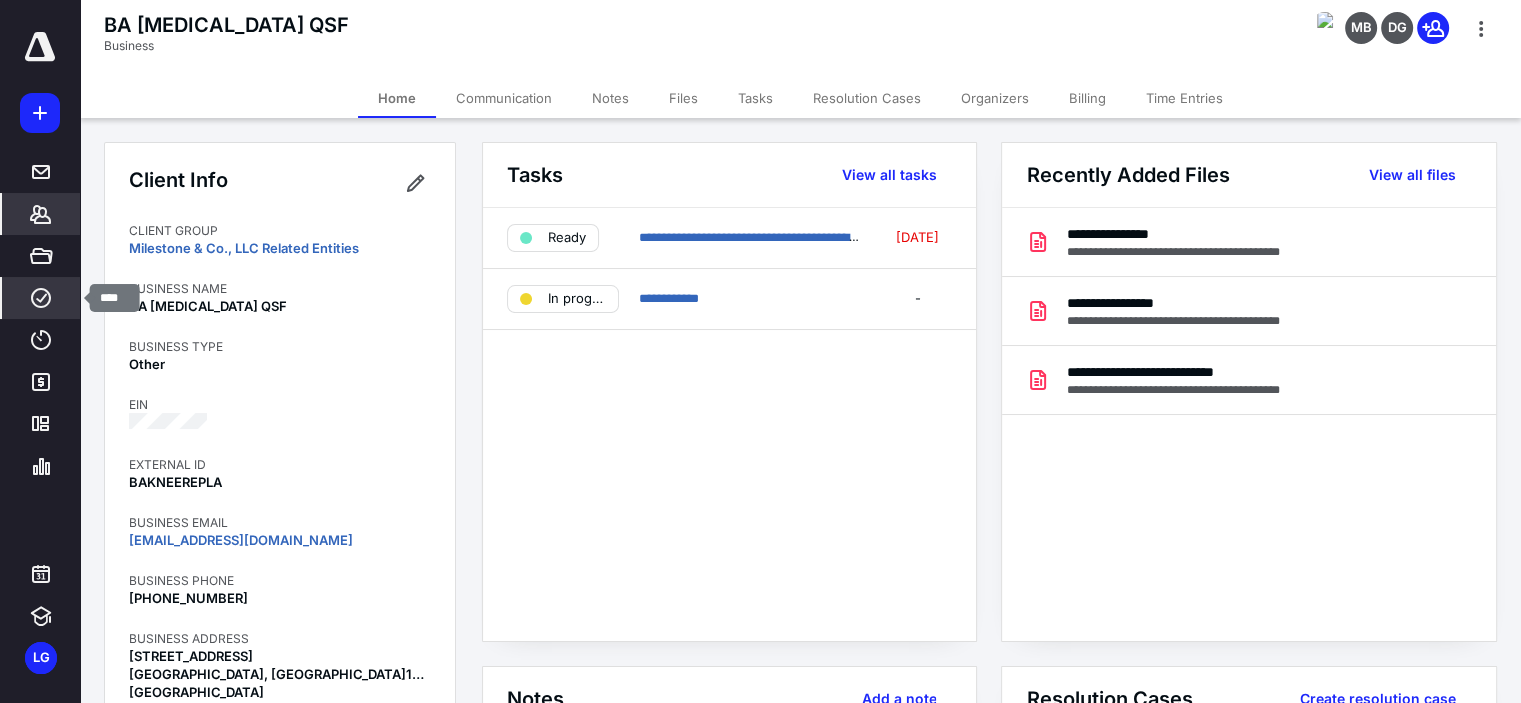 click 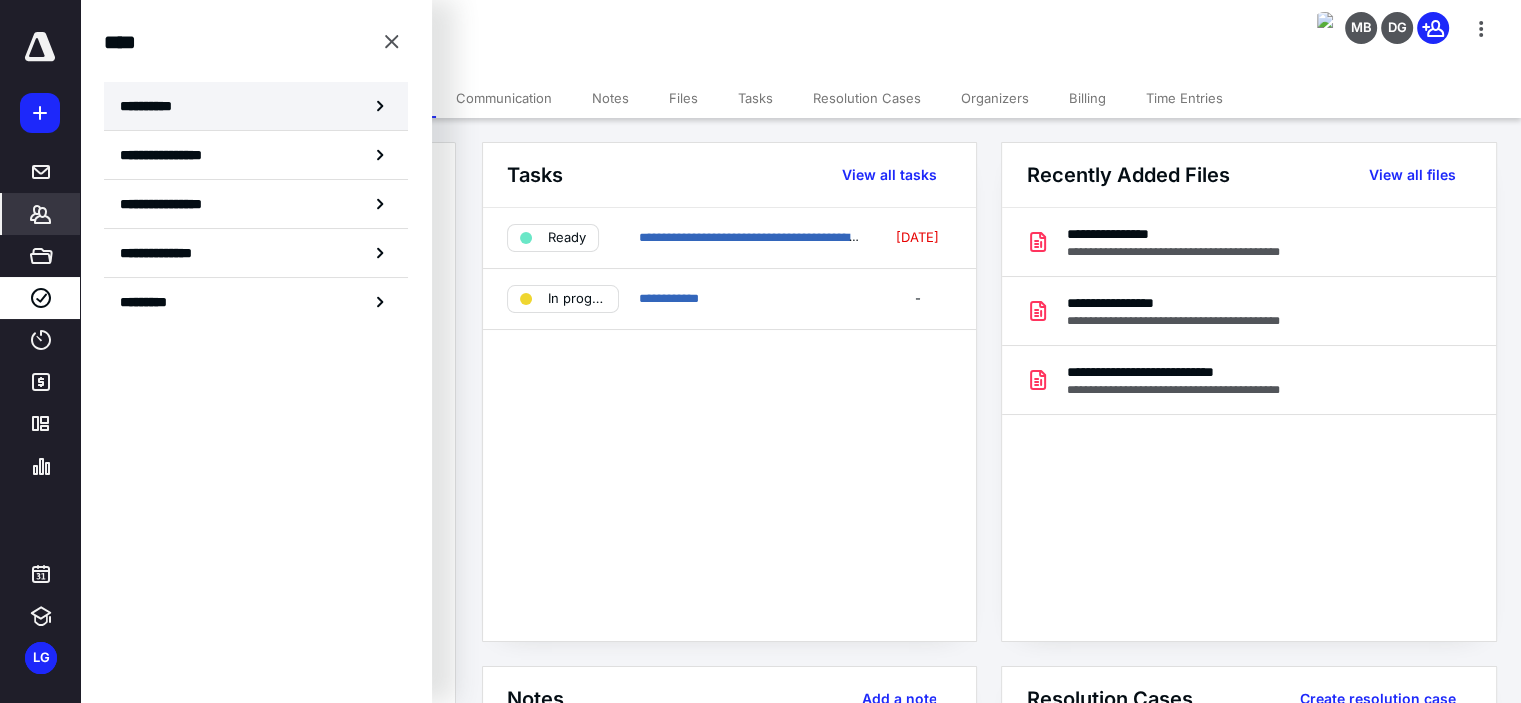 click on "**********" at bounding box center [256, 106] 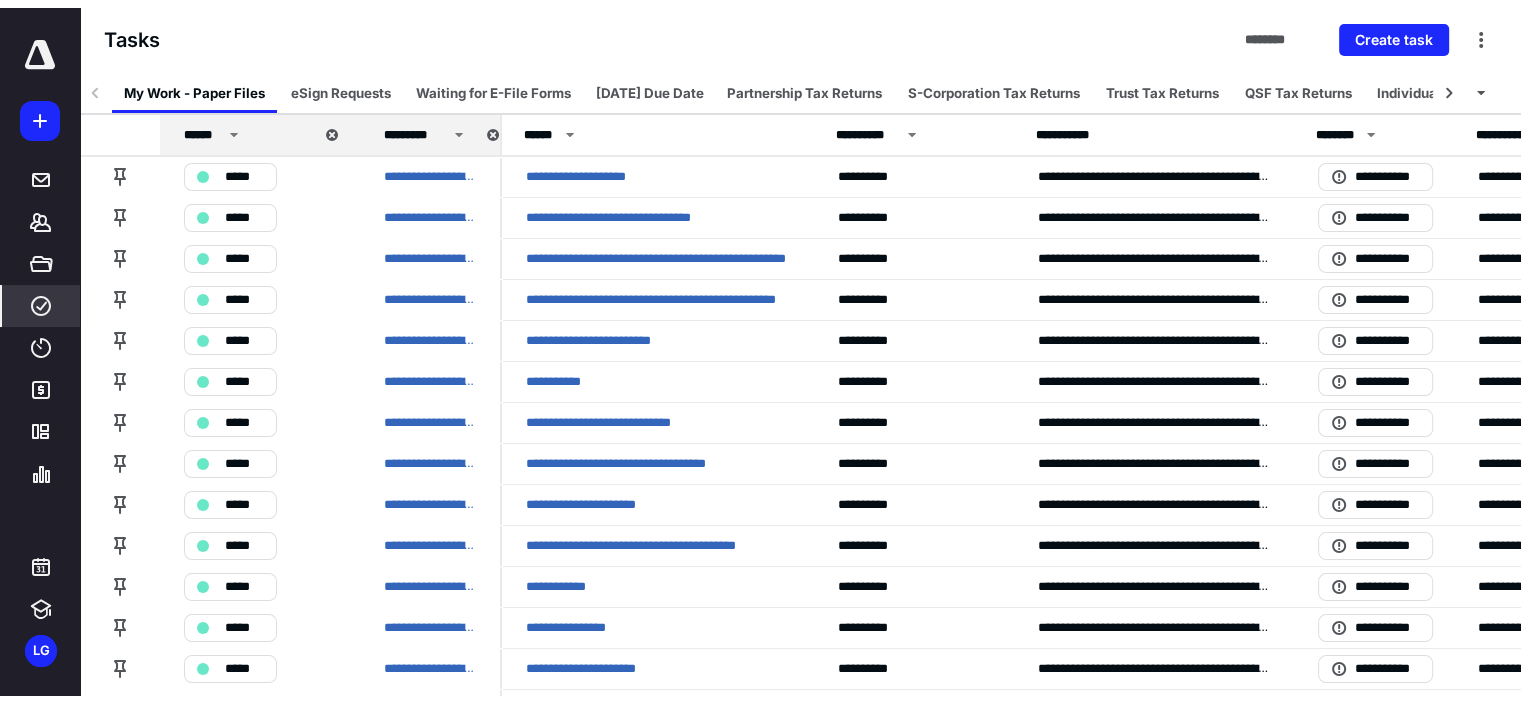 scroll, scrollTop: 0, scrollLeft: 0, axis: both 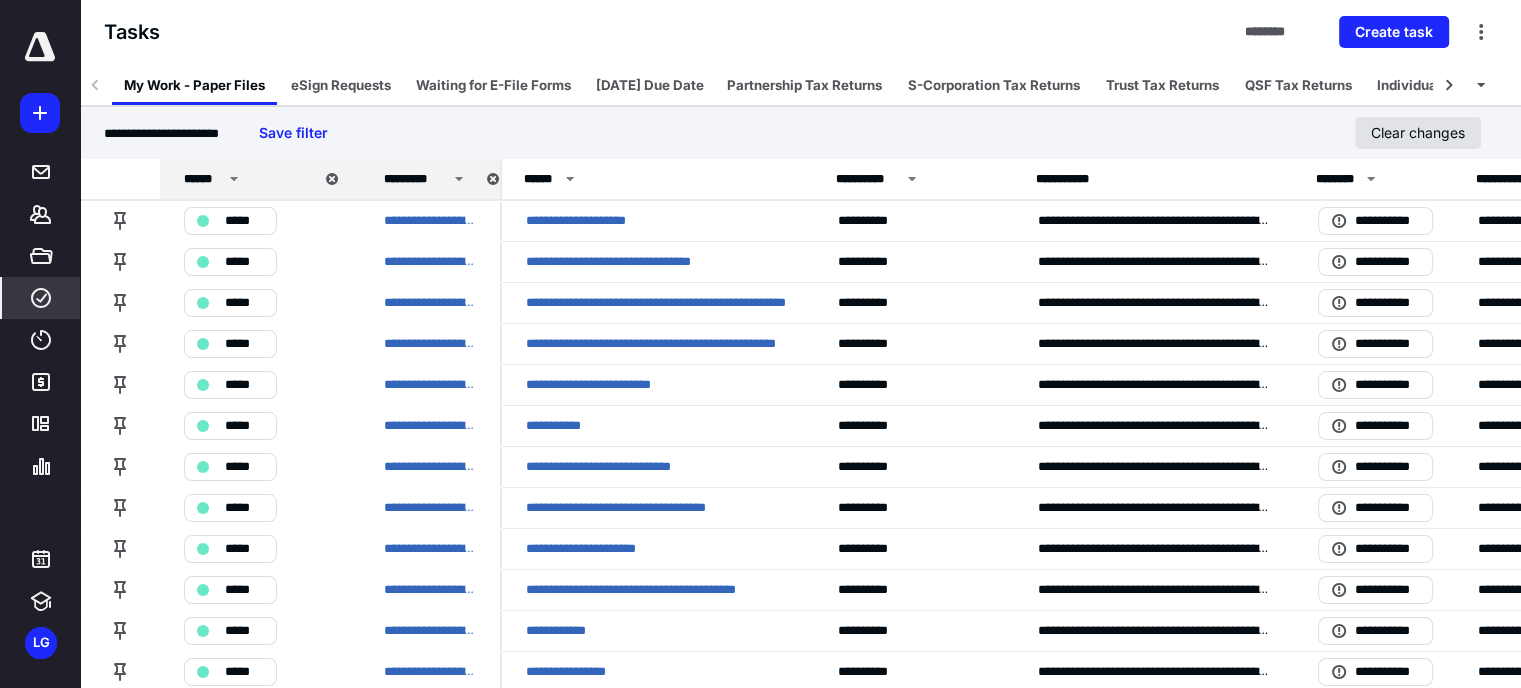 click on "Clear changes" at bounding box center [1418, 133] 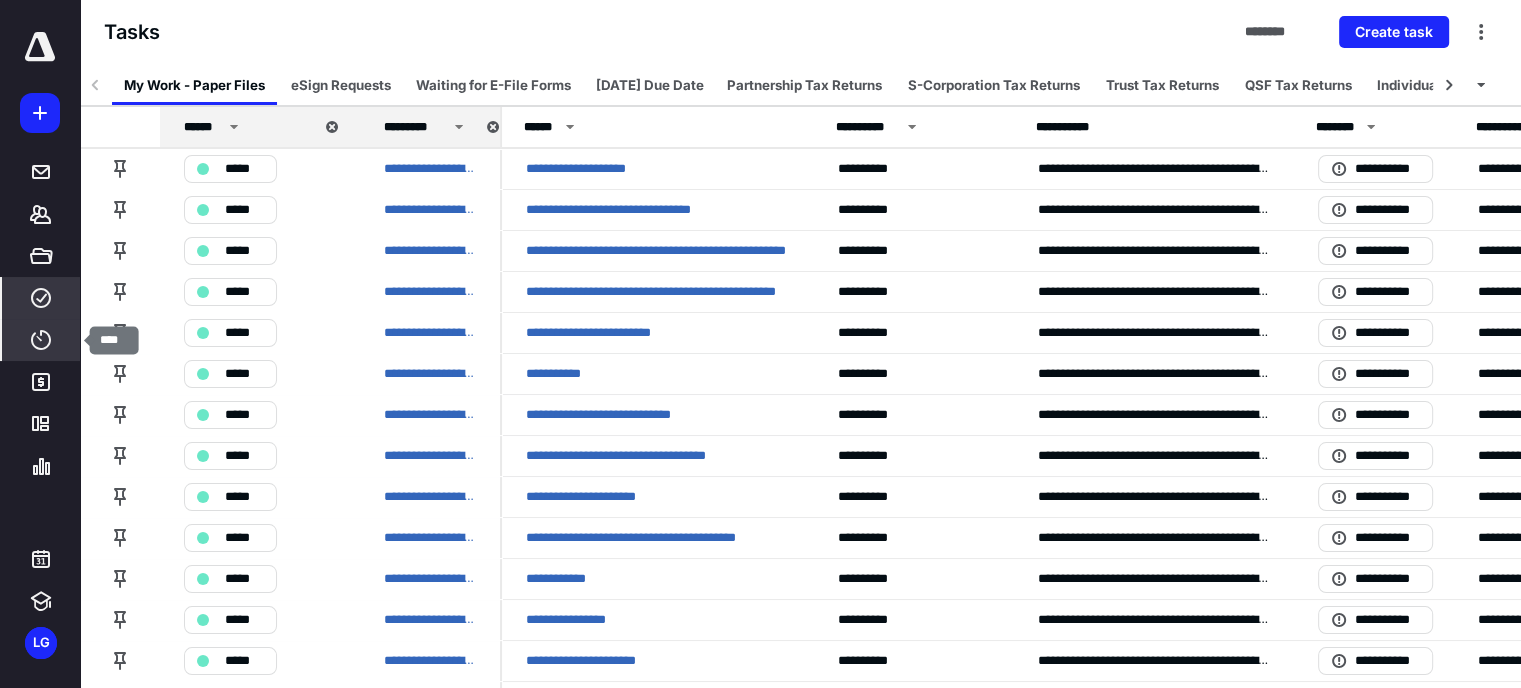 click on "****" at bounding box center [41, 340] 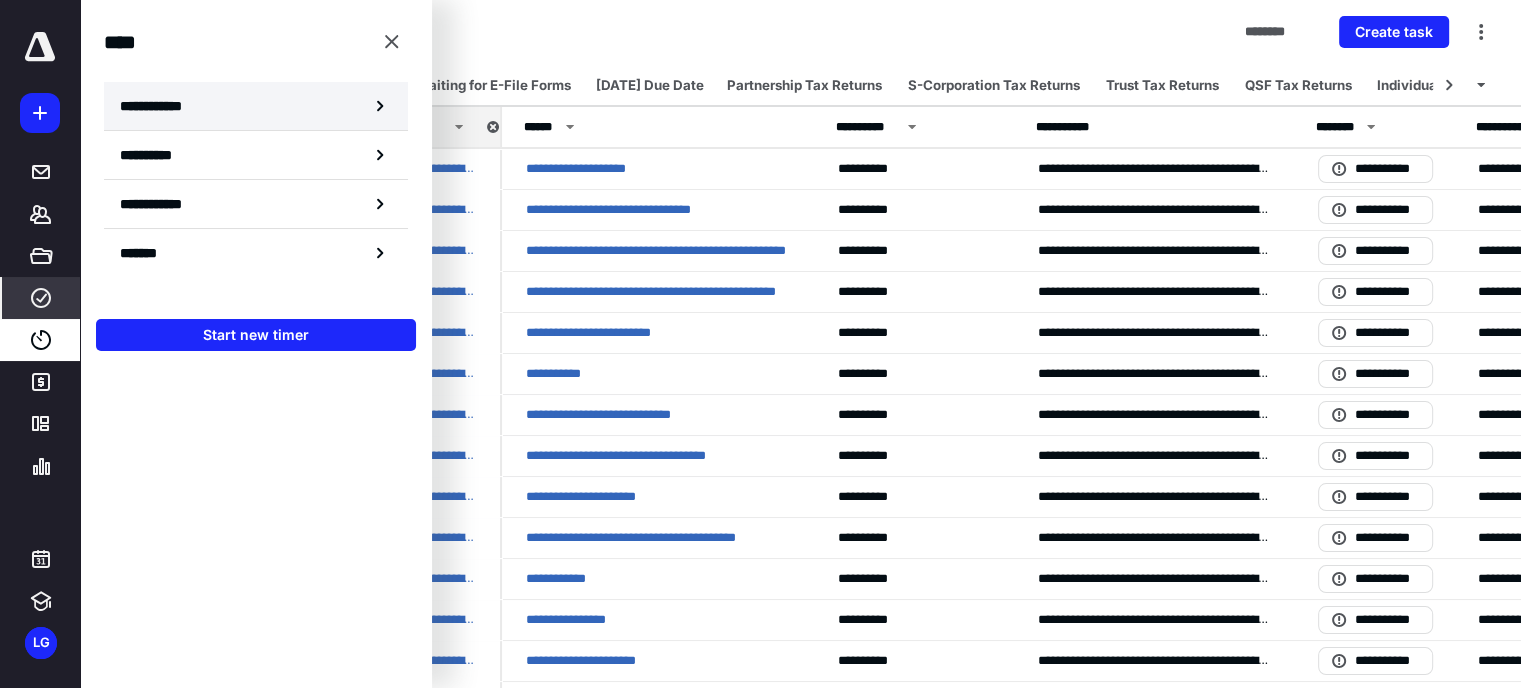 click on "**********" at bounding box center (162, 106) 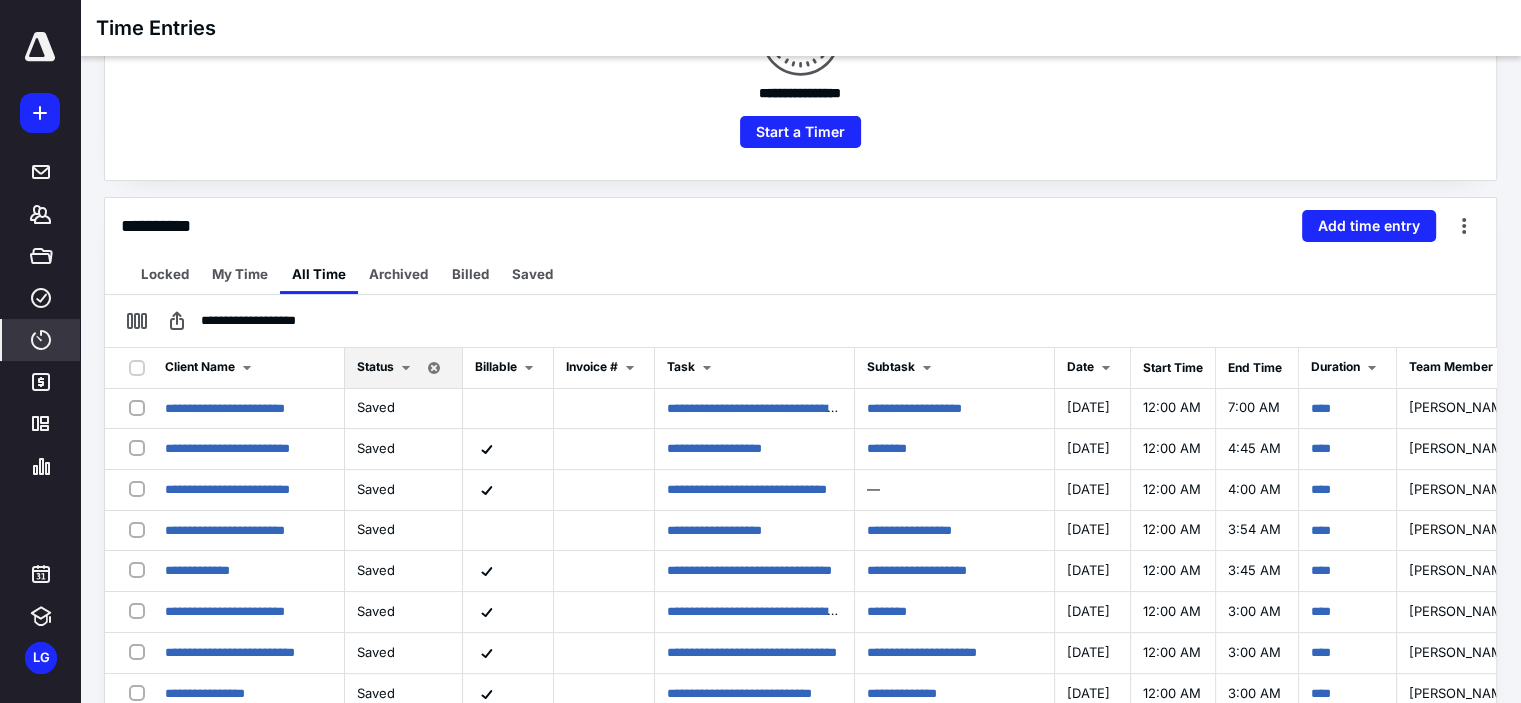scroll, scrollTop: 347, scrollLeft: 0, axis: vertical 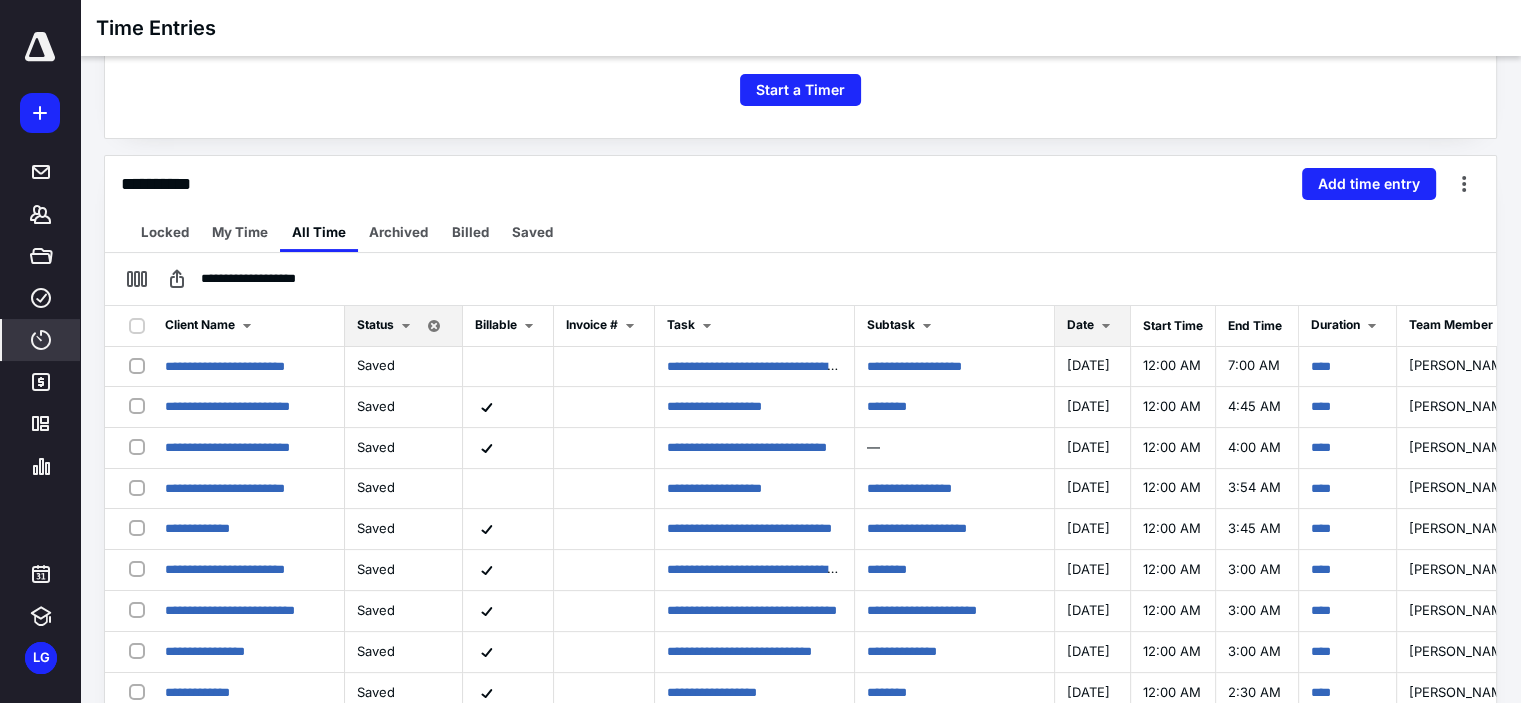 click at bounding box center (1106, 326) 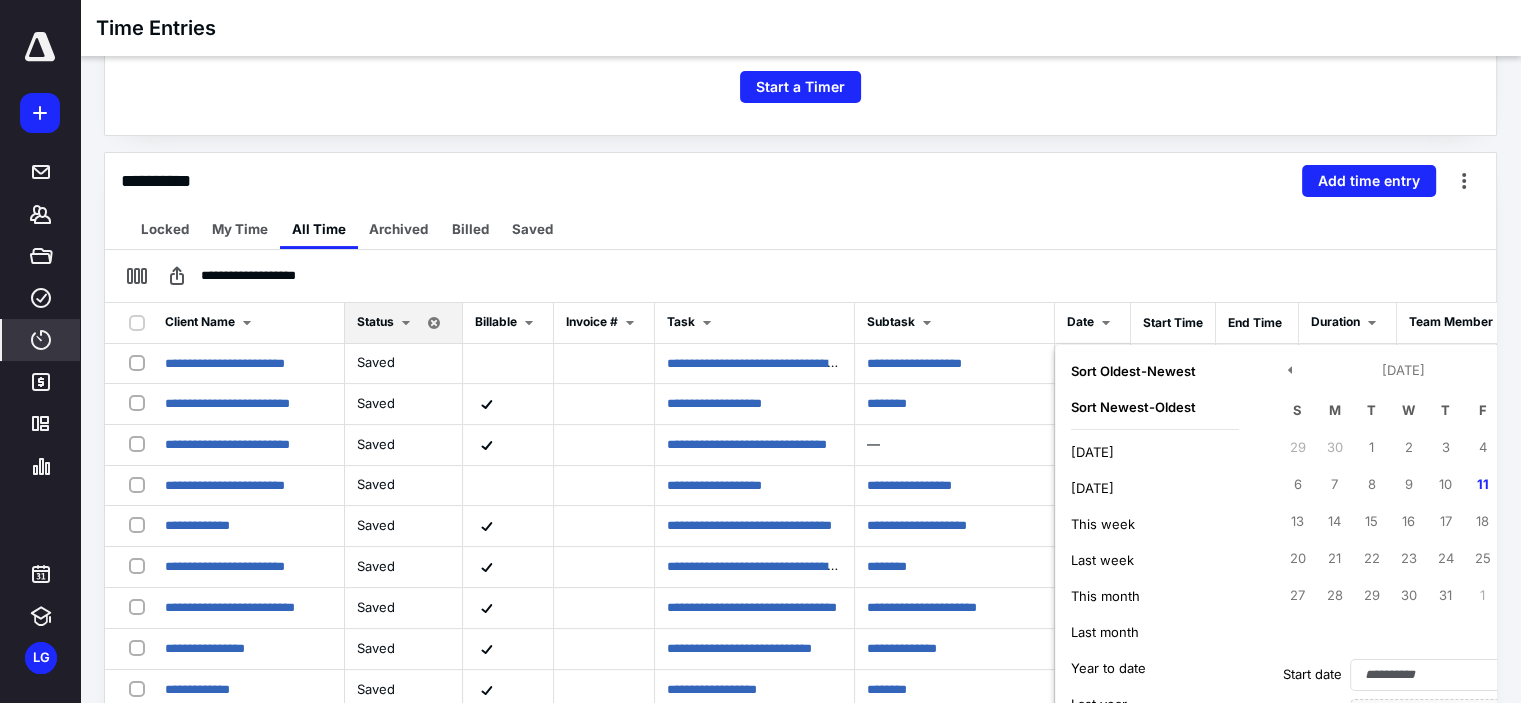 scroll, scrollTop: 481, scrollLeft: 0, axis: vertical 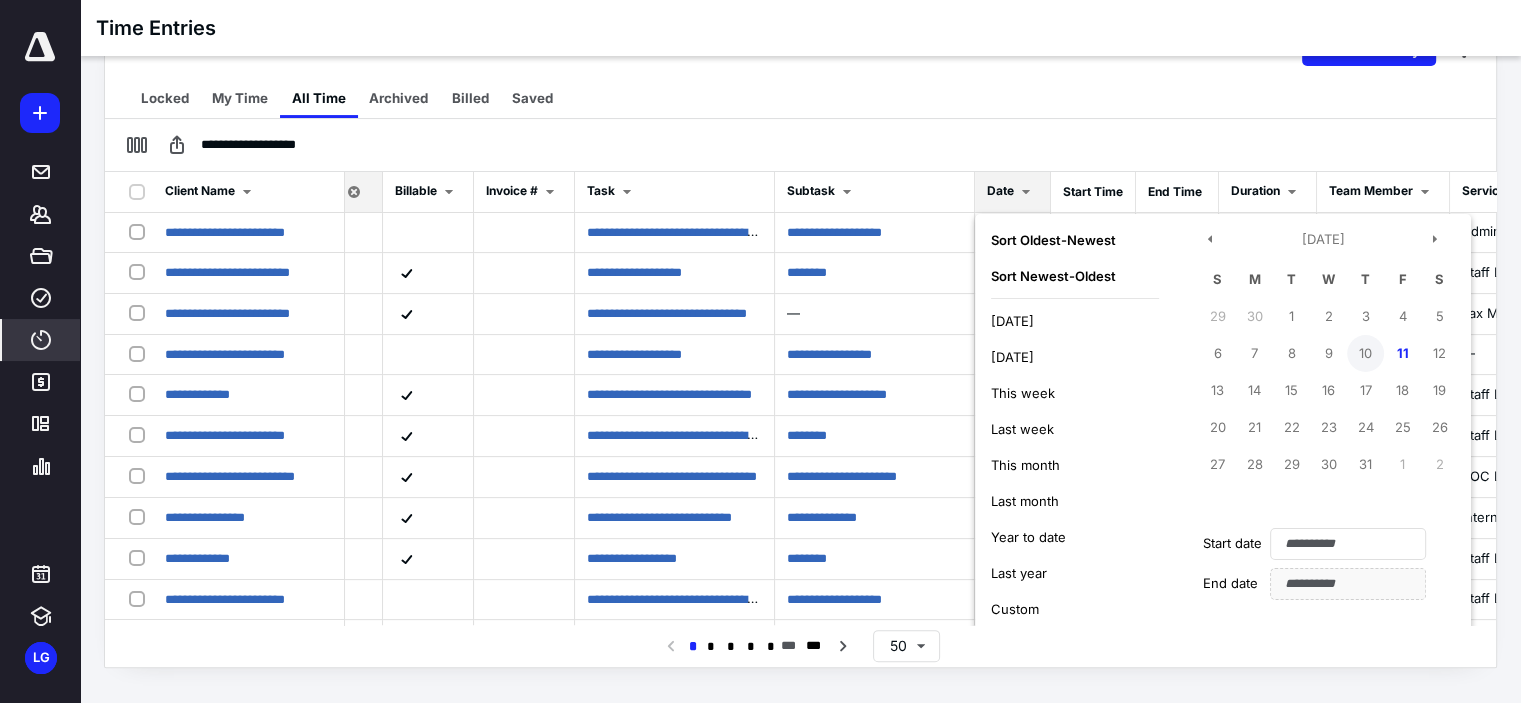 click on "10" at bounding box center (1365, 353) 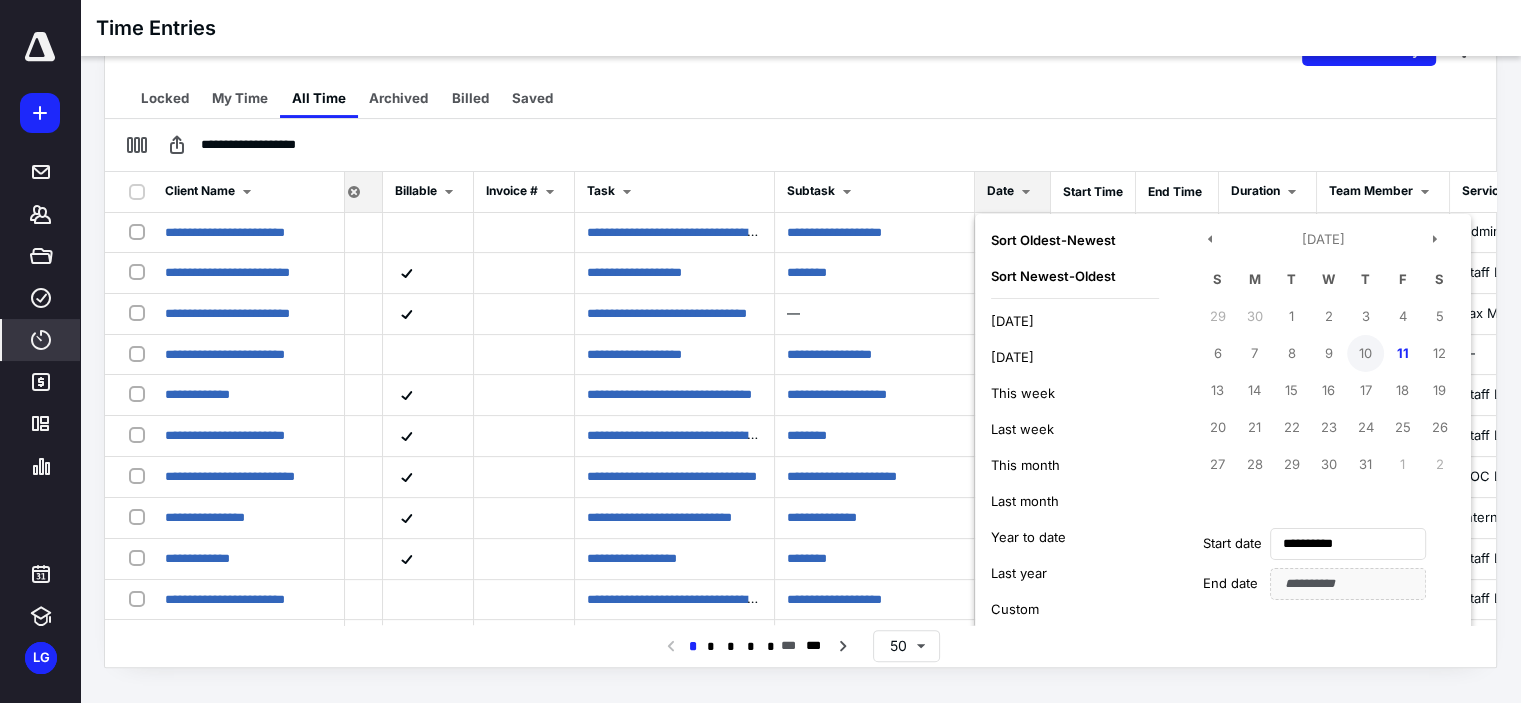 click on "10" at bounding box center (1365, 353) 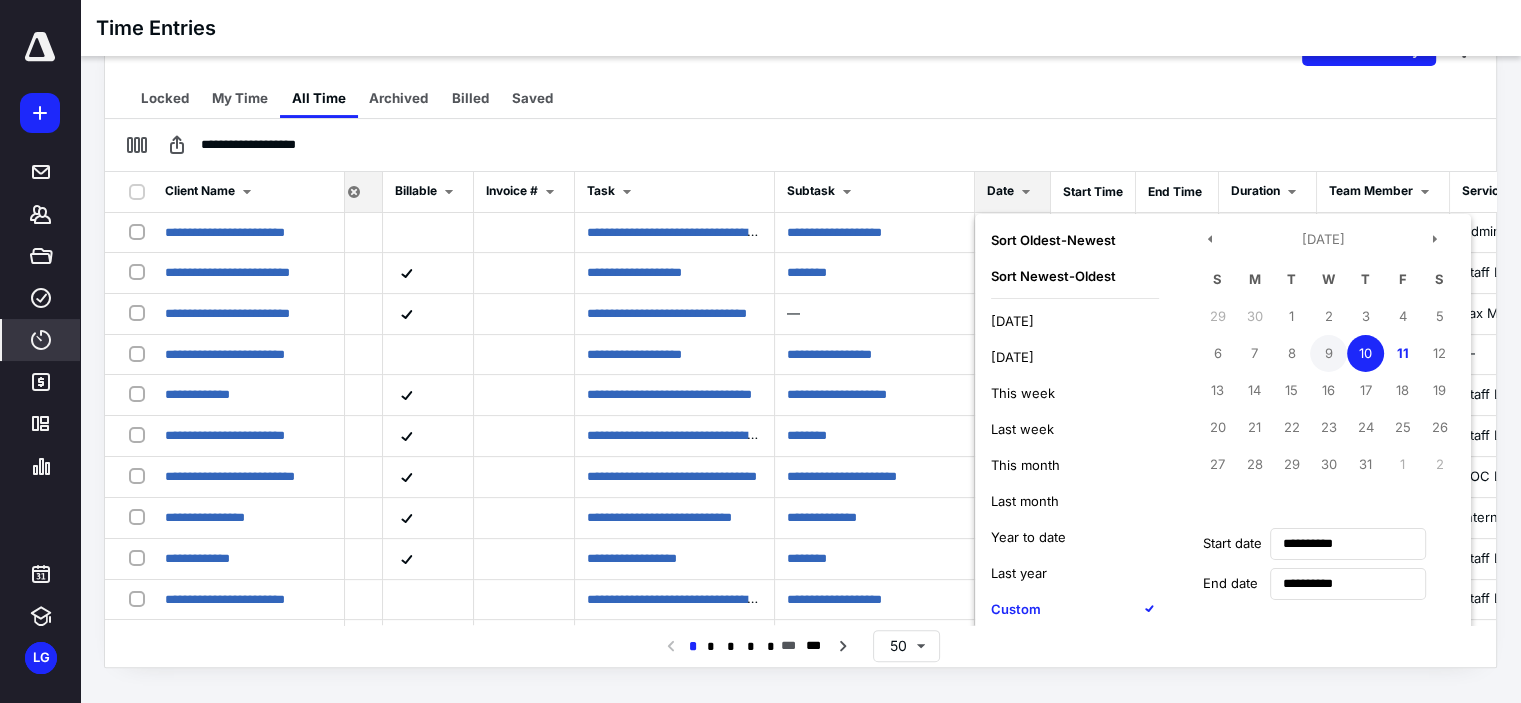 click on "9" at bounding box center [1328, 353] 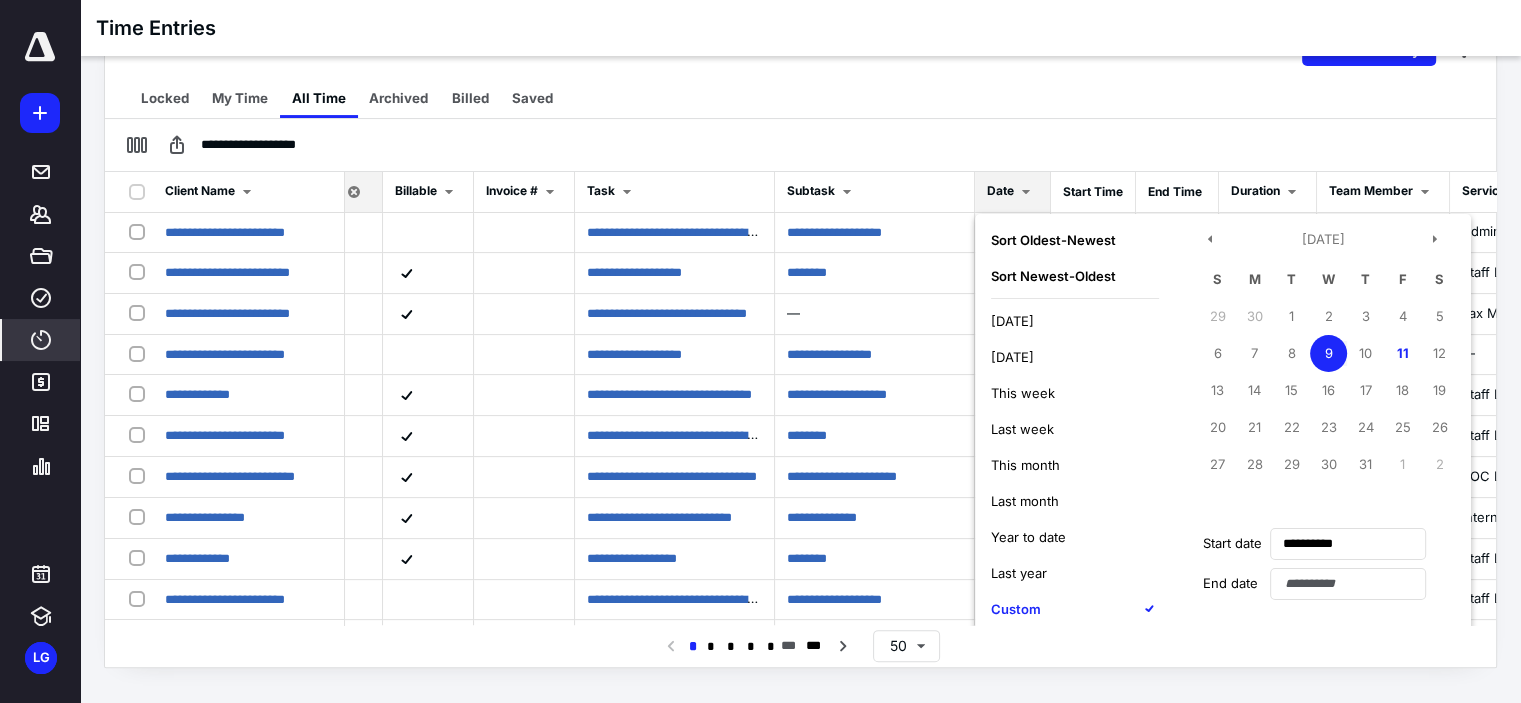 click on "9" at bounding box center (1328, 353) 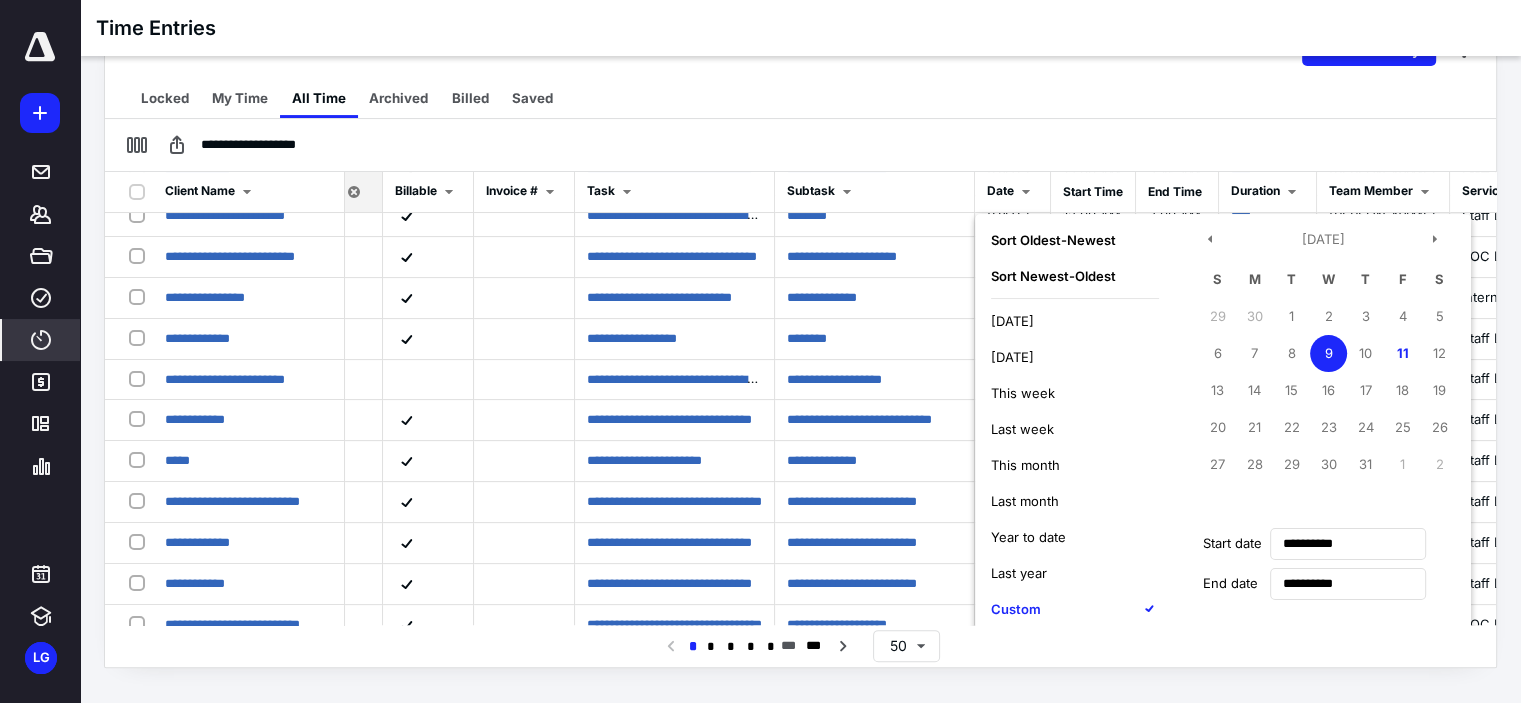 scroll, scrollTop: 241, scrollLeft: 80, axis: both 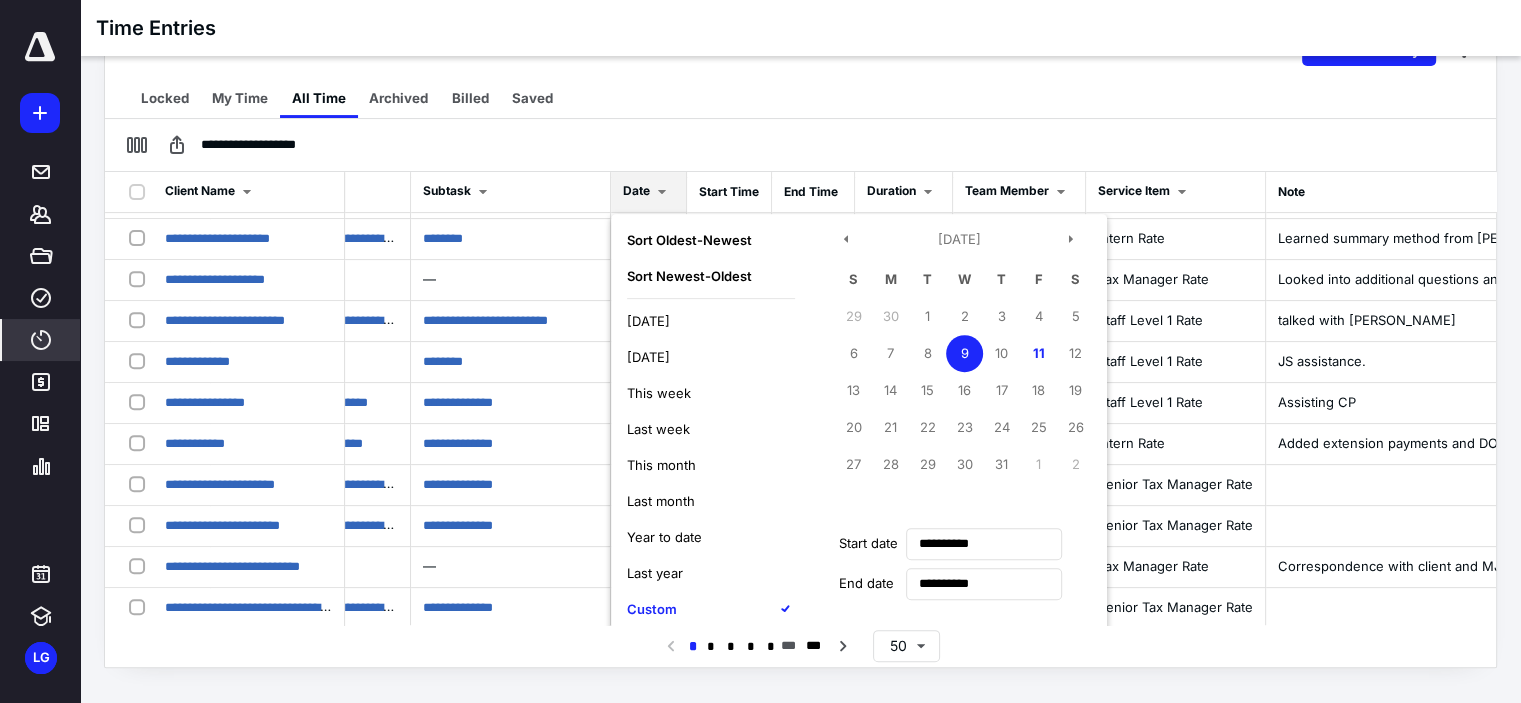 drag, startPoint x: 1095, startPoint y: 578, endPoint x: 1096, endPoint y: 594, distance: 16.03122 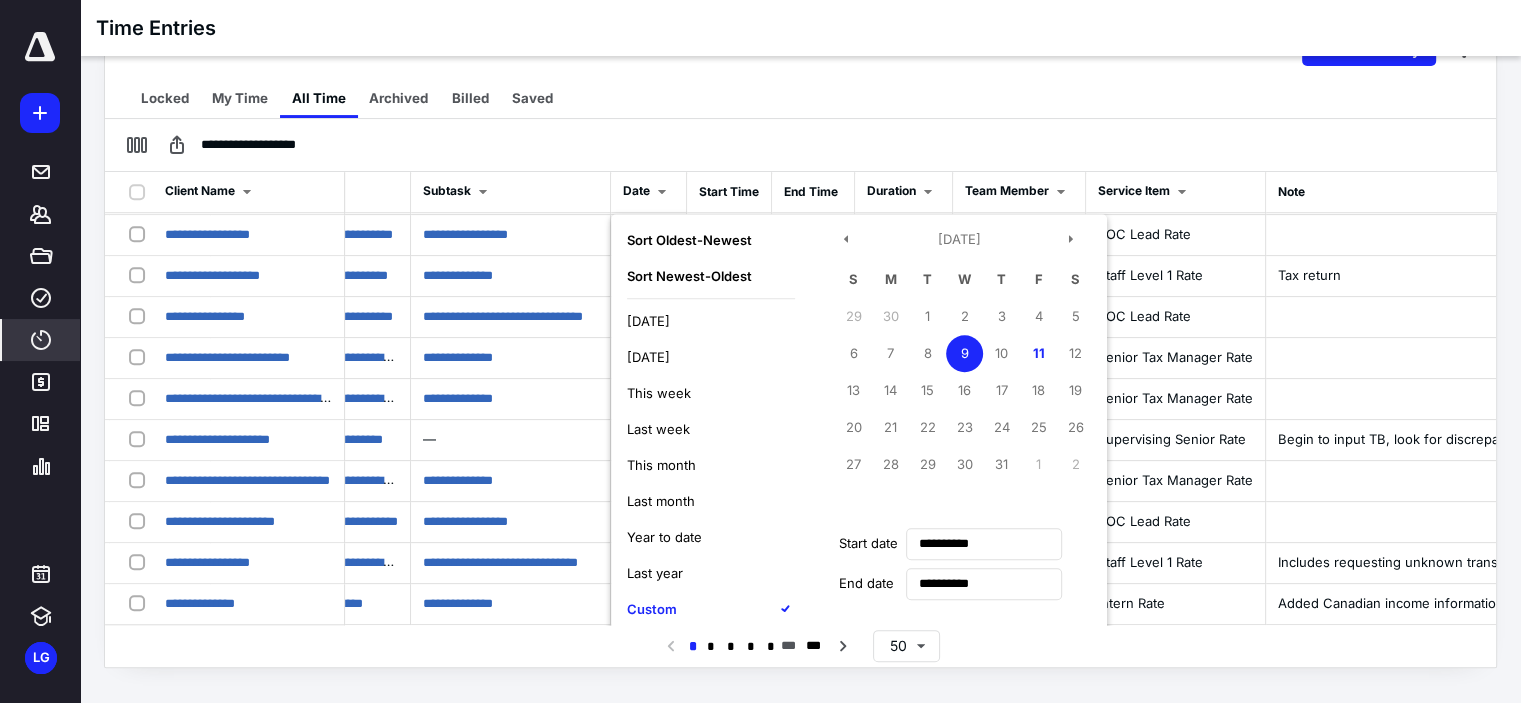 scroll, scrollTop: 1640, scrollLeft: 444, axis: both 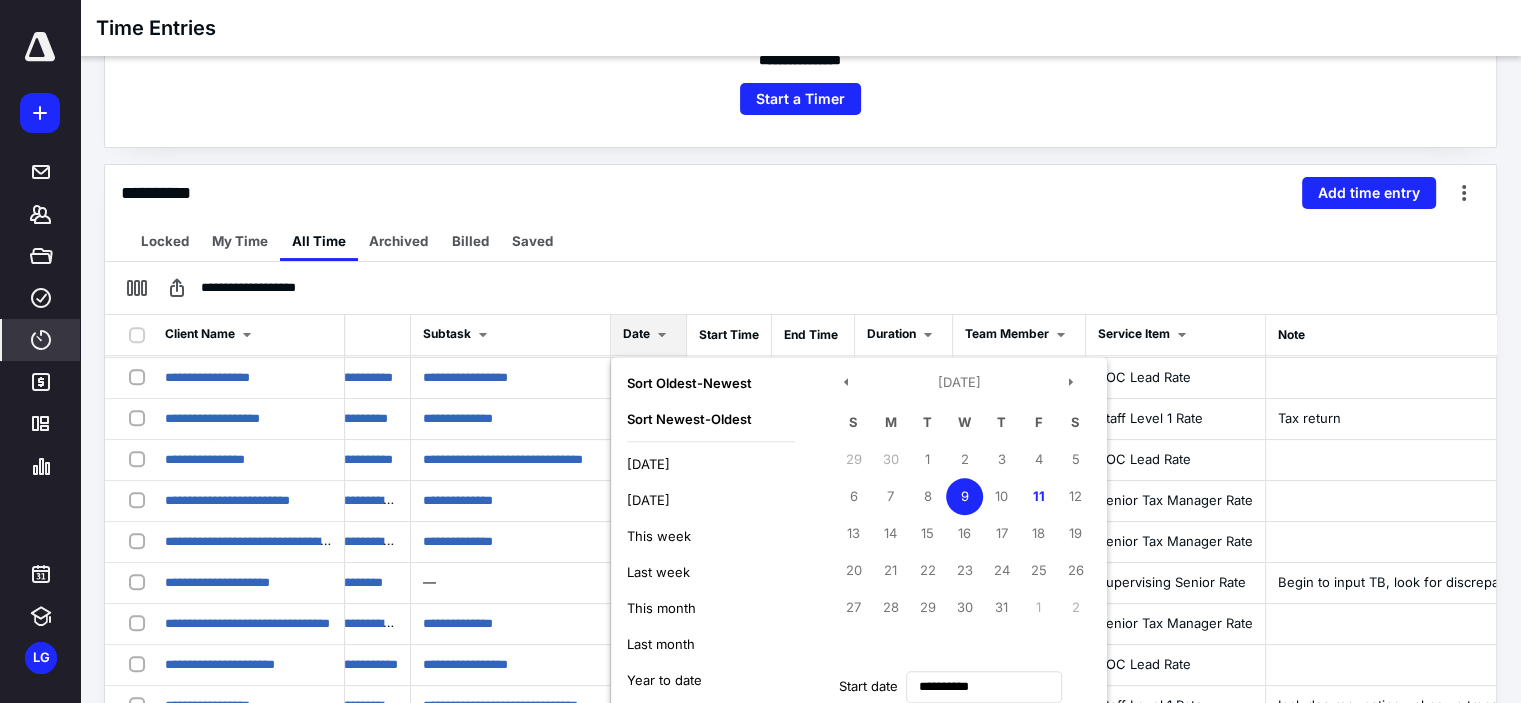 click on "9" at bounding box center [964, 496] 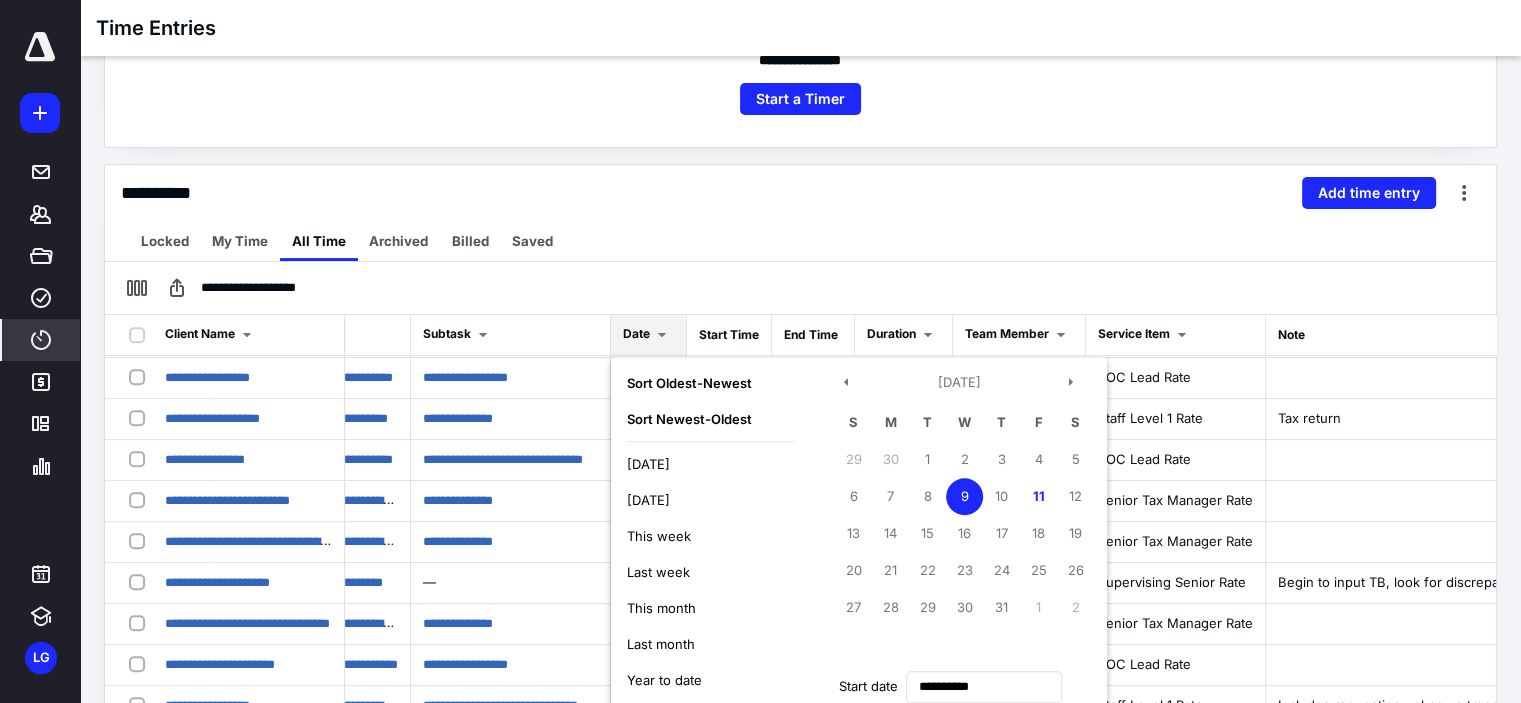 click on "9" at bounding box center (964, 496) 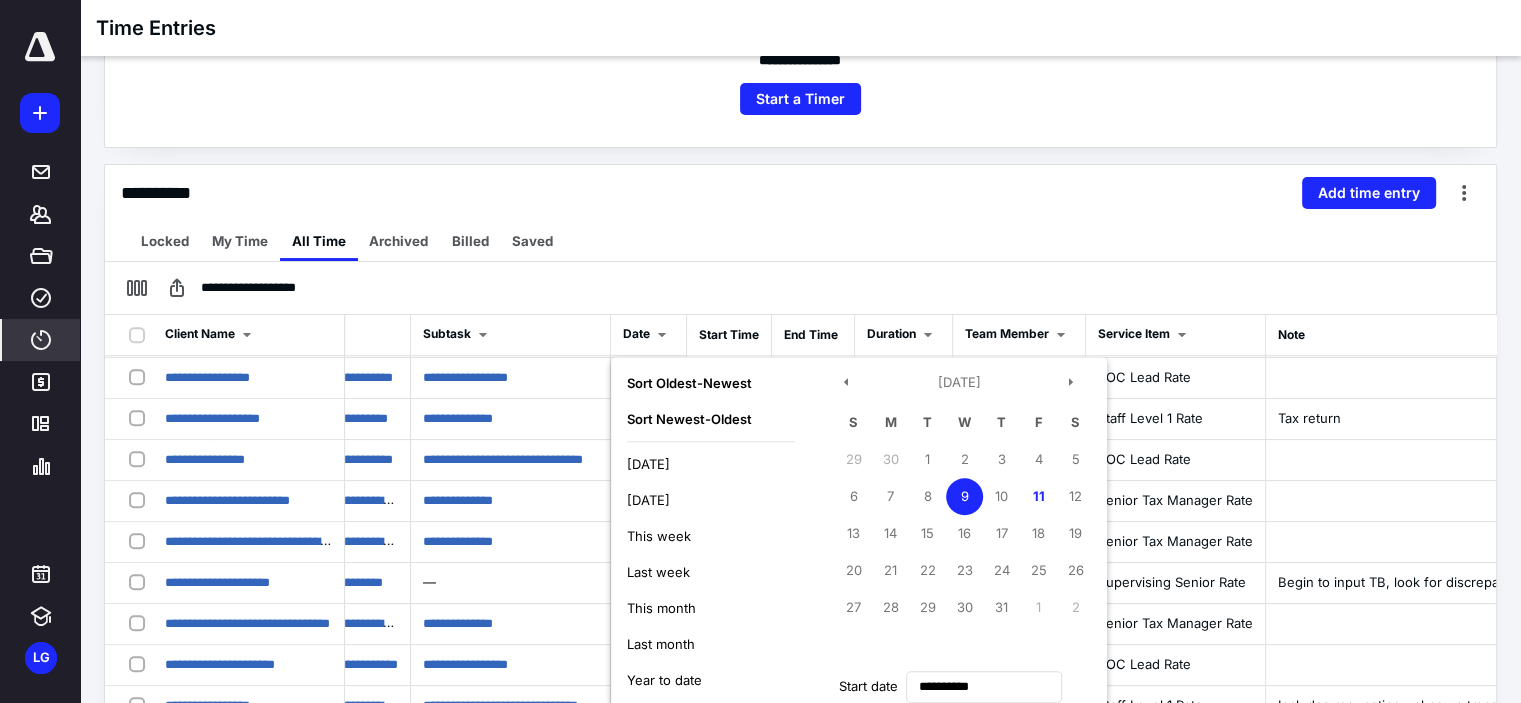 click on "**********" at bounding box center (800, 288) 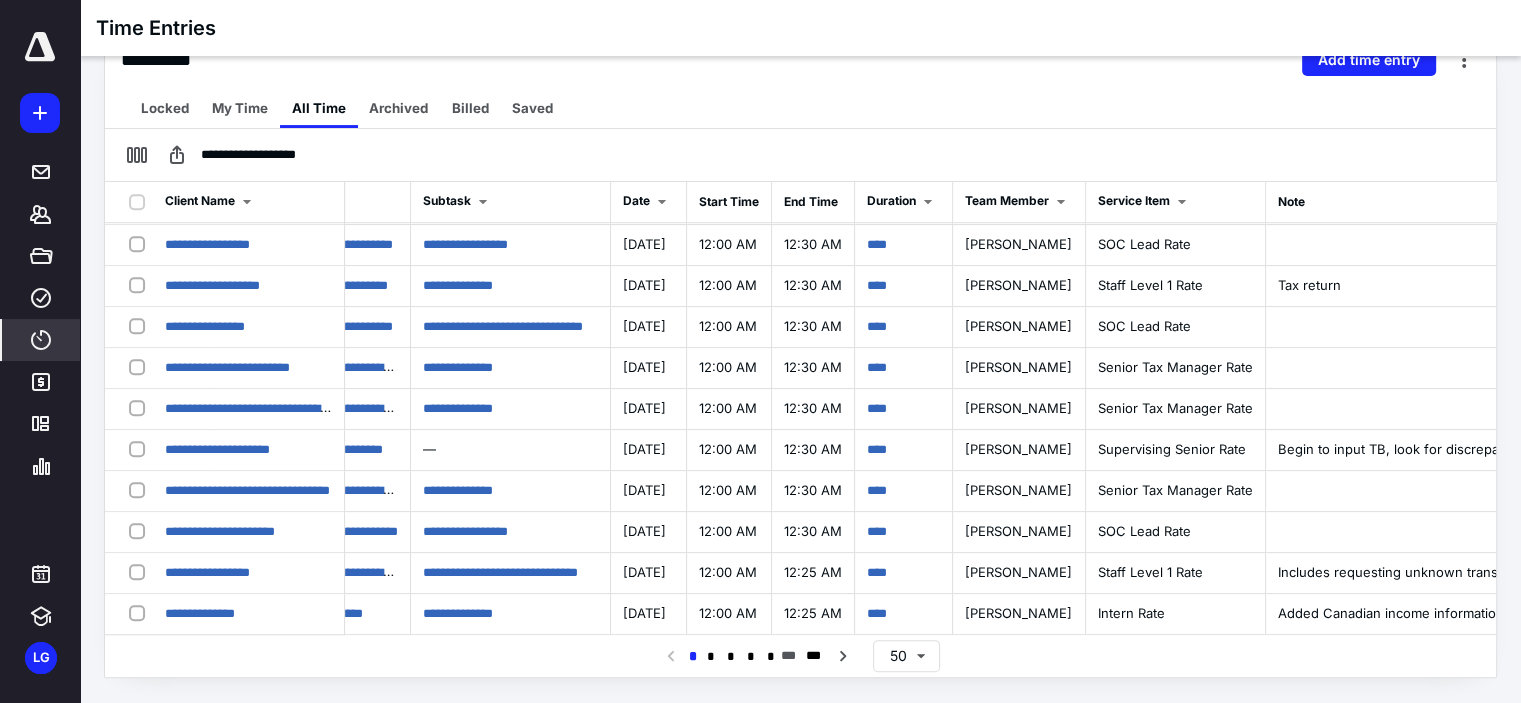 scroll, scrollTop: 481, scrollLeft: 0, axis: vertical 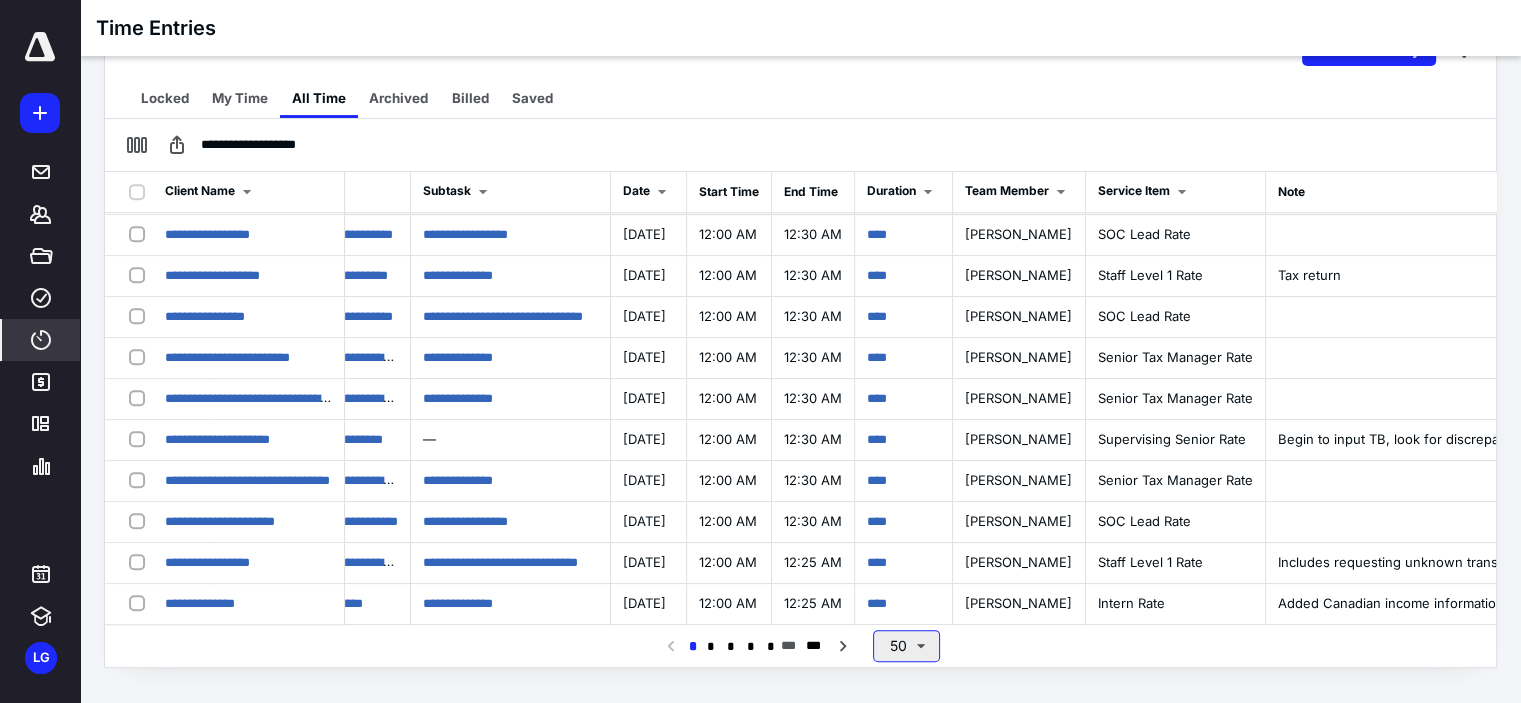 click on "50" at bounding box center [906, 646] 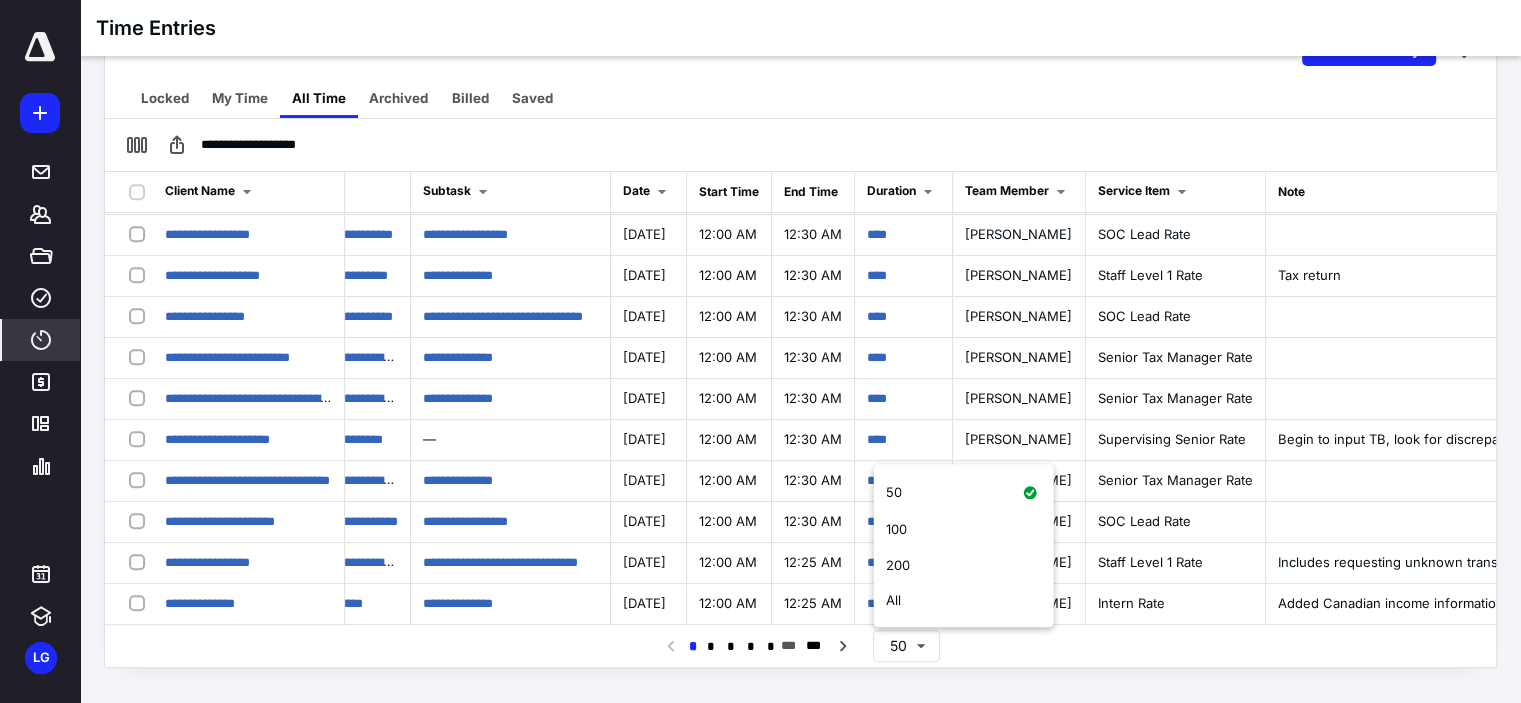 click on "Locked My Time All Time Archived Billed Saved" at bounding box center (800, 98) 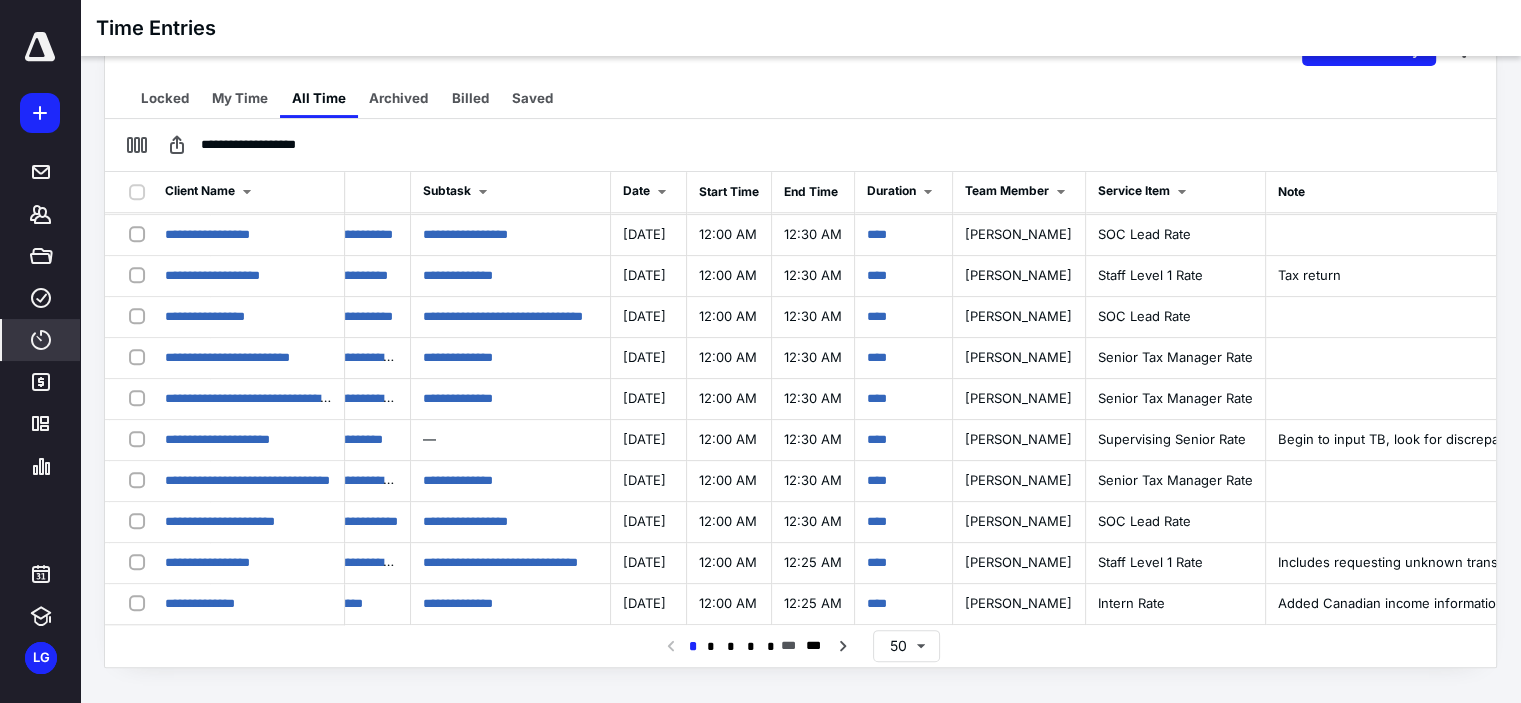 click on "Locked My Time All Time Archived Billed Saved" at bounding box center (800, 98) 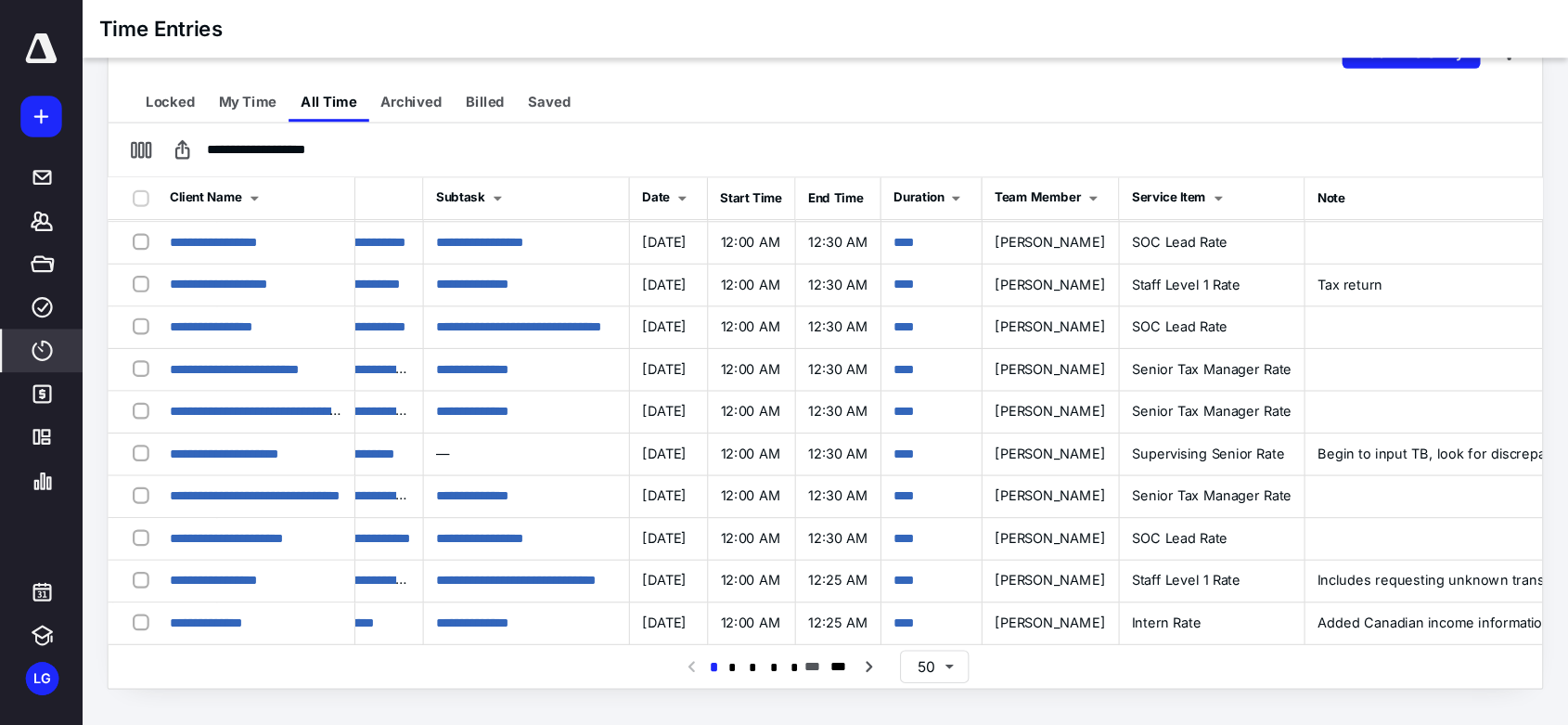 scroll, scrollTop: 376, scrollLeft: 0, axis: vertical 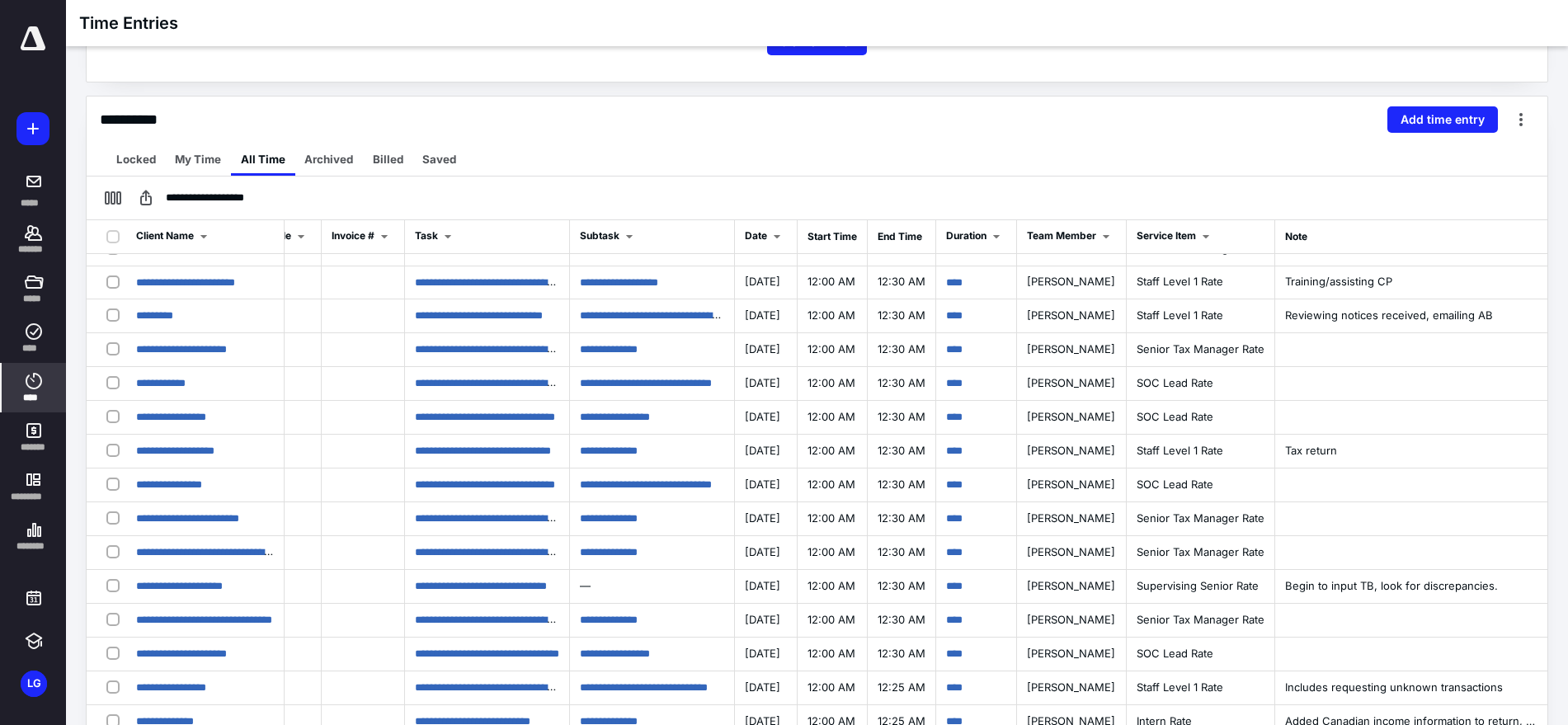 drag, startPoint x: 1172, startPoint y: 5, endPoint x: 1095, endPoint y: 132, distance: 148.51936 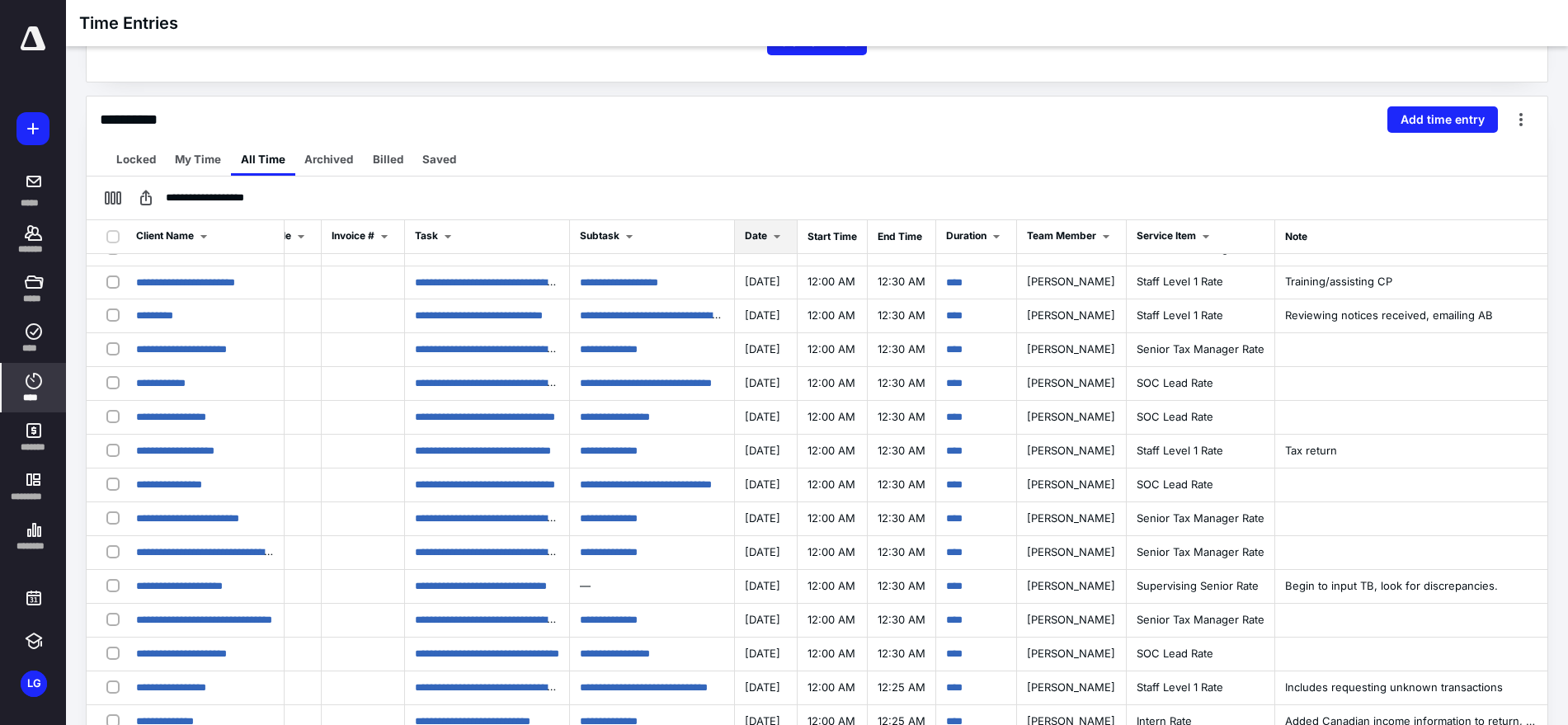 click at bounding box center (777, 237) 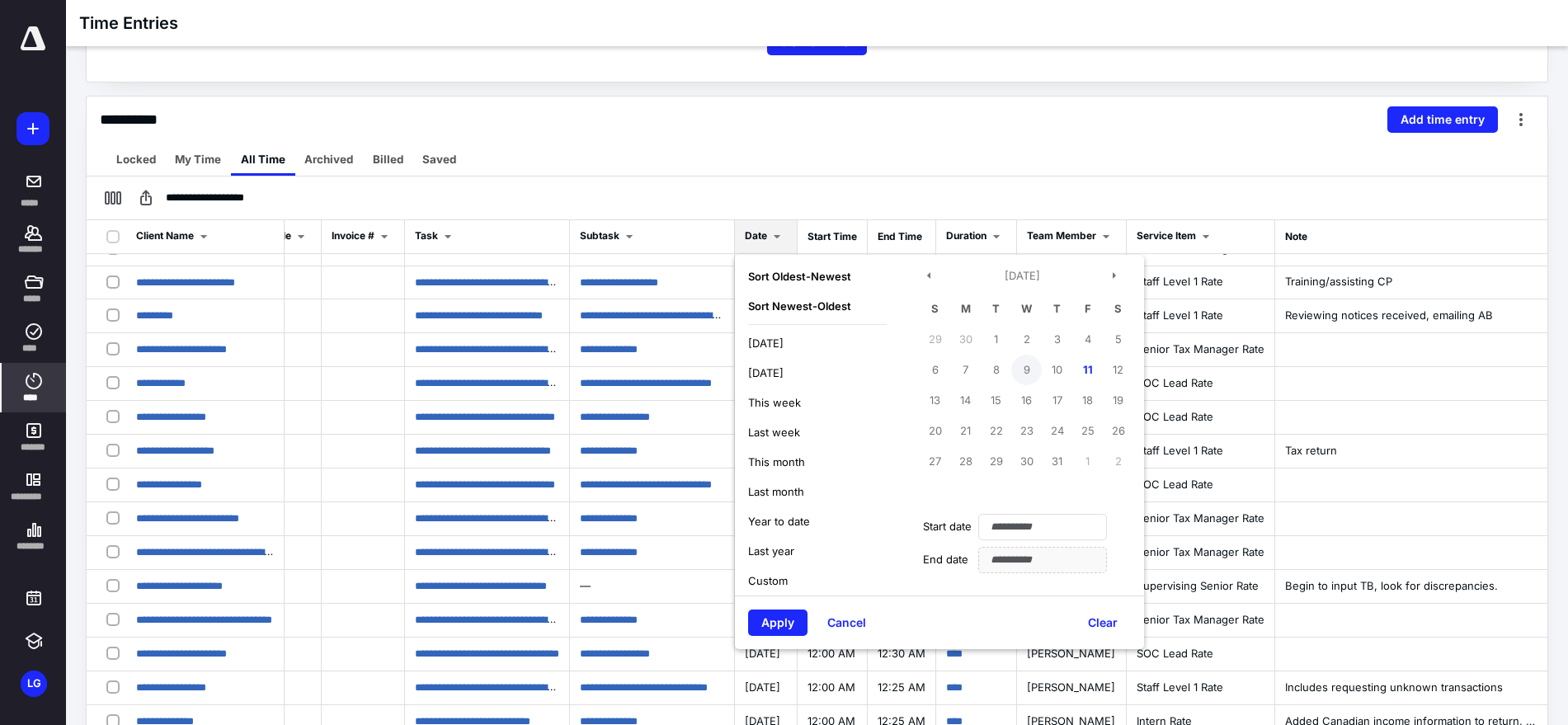 click on "9" at bounding box center [1026, 370] 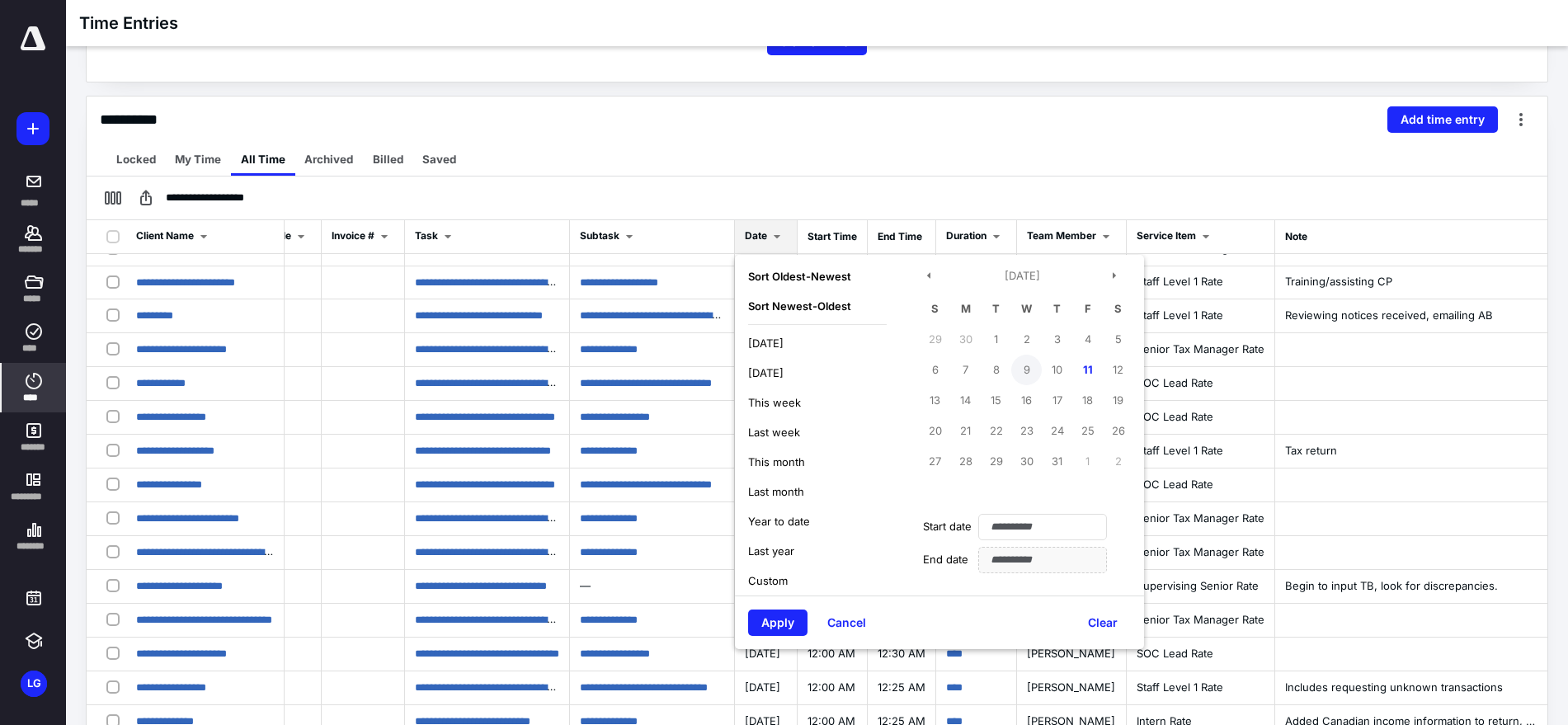 type on "**********" 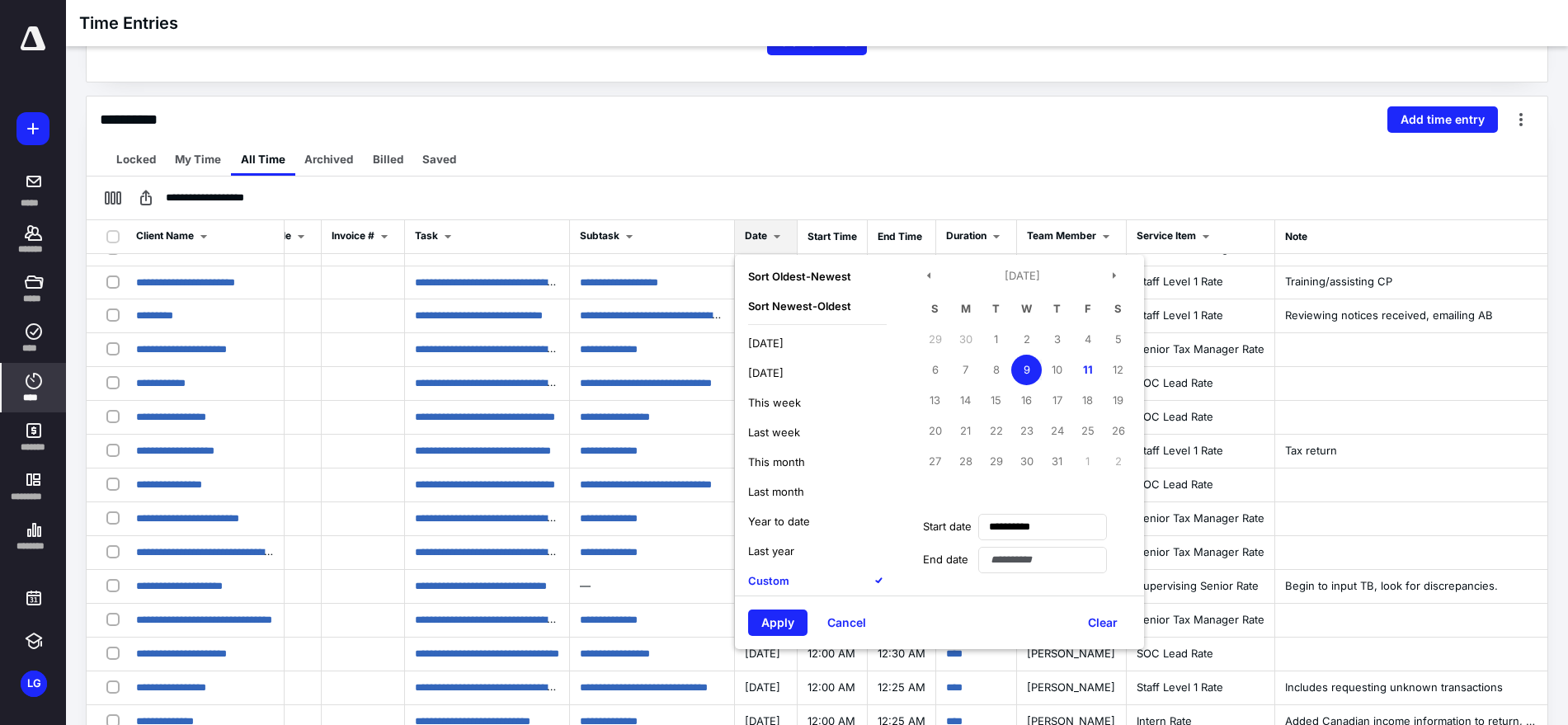 click on "9" at bounding box center (1026, 370) 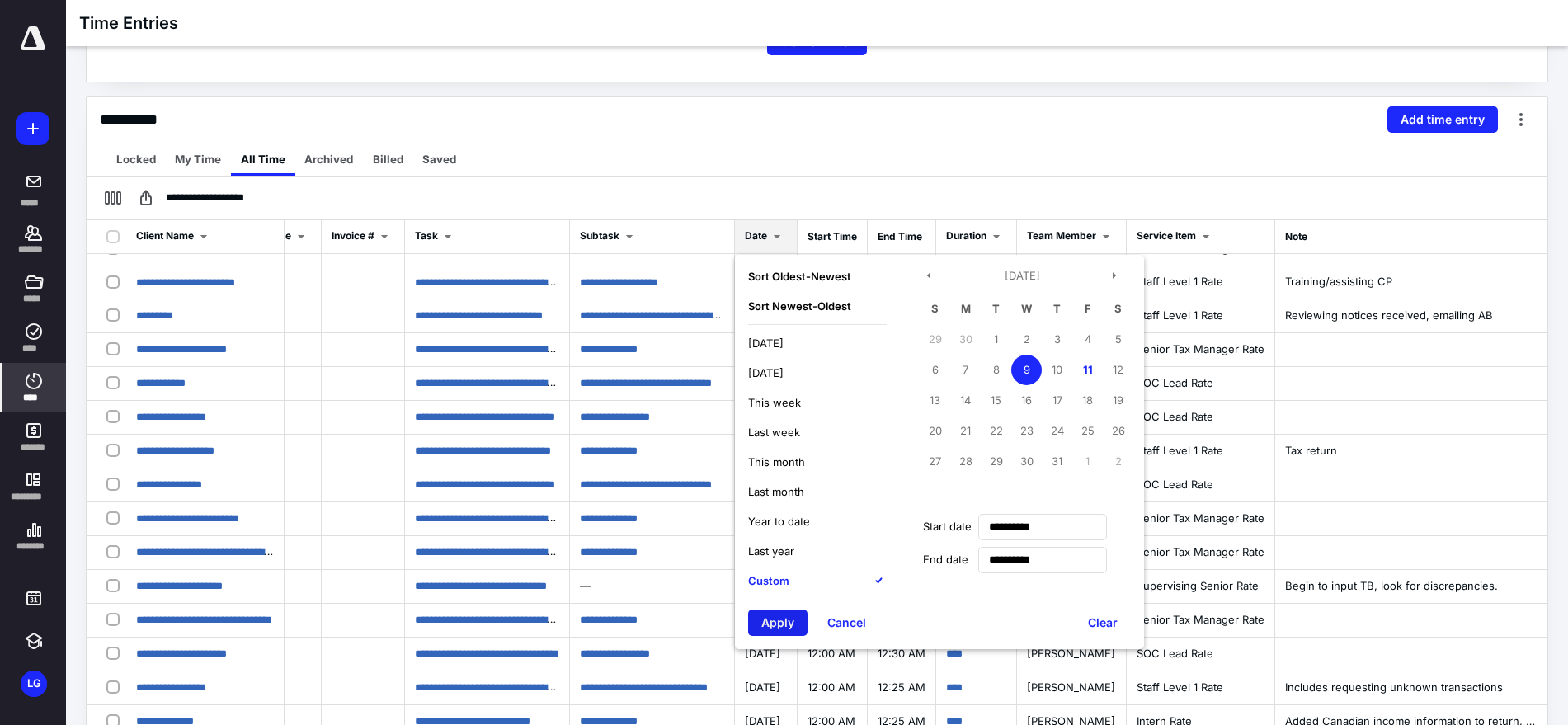 click on "Apply" at bounding box center [778, 623] 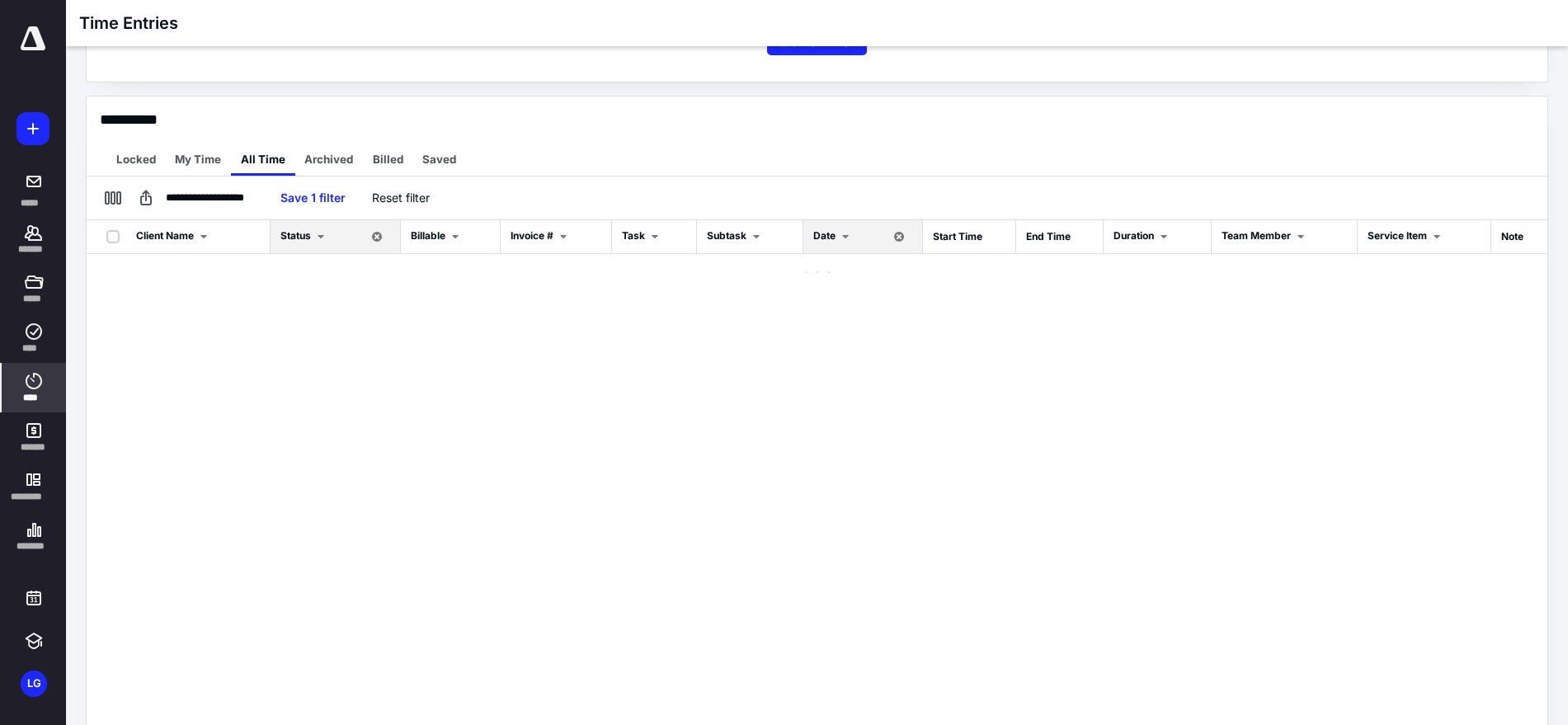 scroll, scrollTop: 0, scrollLeft: 0, axis: both 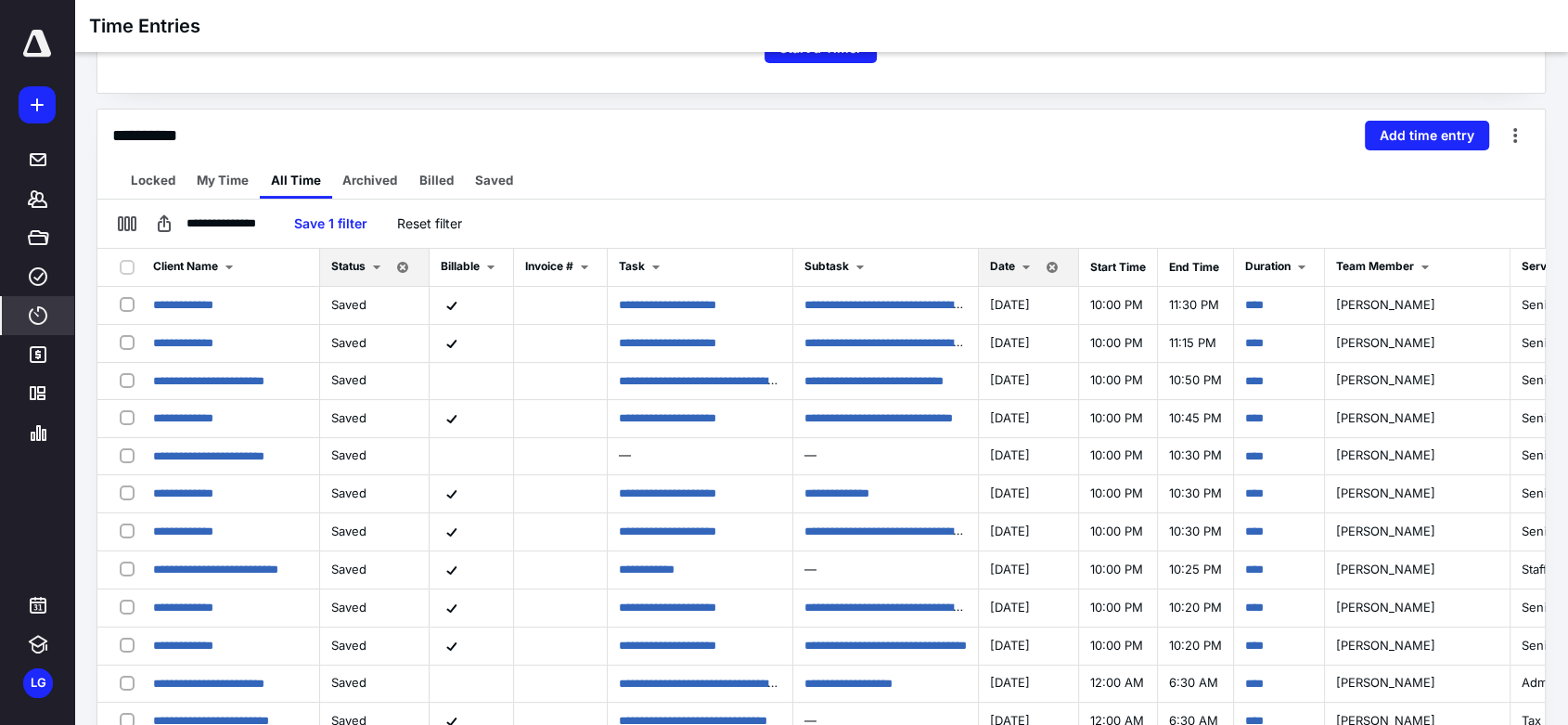 drag, startPoint x: 1492, startPoint y: 18, endPoint x: 1106, endPoint y: 152, distance: 408.5976 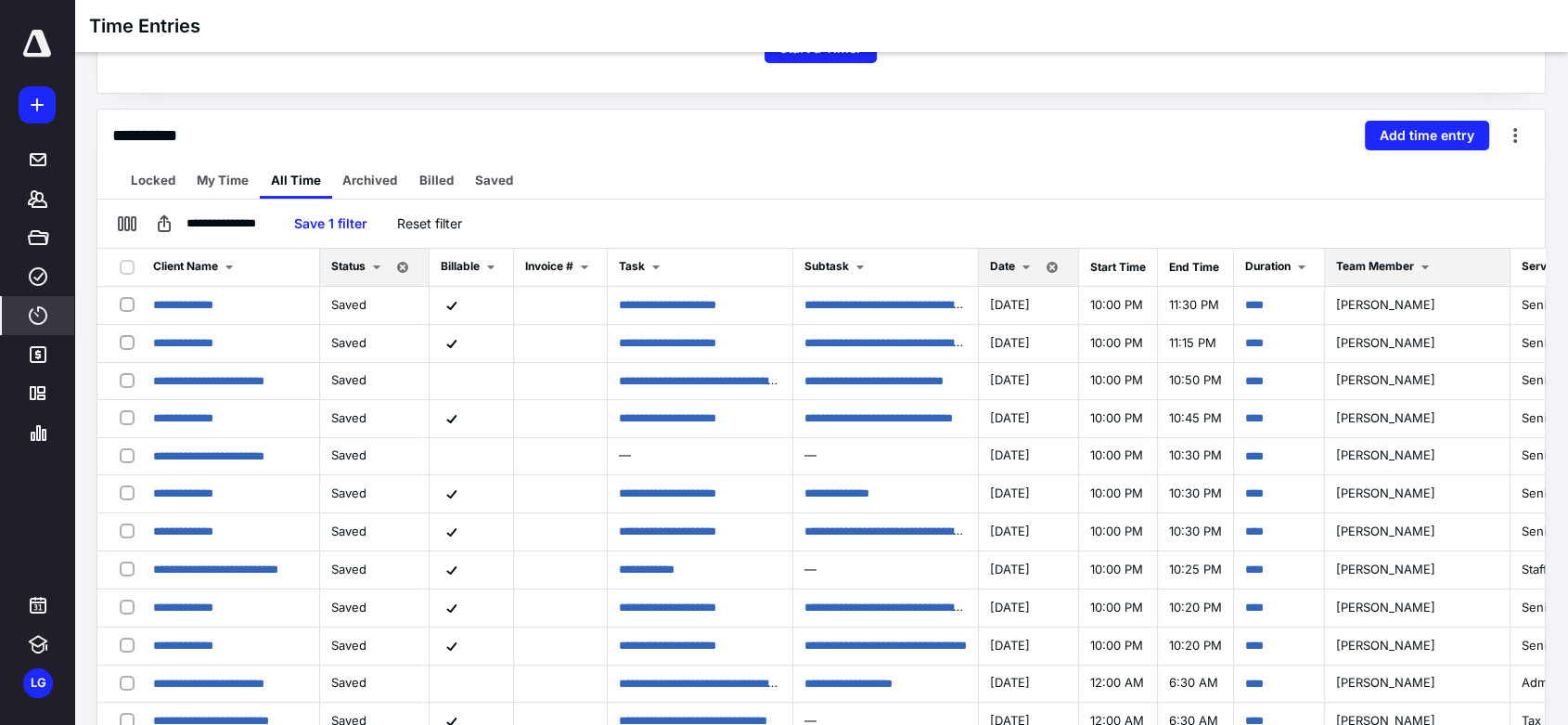 click at bounding box center [1425, 267] 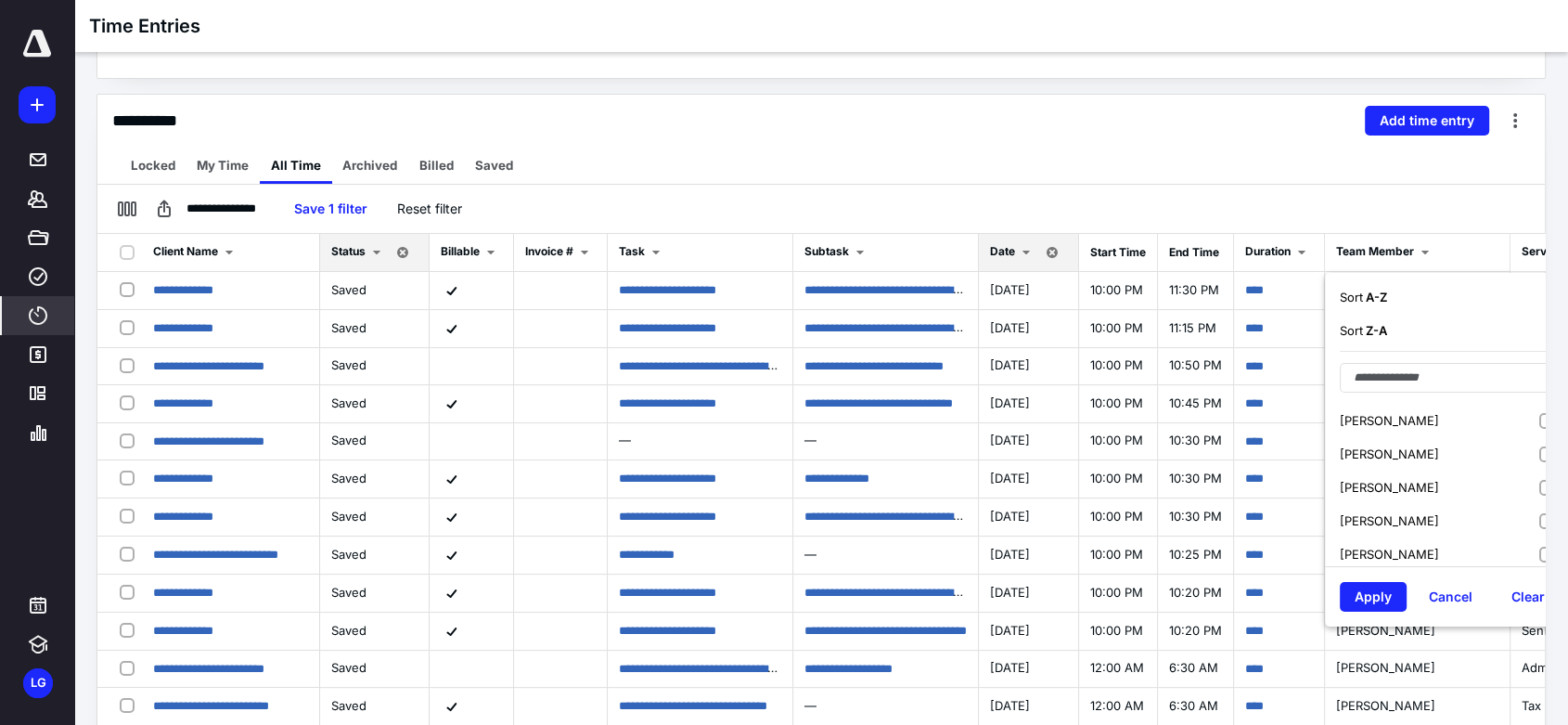 scroll, scrollTop: 448, scrollLeft: 0, axis: vertical 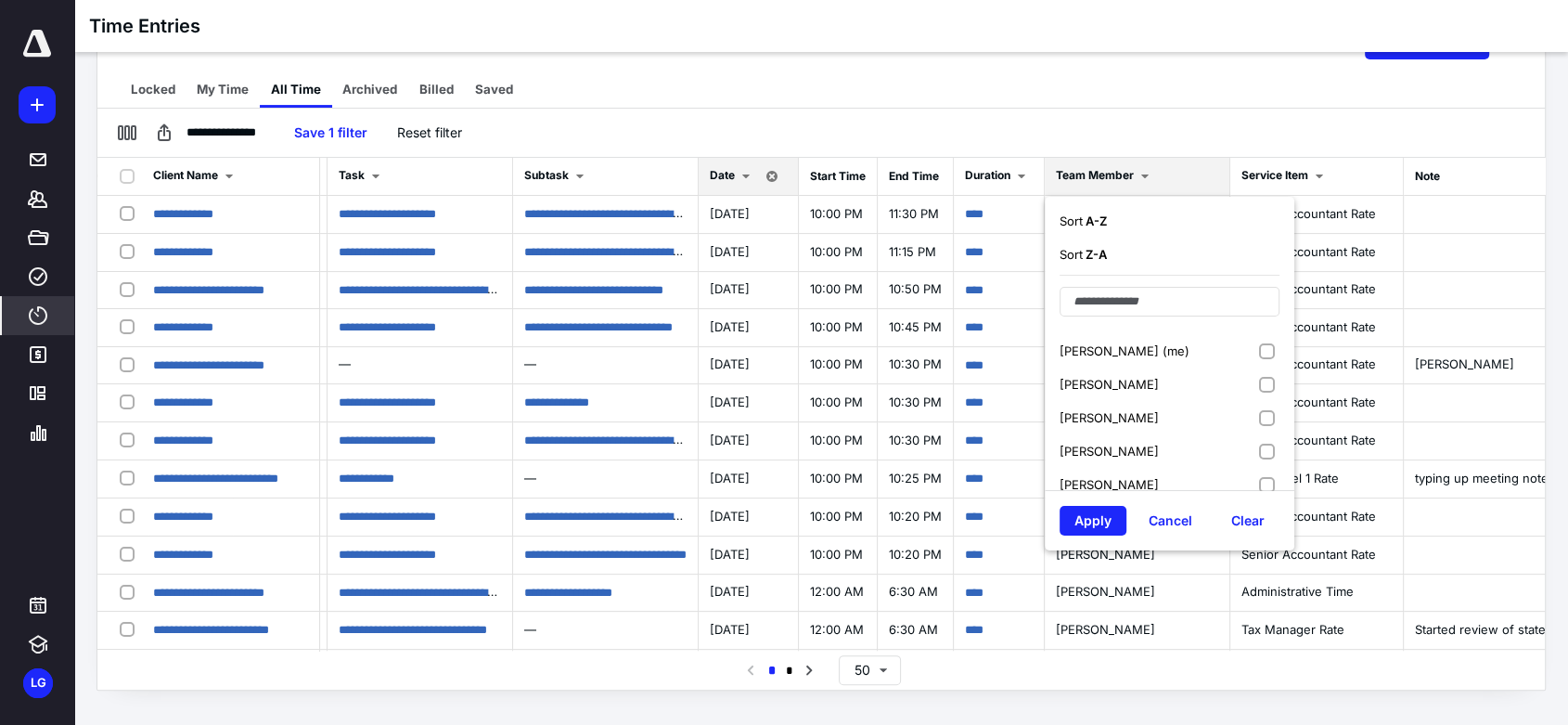 click on "[PERSON_NAME]" at bounding box center (1169, 418) 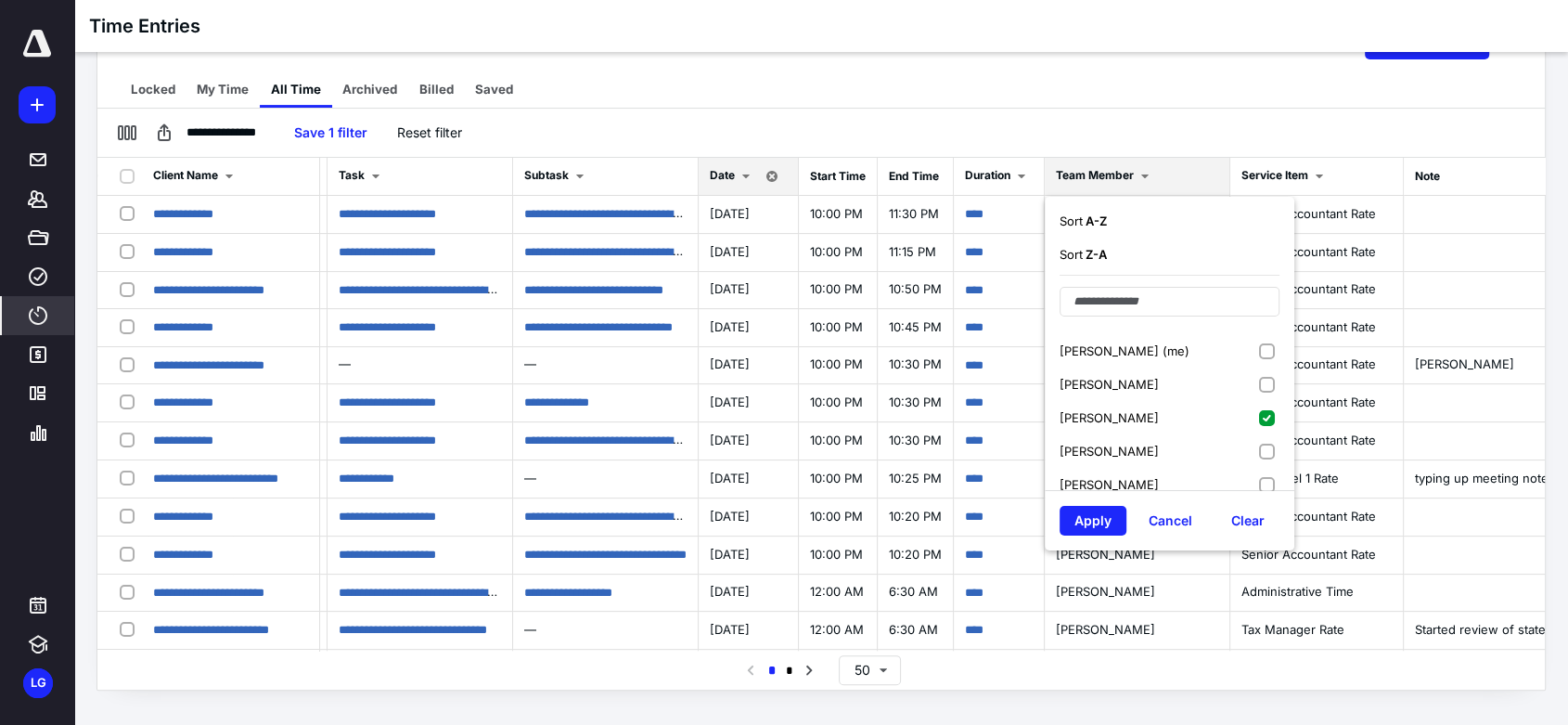 scroll, scrollTop: 505, scrollLeft: 0, axis: vertical 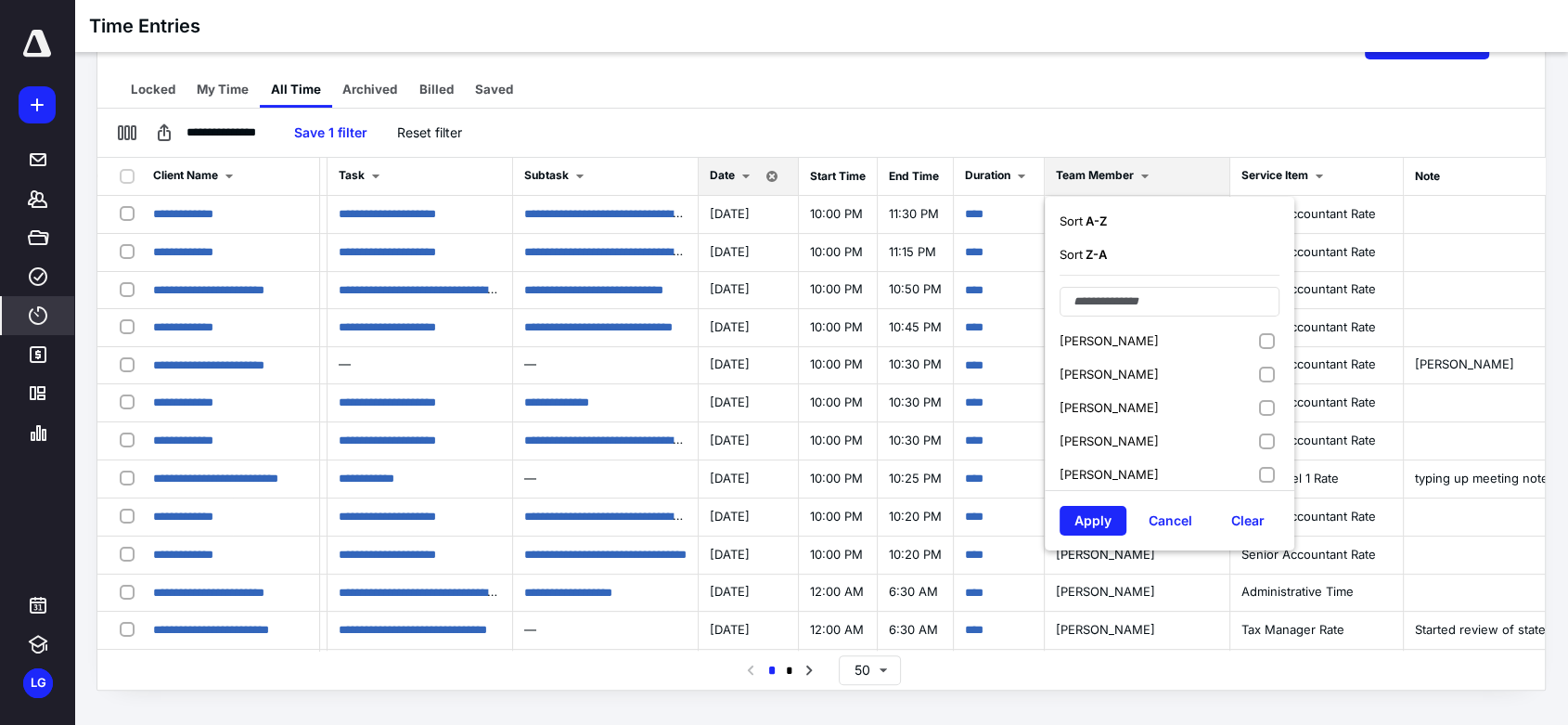 click on "[PERSON_NAME]" at bounding box center [1169, 441] 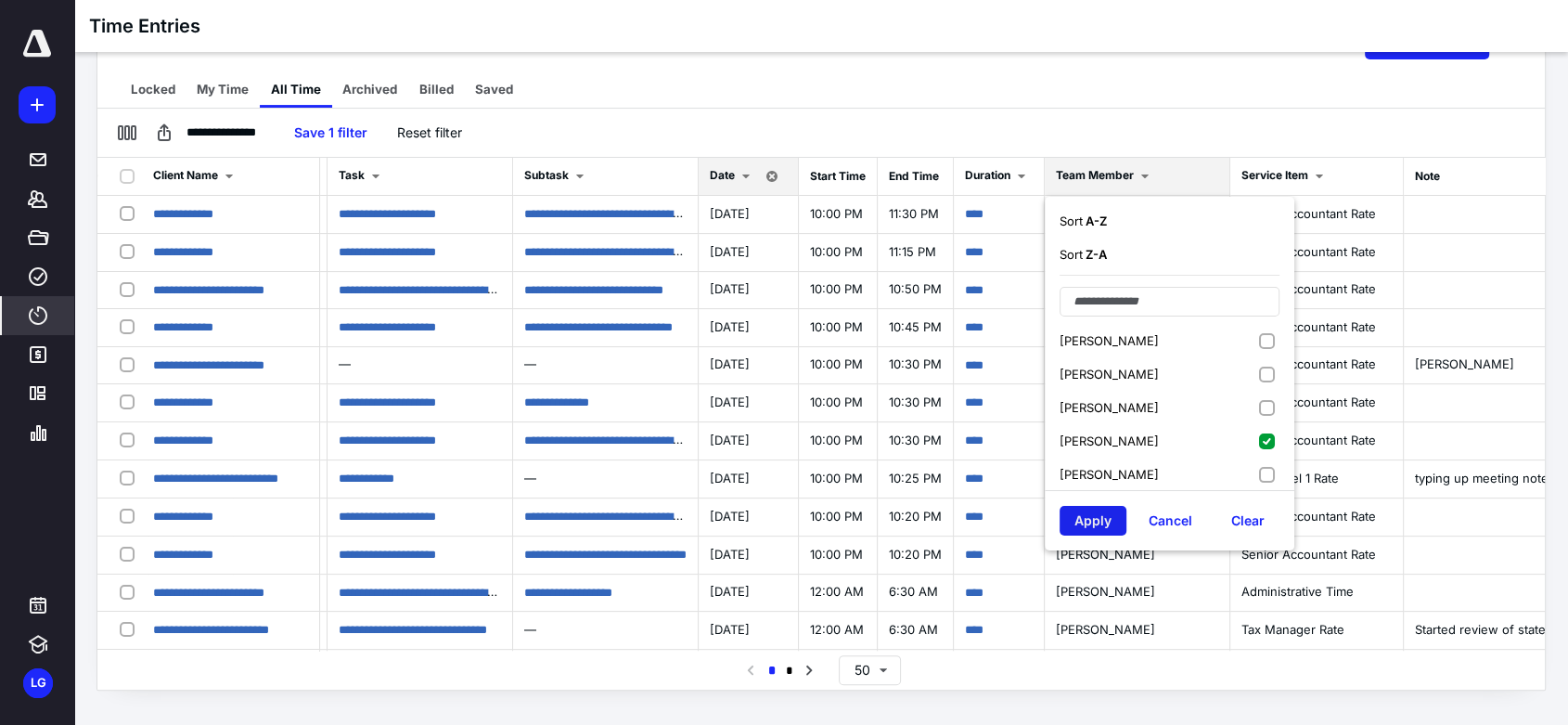 click on "Apply" at bounding box center [1093, 521] 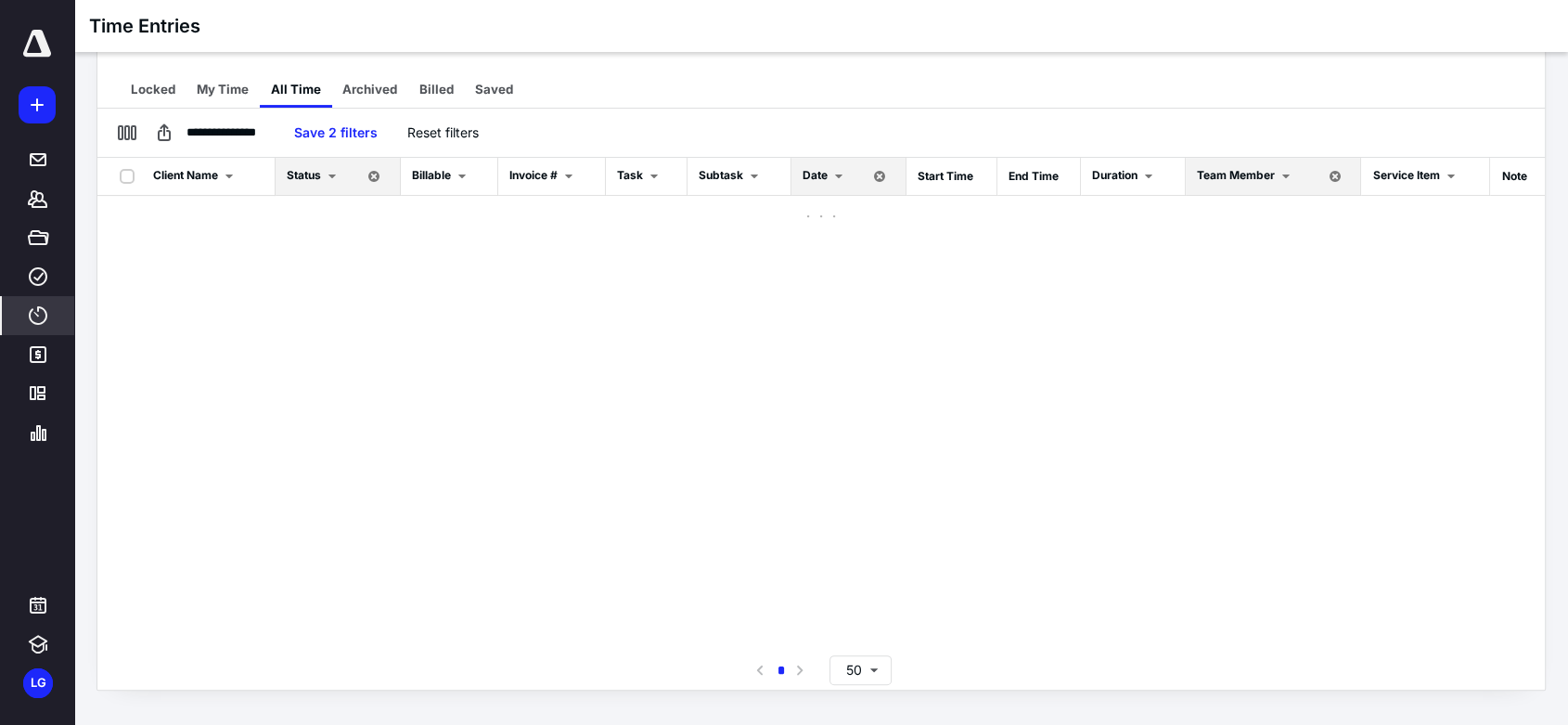 scroll, scrollTop: 0, scrollLeft: 0, axis: both 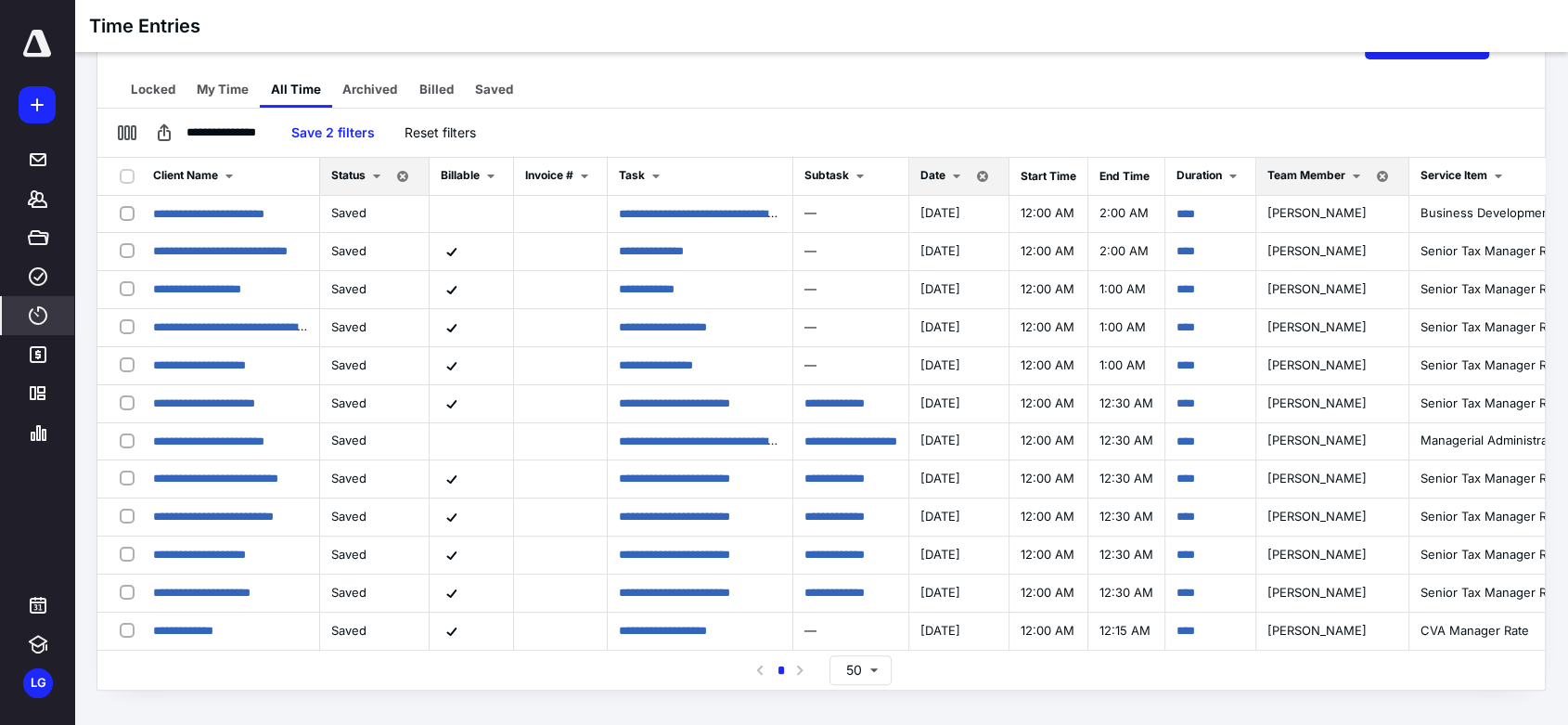 click at bounding box center [1356, 176] 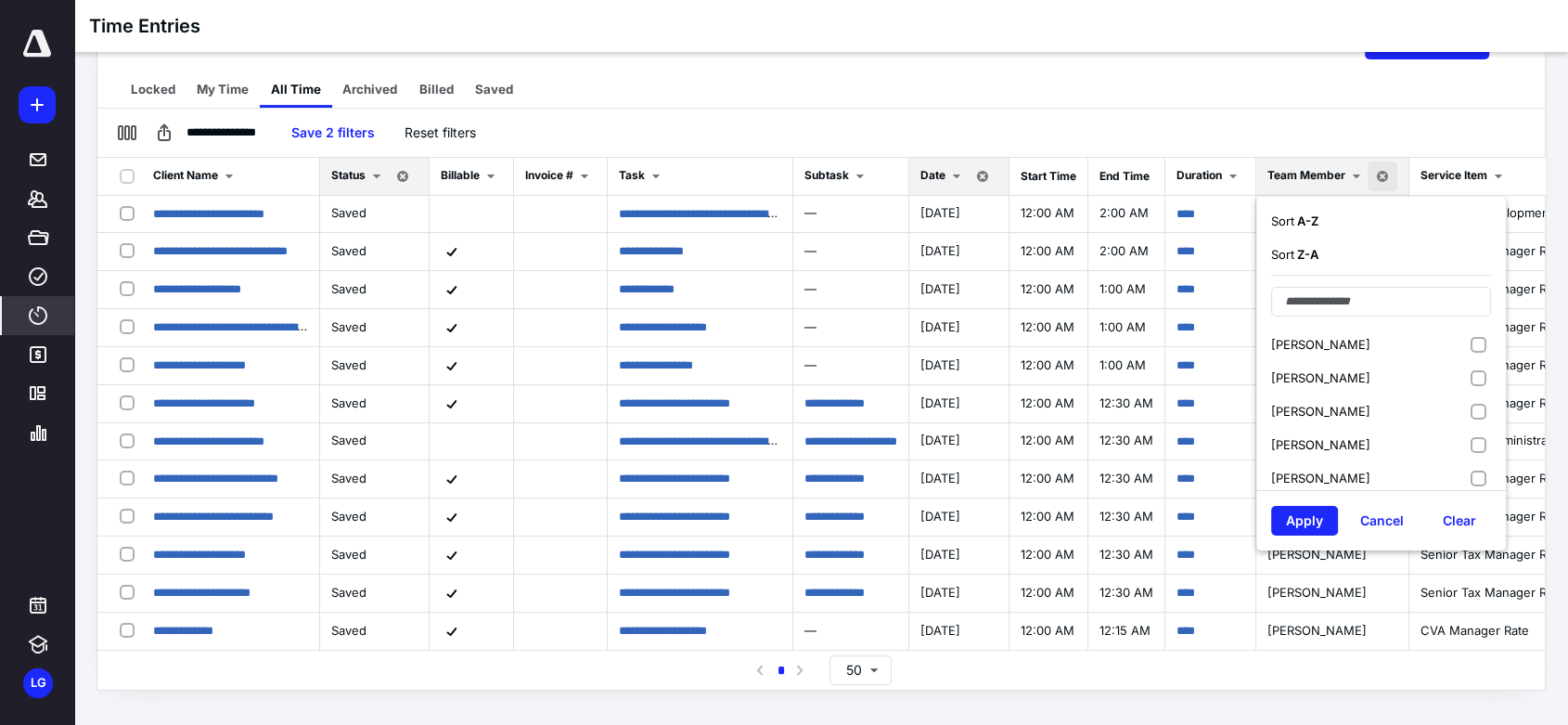 click on "A  -  Z" at bounding box center (1306, 221) 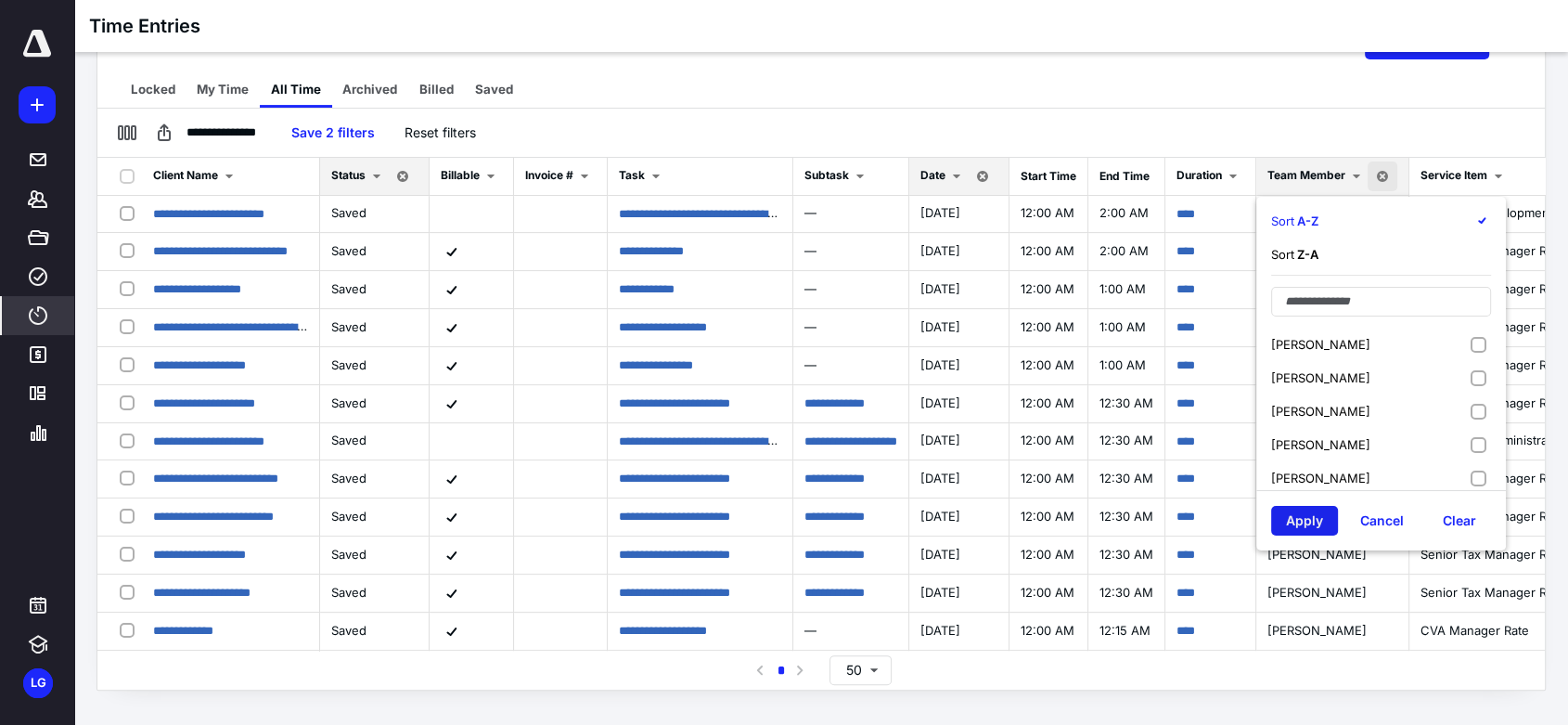 click on "Apply" at bounding box center [1305, 521] 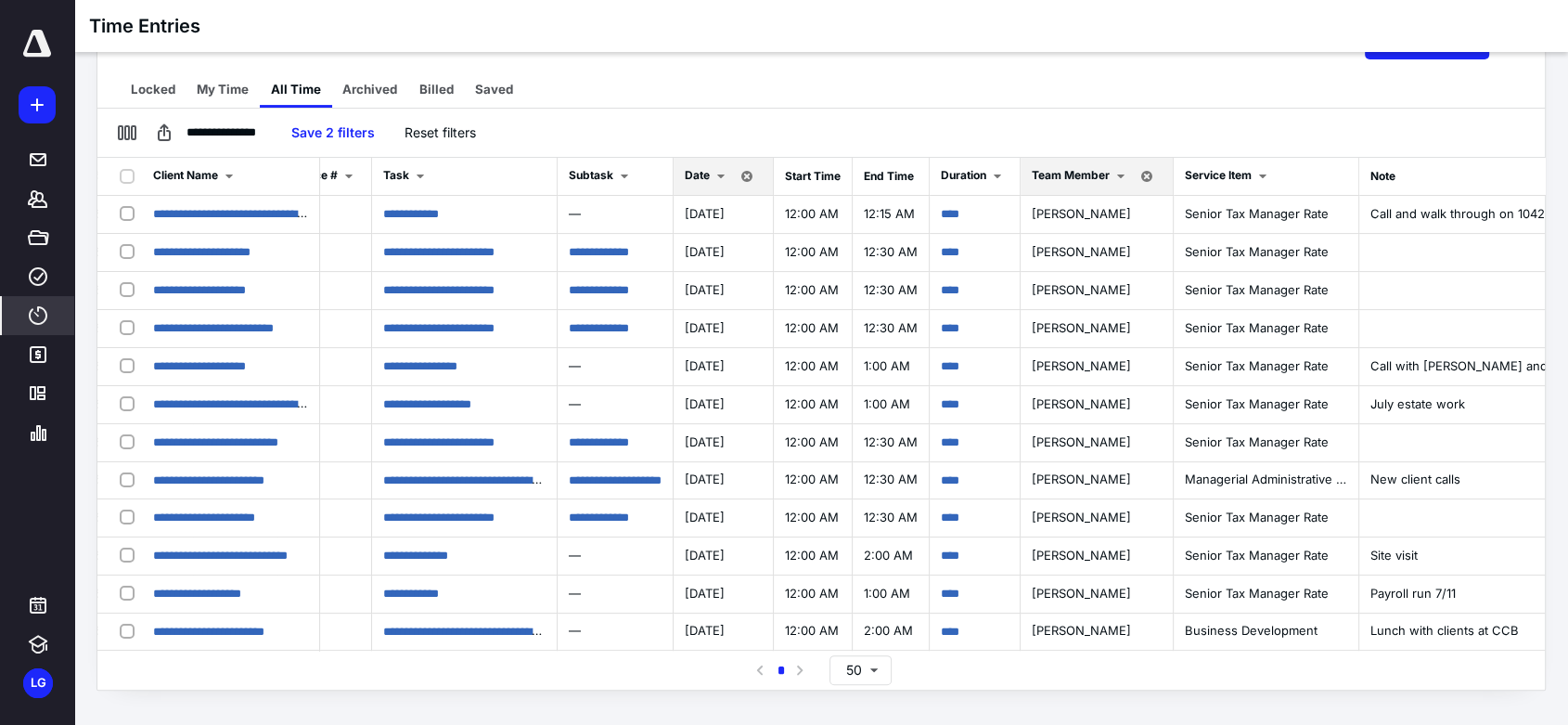 scroll, scrollTop: 0, scrollLeft: 243, axis: horizontal 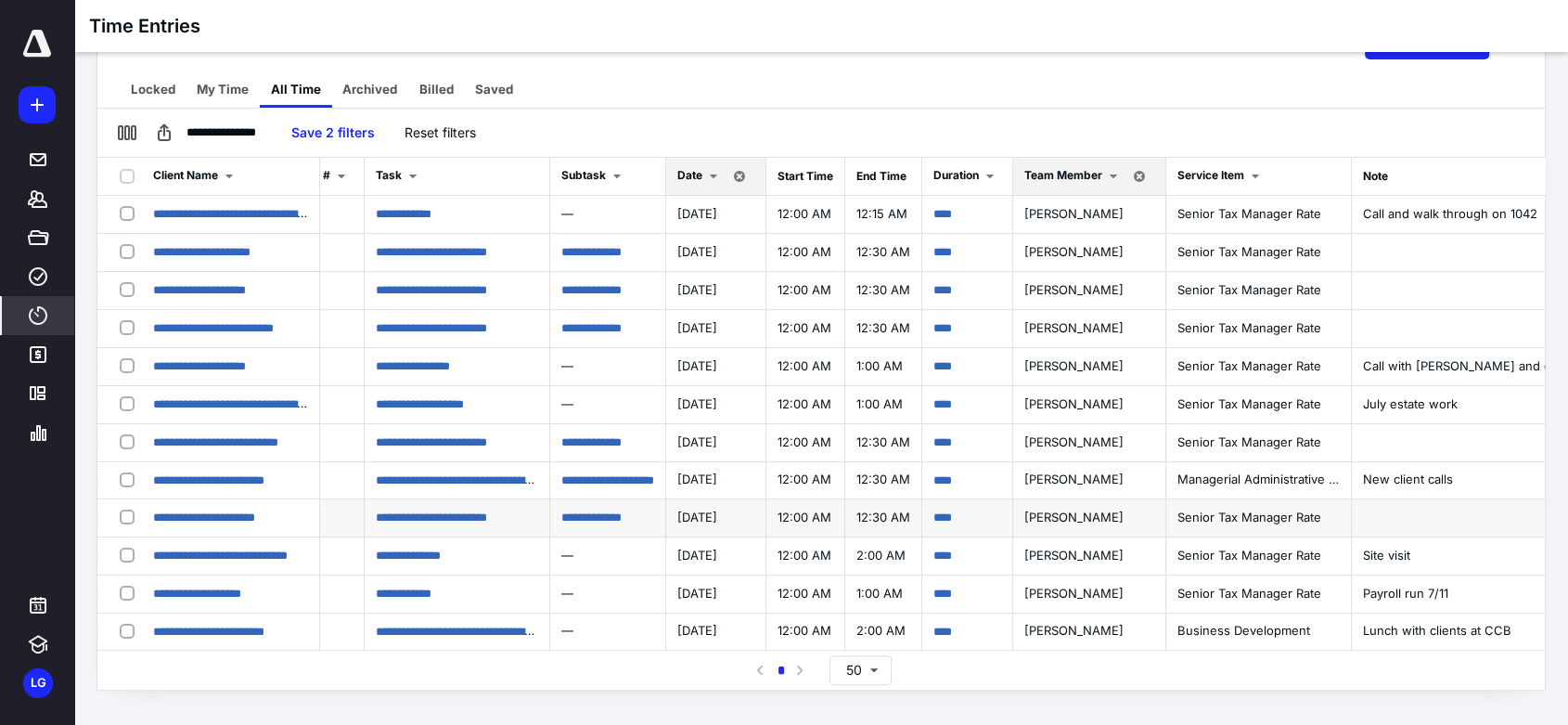 click on "[PERSON_NAME]" at bounding box center [1089, 518] 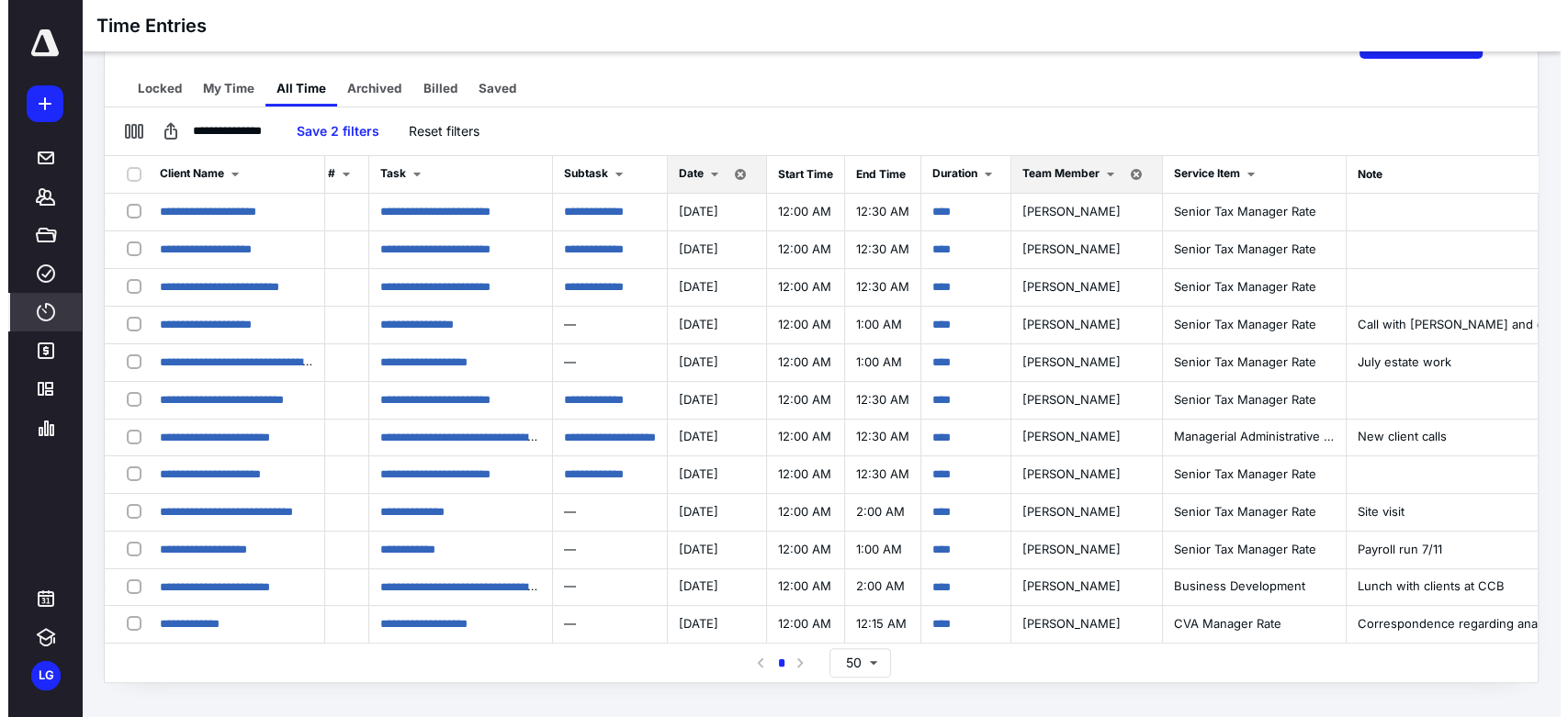 scroll, scrollTop: 51, scrollLeft: 241, axis: both 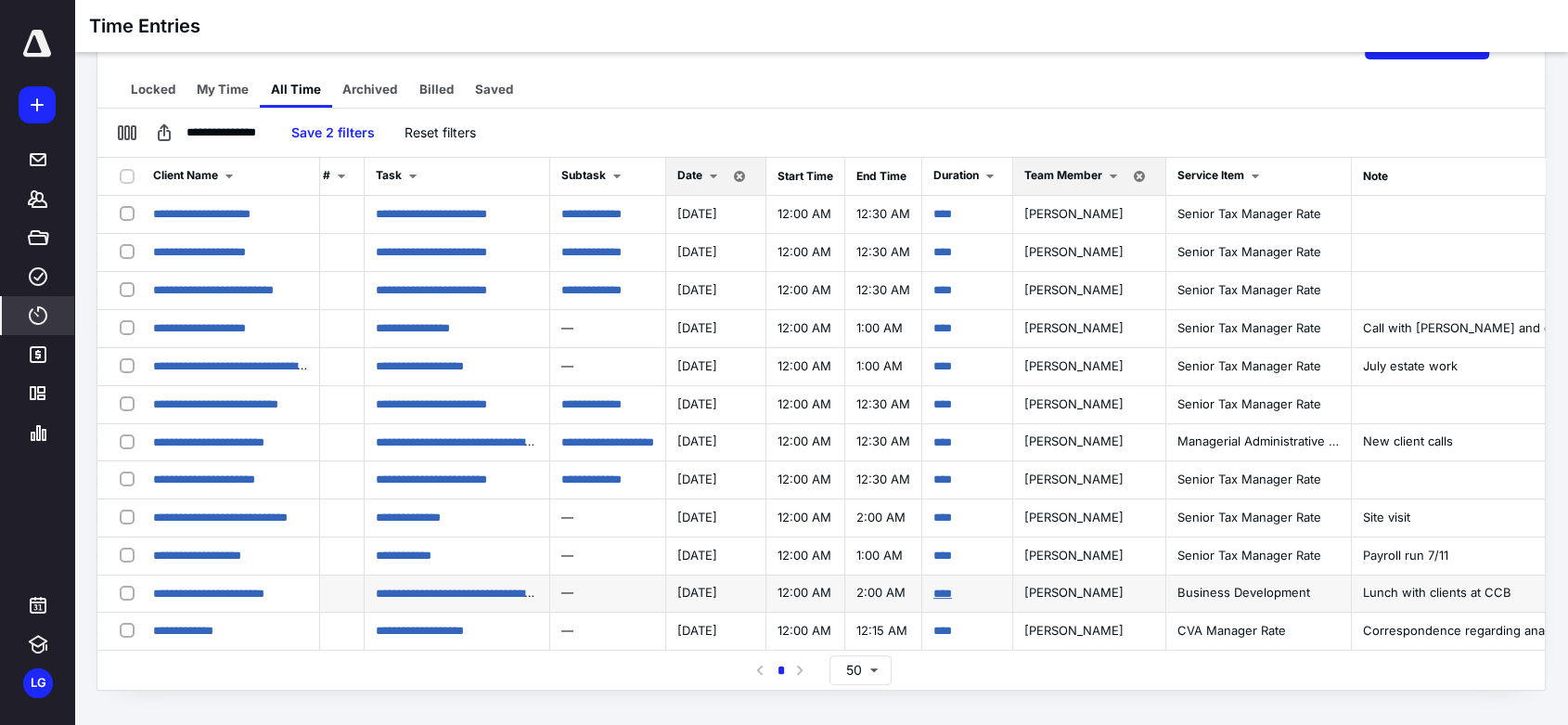 click on "****" at bounding box center (943, 593) 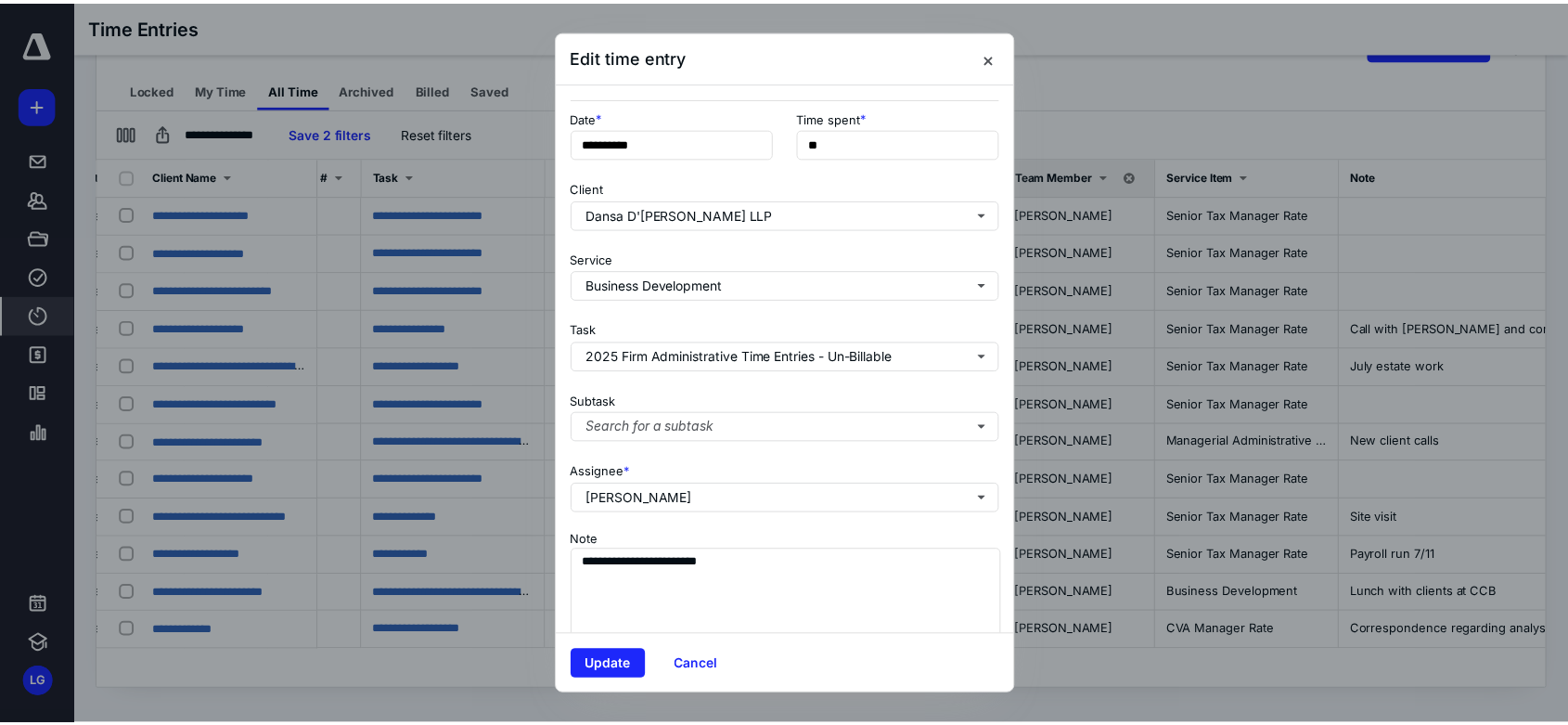 scroll, scrollTop: 141, scrollLeft: 0, axis: vertical 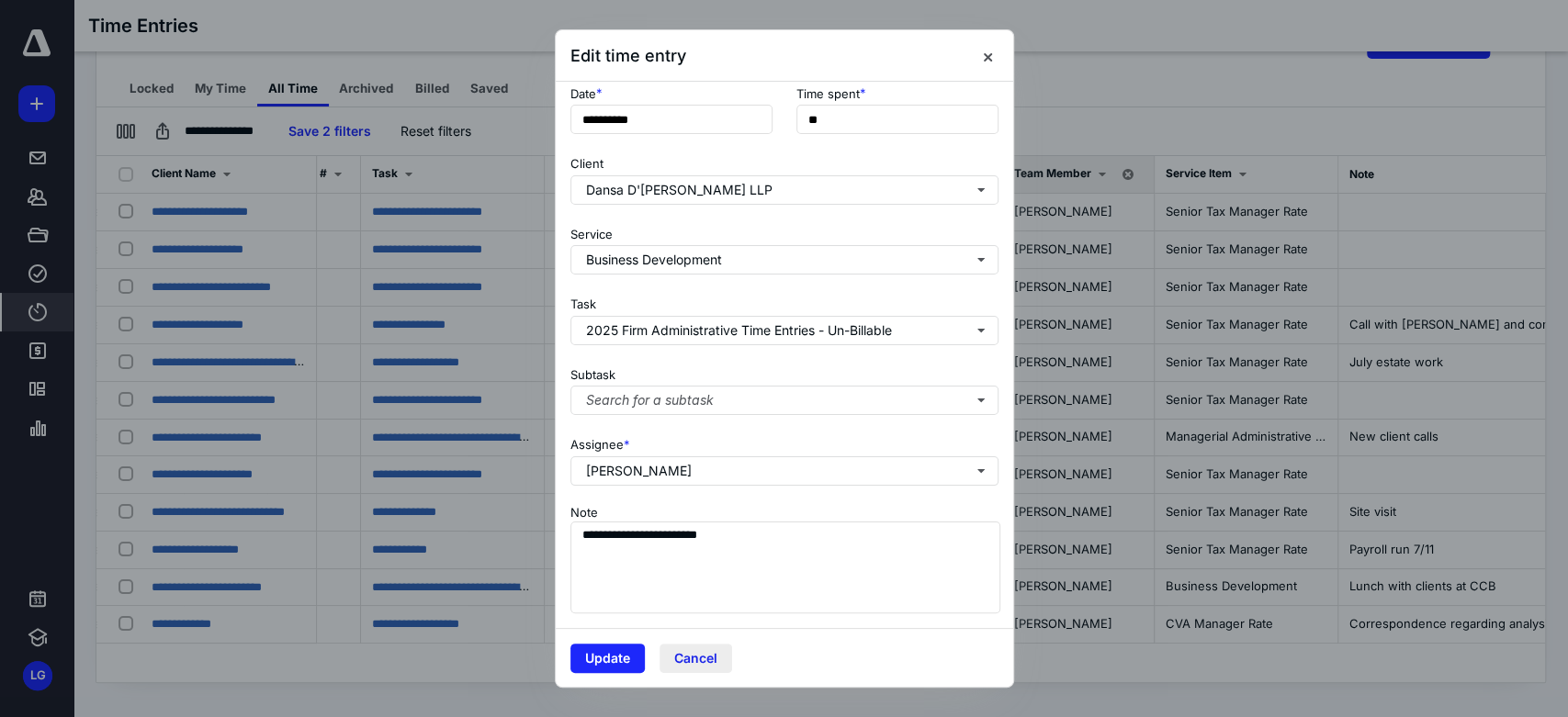 click on "Cancel" at bounding box center [695, 658] 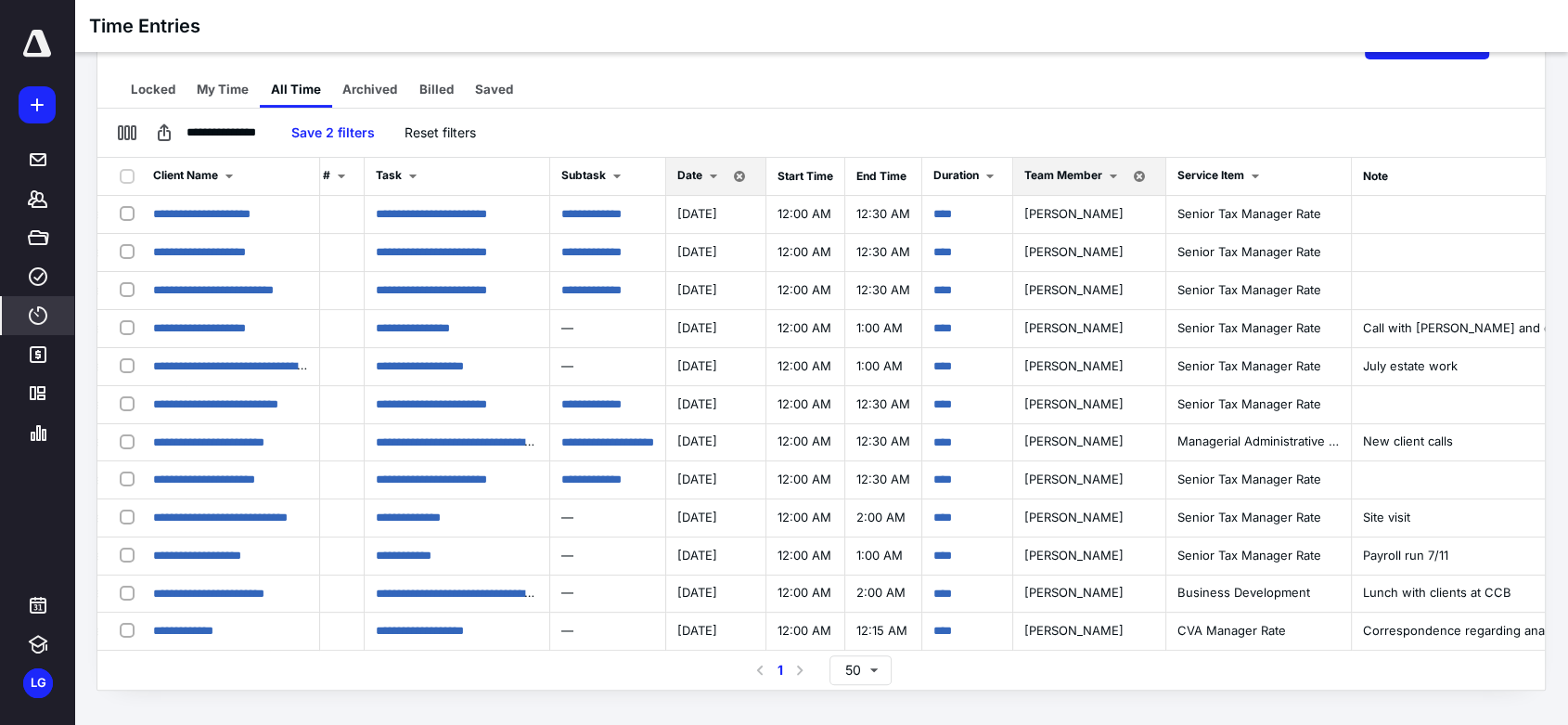 click at bounding box center [713, 176] 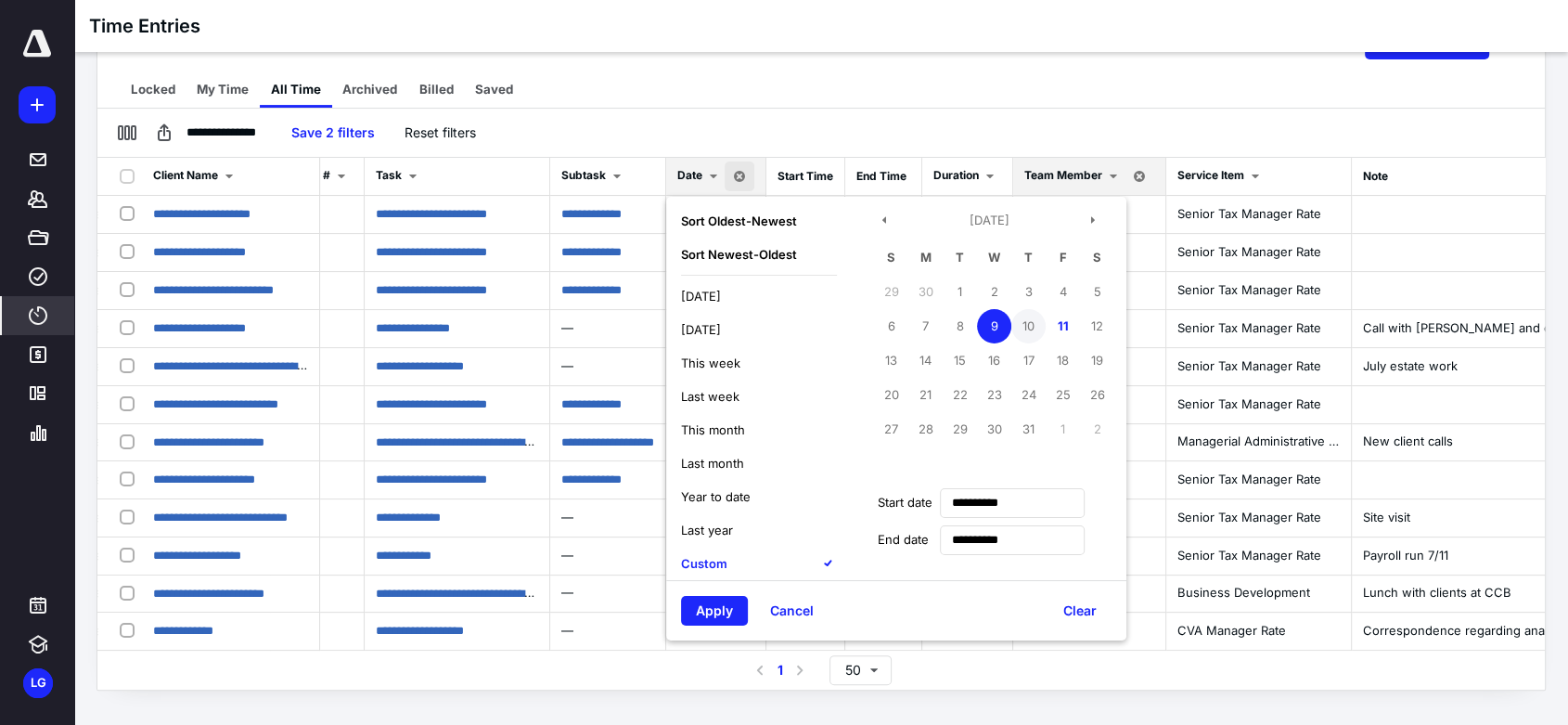 click on "10" at bounding box center (1028, 326) 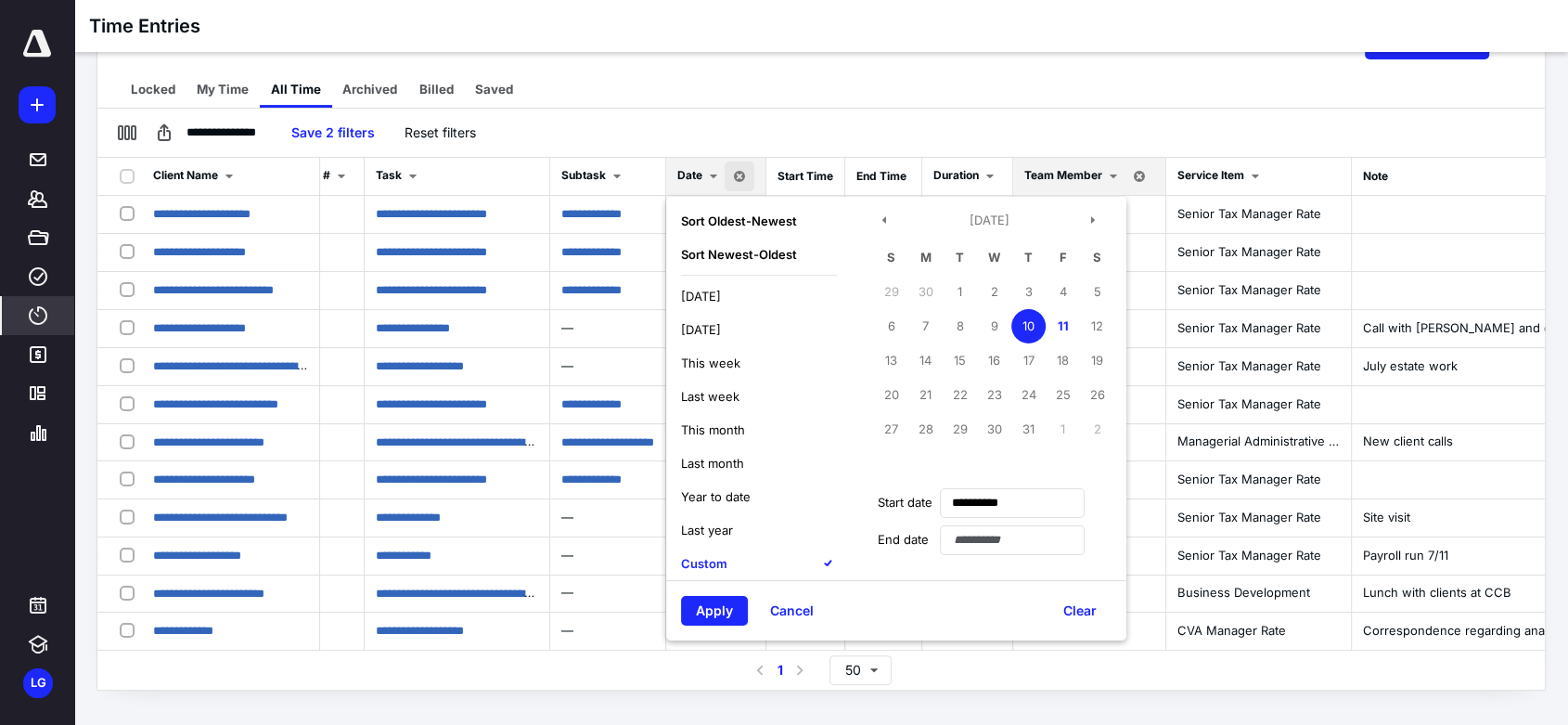 click on "10" at bounding box center (1028, 326) 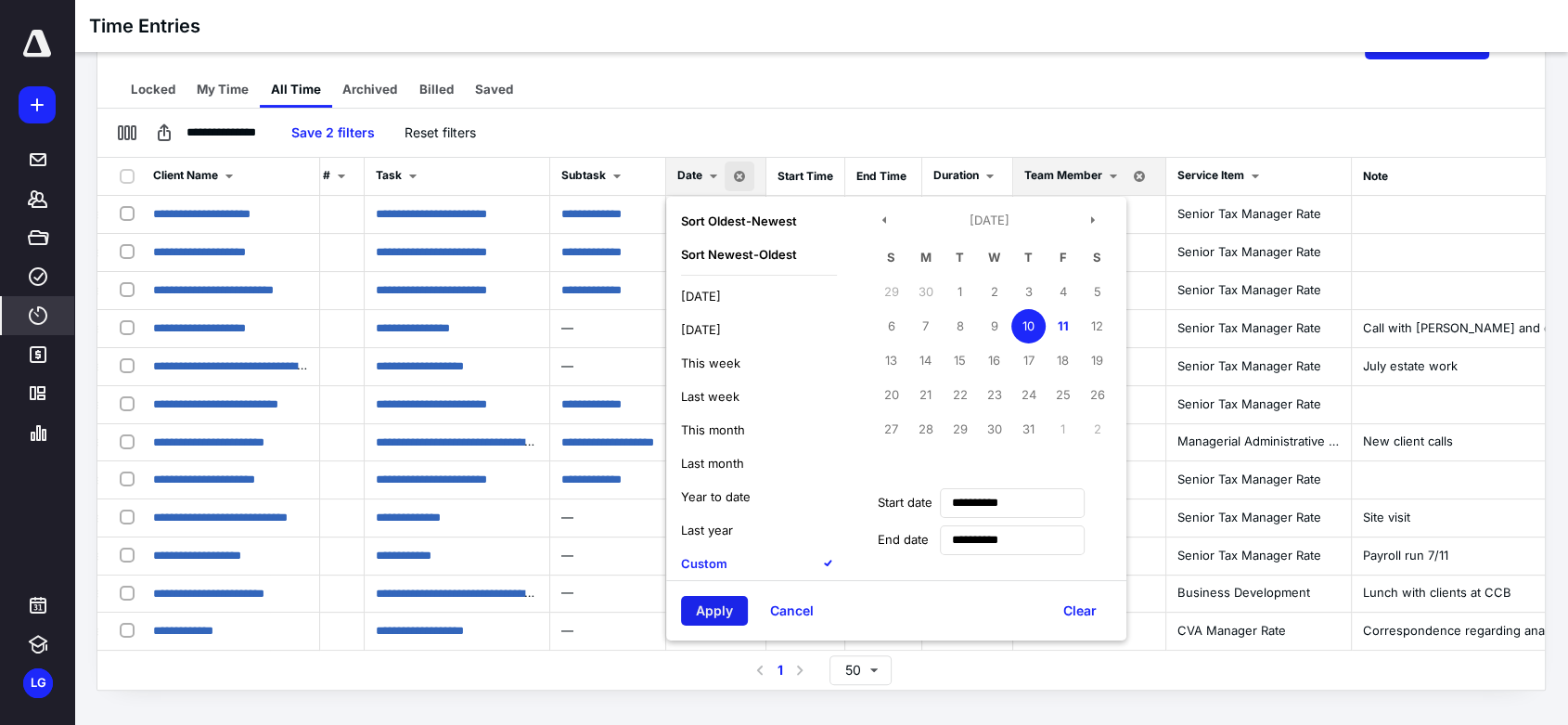 click on "Apply" at bounding box center (714, 611) 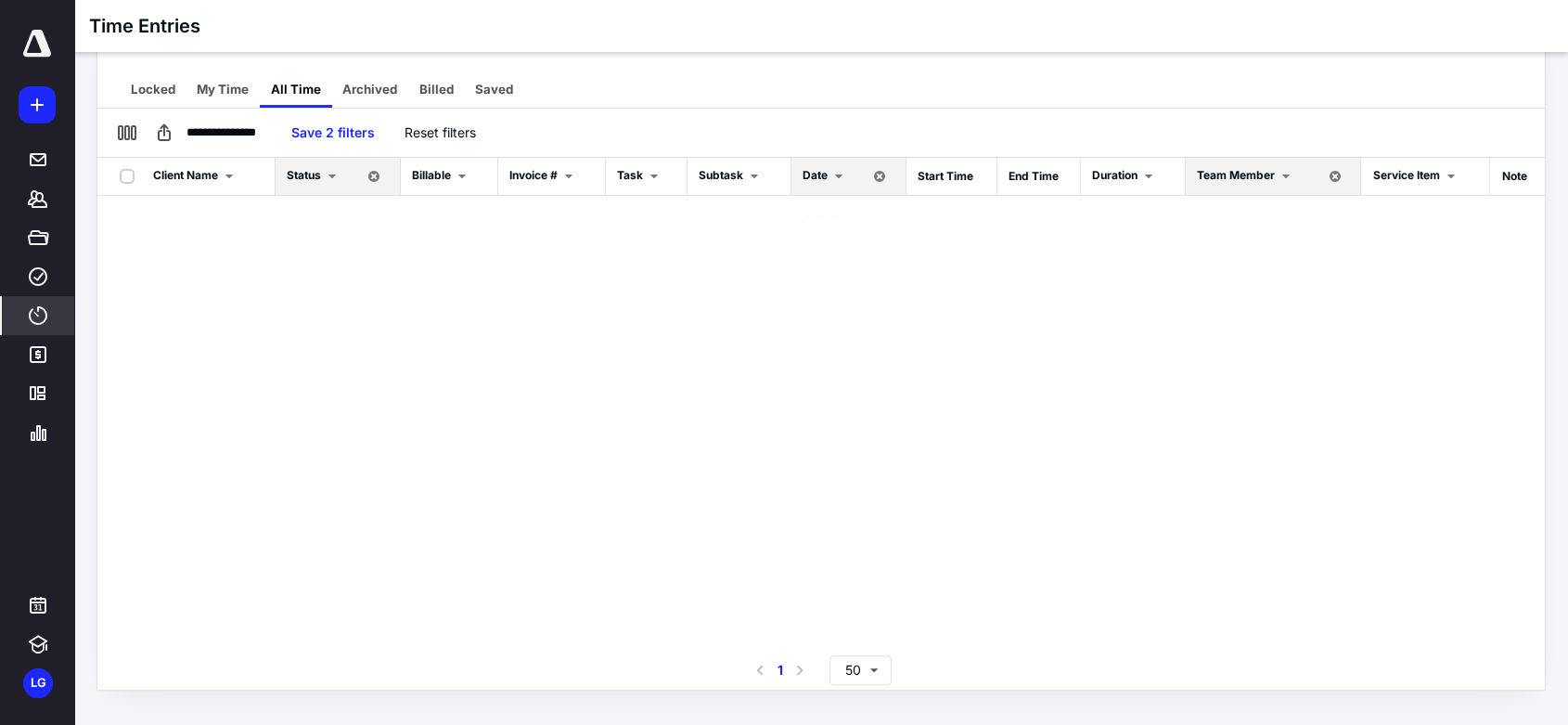 scroll, scrollTop: 0, scrollLeft: 0, axis: both 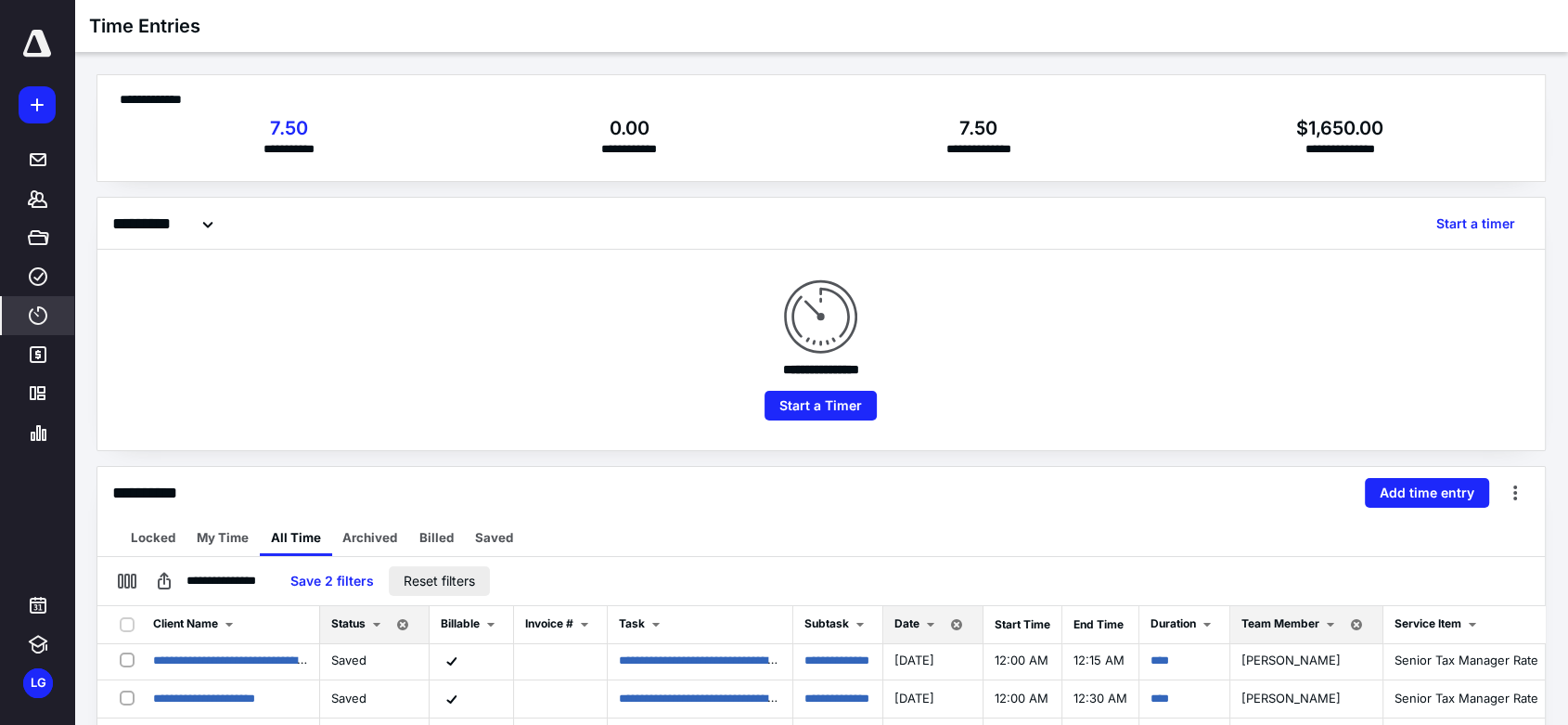 click on "Reset filters" at bounding box center [439, 581] 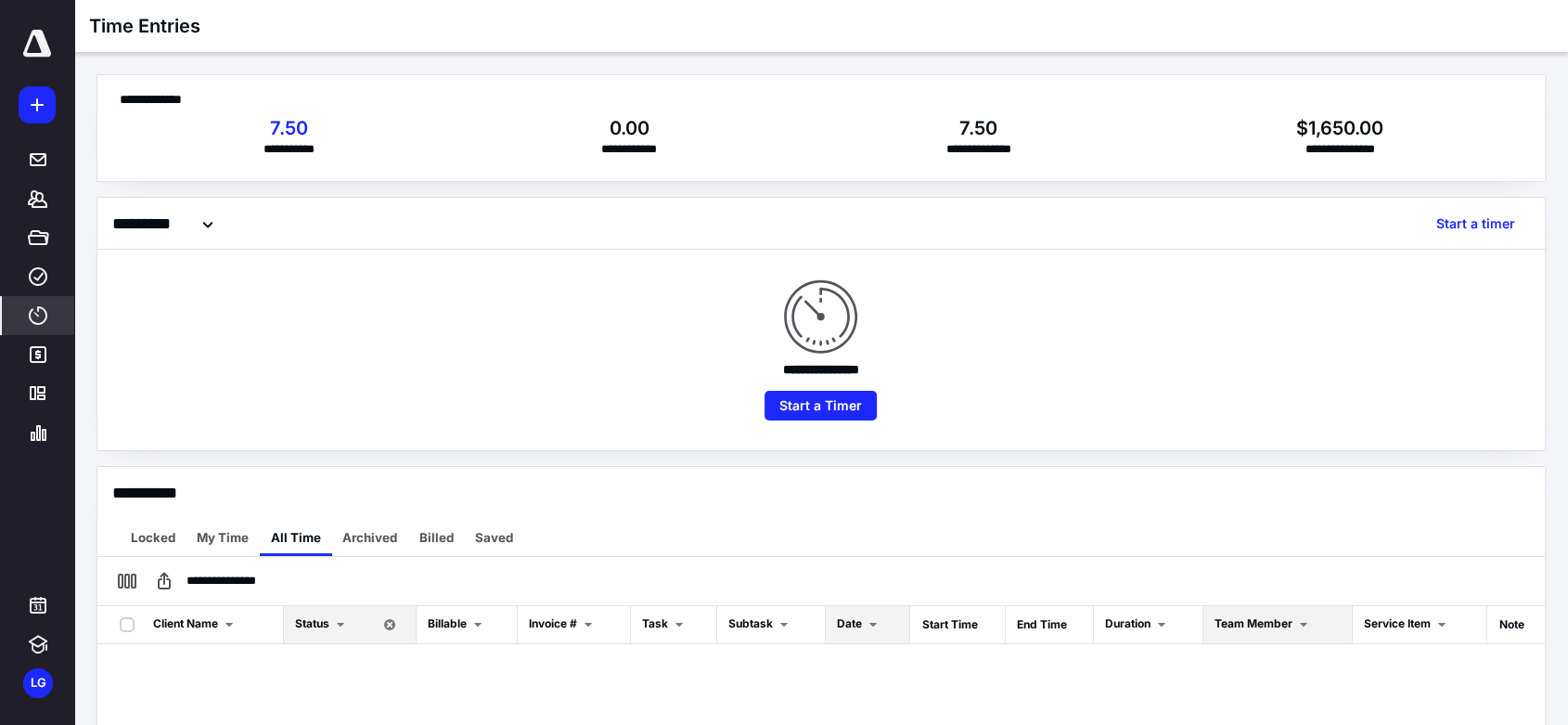 scroll, scrollTop: 0, scrollLeft: 0, axis: both 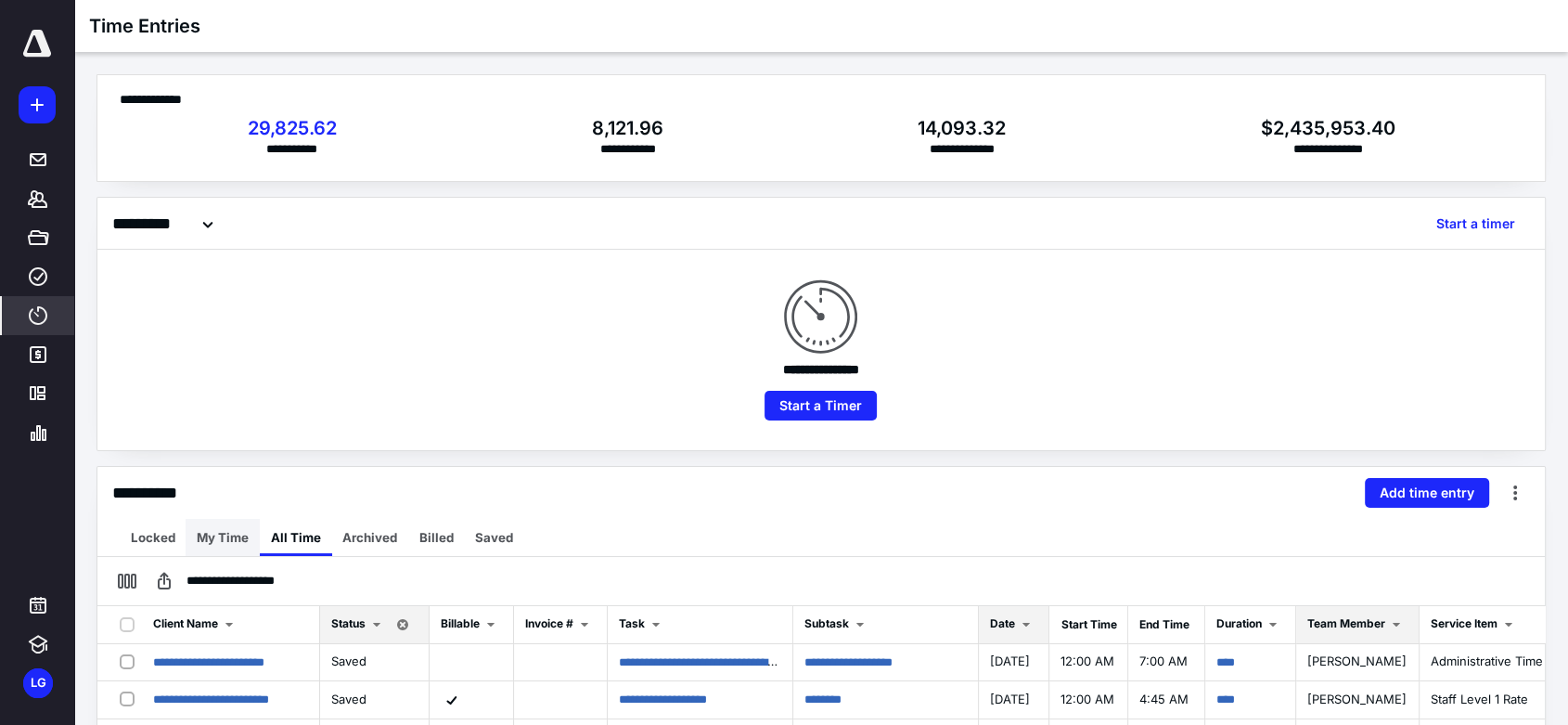 click on "My Time" at bounding box center [223, 537] 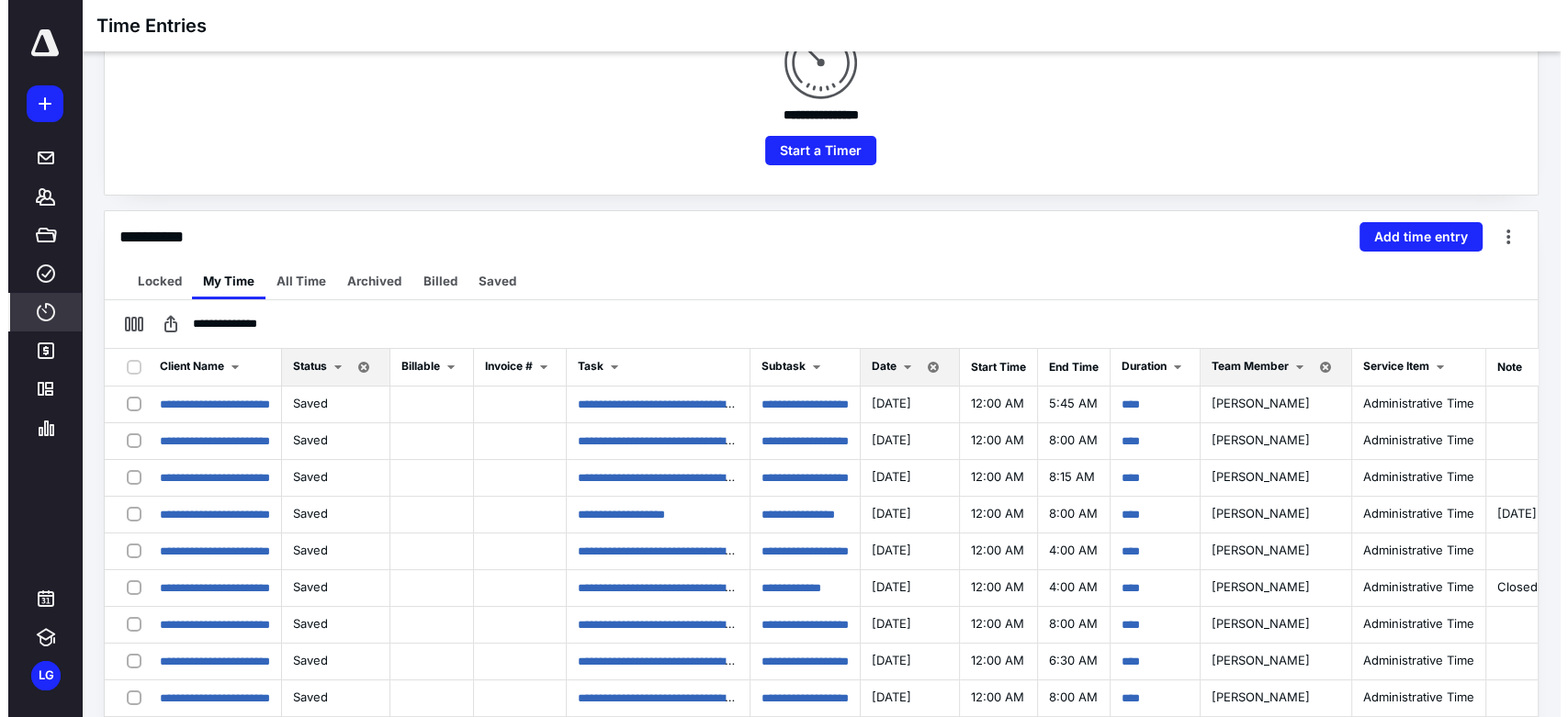 scroll, scrollTop: 257, scrollLeft: 0, axis: vertical 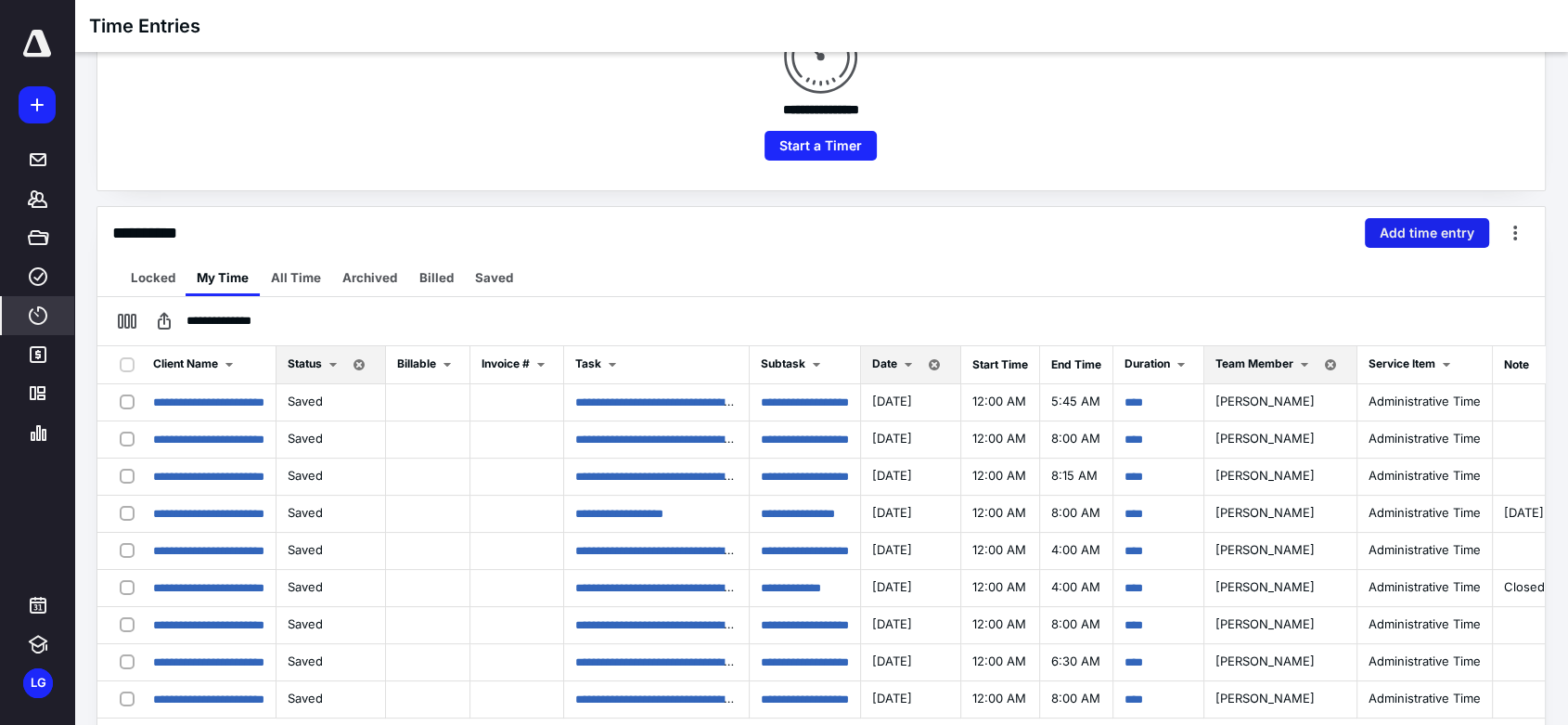 click on "Add time entry" at bounding box center (1427, 233) 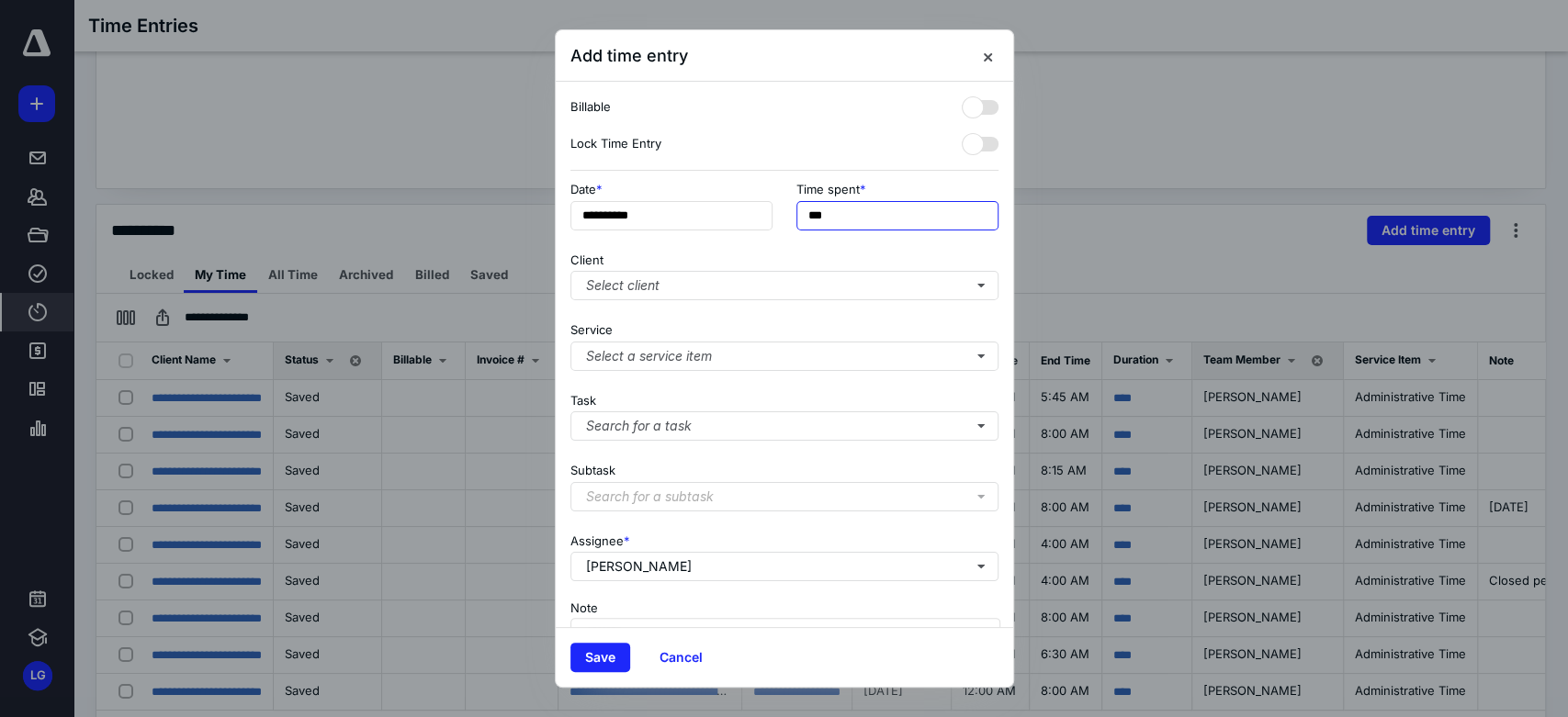 click on "***" at bounding box center [897, 216] 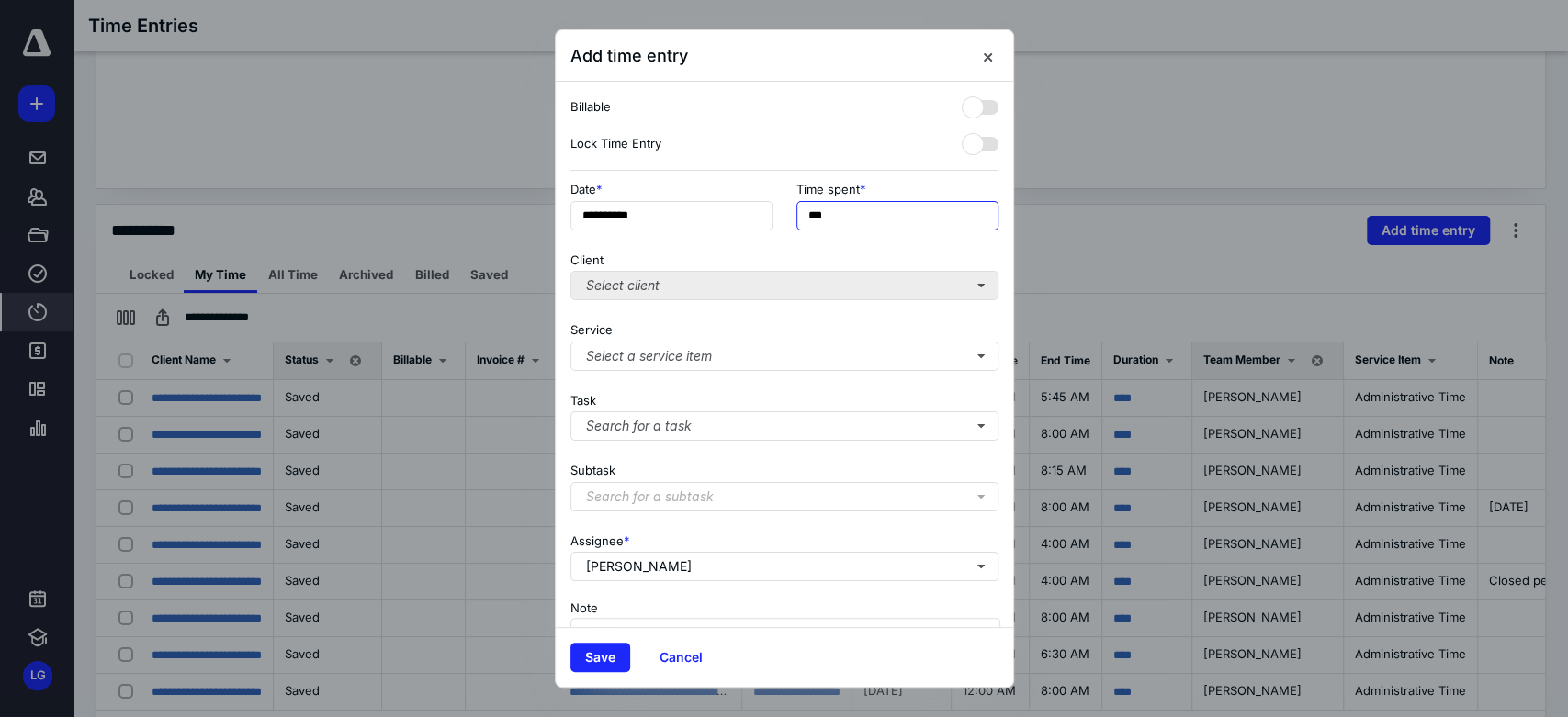 type on "***" 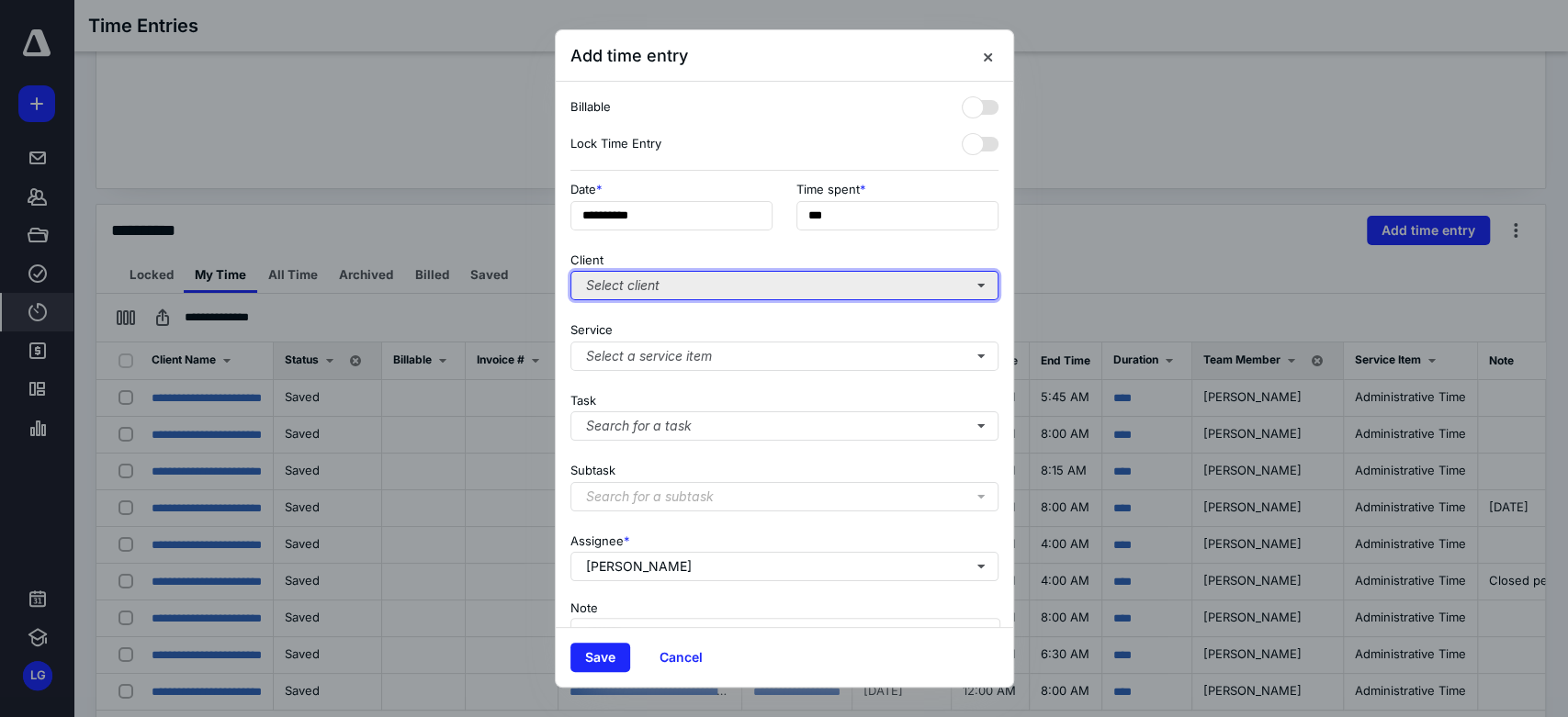 click on "Select client" at bounding box center [784, 286] 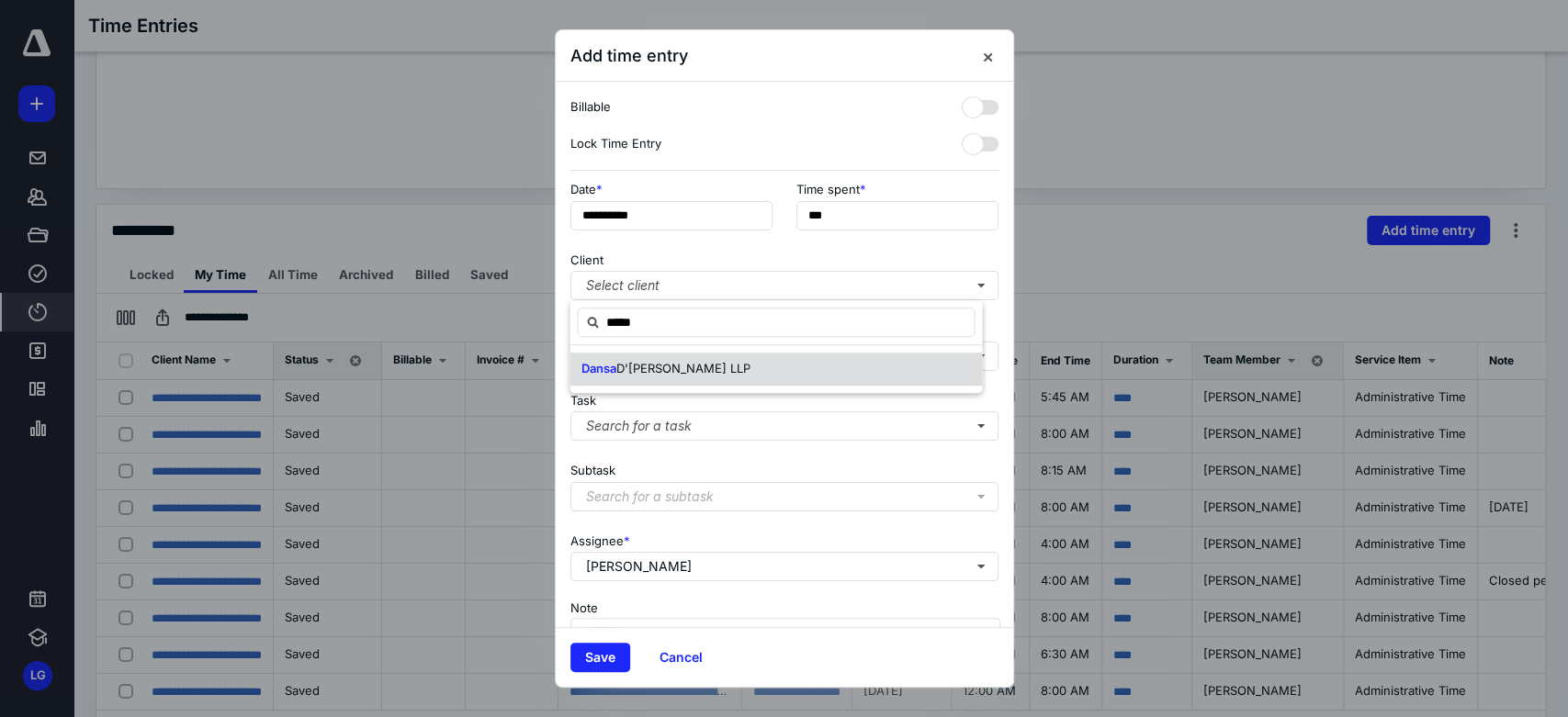 click on "Dansa  D'[PERSON_NAME] LLP" at bounding box center (775, 369) 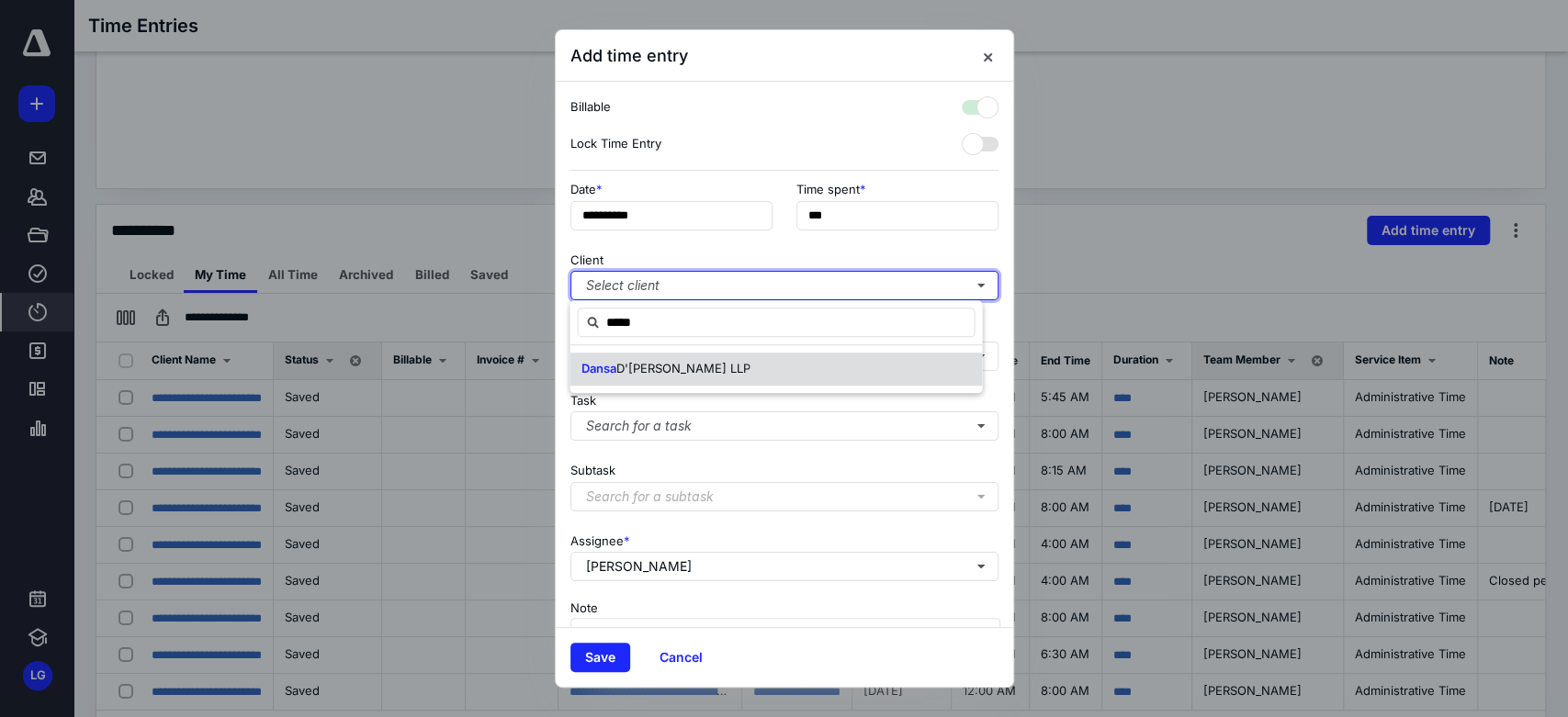 checkbox on "true" 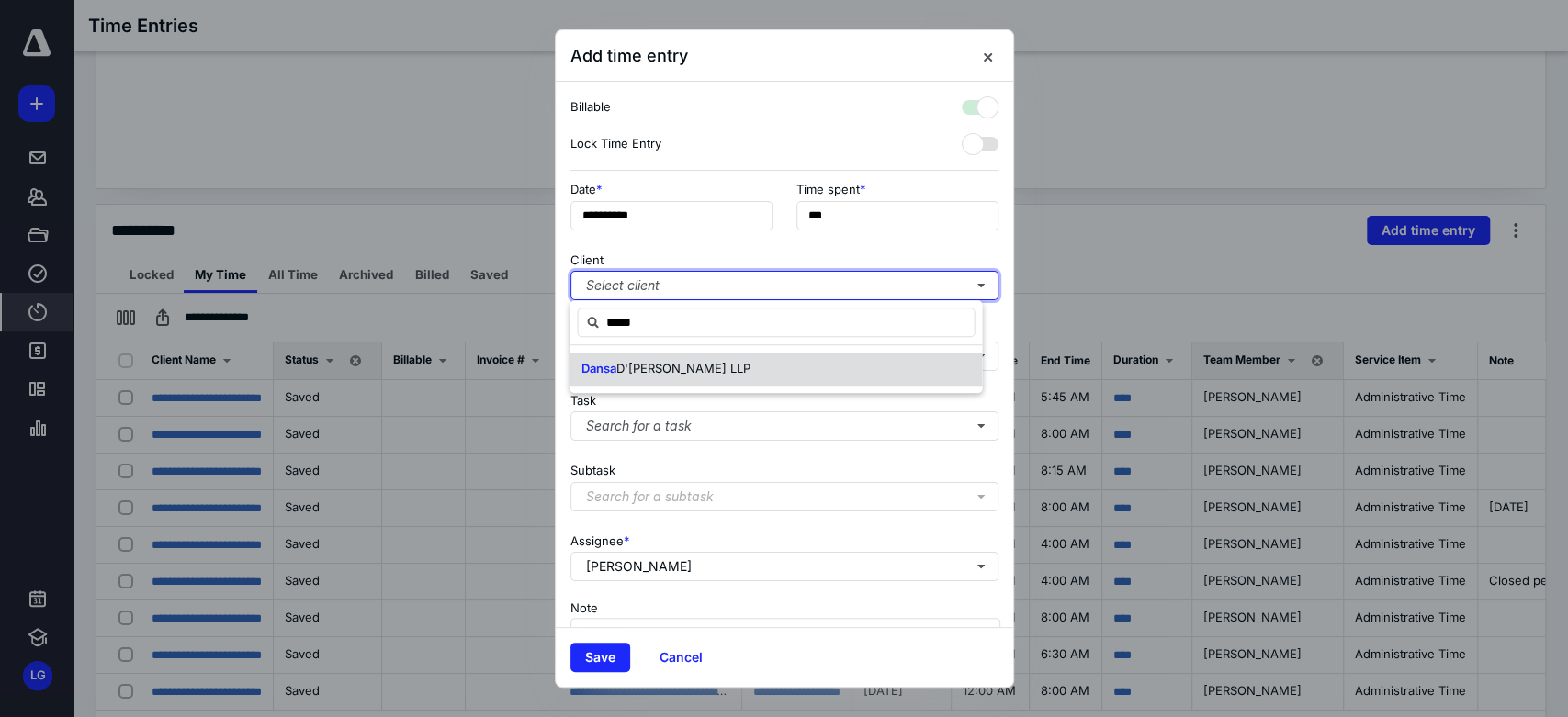 type 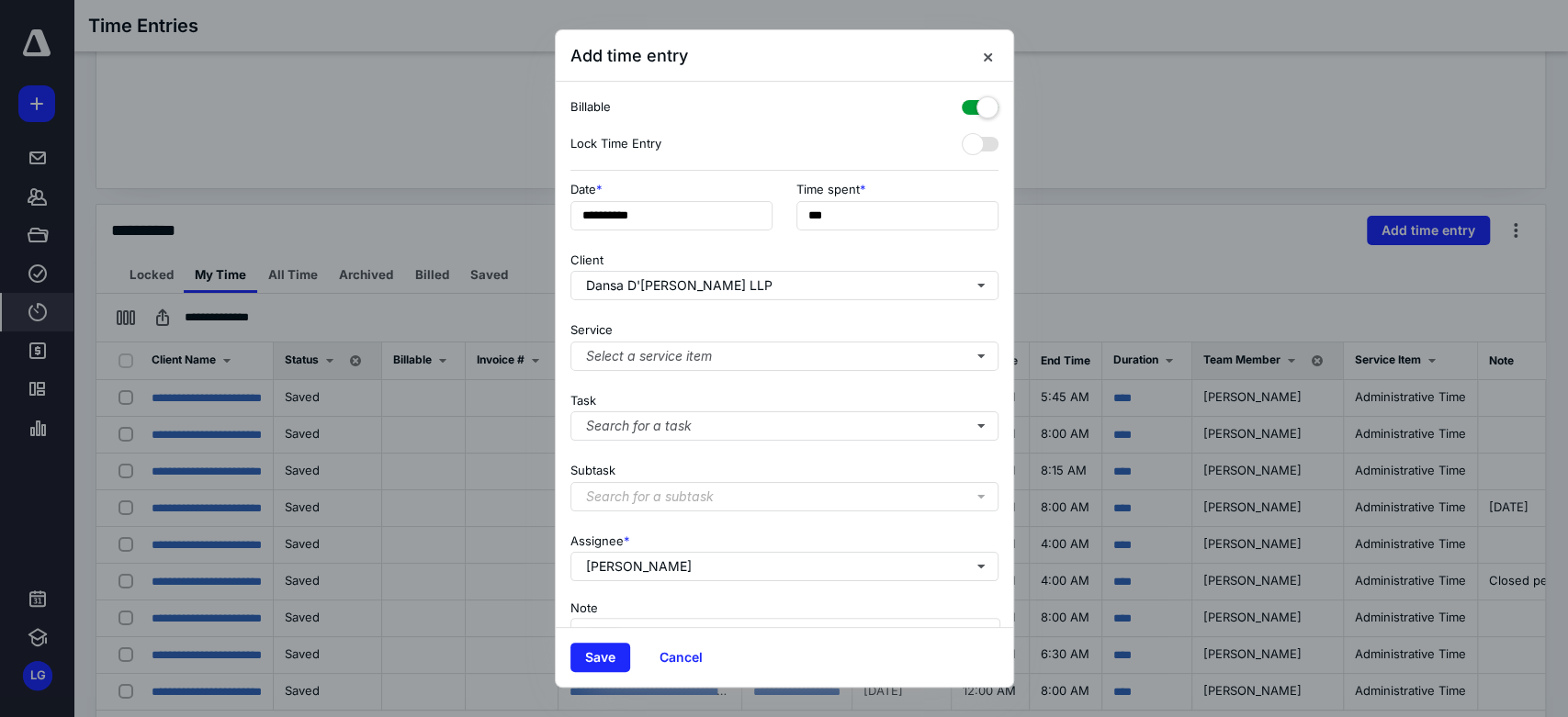 click at bounding box center [980, 104] 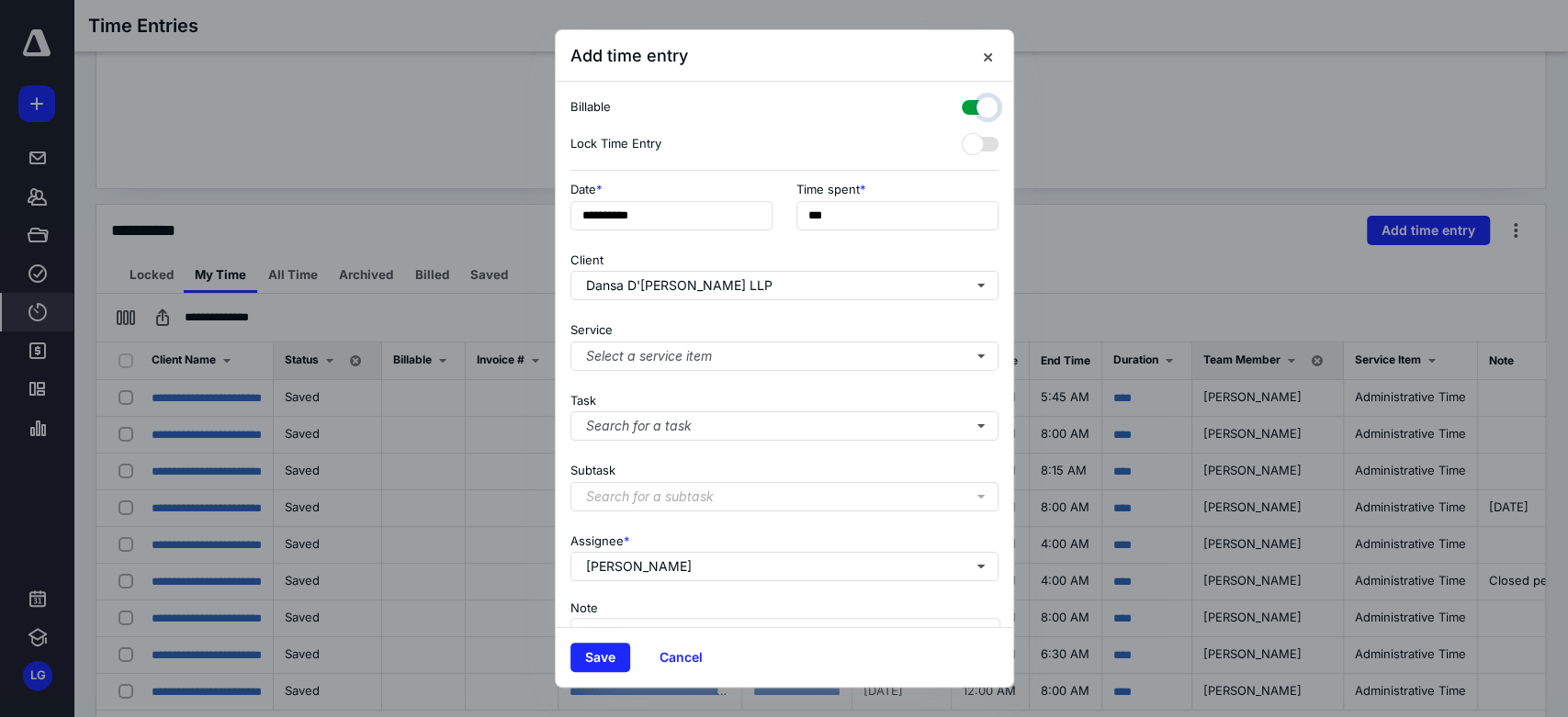 click at bounding box center (971, 105) 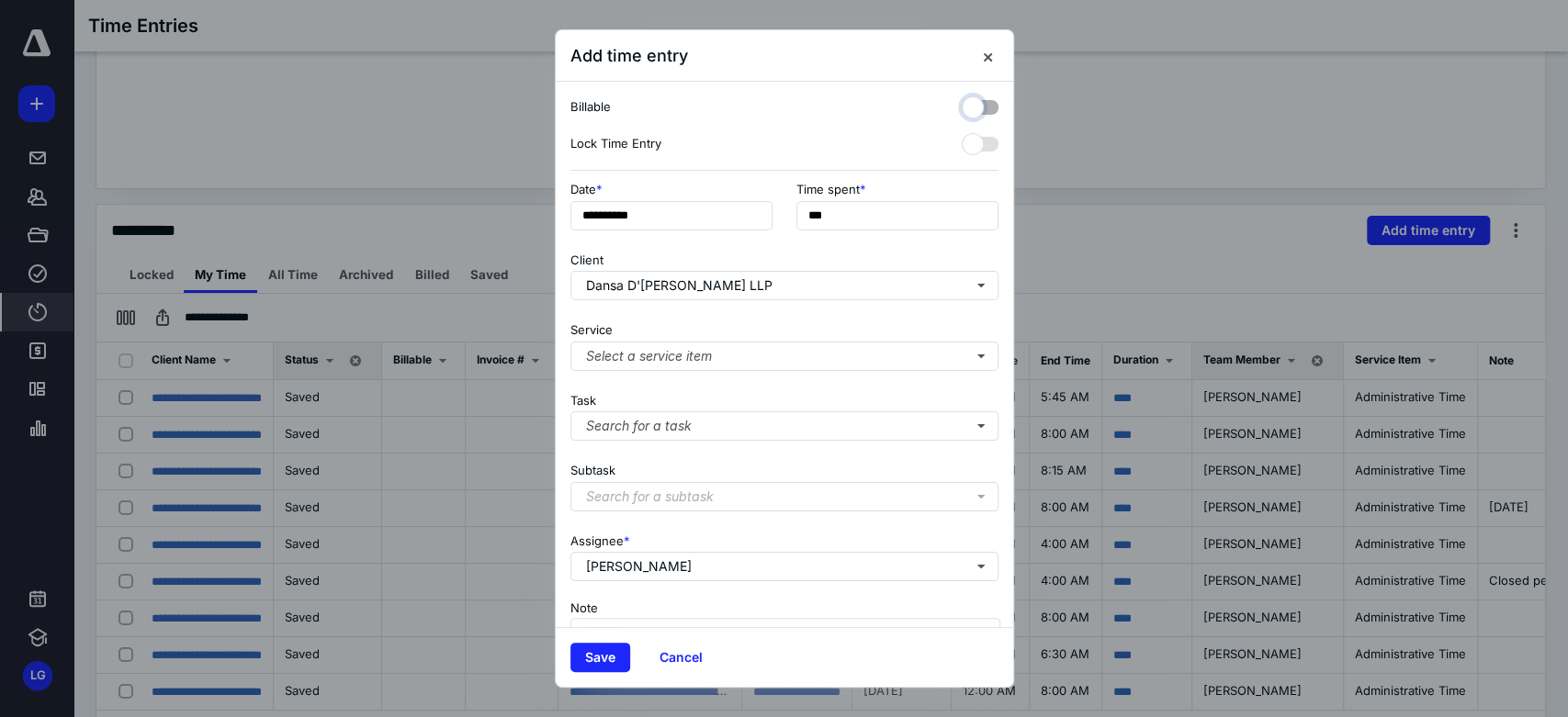 checkbox on "false" 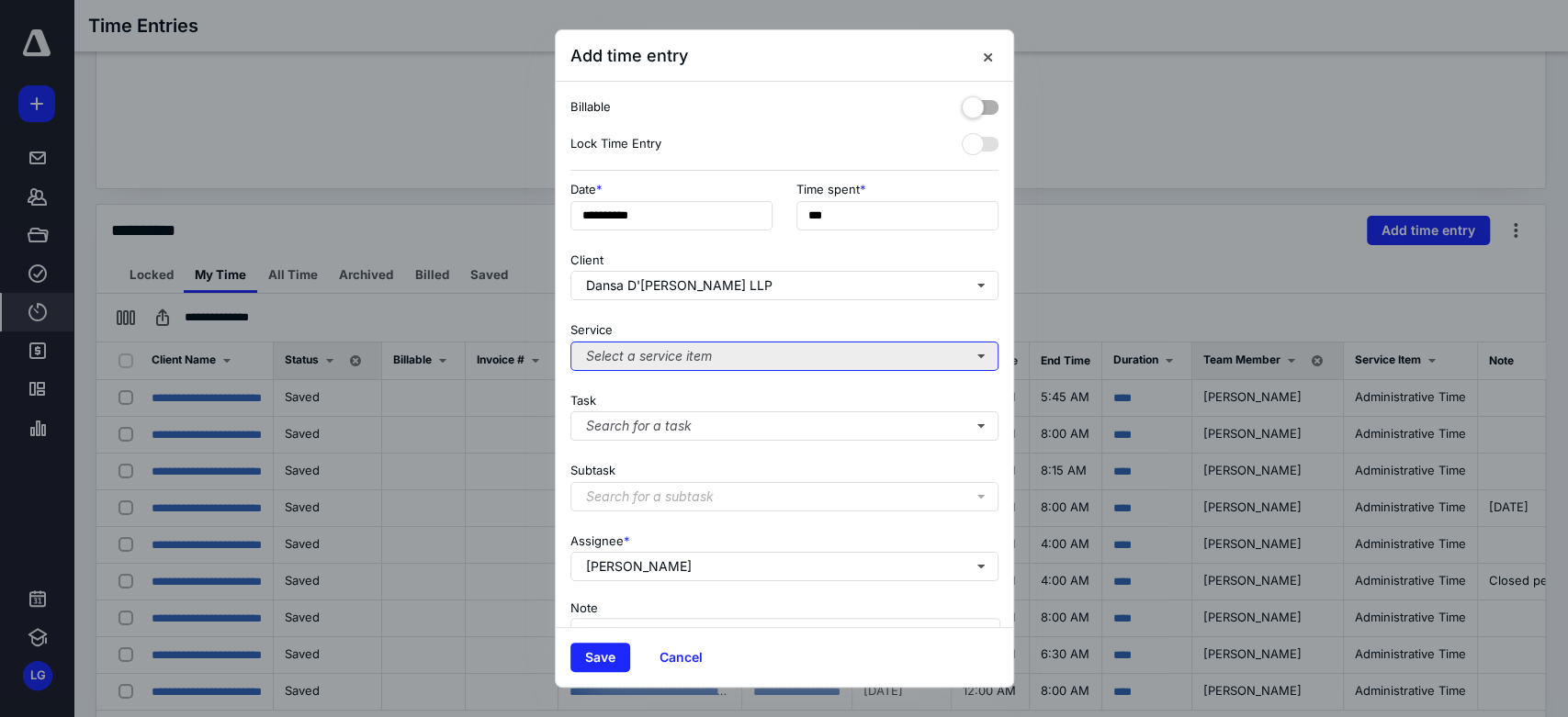 click on "Select a service item" at bounding box center (784, 356) 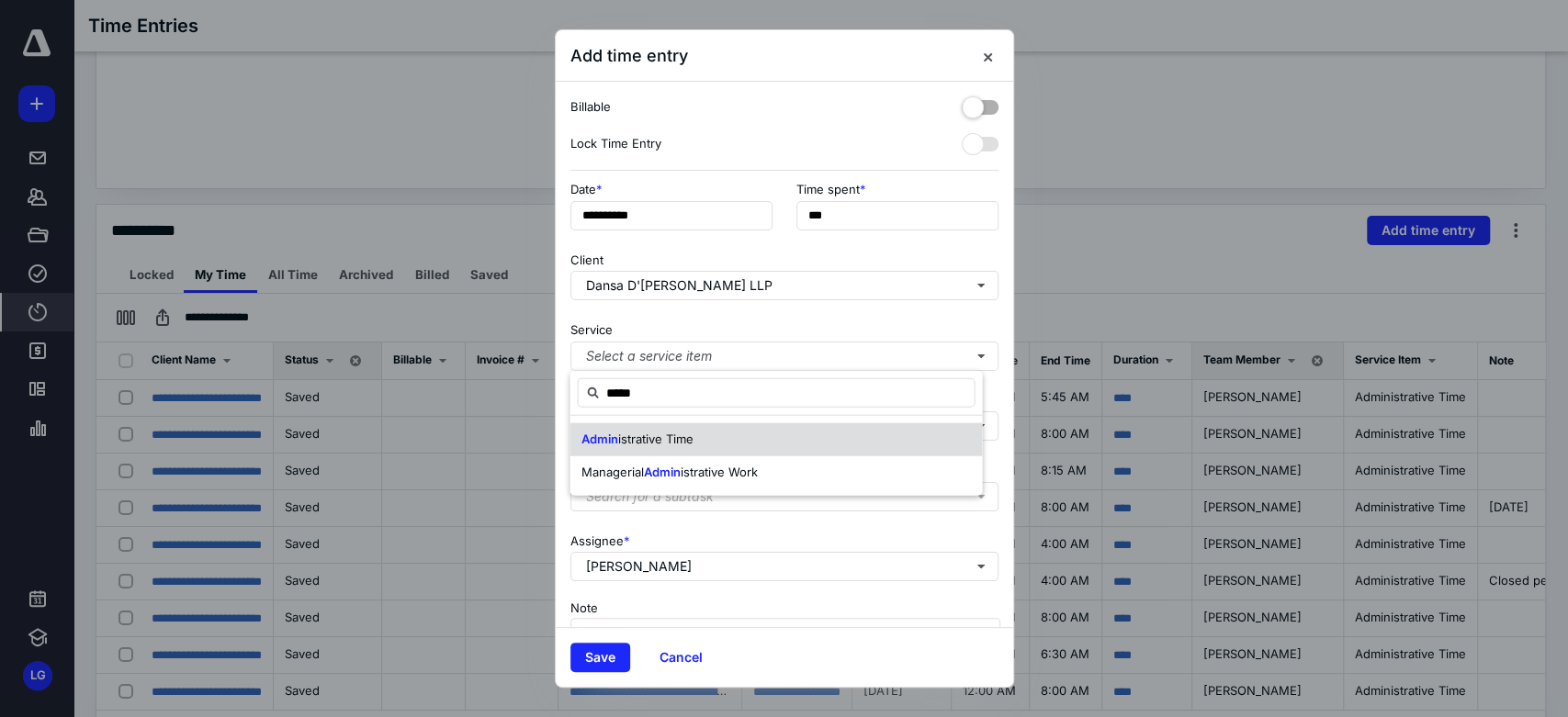 click on "Admin istrative Time" at bounding box center [775, 440] 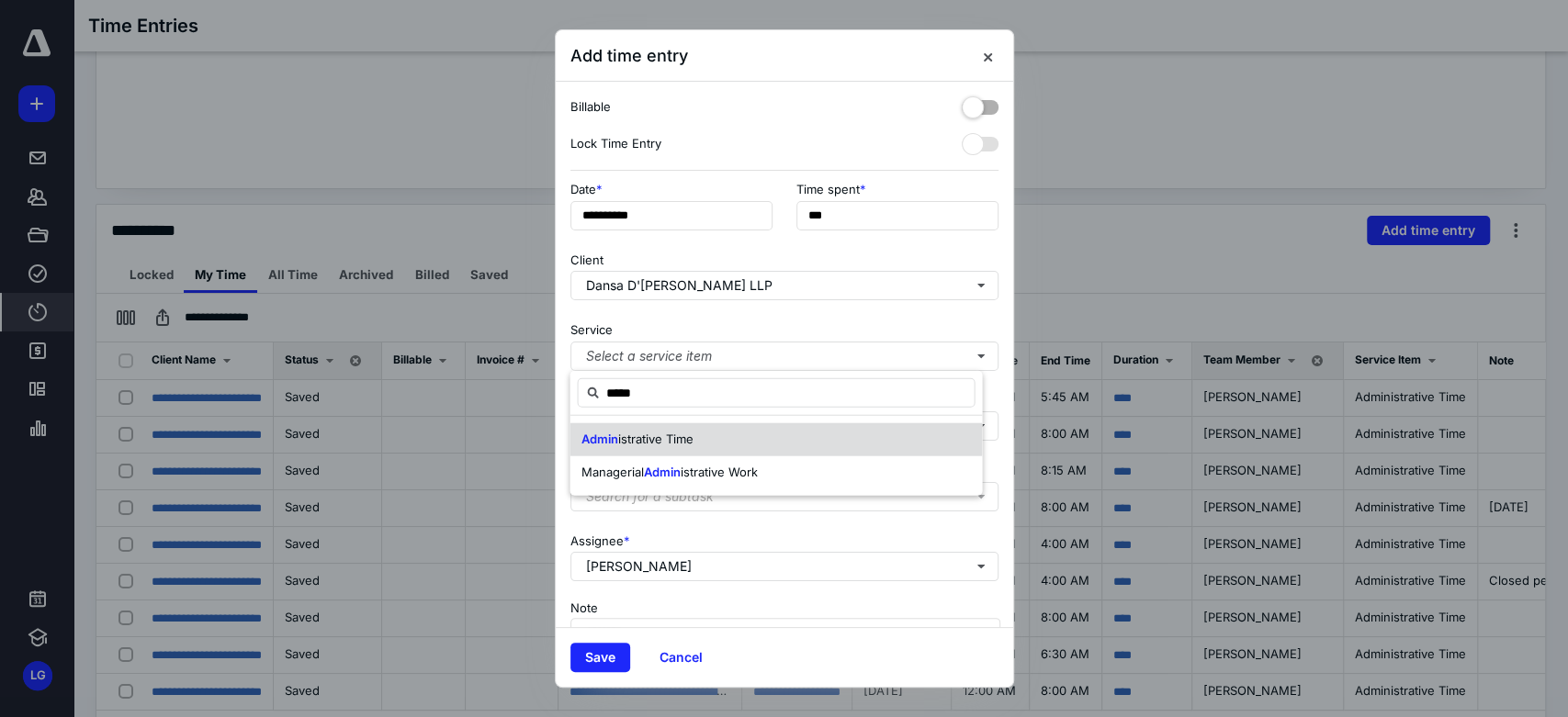 type on "*****" 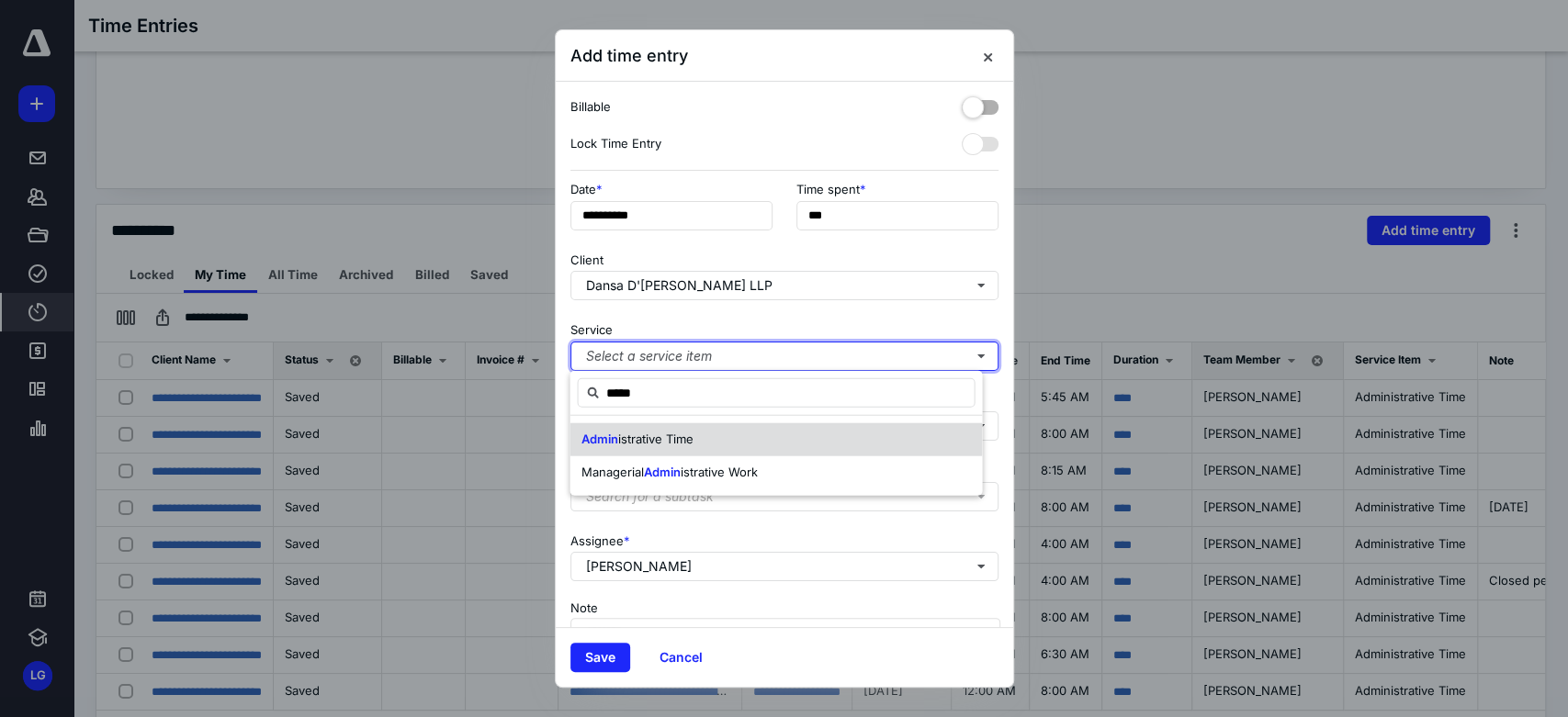 type 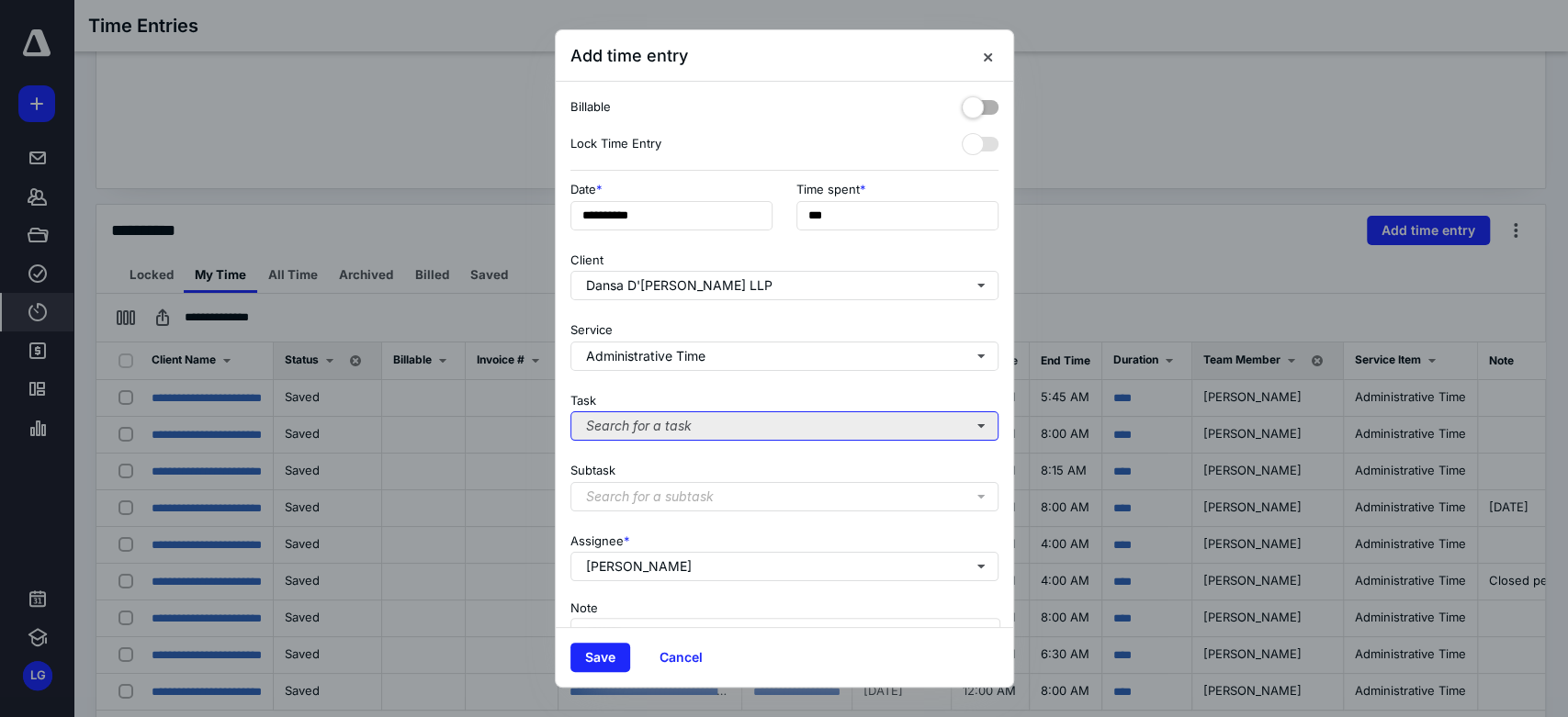 click on "Search for a task" at bounding box center (784, 426) 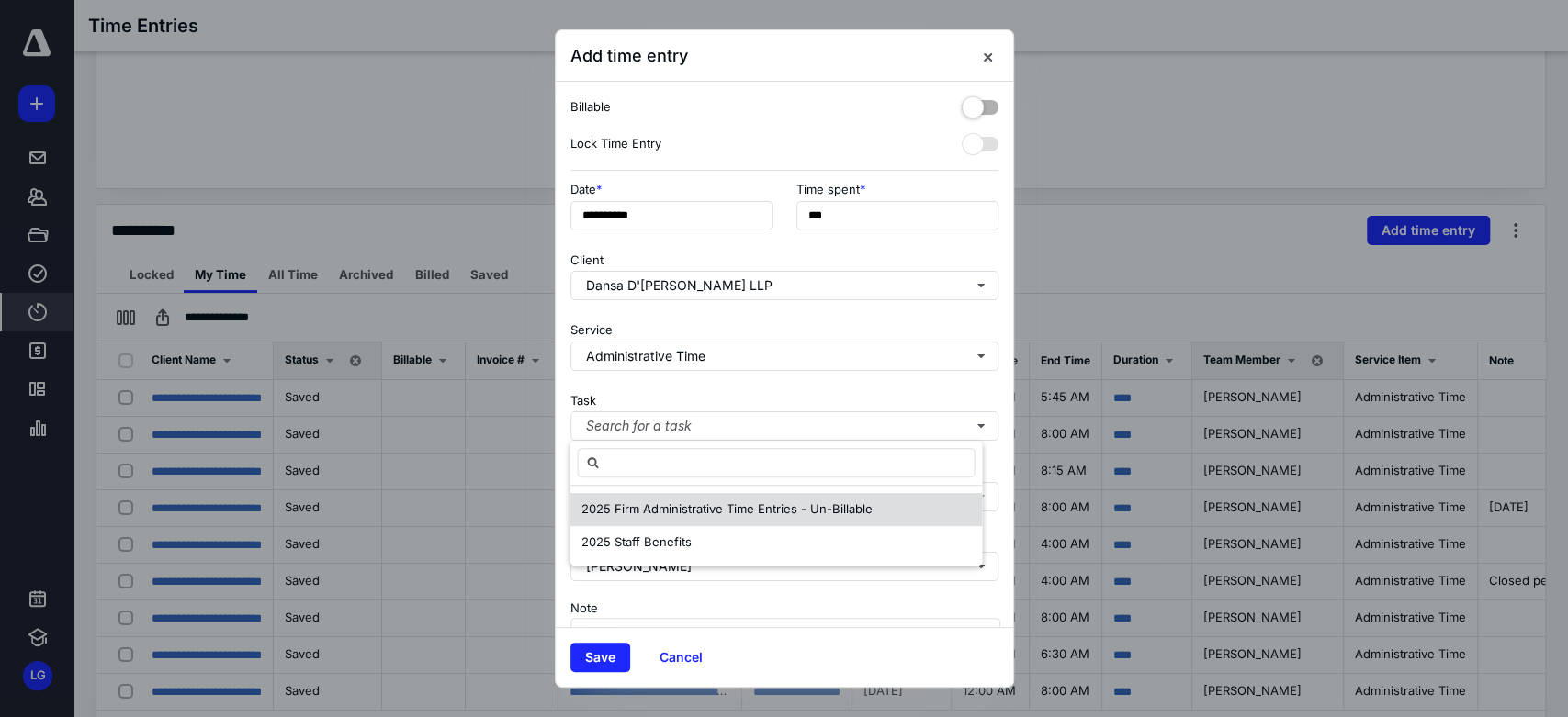 click on "2025 Firm Administrative Time Entries - Un-Billable" at bounding box center [726, 509] 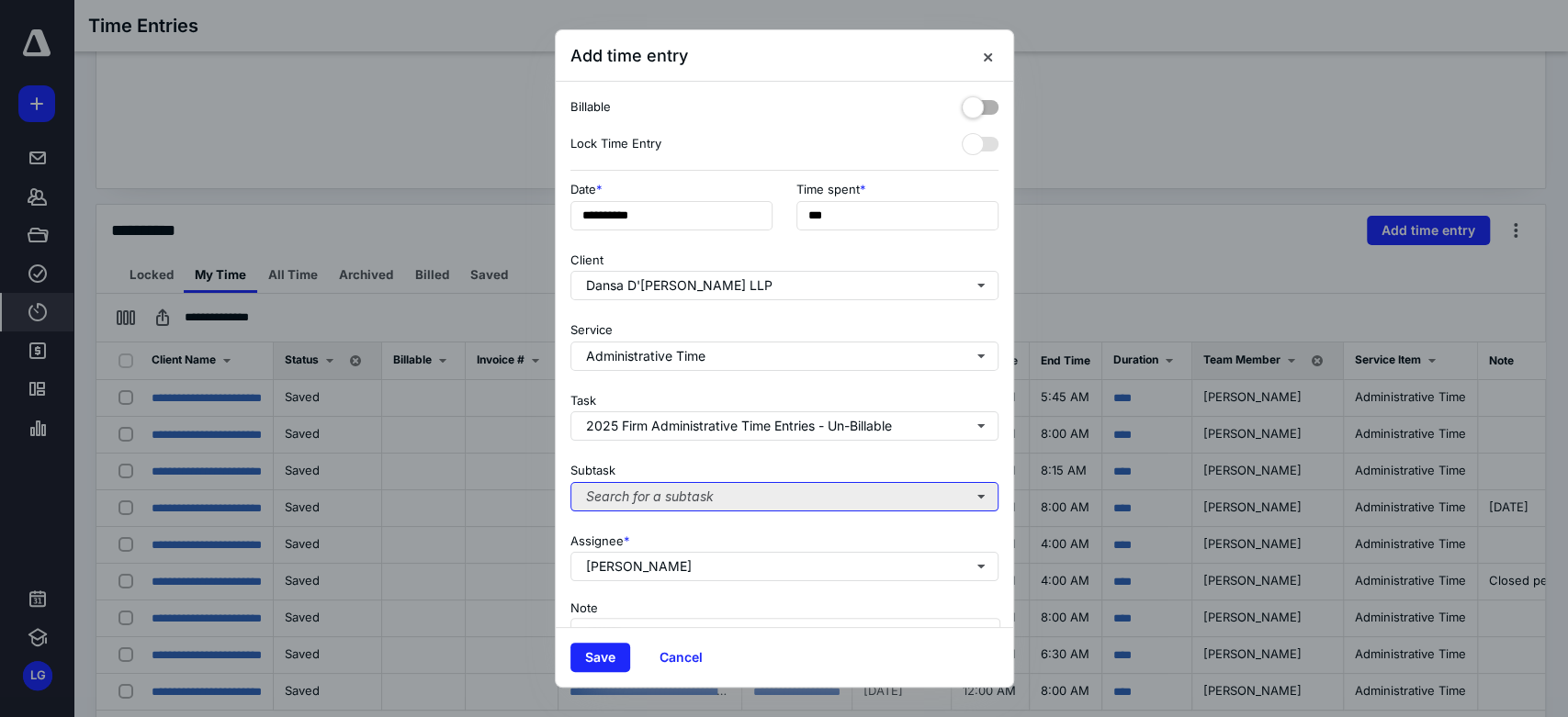 click on "Search for a subtask" at bounding box center [784, 497] 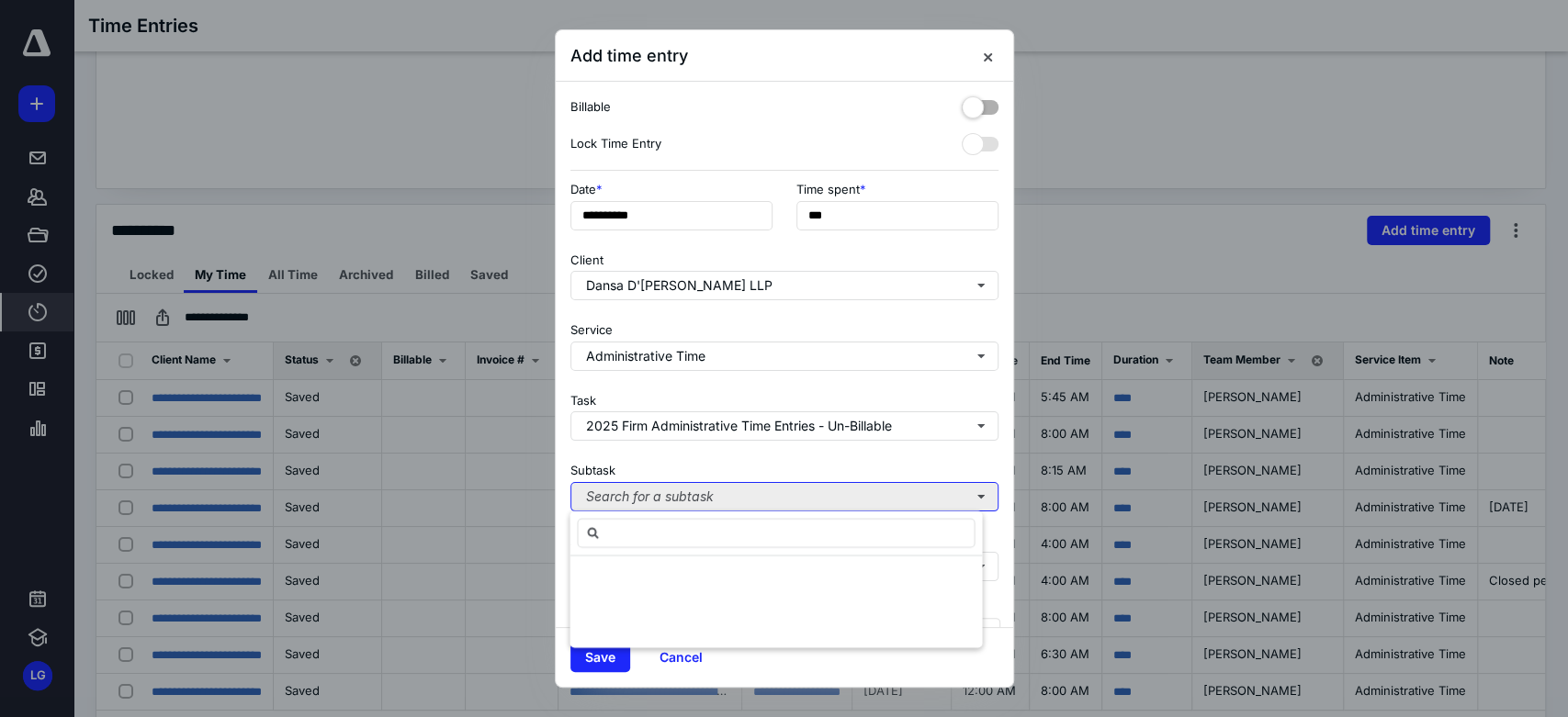 click on "Search for a subtask" at bounding box center [784, 497] 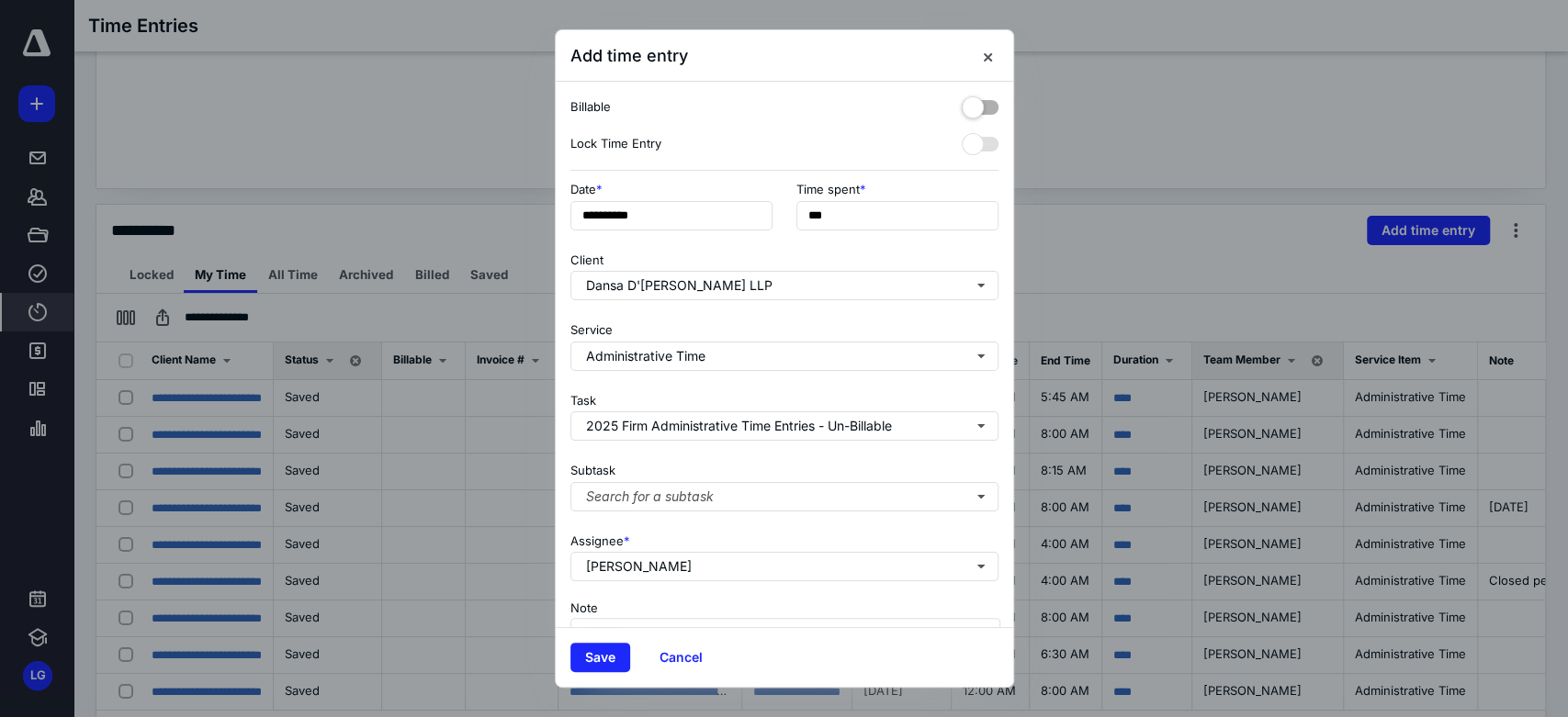 click on "Subtask Search for a subtask" at bounding box center [784, 483] 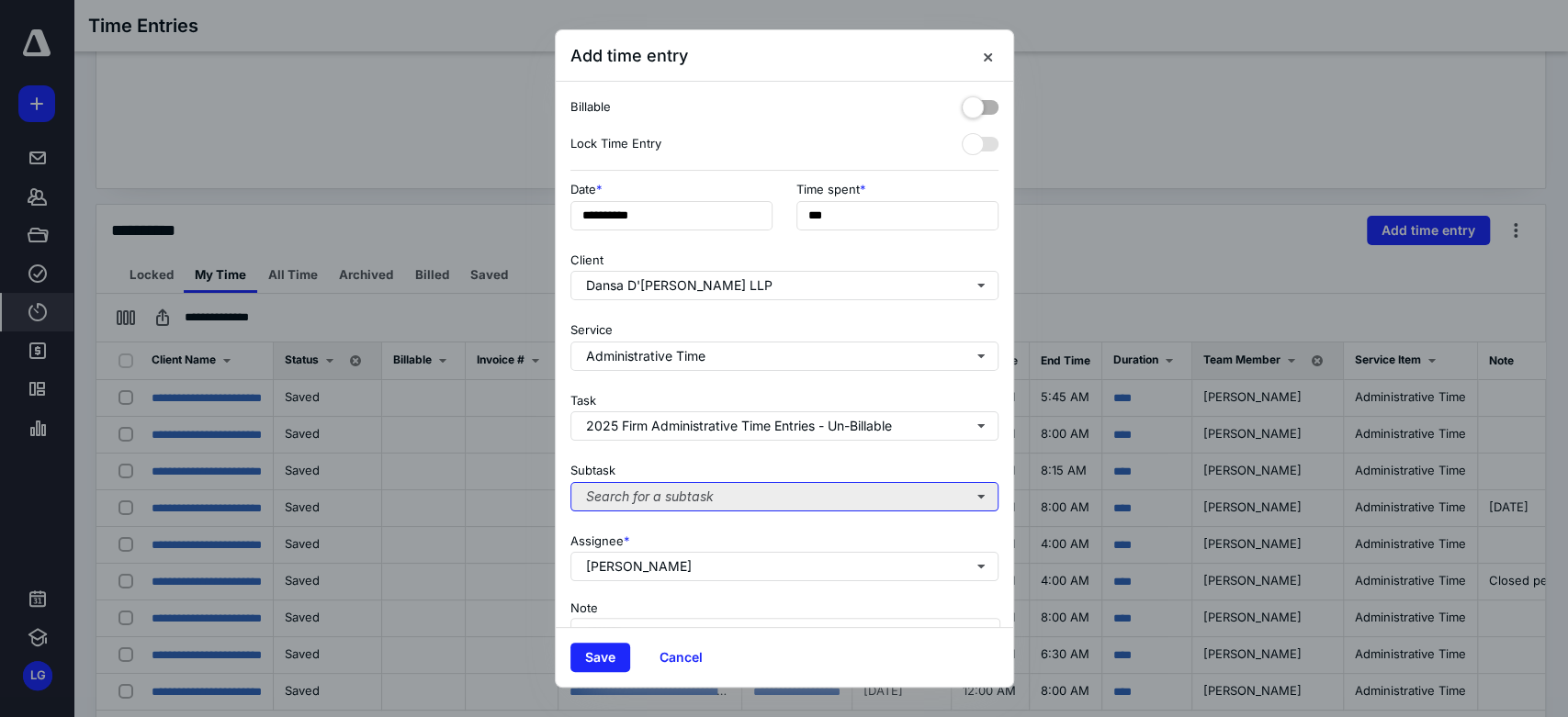 click on "Search for a subtask" at bounding box center (784, 497) 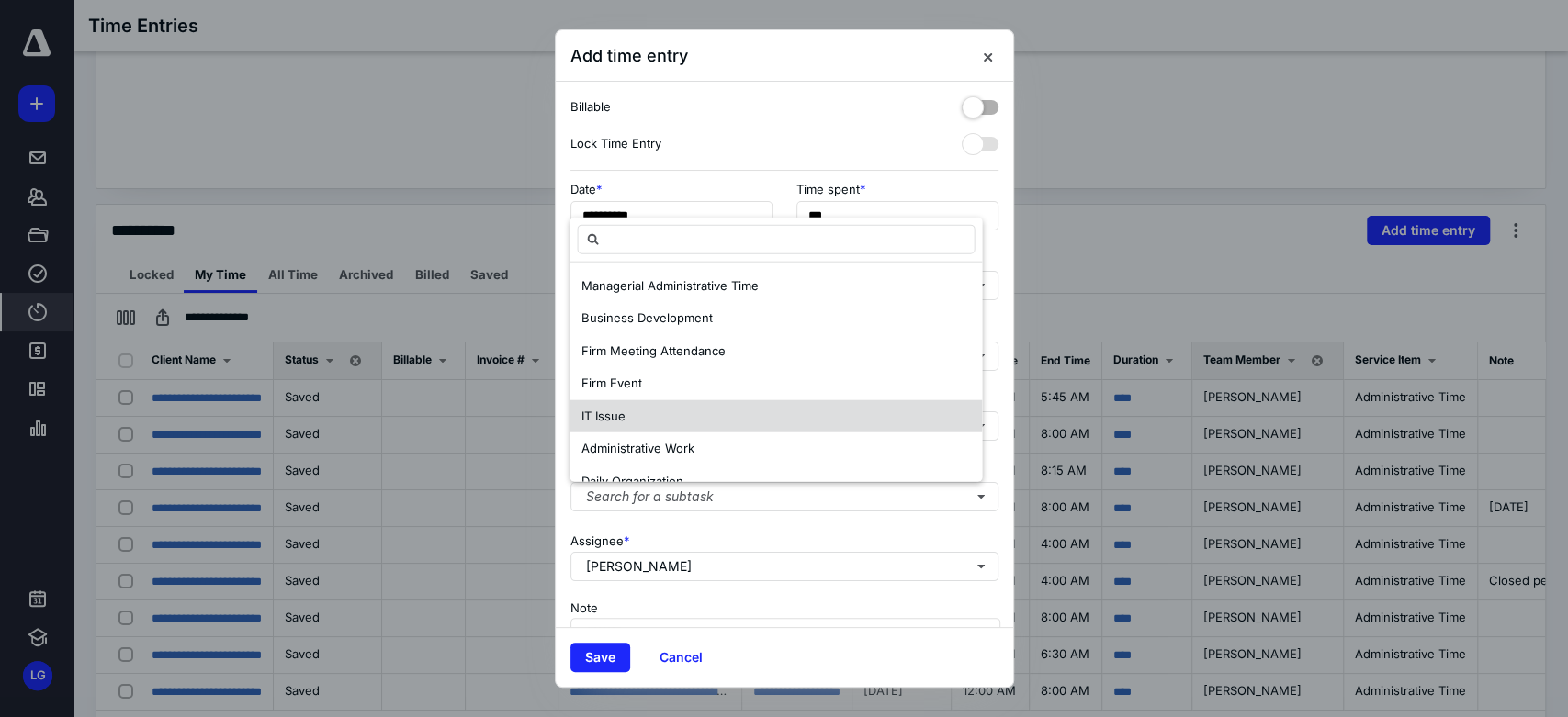 click on "IT Issue" at bounding box center [775, 416] 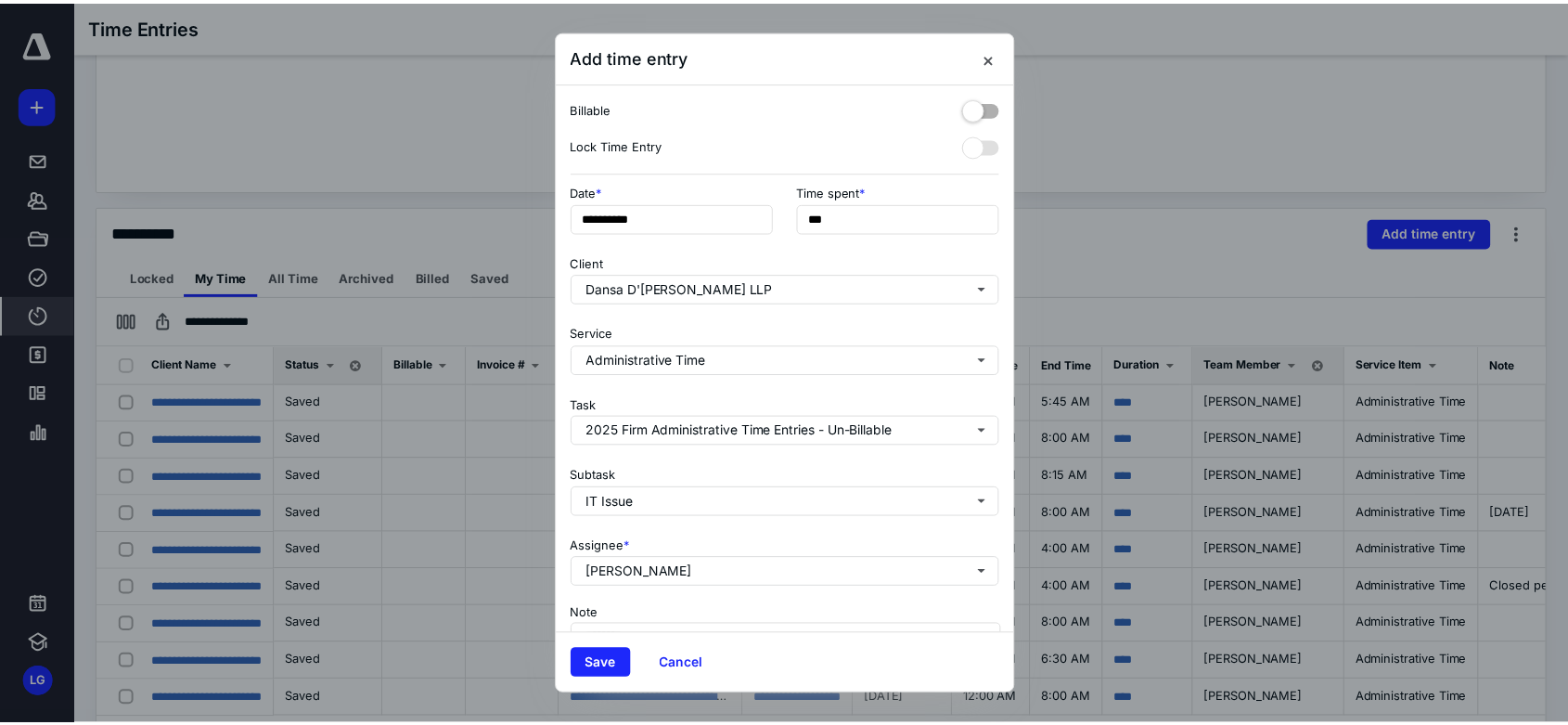 scroll, scrollTop: 112, scrollLeft: 0, axis: vertical 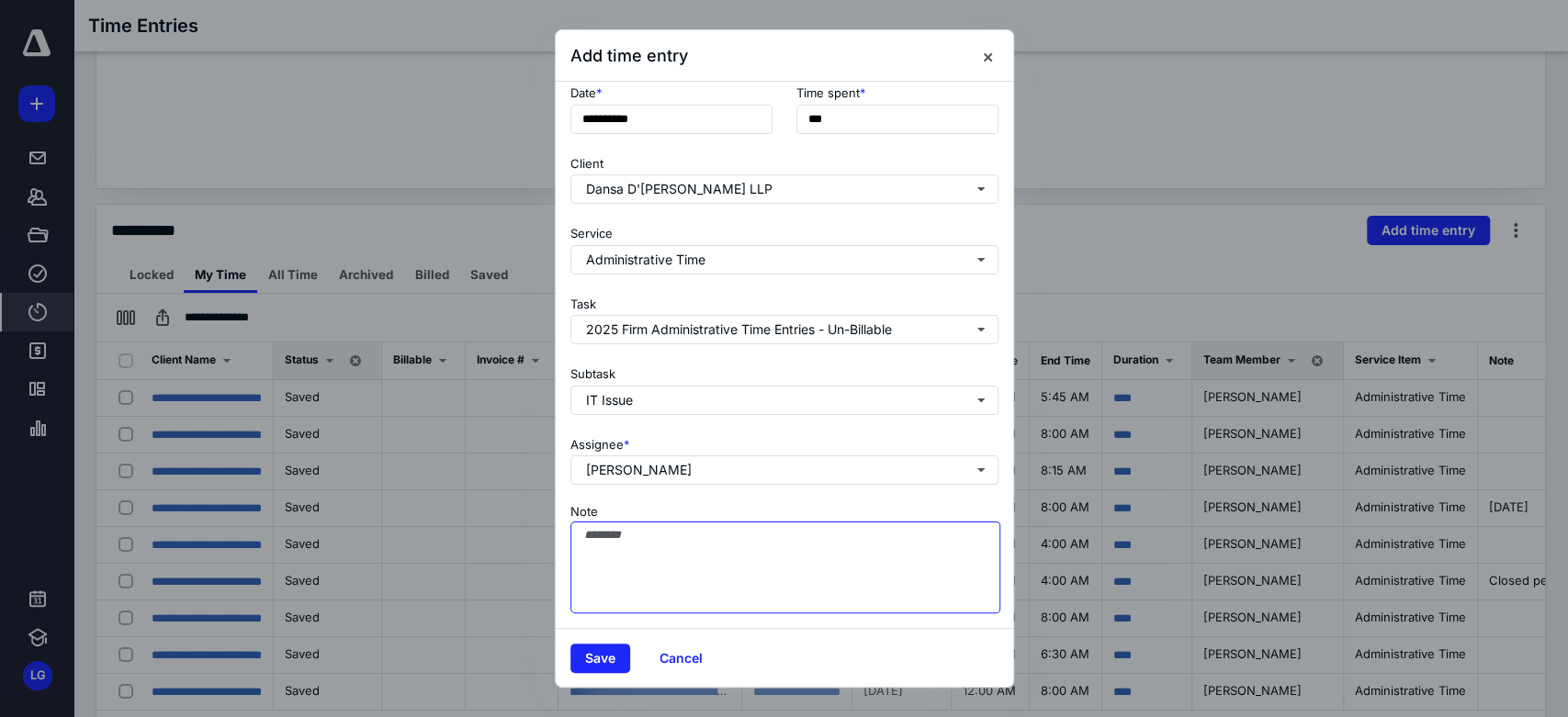 click on "Note" at bounding box center (785, 567) 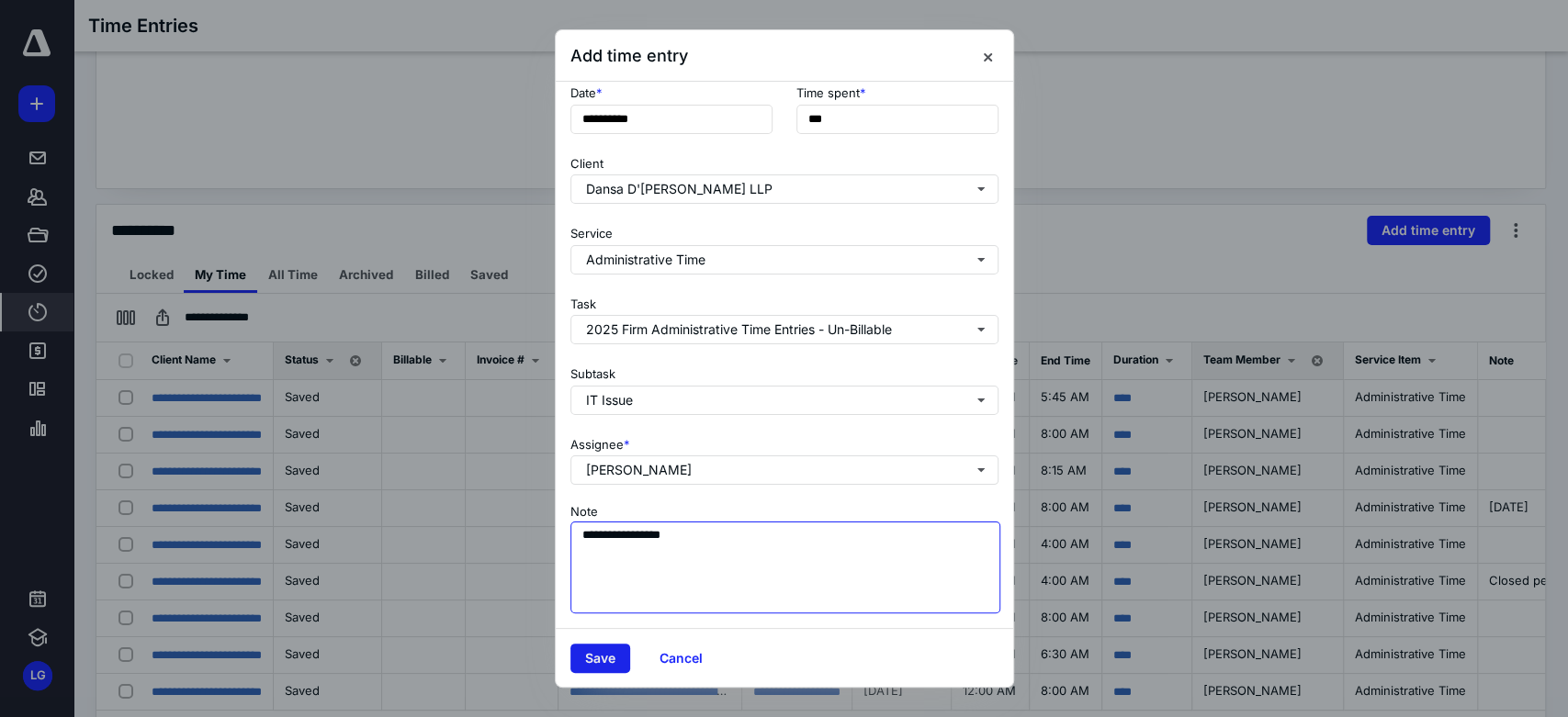 type on "**********" 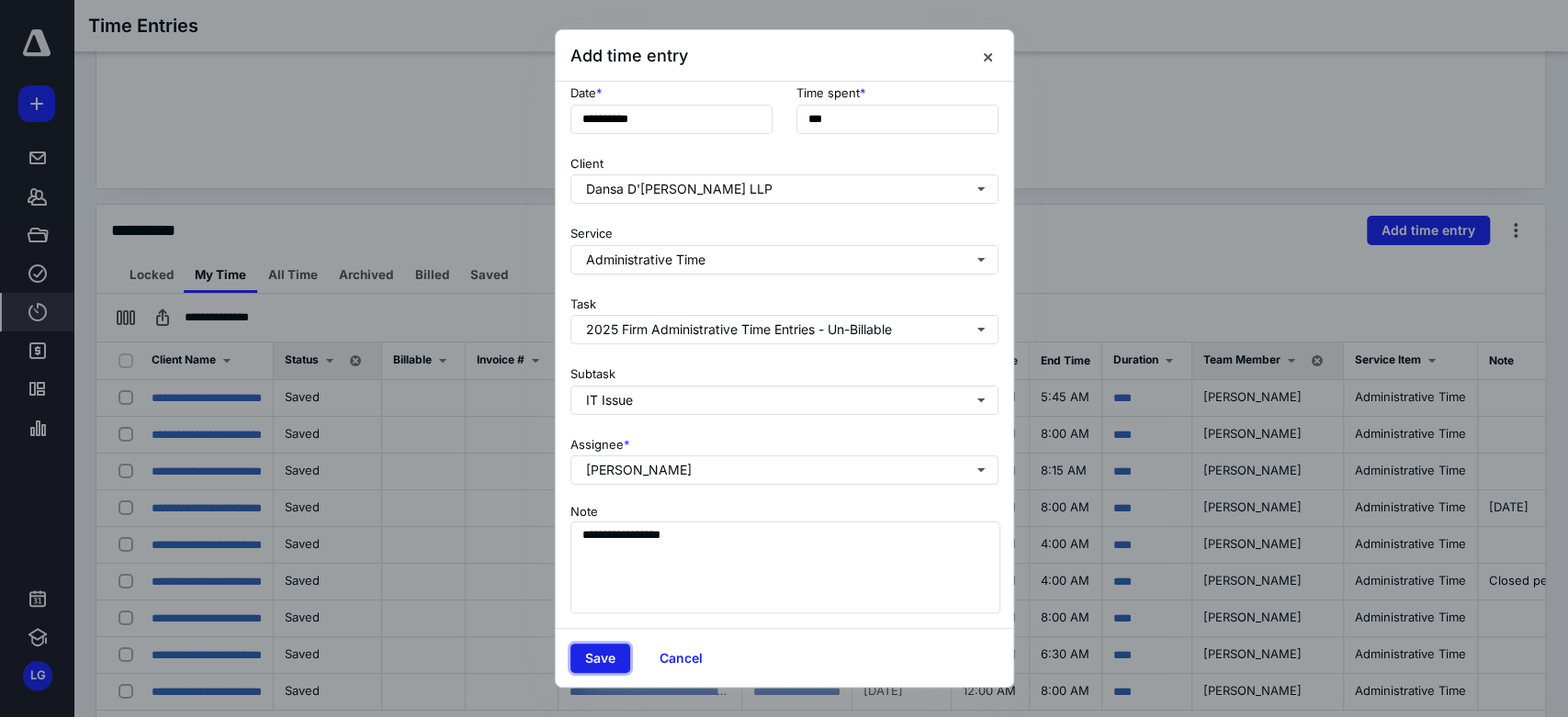 click on "Save" at bounding box center (600, 658) 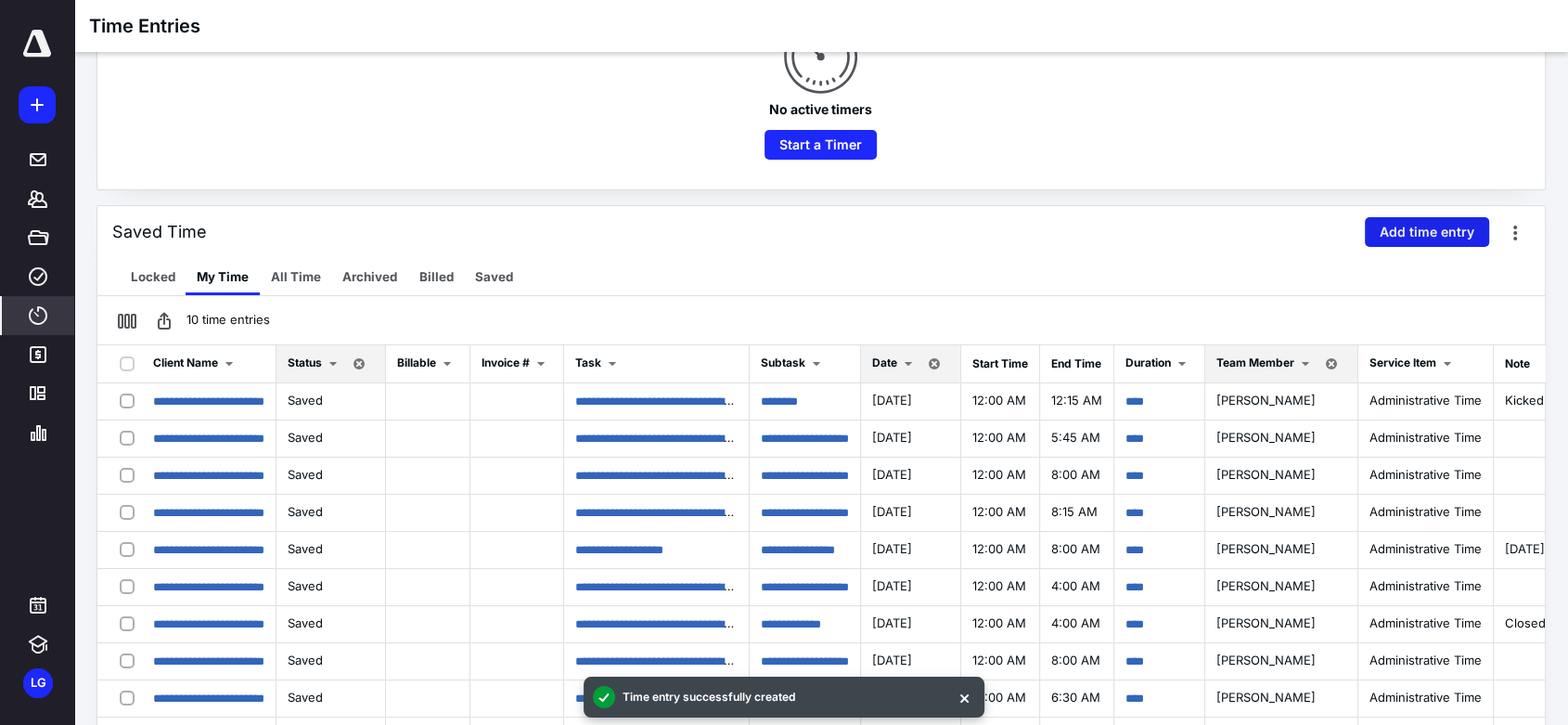 click on "Add time entry" at bounding box center [1427, 232] 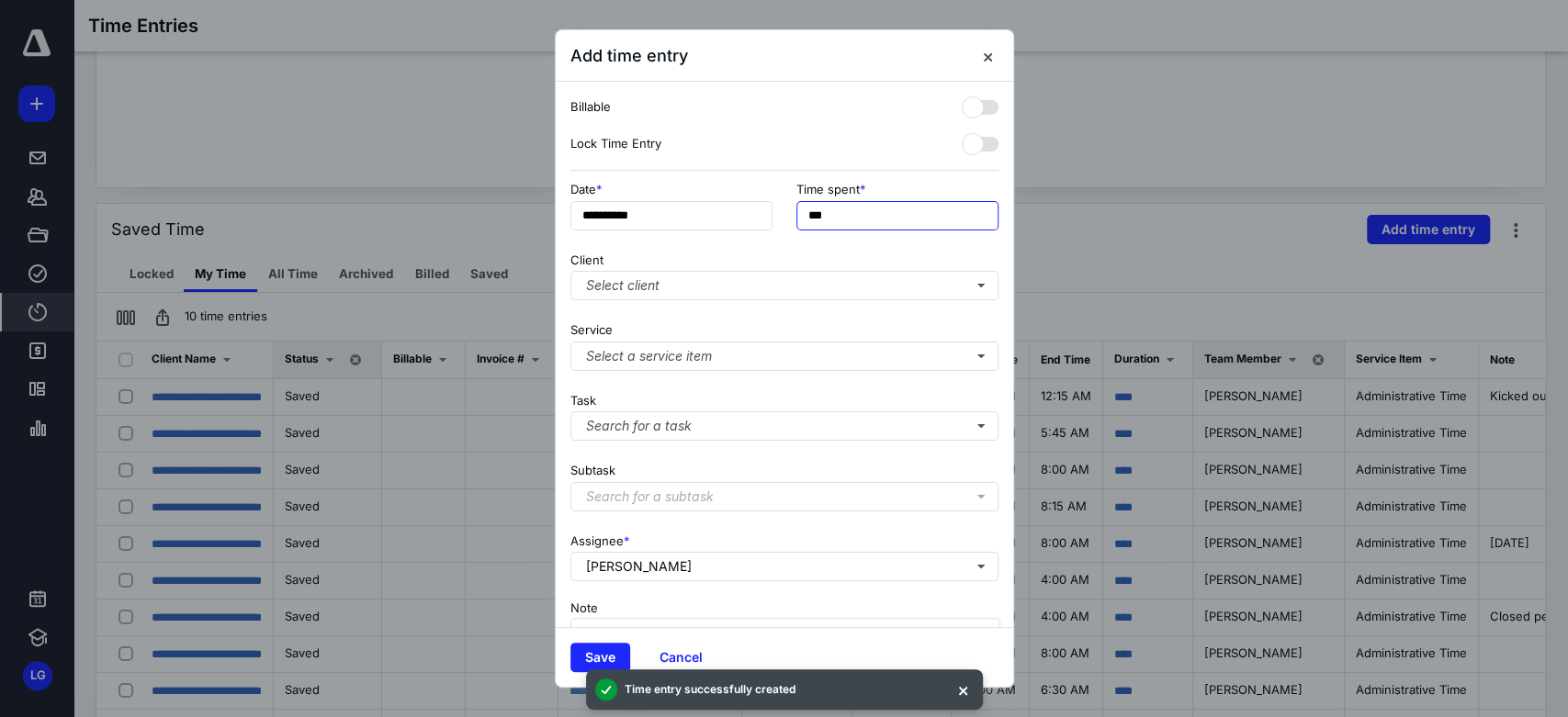 click on "***" at bounding box center [897, 216] 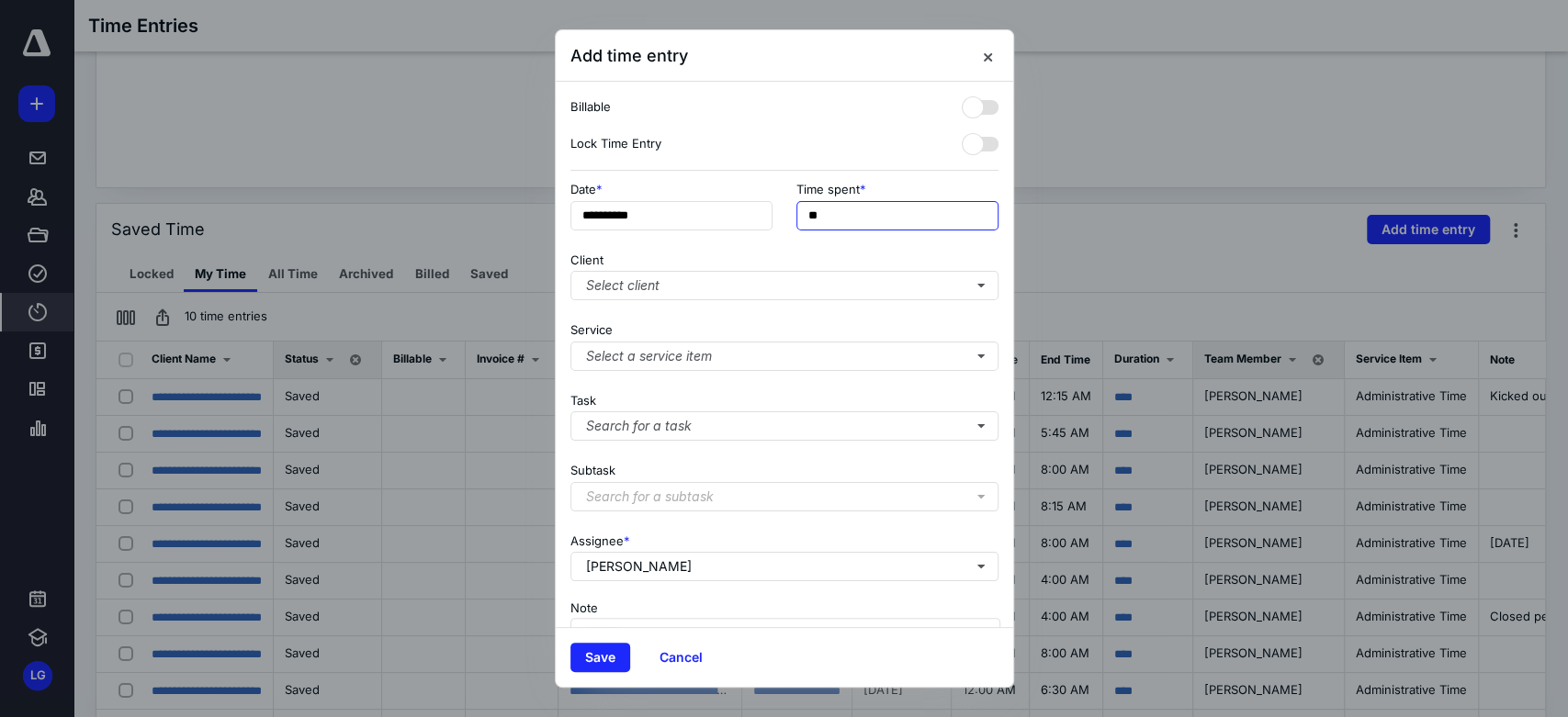 type on "*" 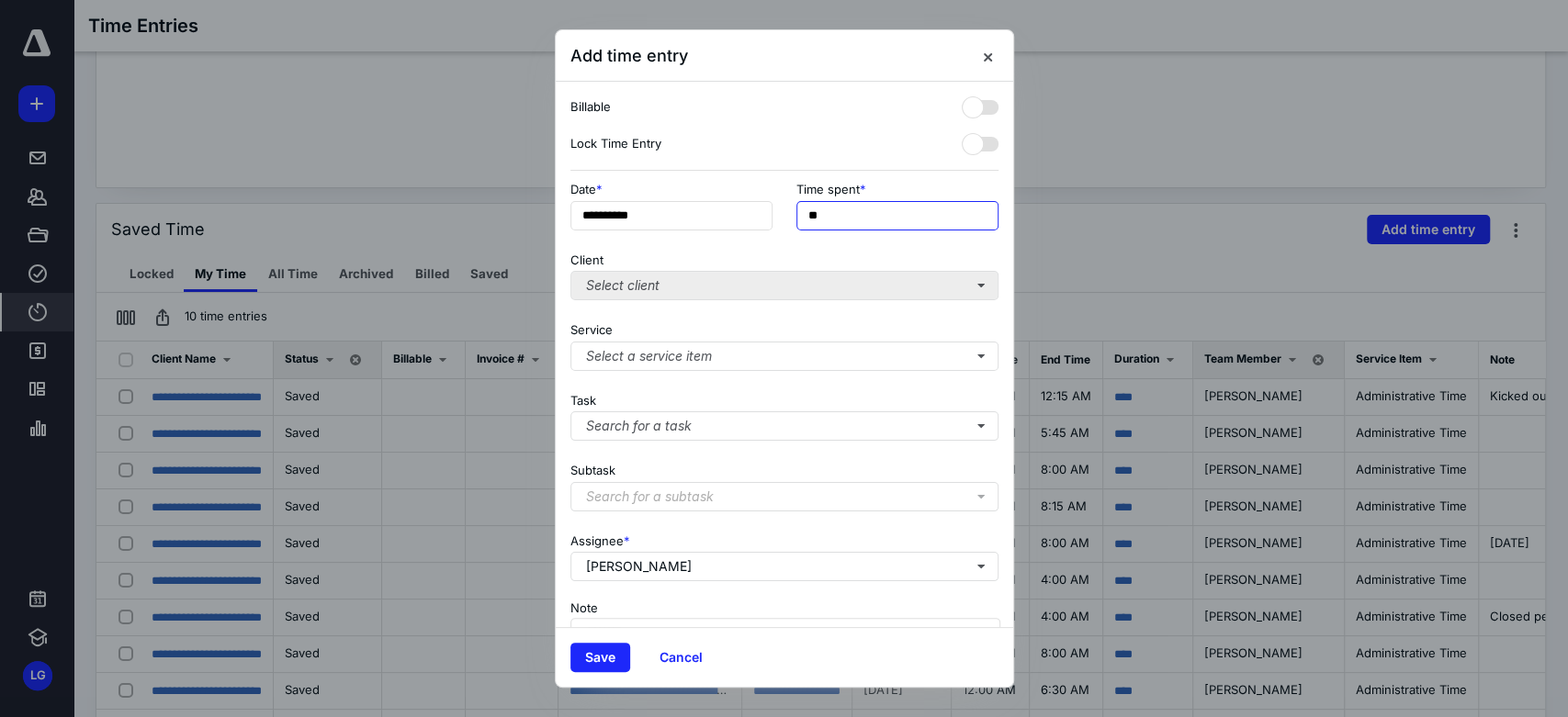 type on "**" 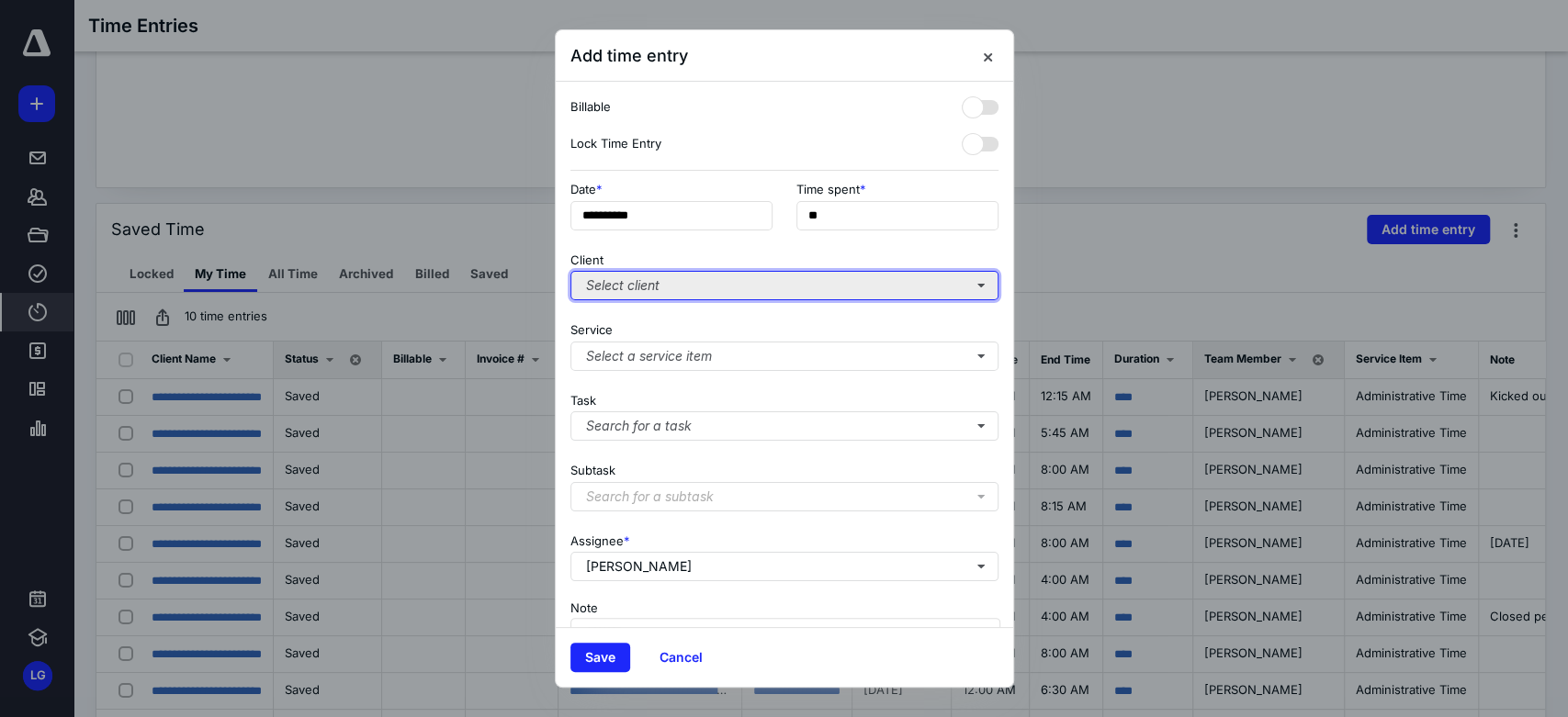 click on "Select client" at bounding box center (784, 286) 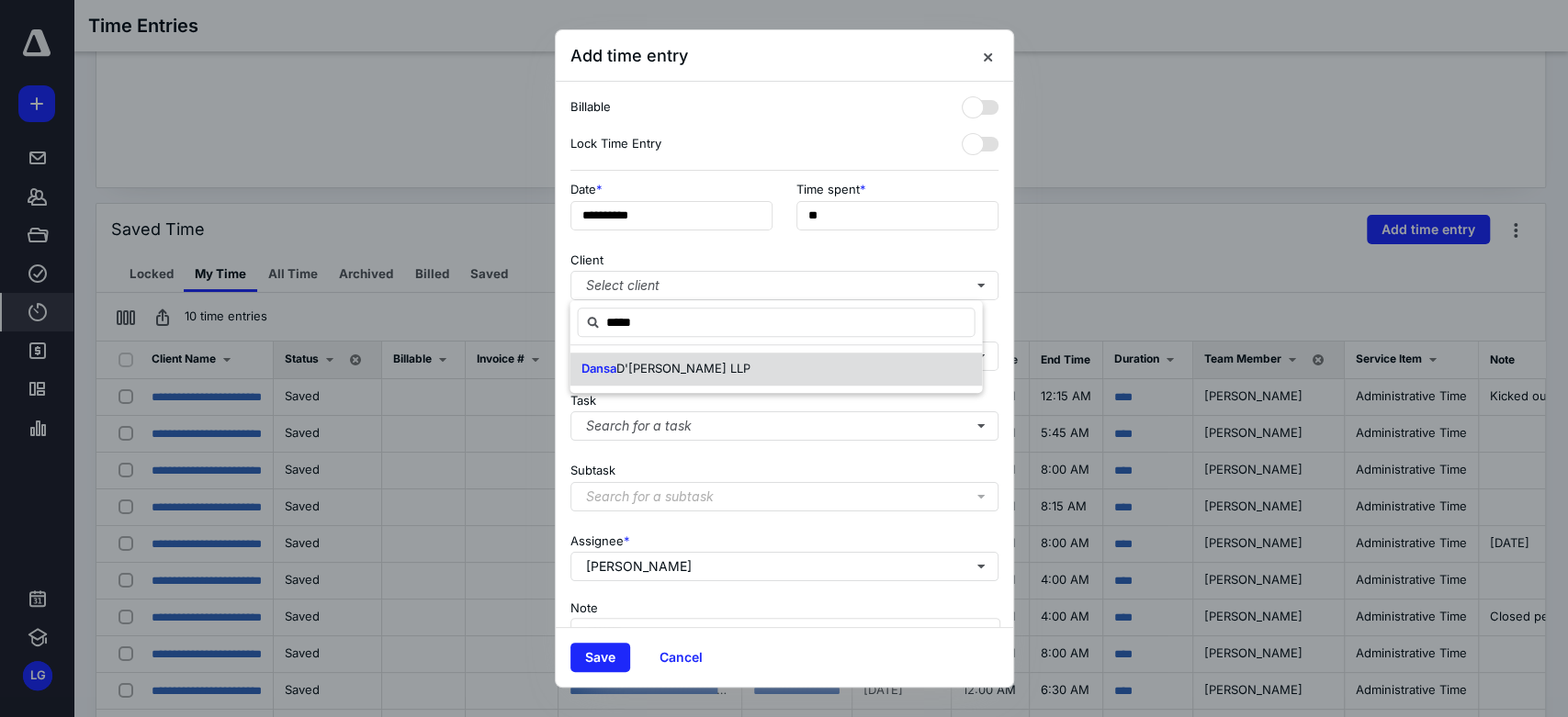 click on "Dansa  D'[PERSON_NAME] LLP" at bounding box center (775, 369) 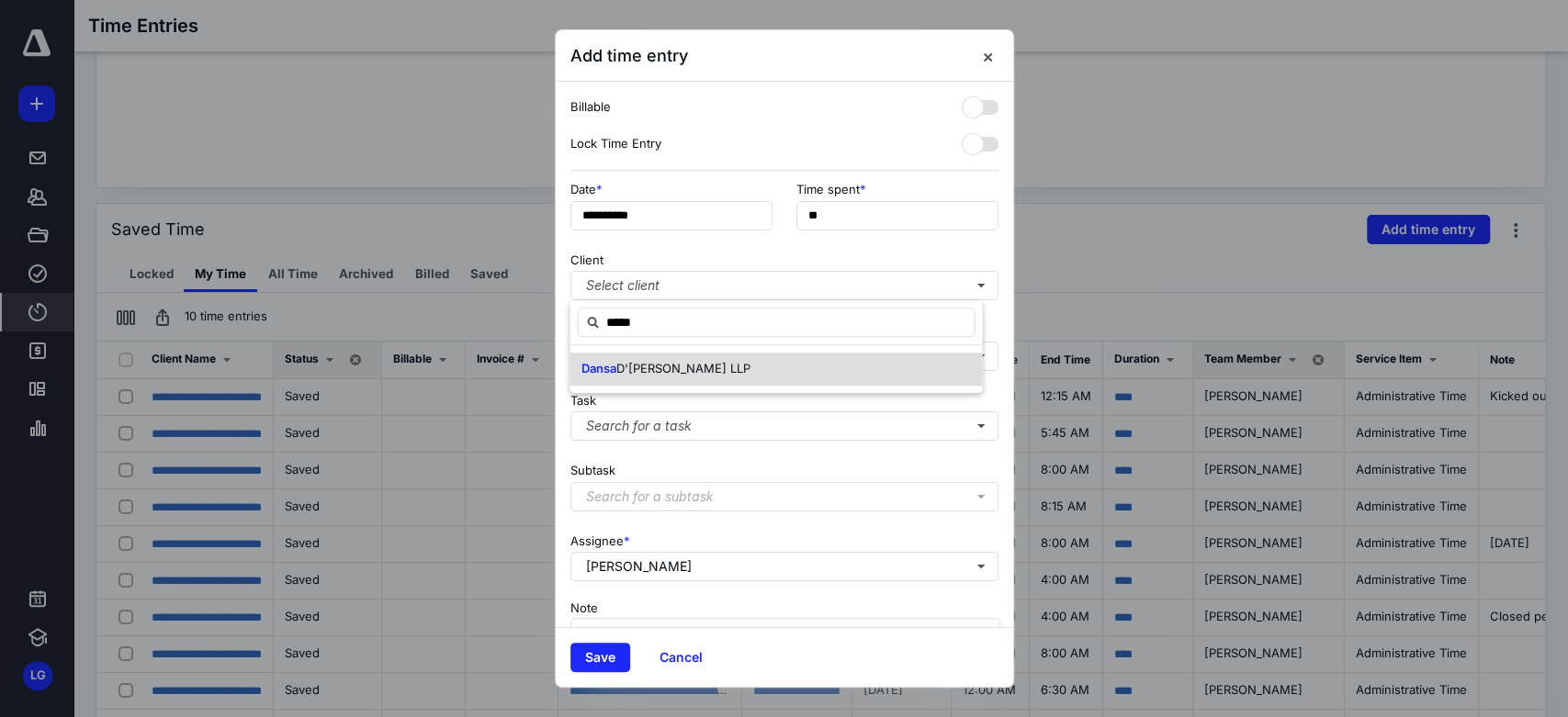 type on "*****" 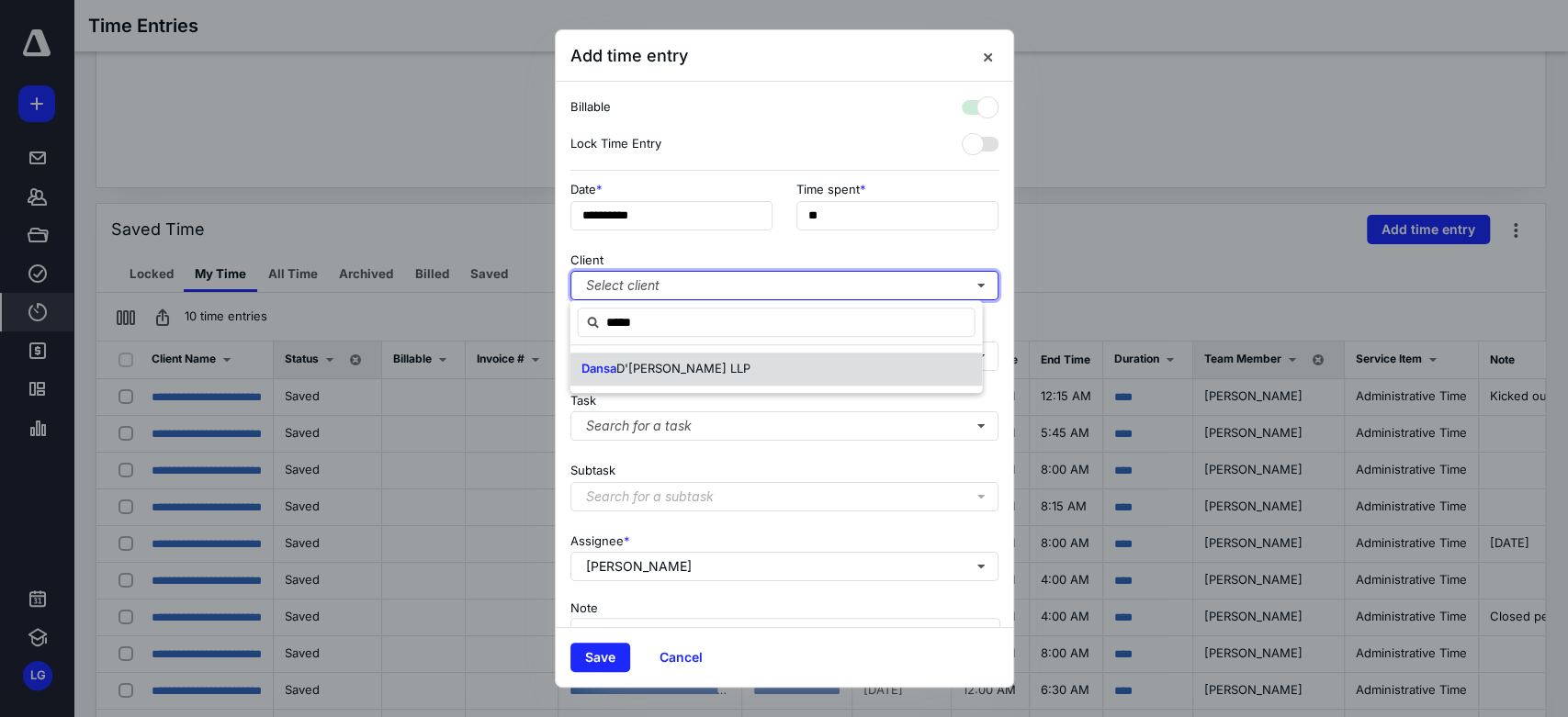 checkbox on "true" 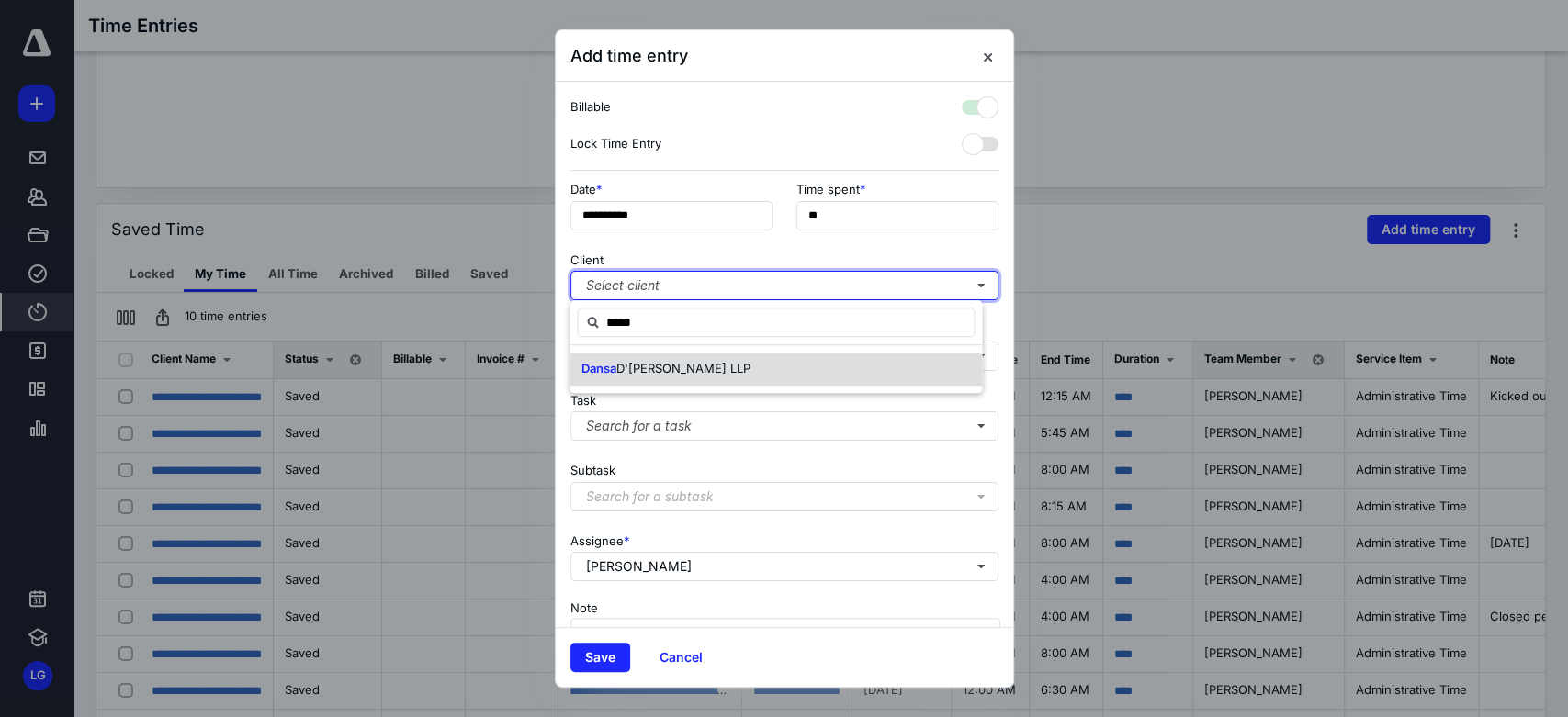 type 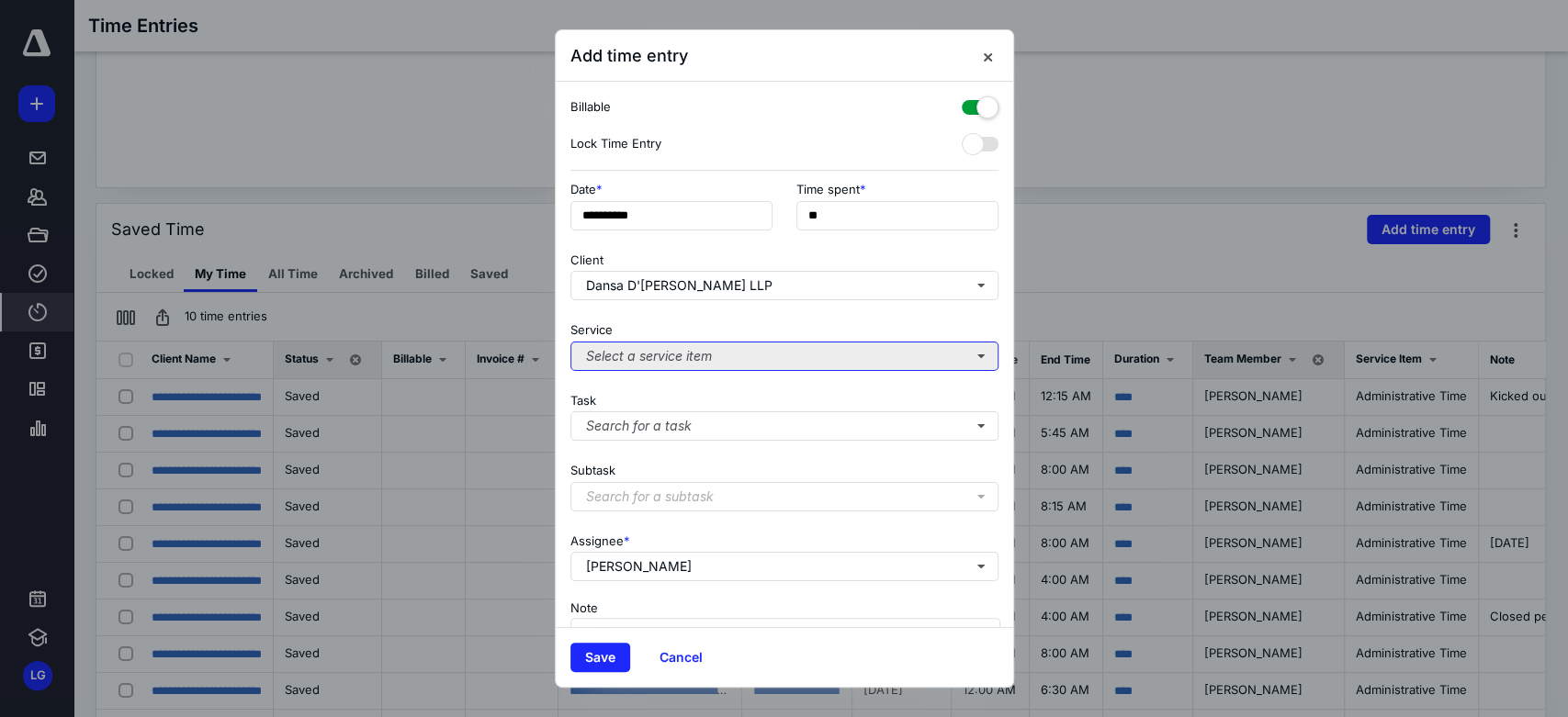 click on "Select a service item" at bounding box center (784, 356) 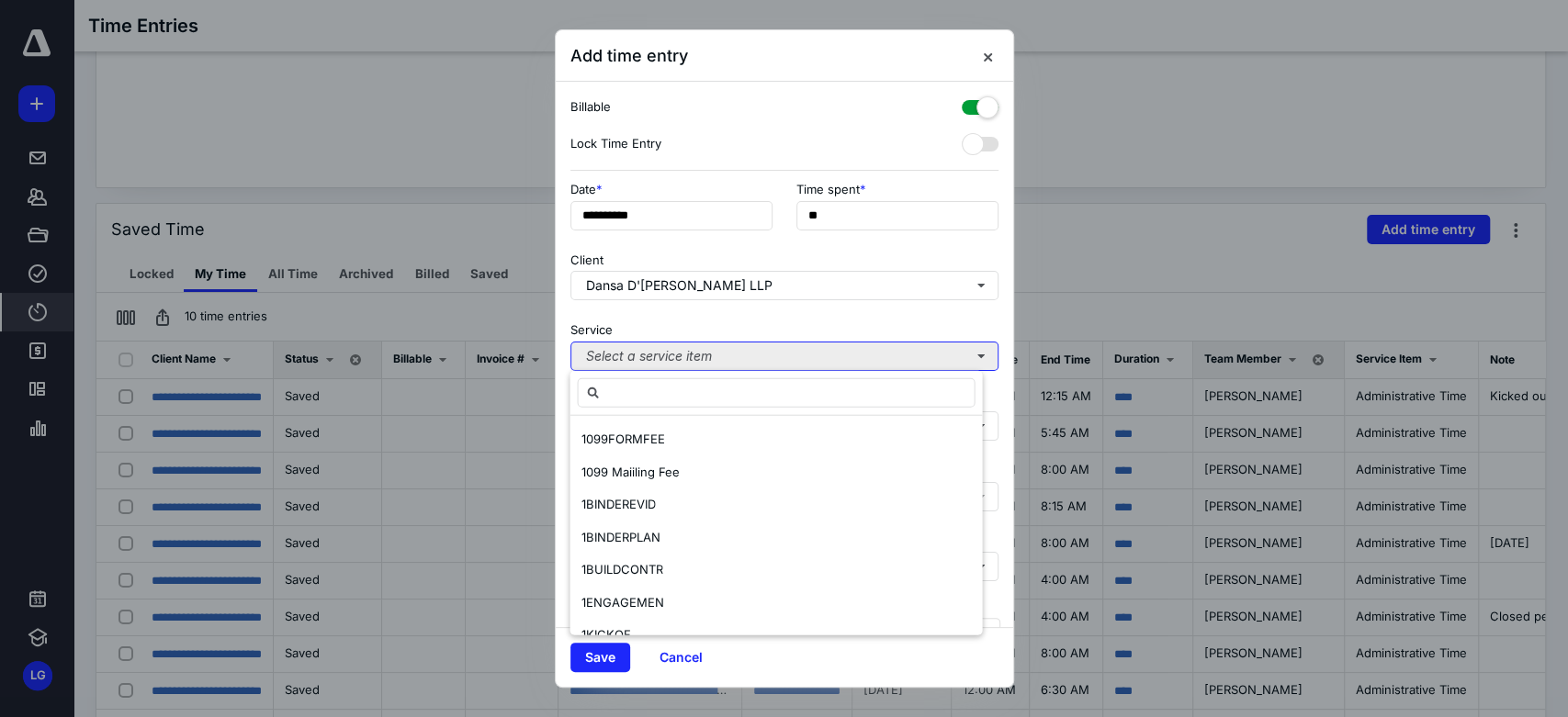 click on "Select a service item" at bounding box center [784, 356] 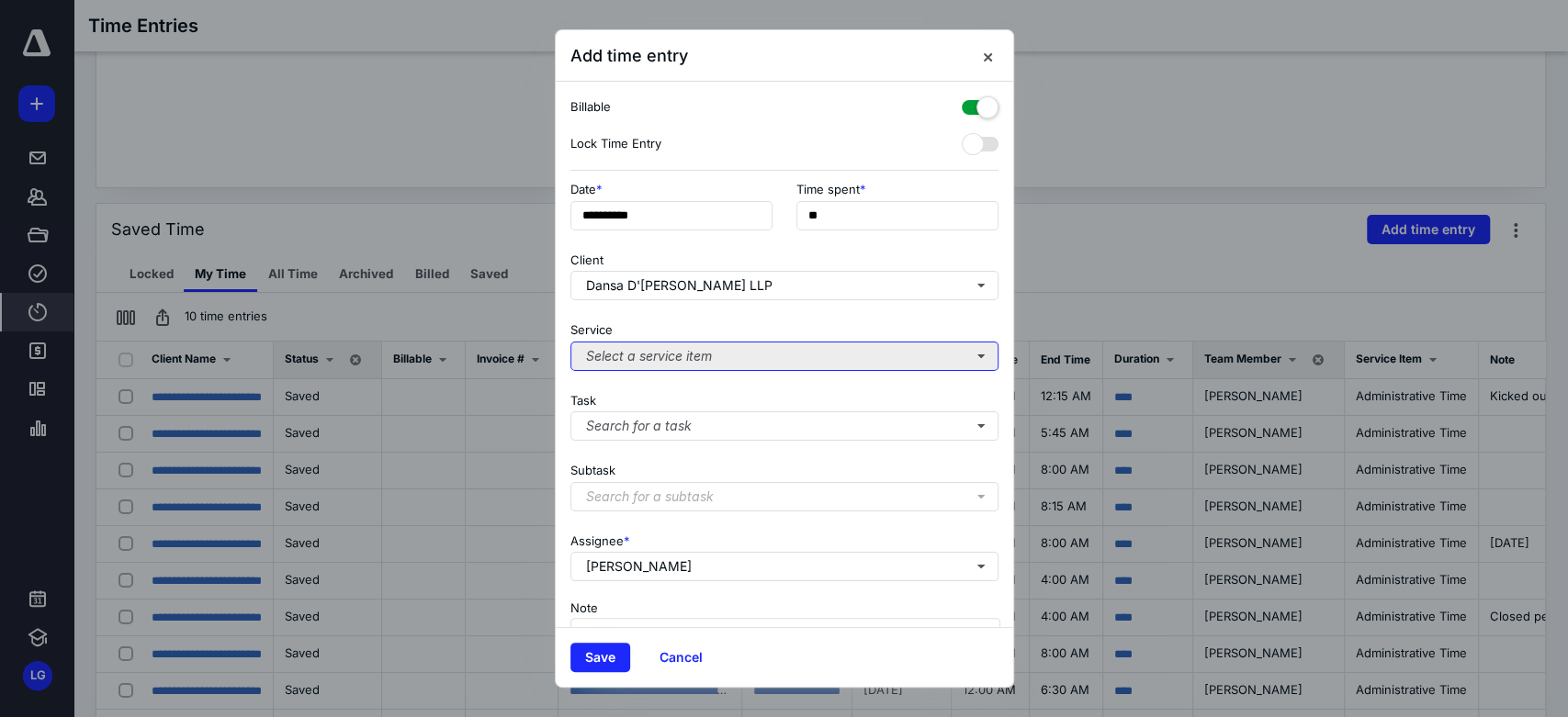 type 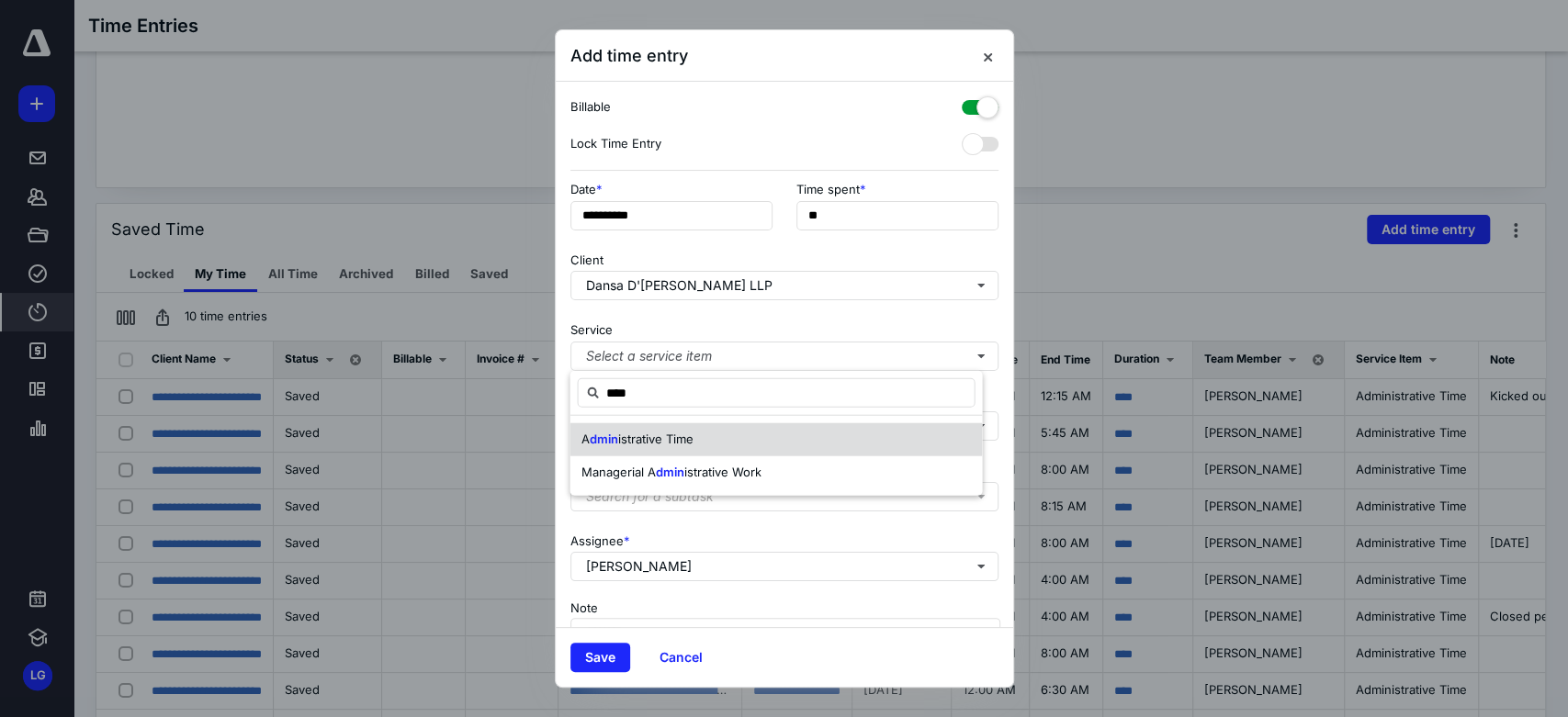 click on "A dmin istrative Time" at bounding box center (775, 440) 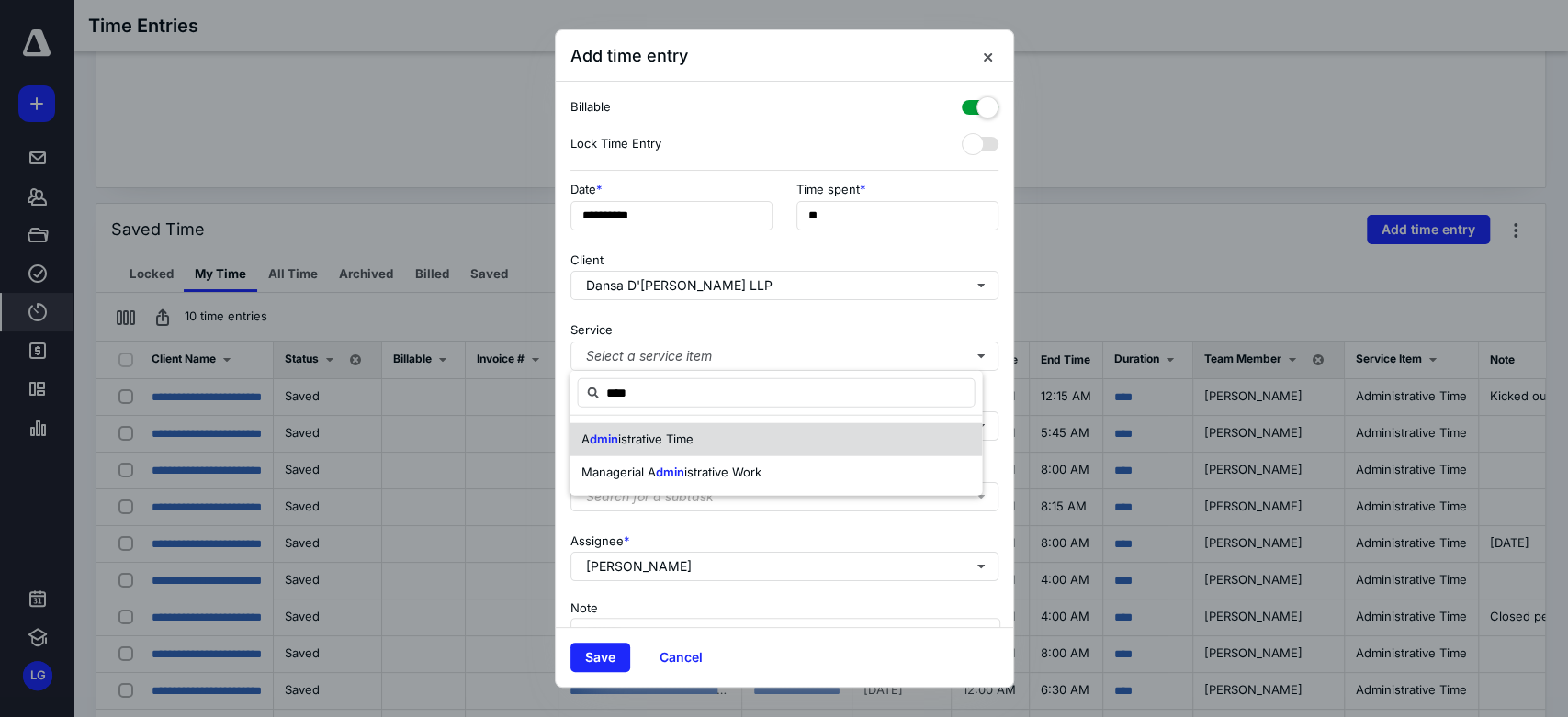 type on "****" 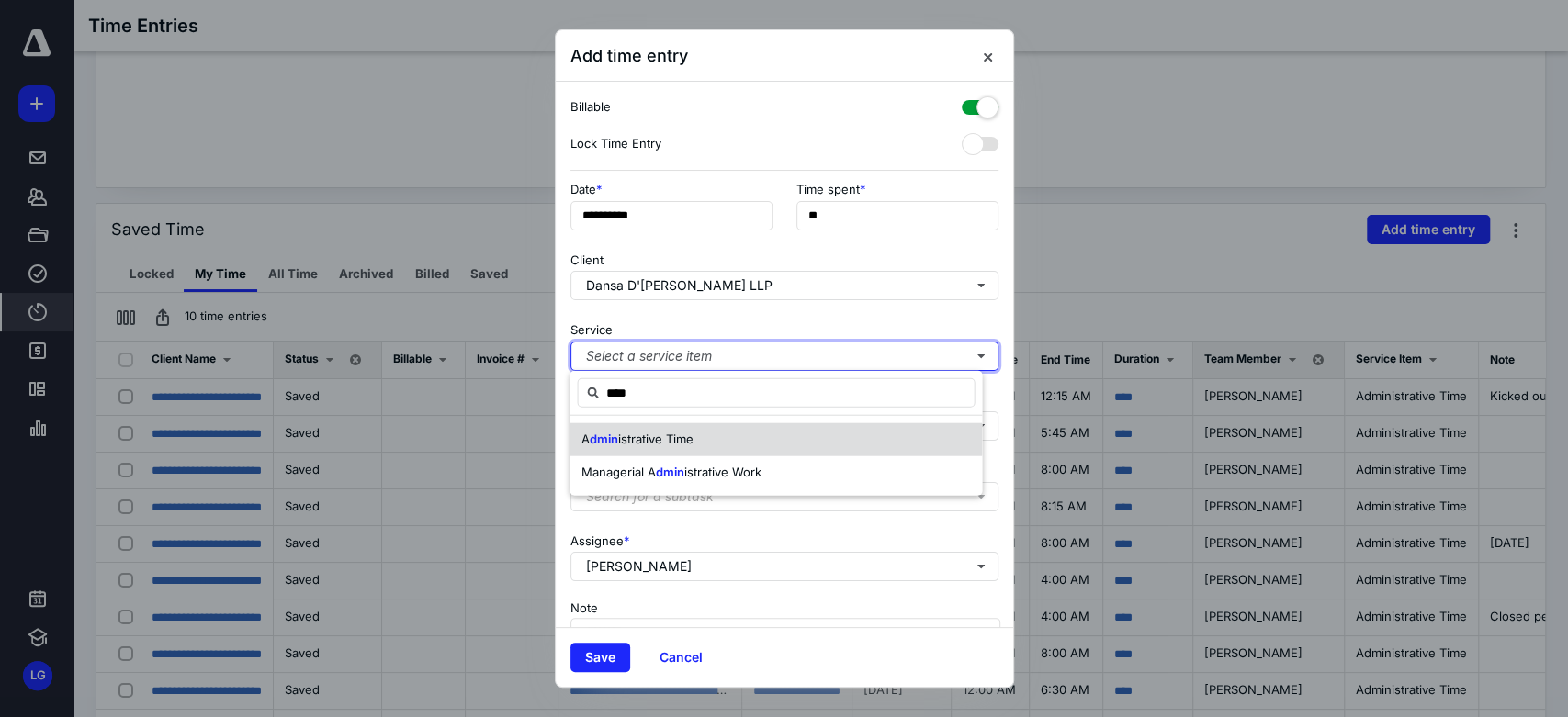 type 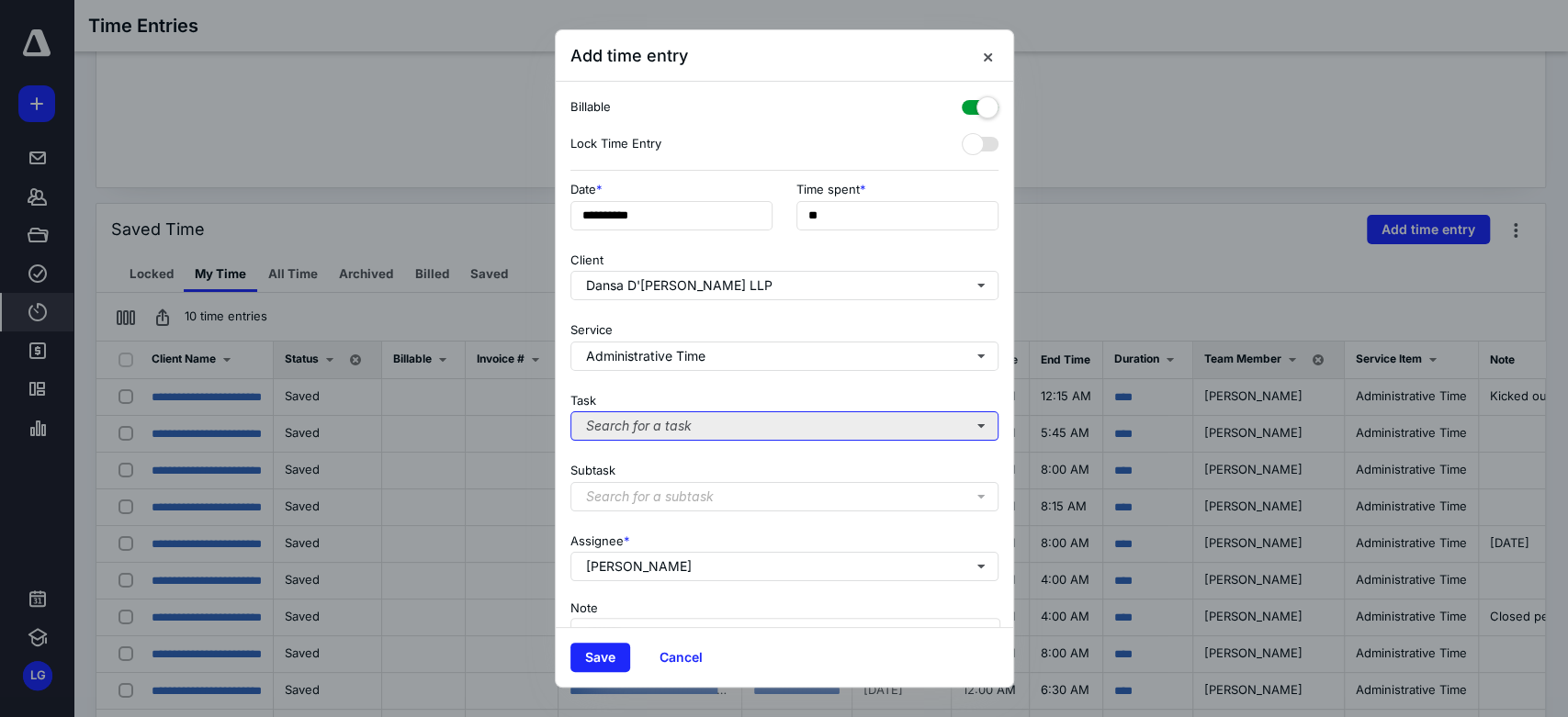 click on "Search for a task" at bounding box center (784, 426) 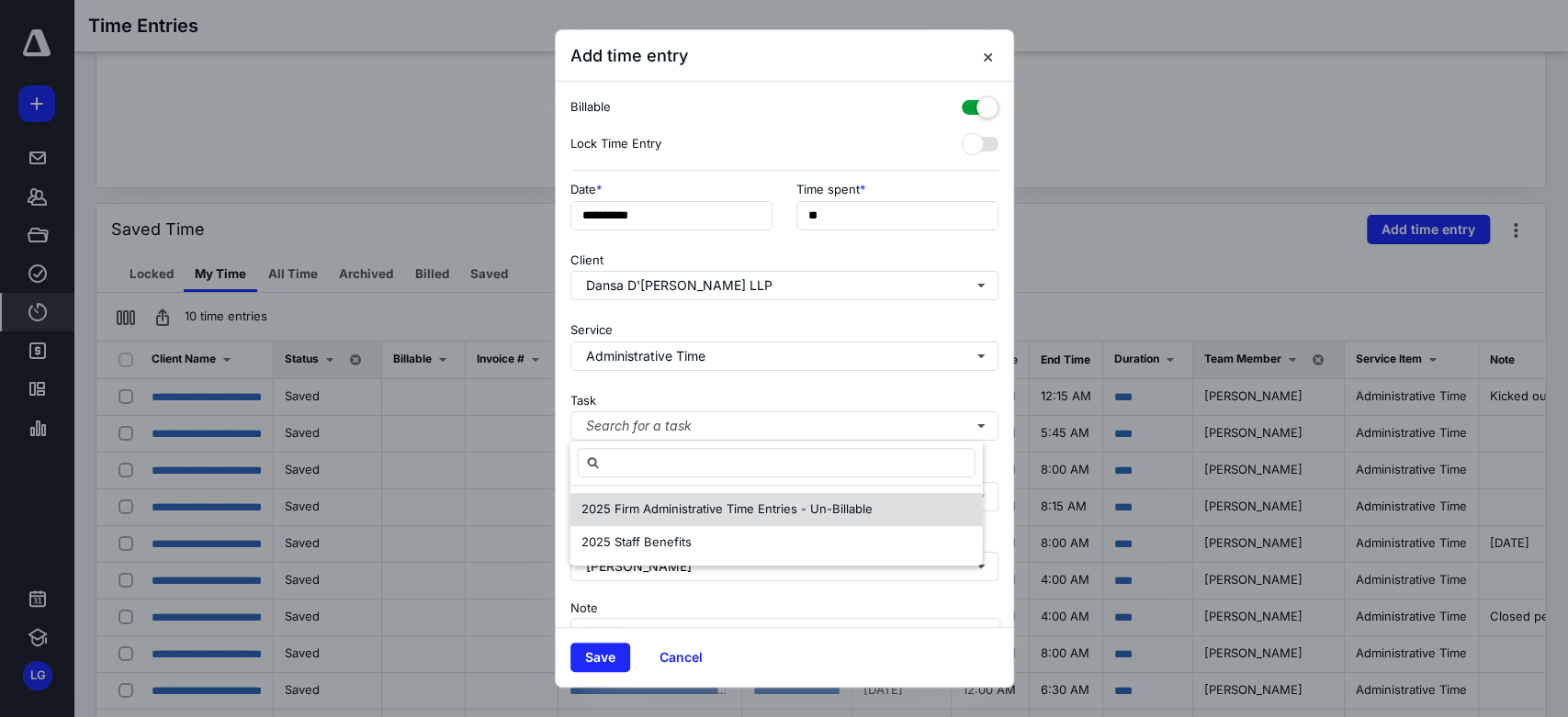 click on "2025 Firm Administrative Time Entries - Un-Billable" at bounding box center (726, 509) 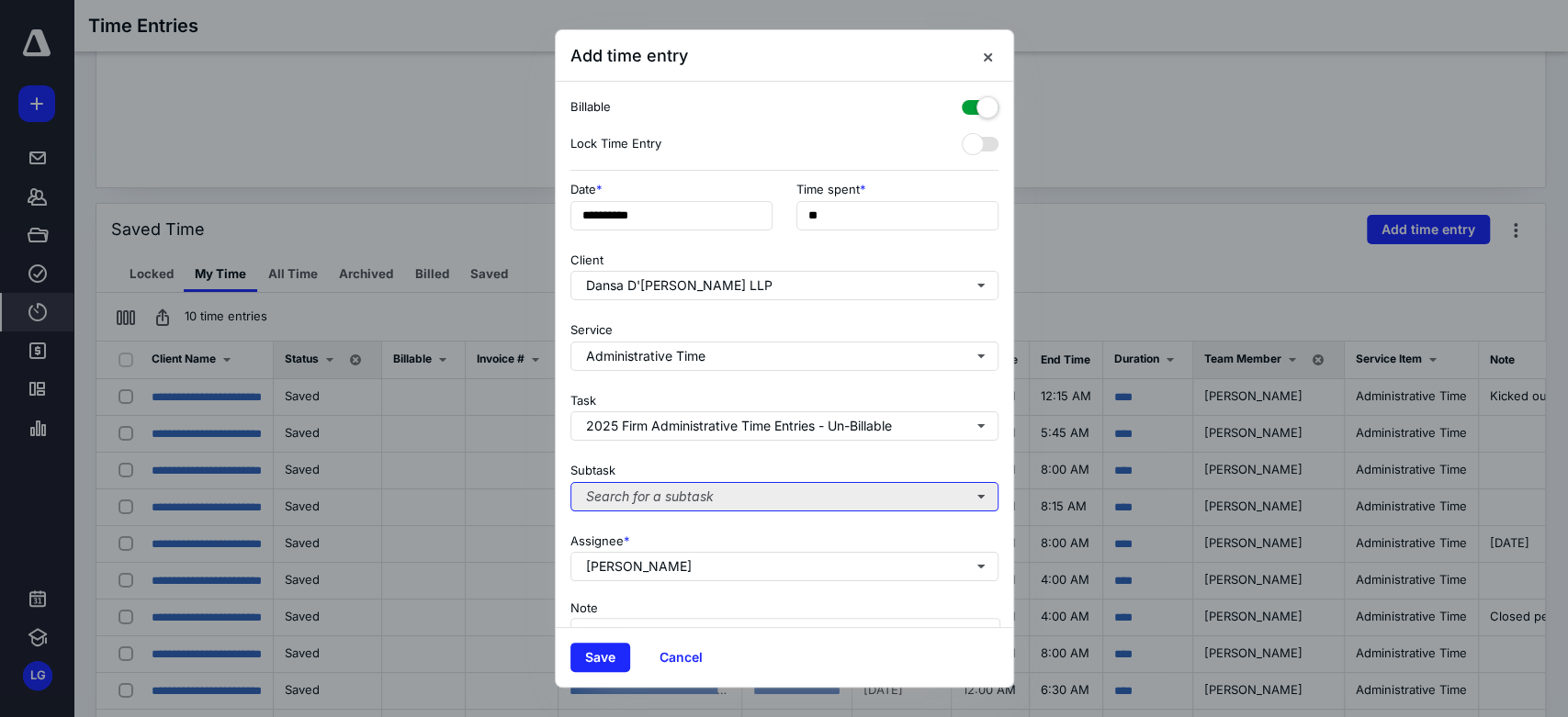 click on "Search for a subtask" at bounding box center (784, 497) 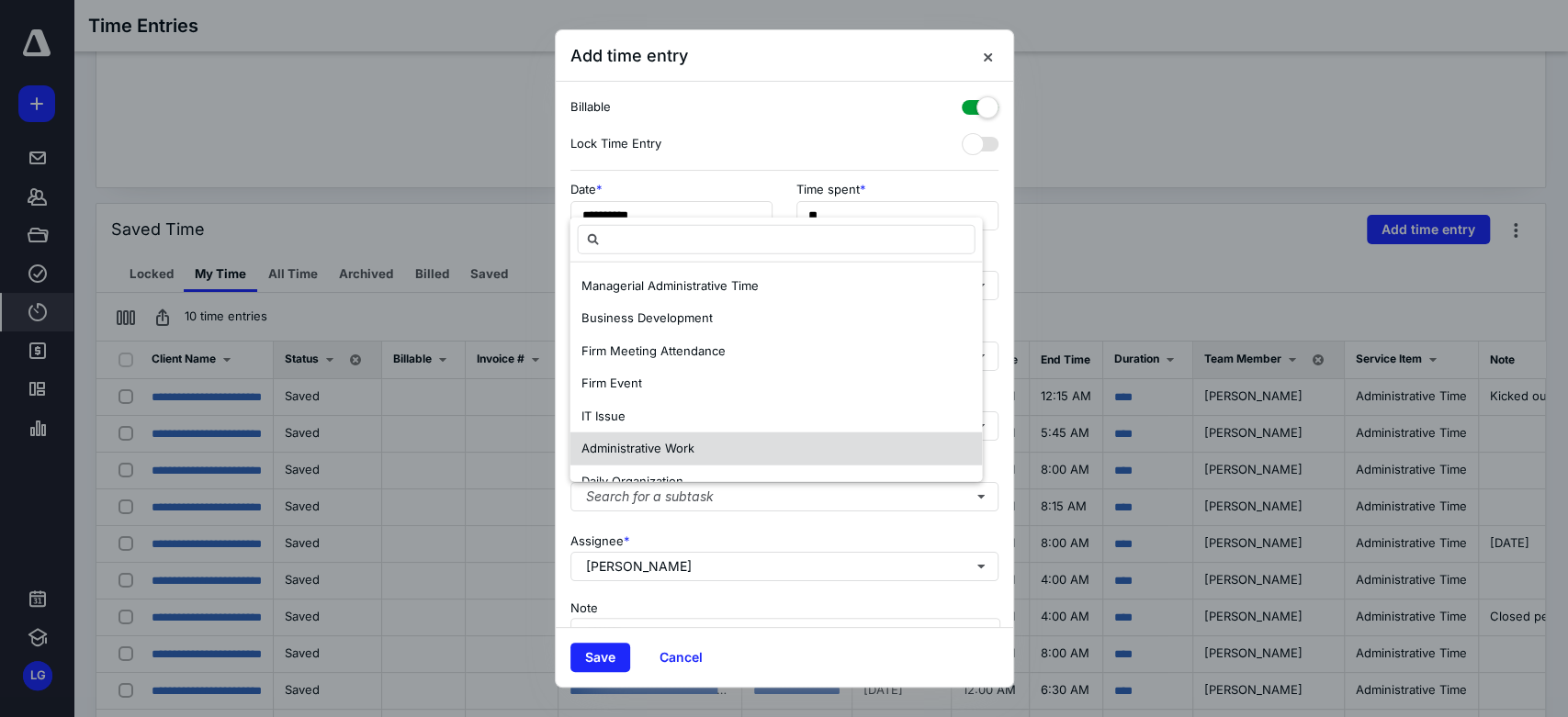 click on "Administrative Work" at bounding box center [637, 448] 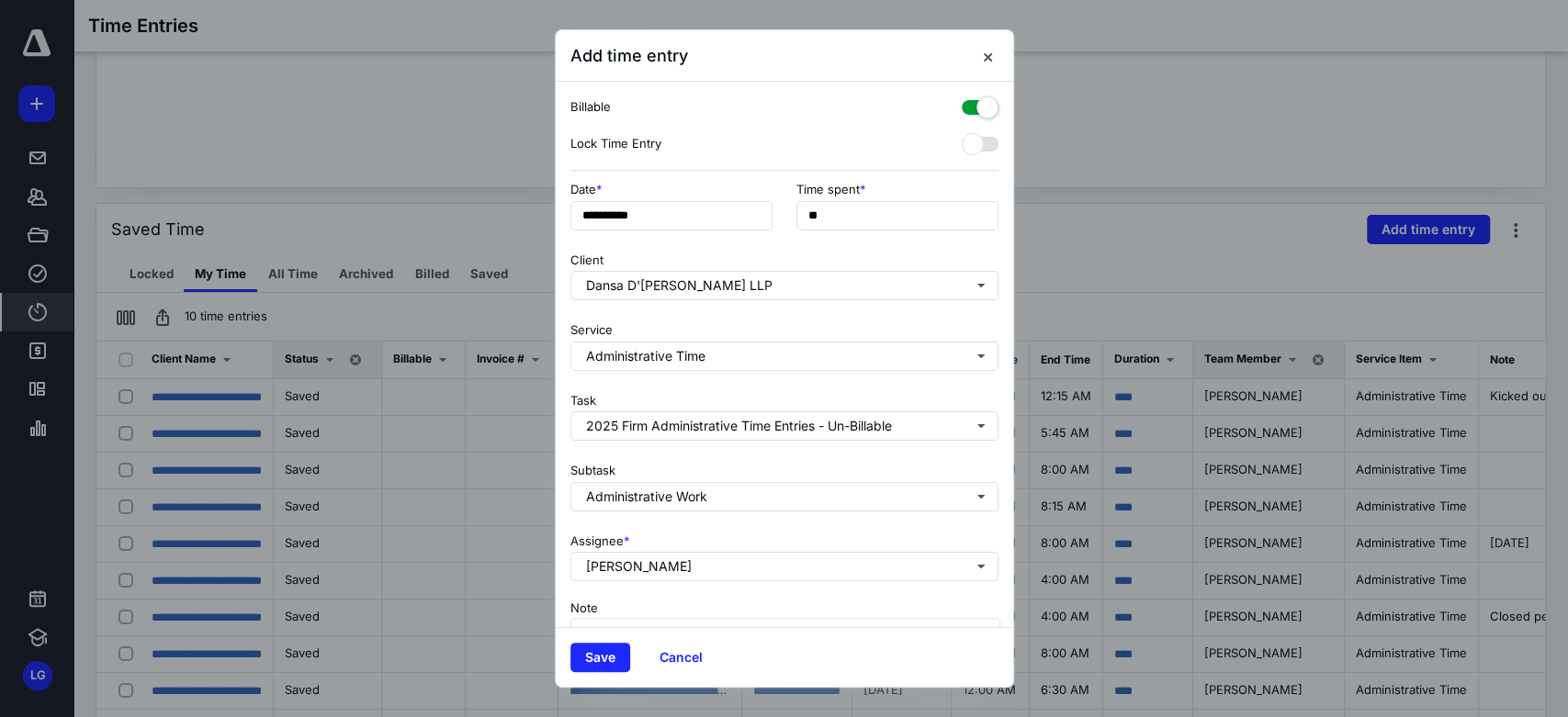 click at bounding box center (980, 104) 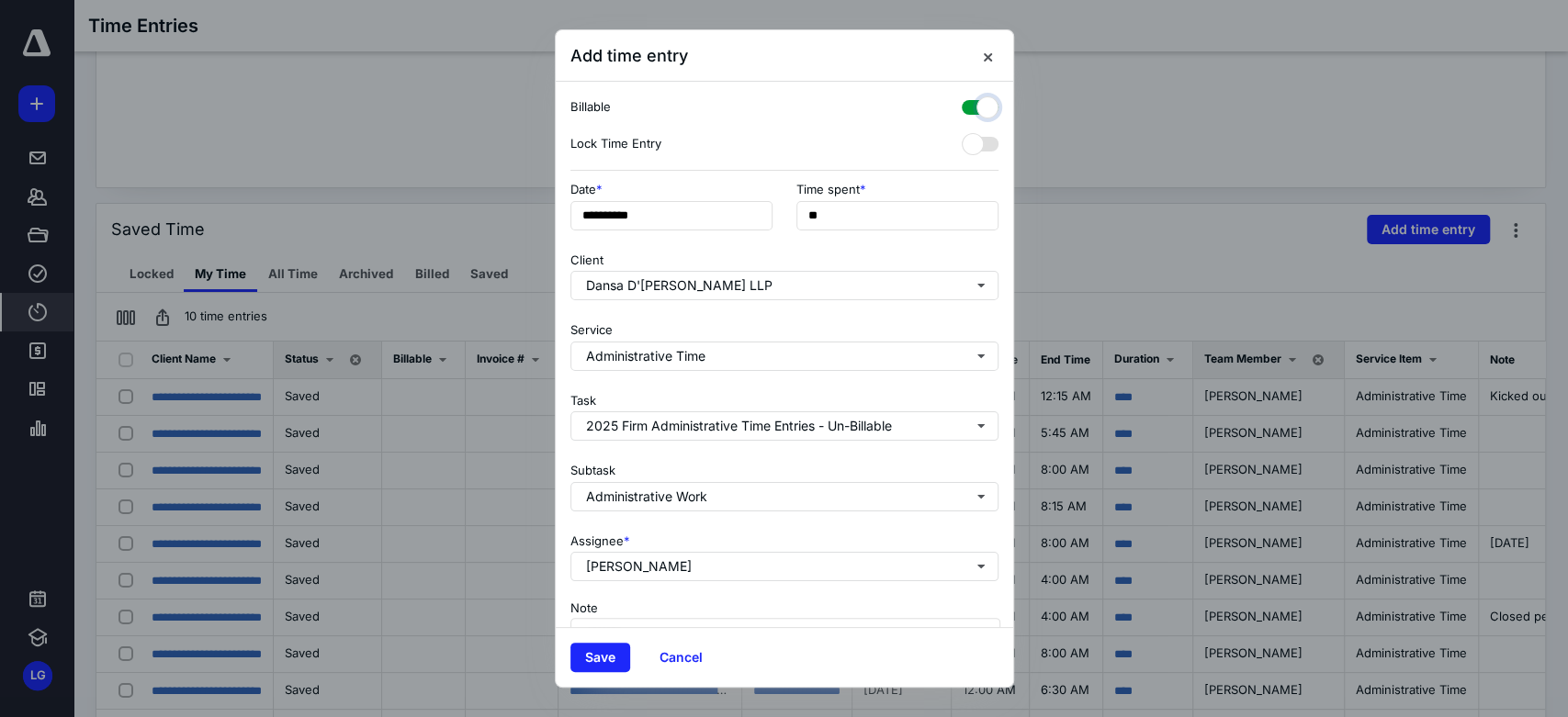 click at bounding box center [971, 105] 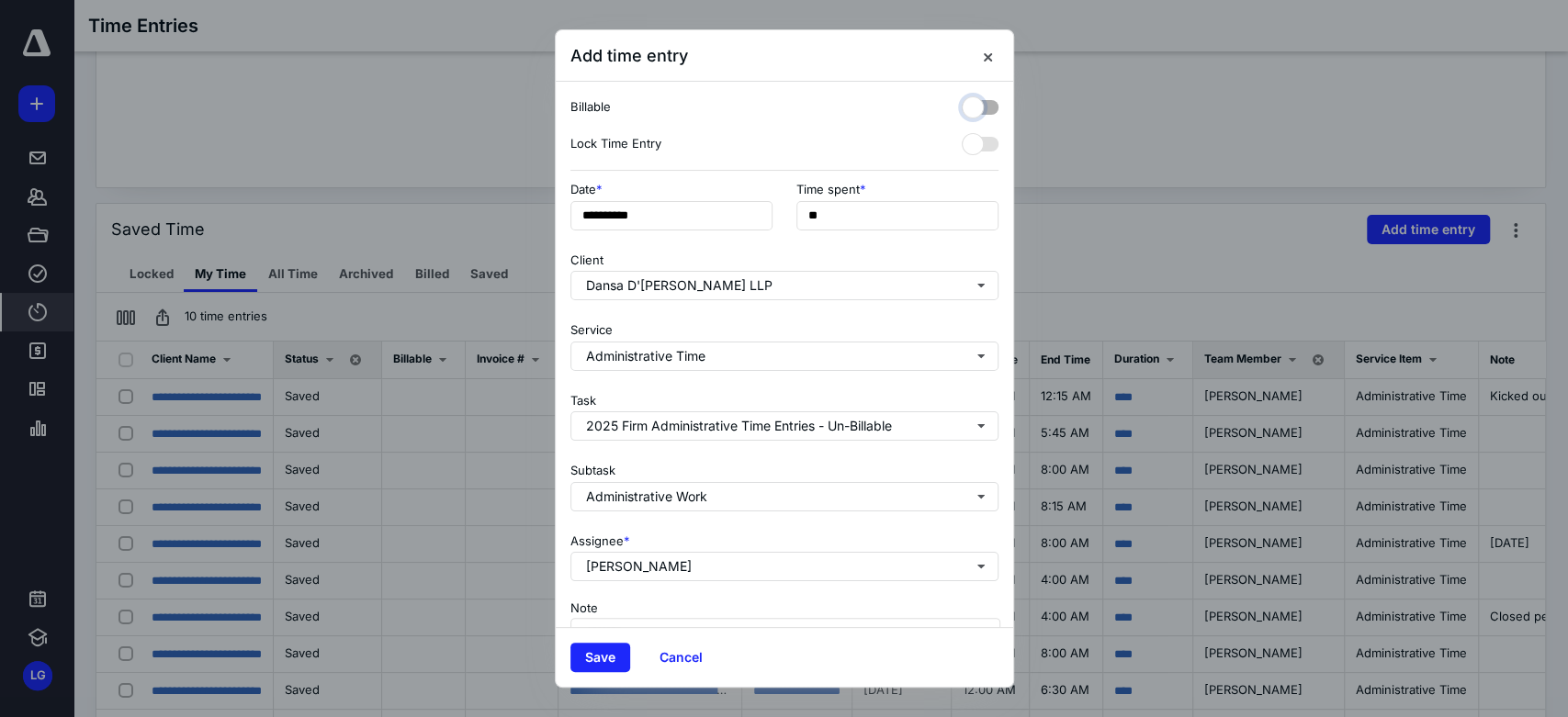 checkbox on "false" 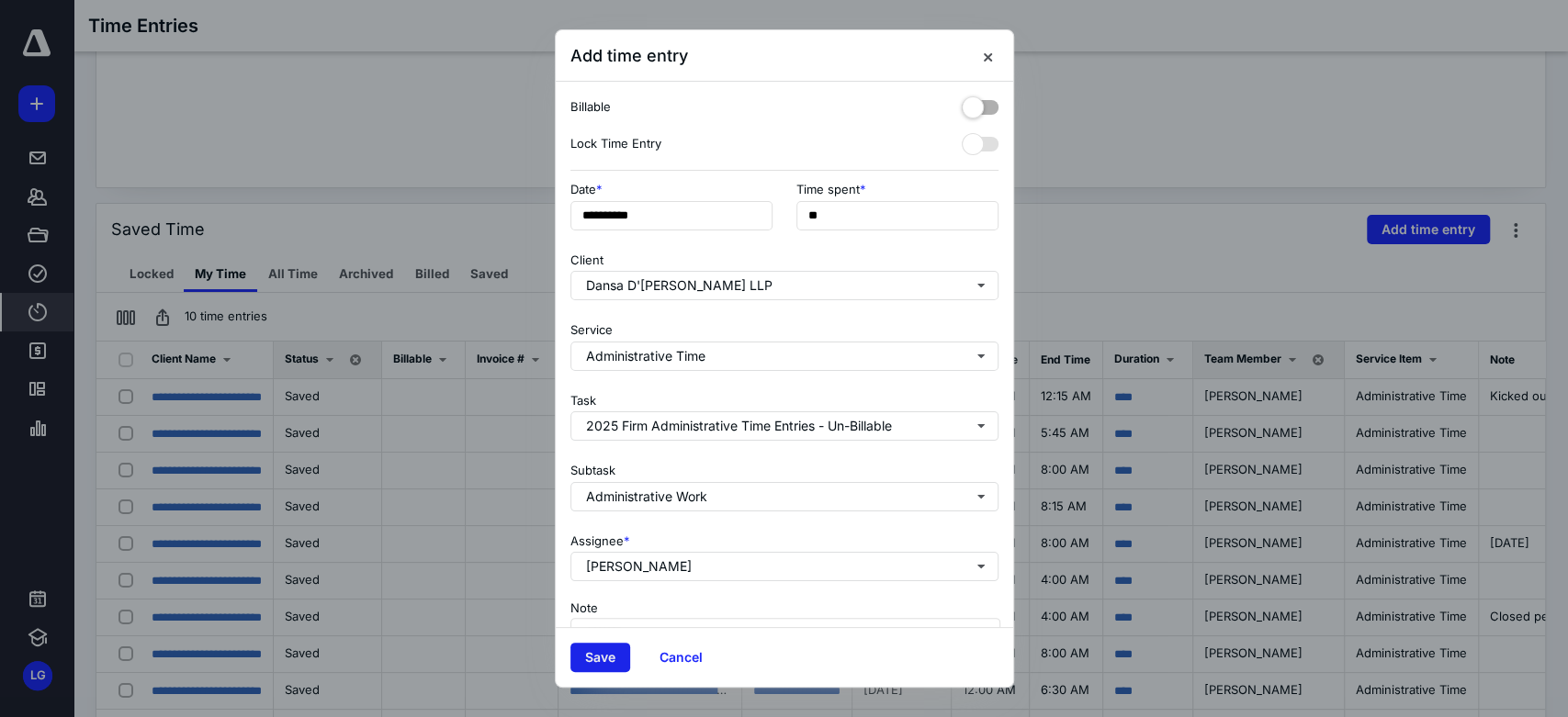 click on "Save" at bounding box center (600, 657) 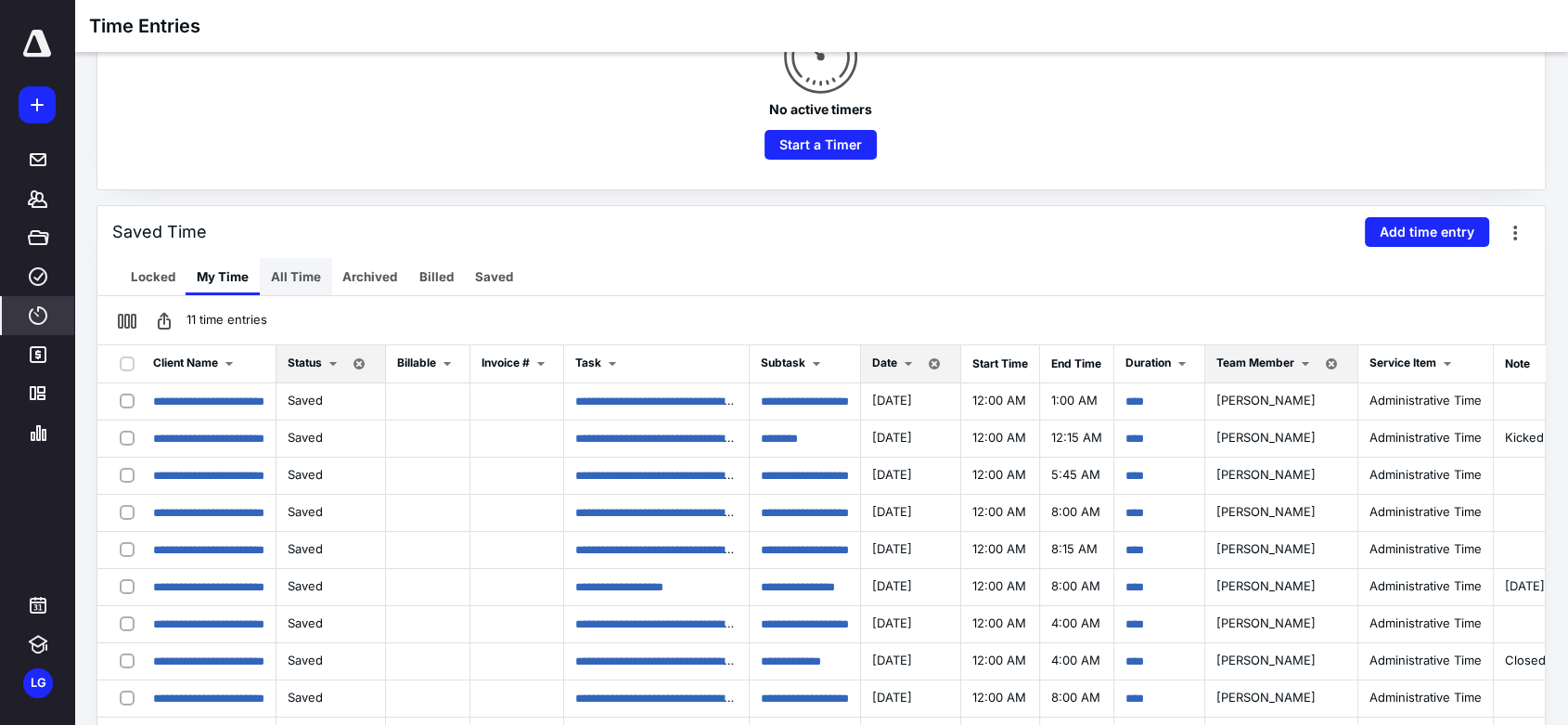click on "All Time" at bounding box center [296, 277] 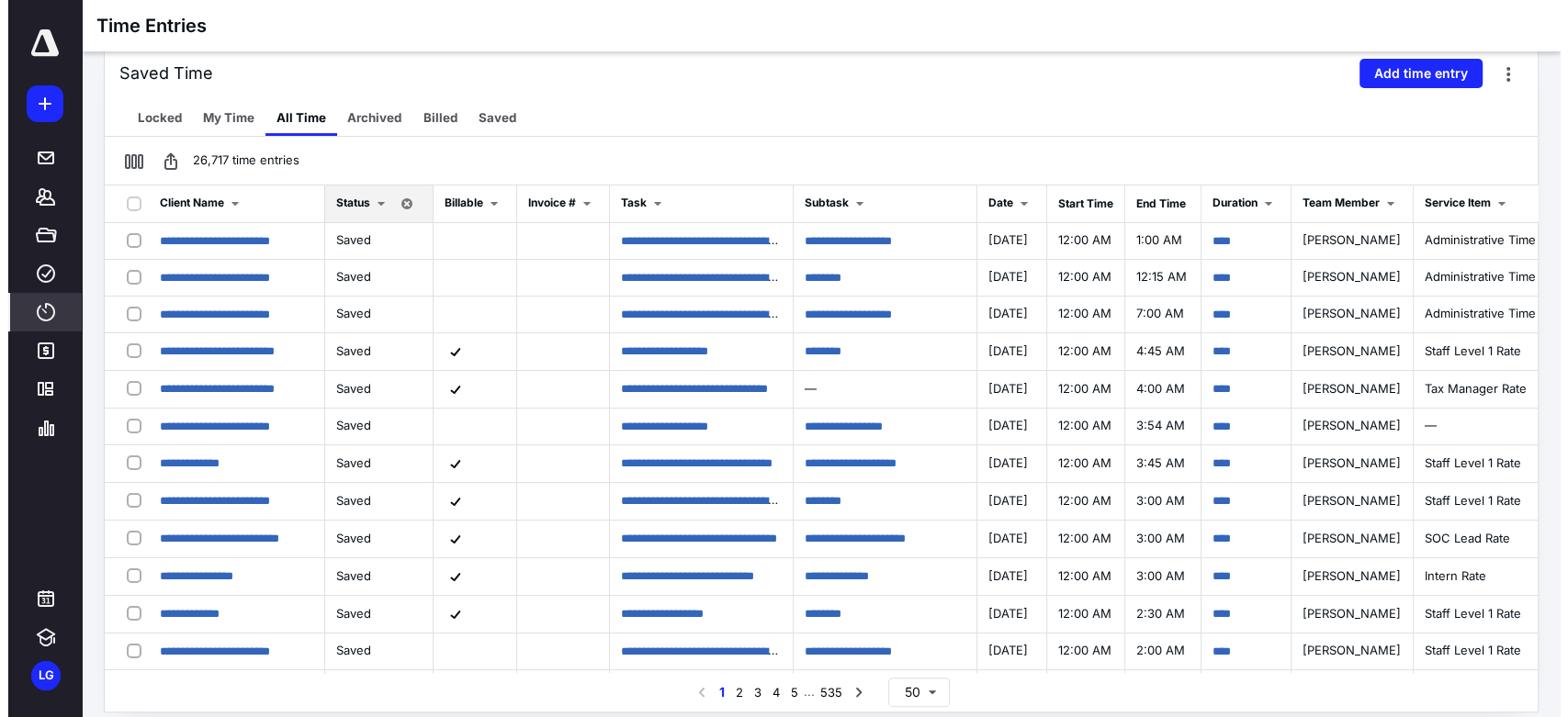 scroll, scrollTop: 443, scrollLeft: 0, axis: vertical 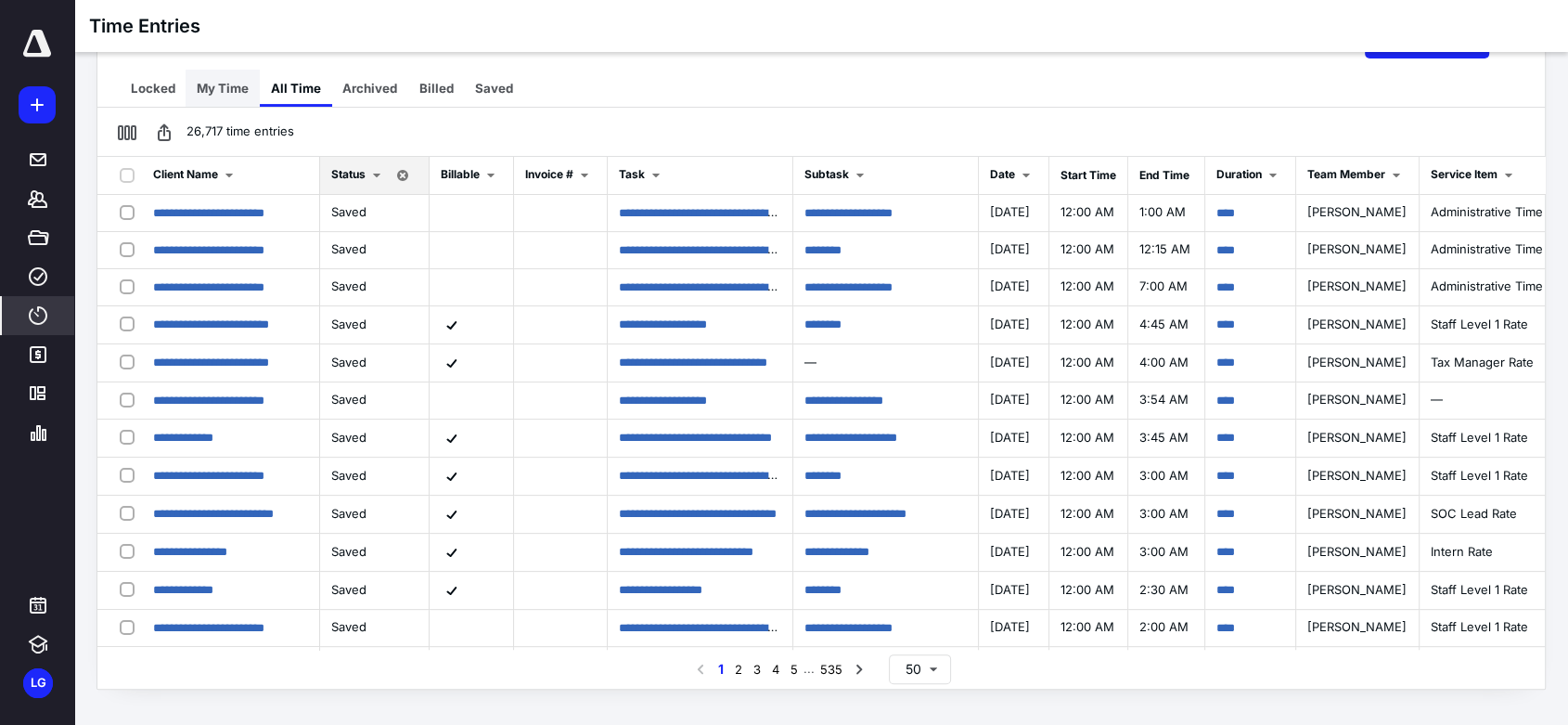 click on "My Time" at bounding box center (223, 88) 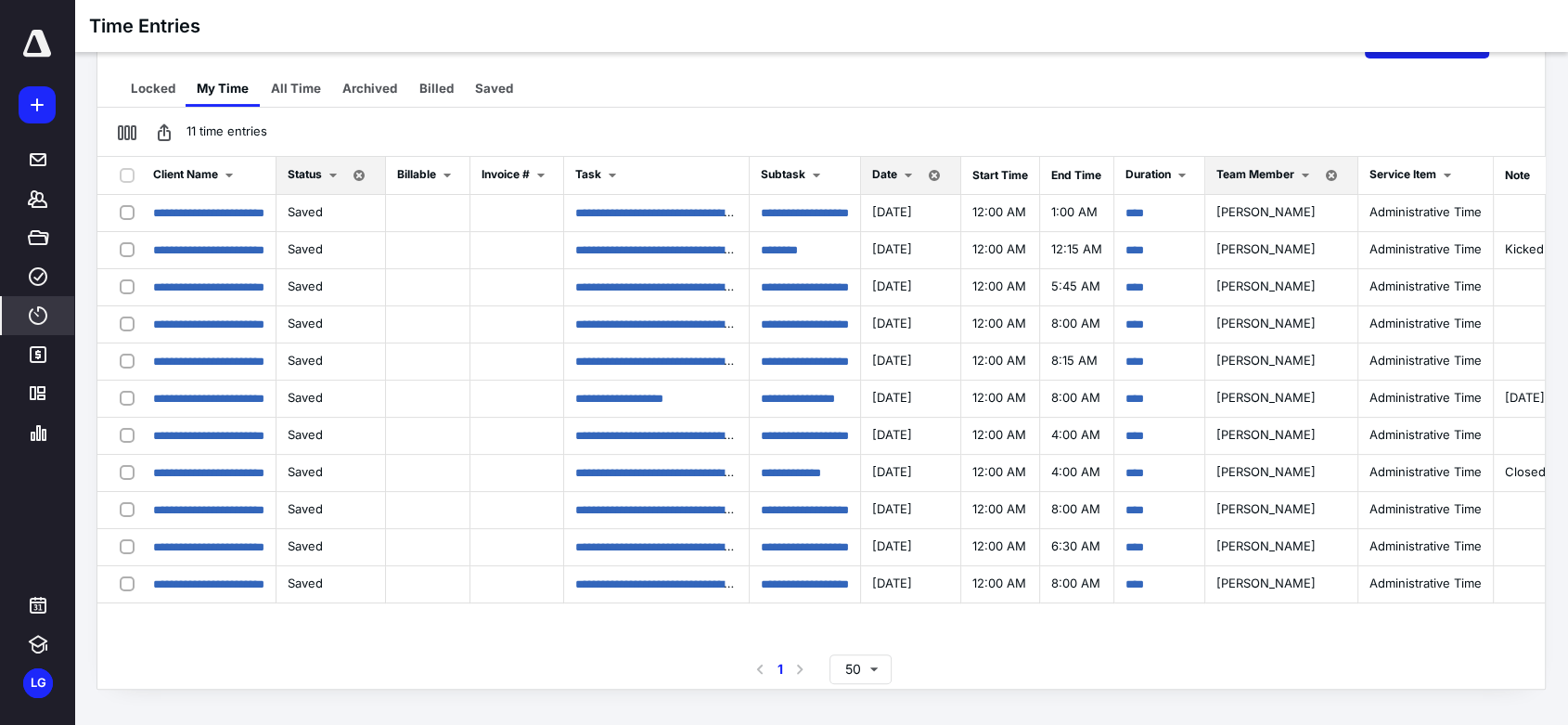 click on "Add time entry" at bounding box center [1427, 44] 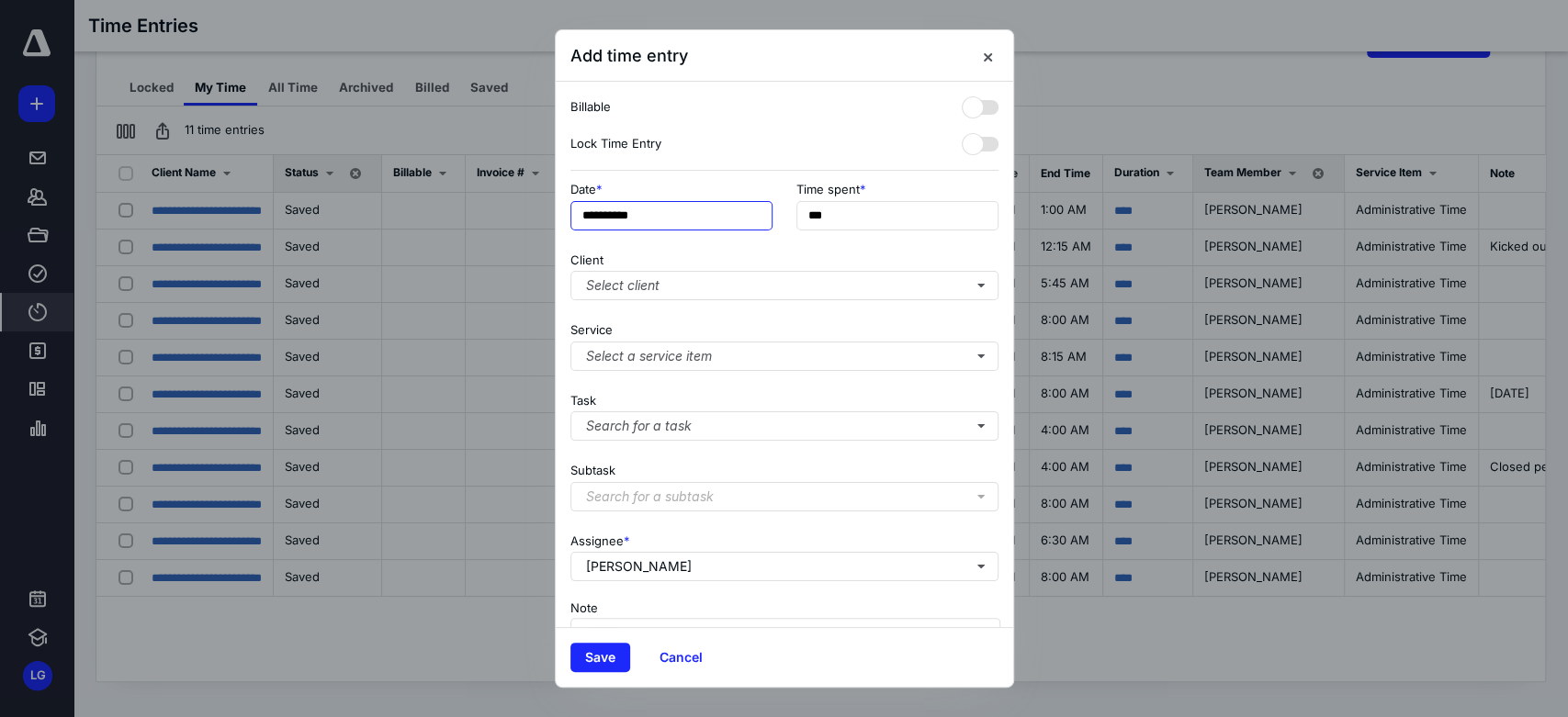click on "**********" at bounding box center [671, 216] 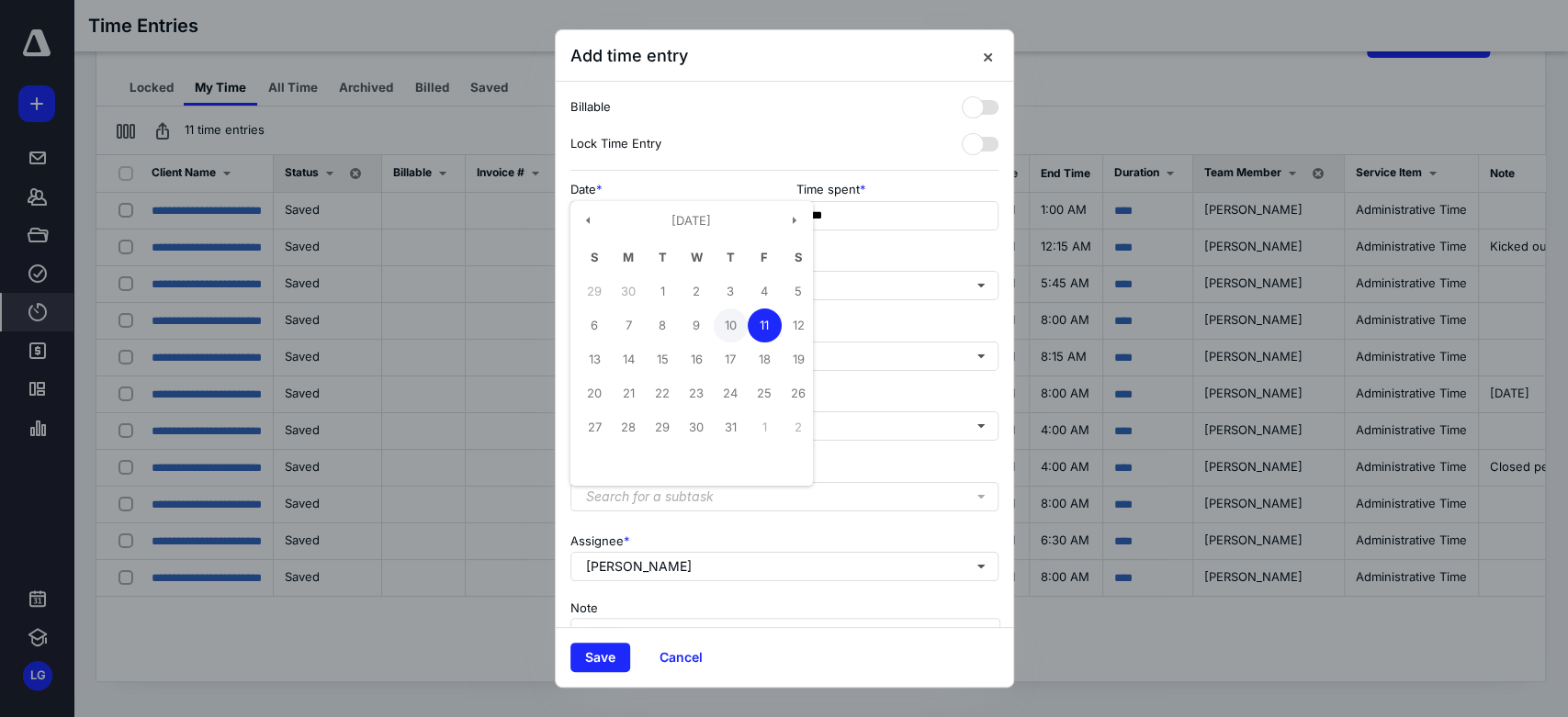 click on "10" at bounding box center (730, 325) 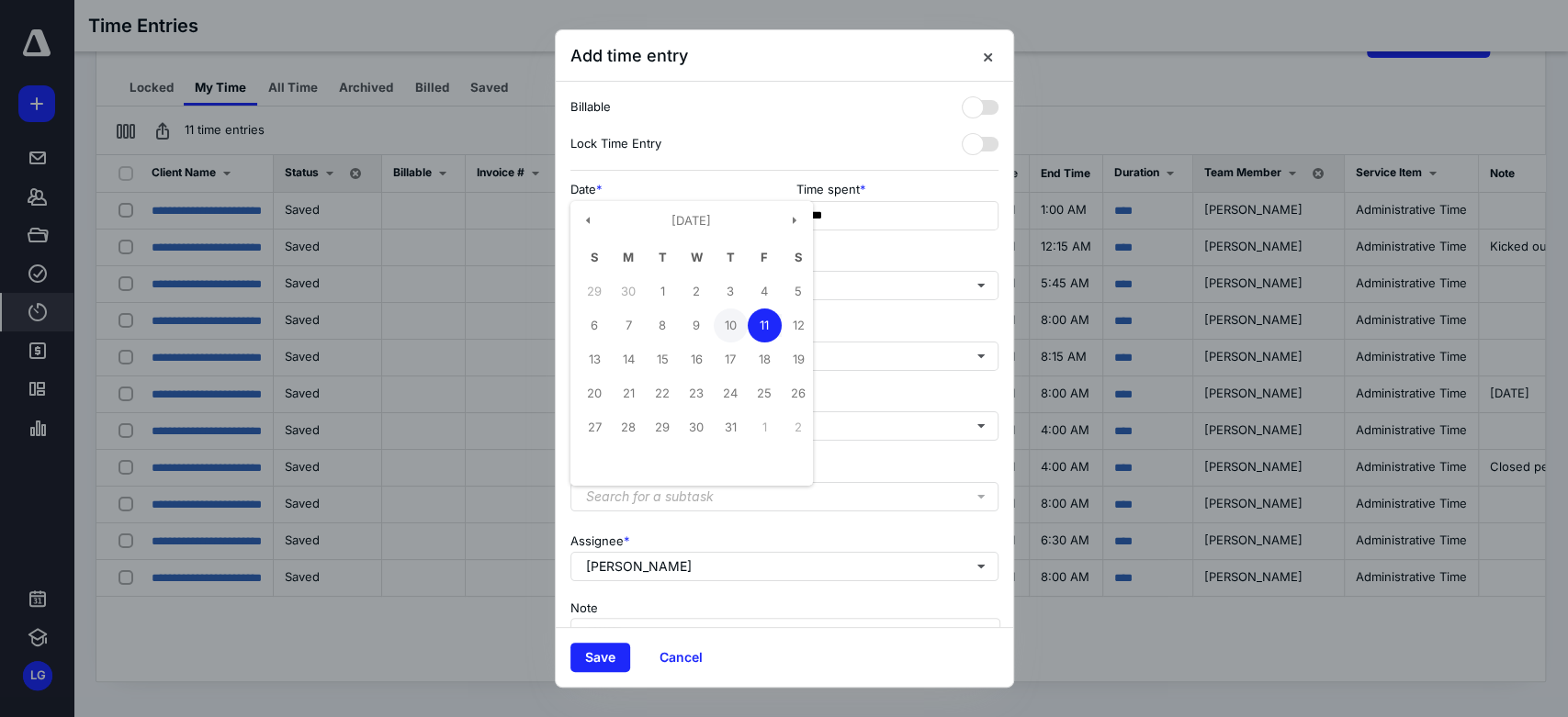 type on "**********" 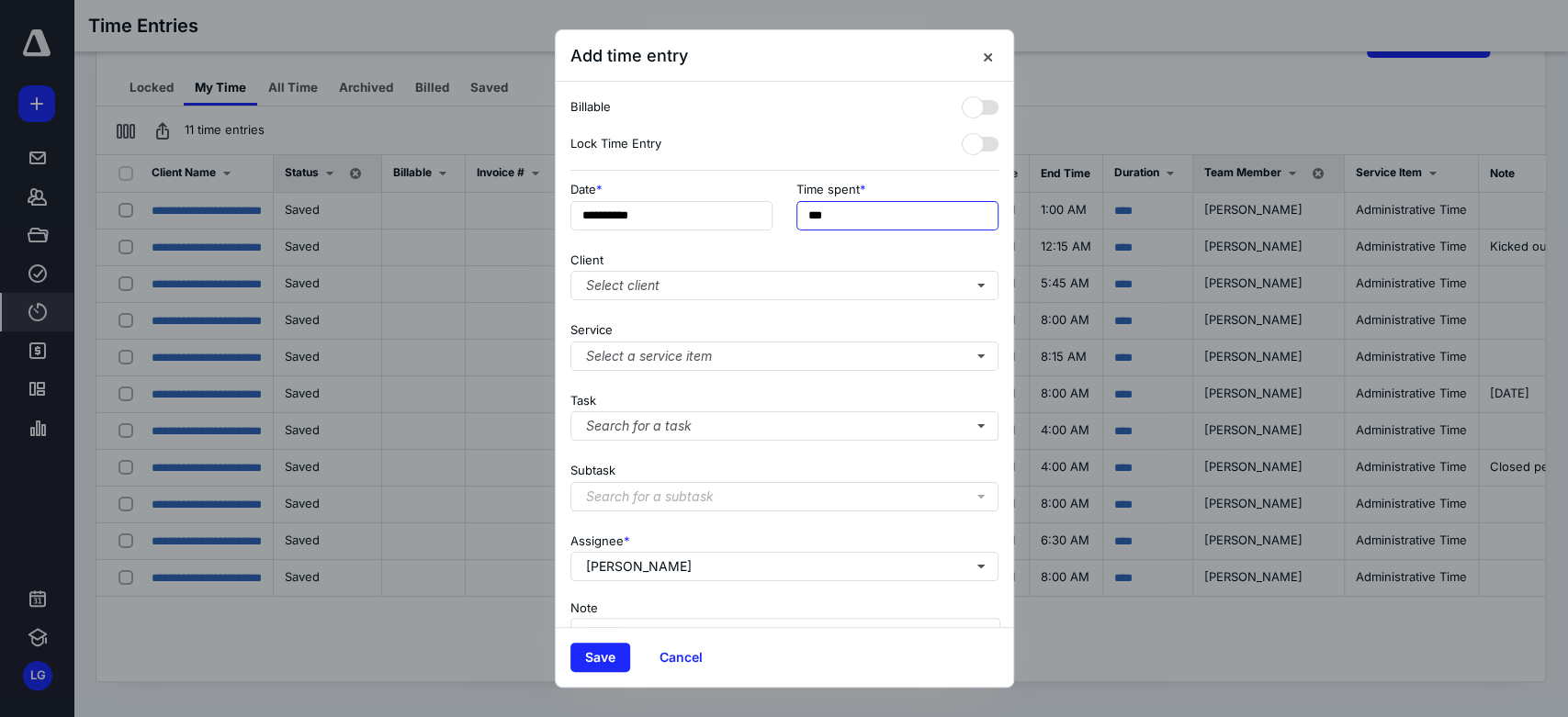 click on "***" at bounding box center (897, 216) 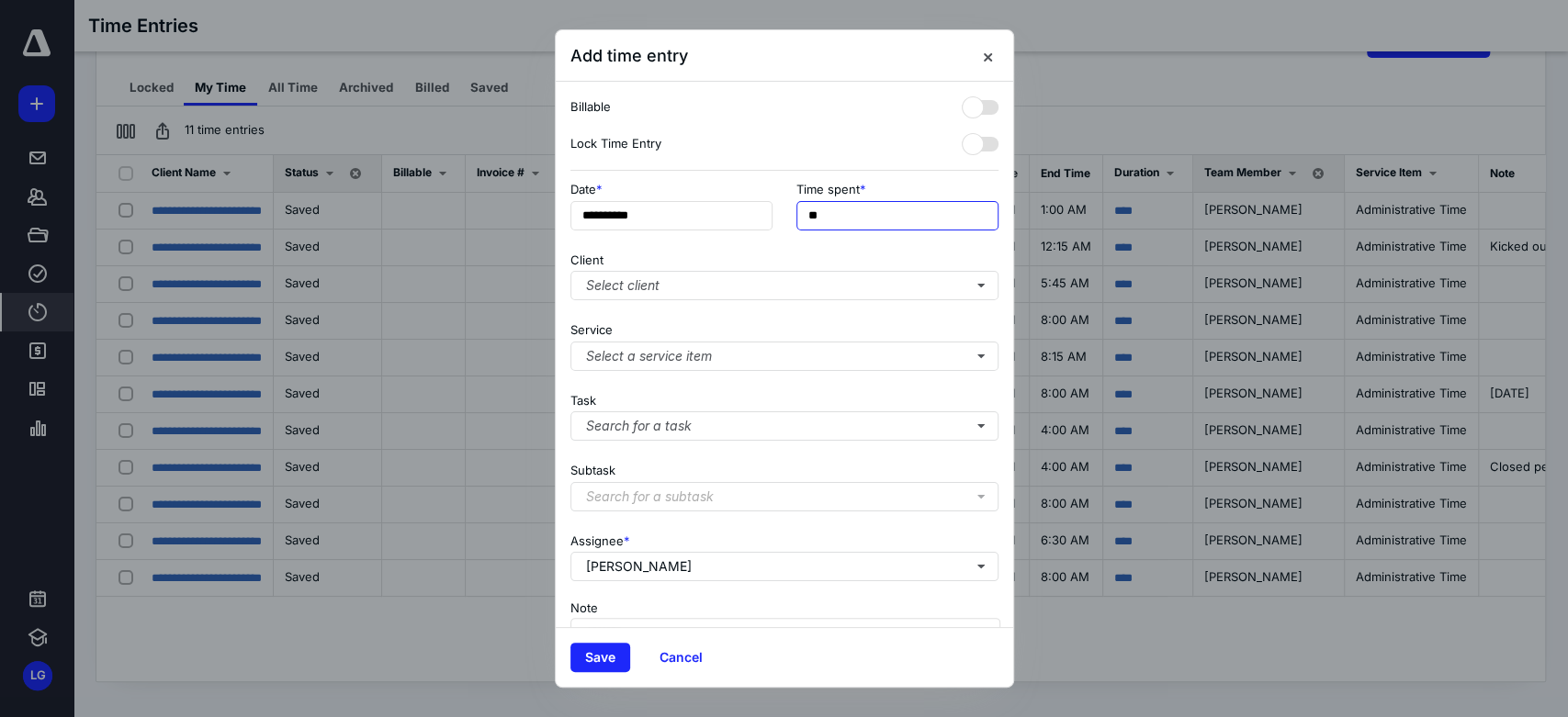 type on "*" 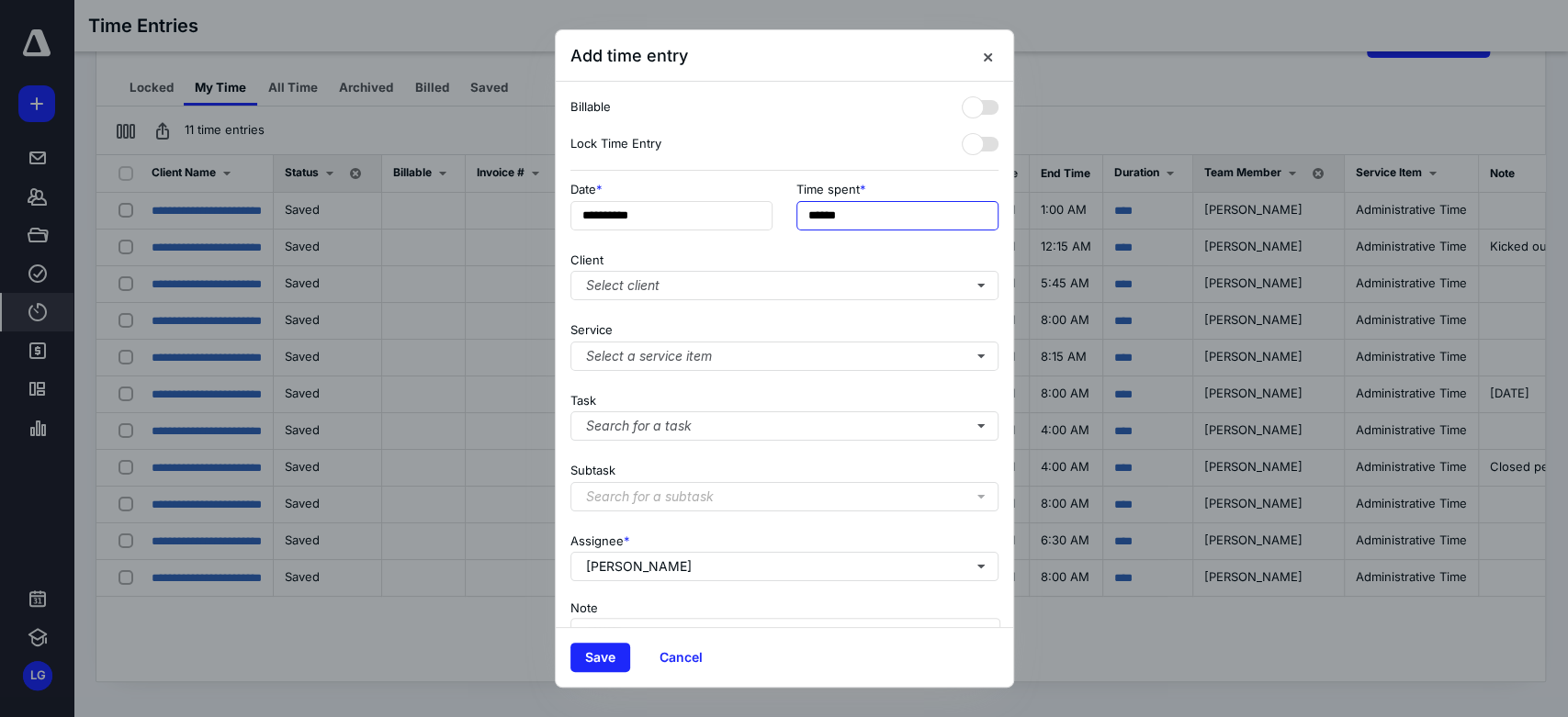 type on "******" 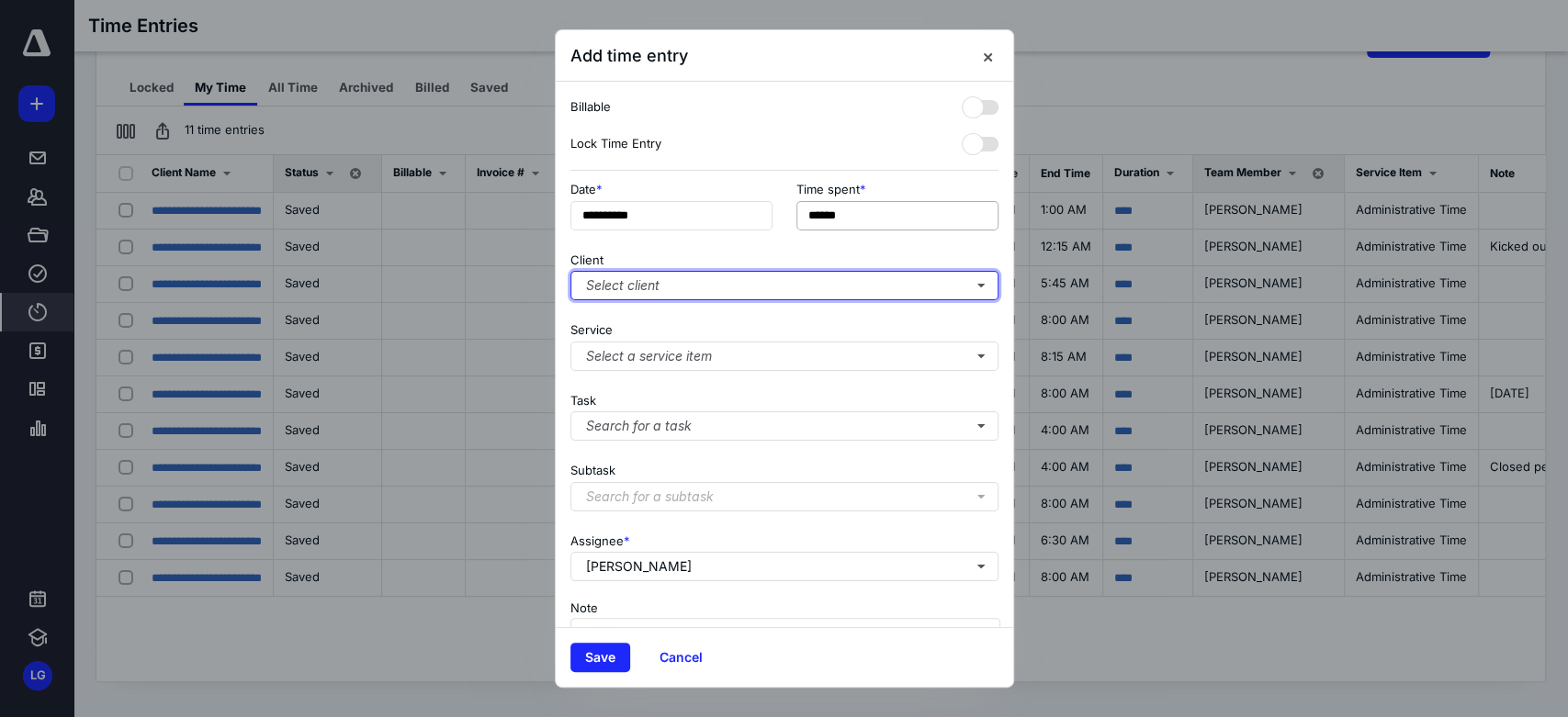 type 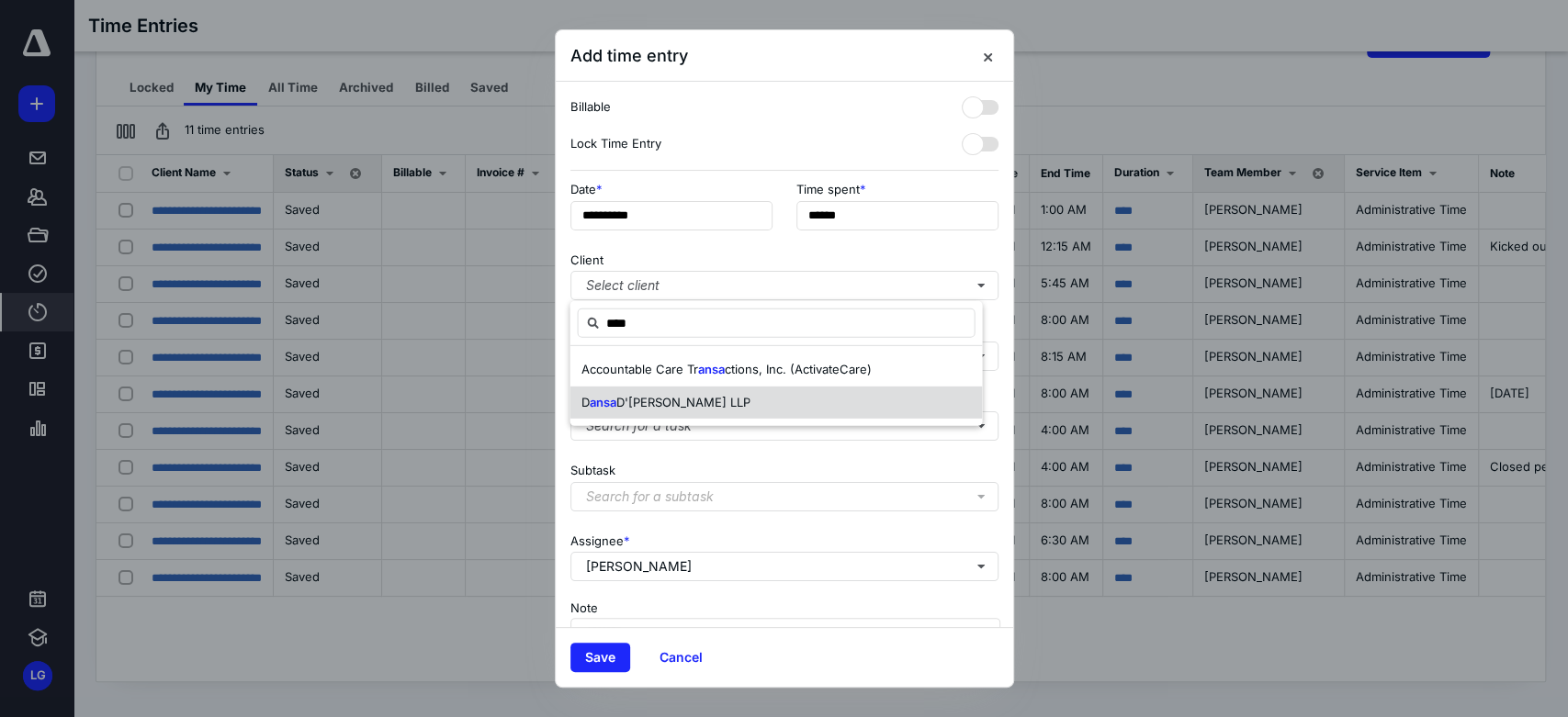 click on "D'[PERSON_NAME] LLP" at bounding box center [682, 401] 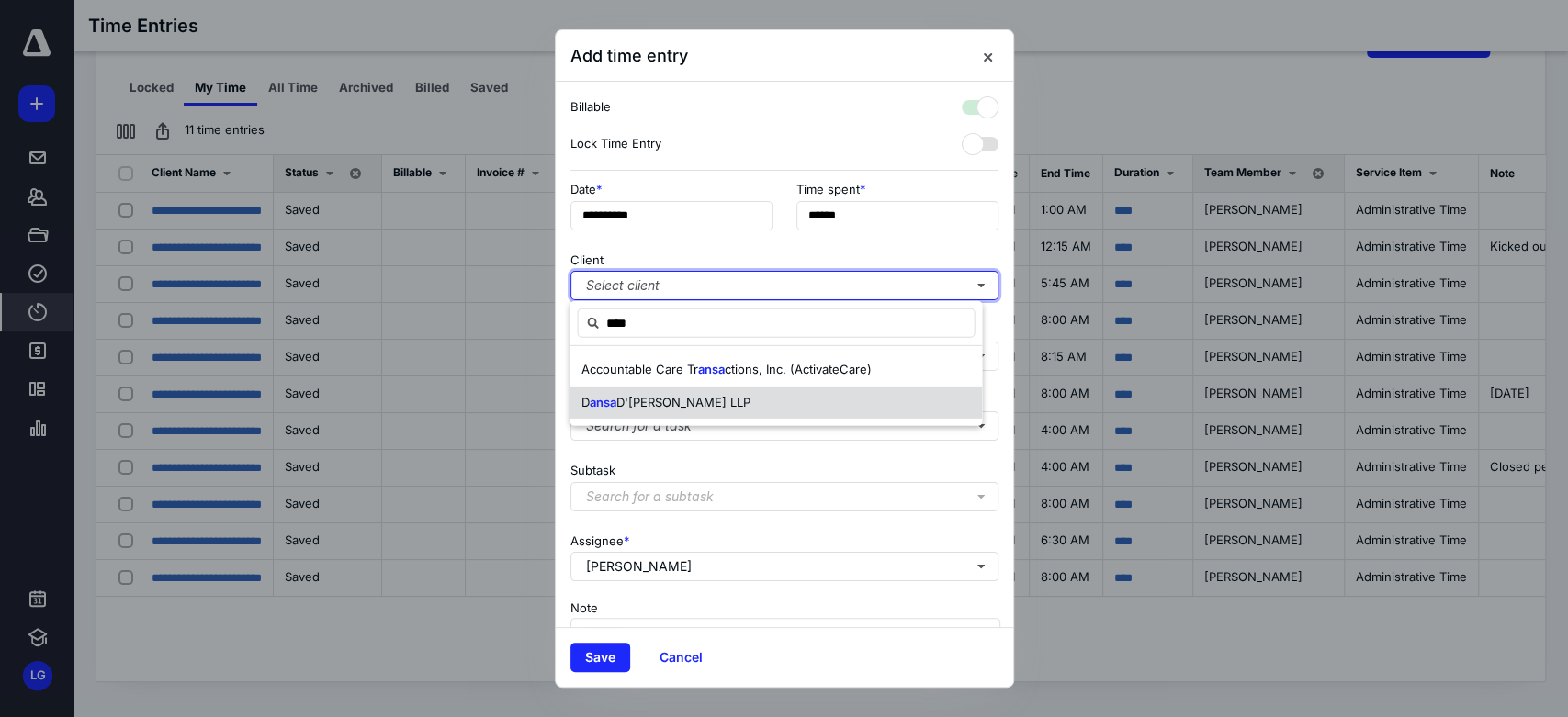 checkbox on "true" 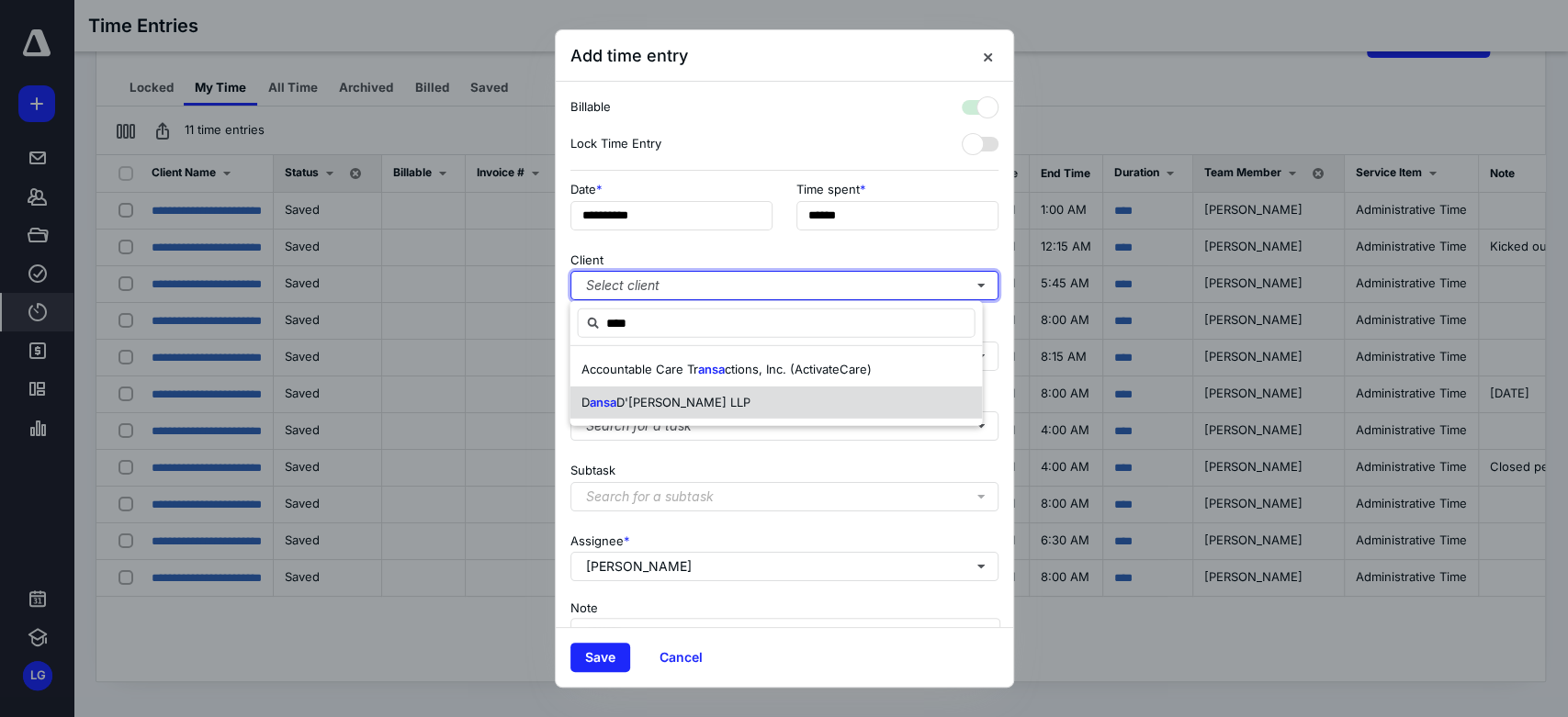 type 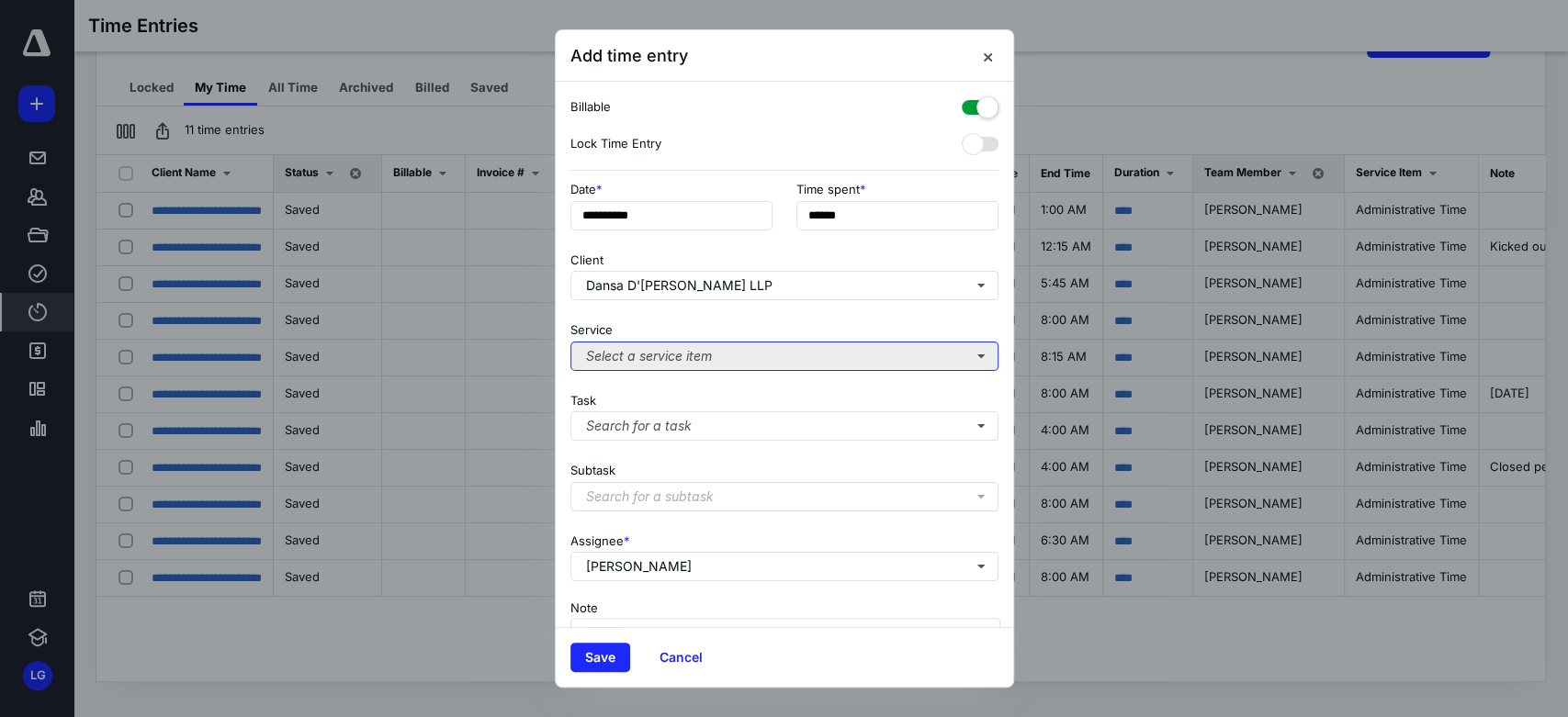 click on "Select a service item" at bounding box center (784, 356) 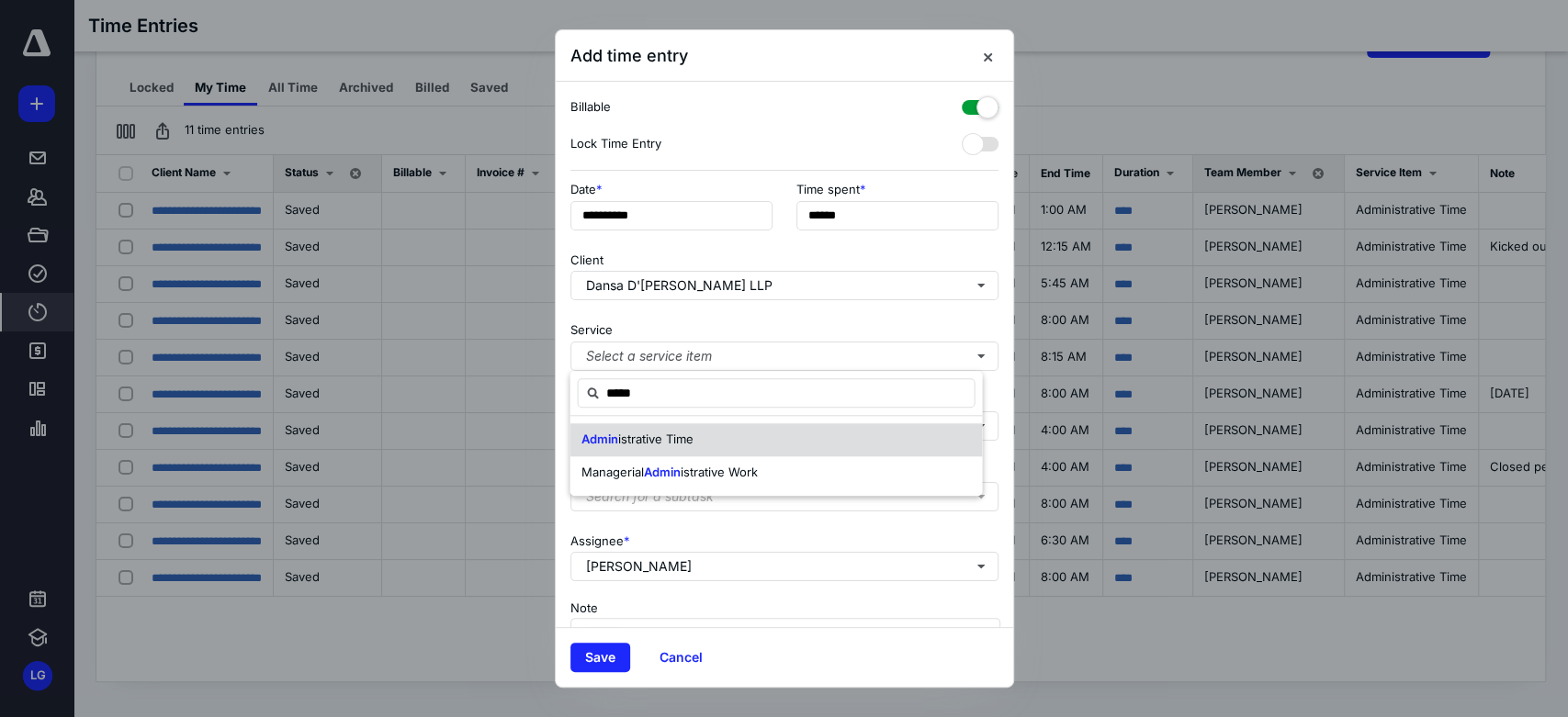 click on "Admin istrative Time" at bounding box center [775, 440] 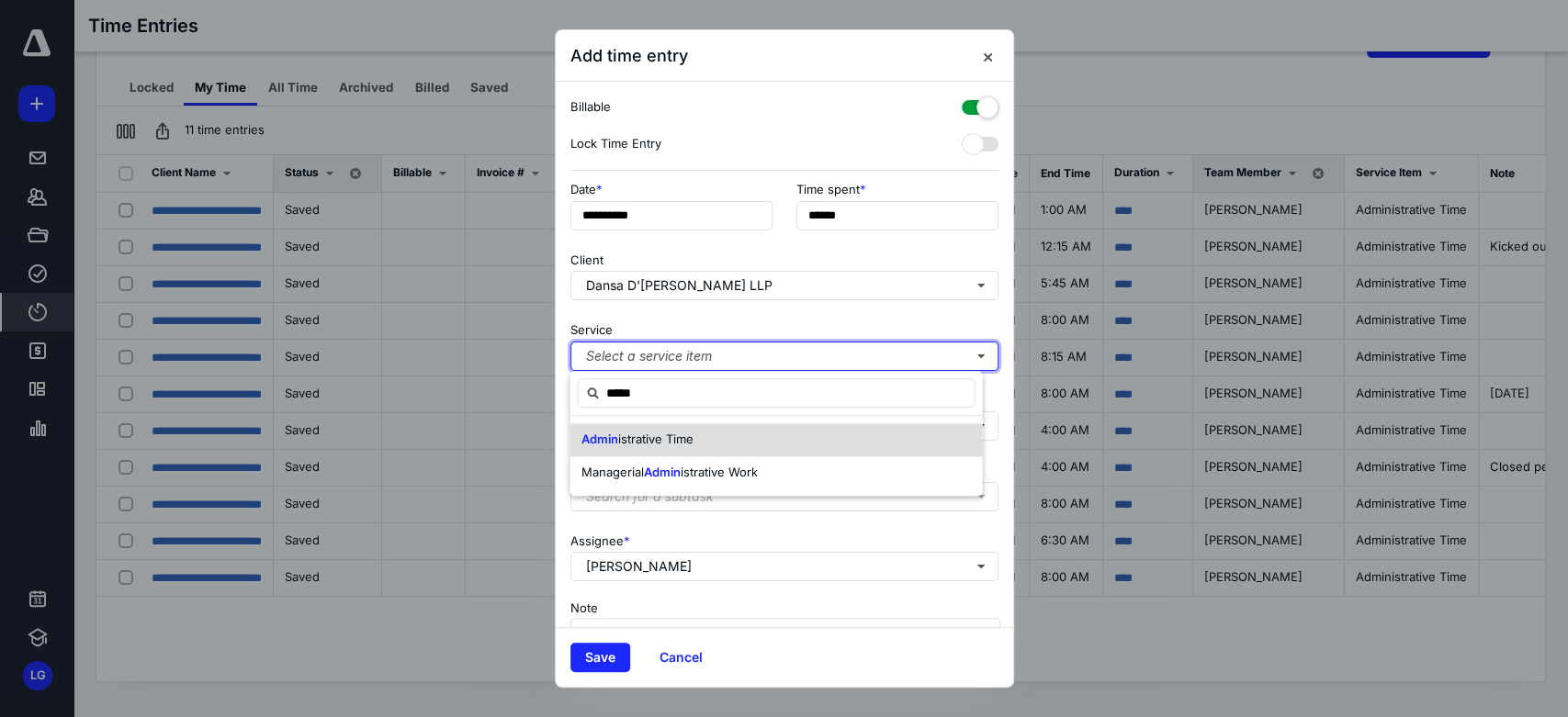 type 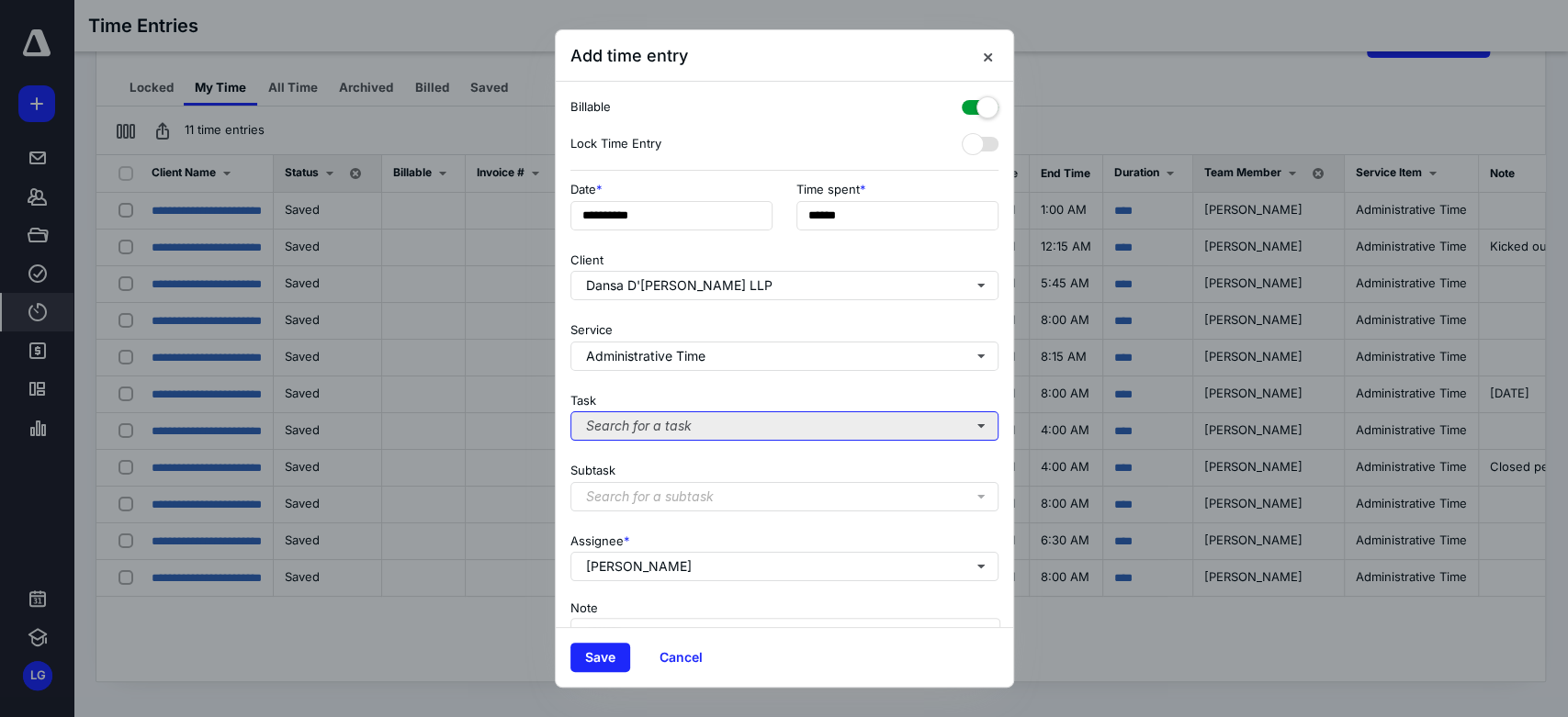 click on "Search for a task" at bounding box center [784, 426] 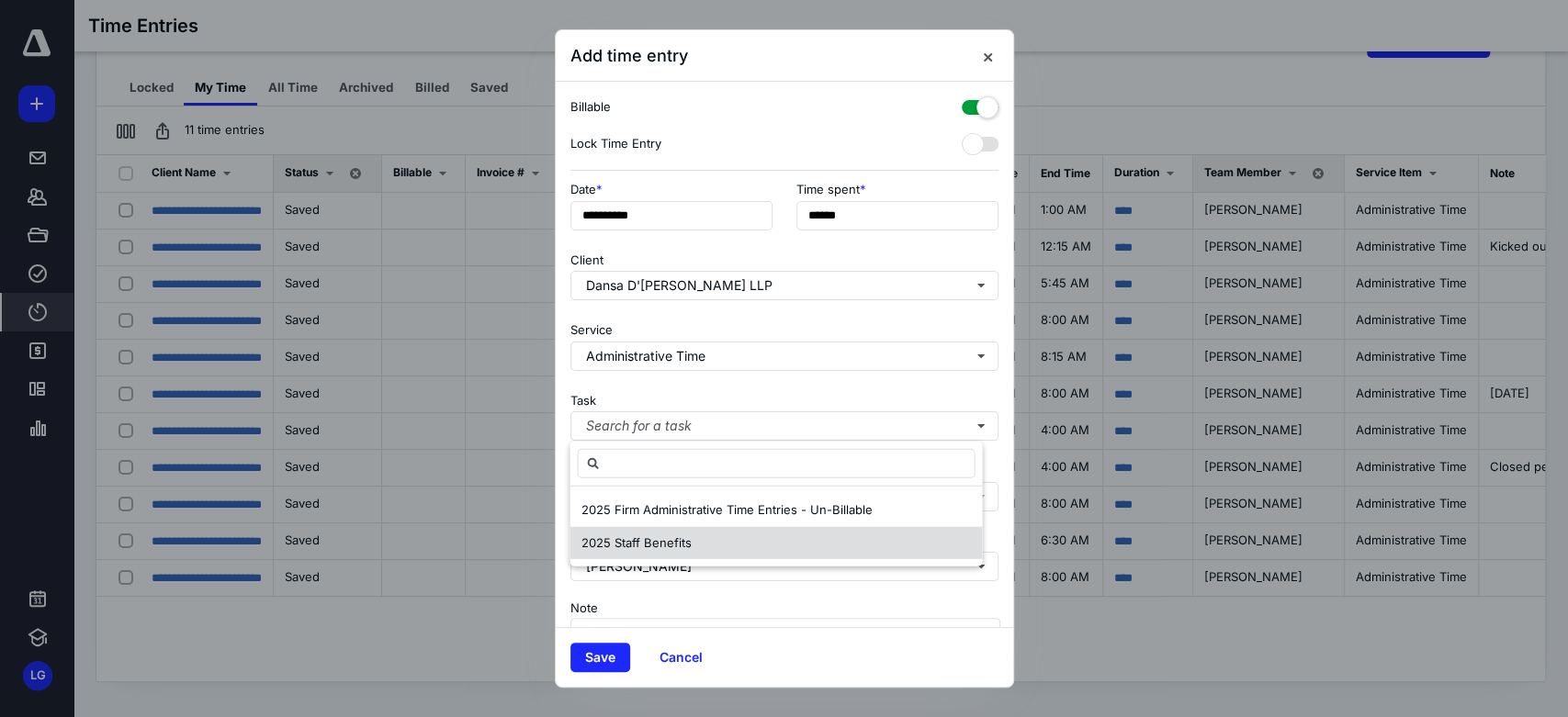click on "2025 Staff Benefits" at bounding box center [775, 543] 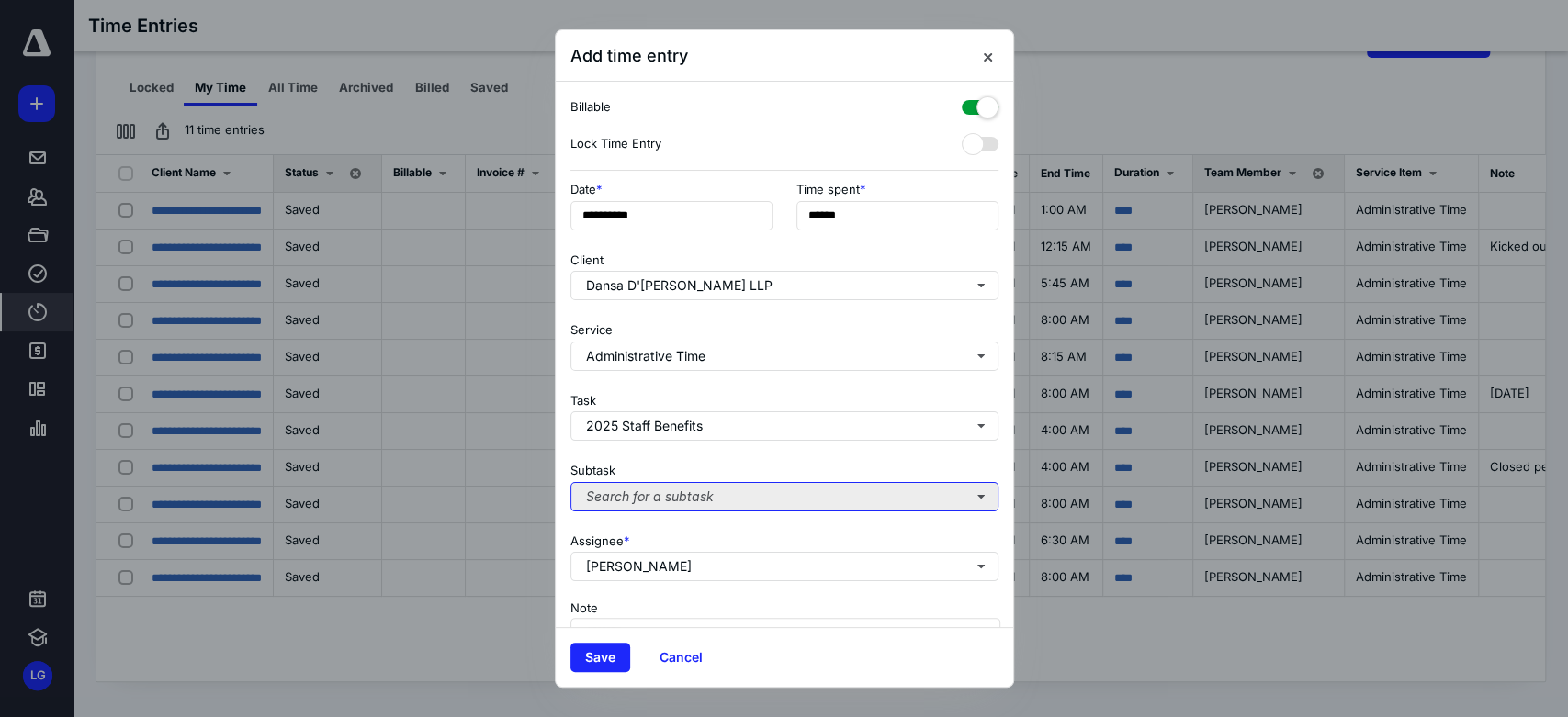 click on "Search for a subtask" at bounding box center (784, 497) 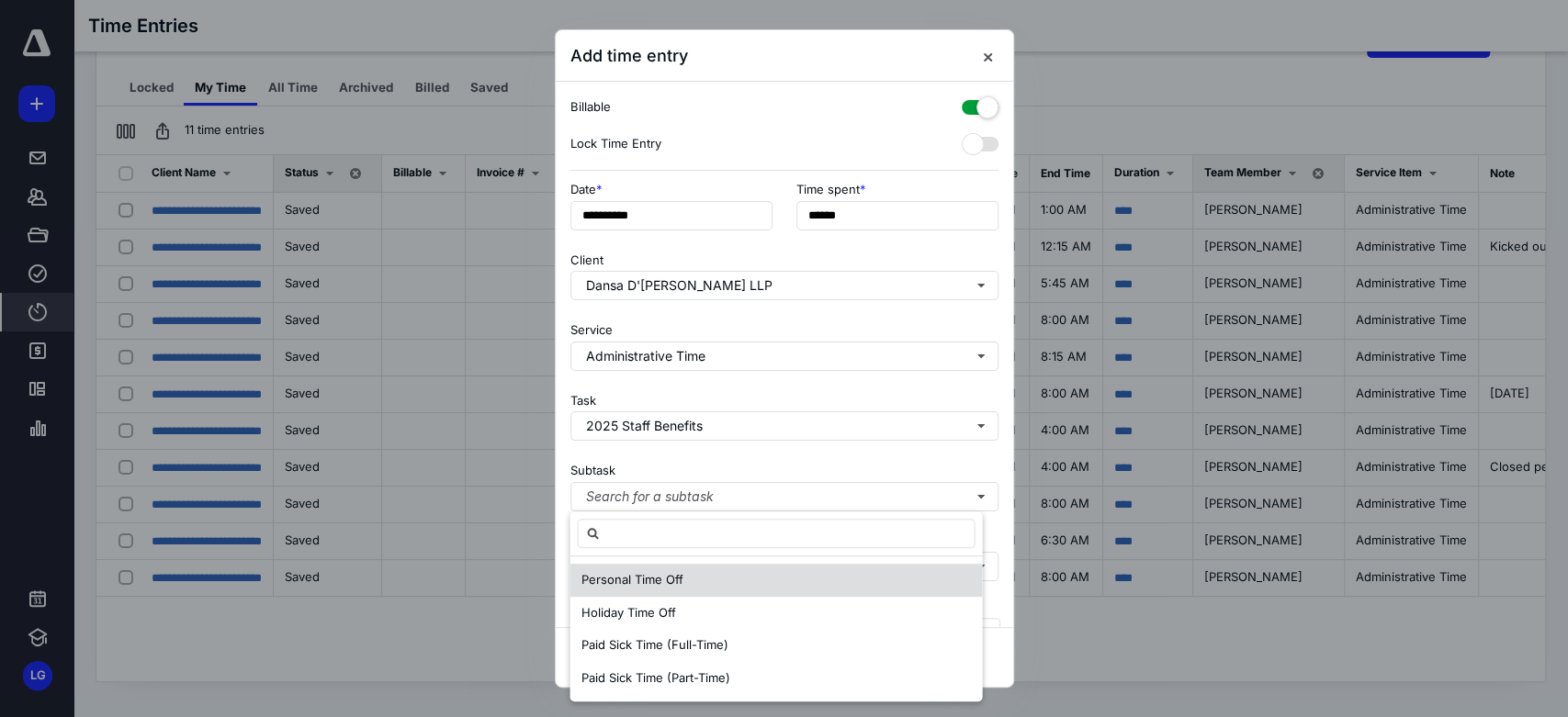click on "Personal Time Off" at bounding box center (775, 580) 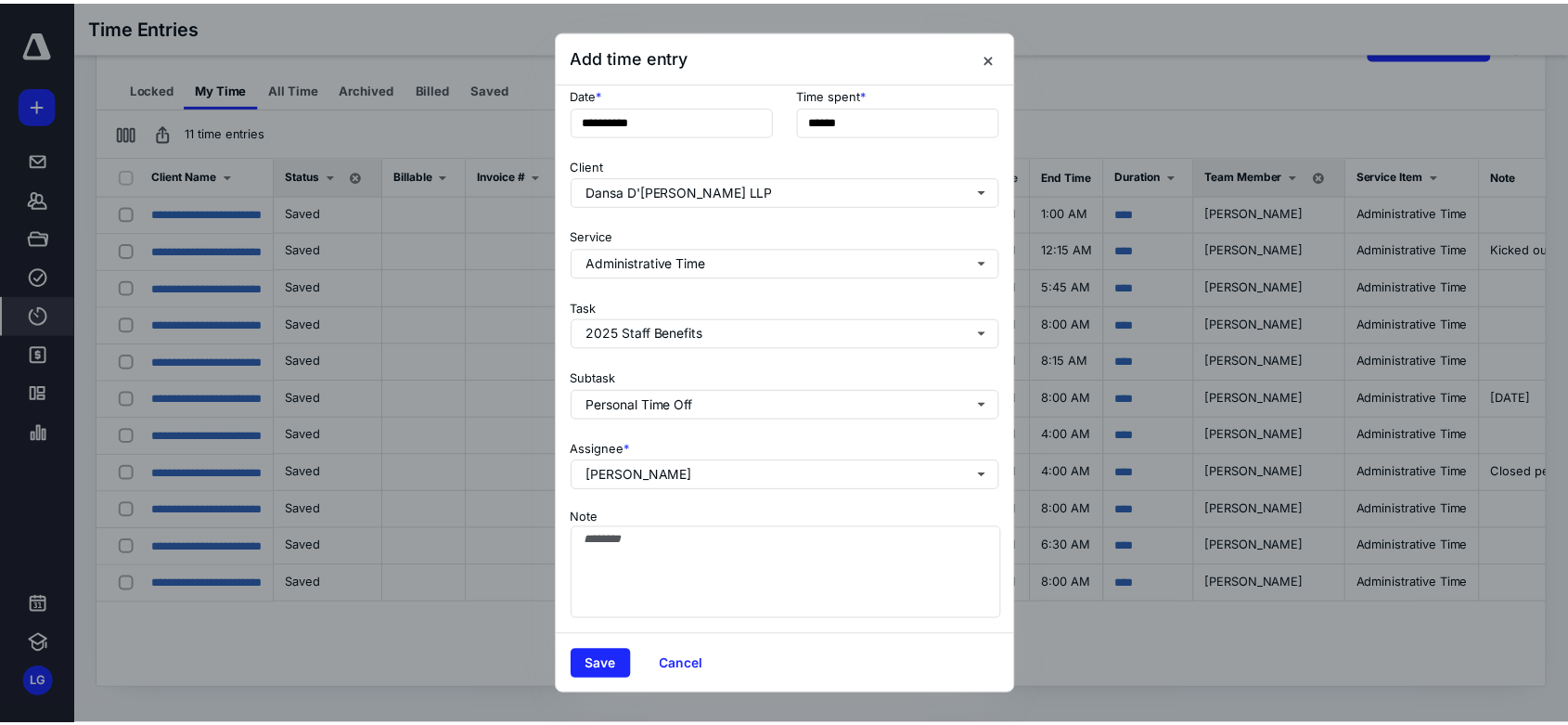 scroll, scrollTop: 112, scrollLeft: 0, axis: vertical 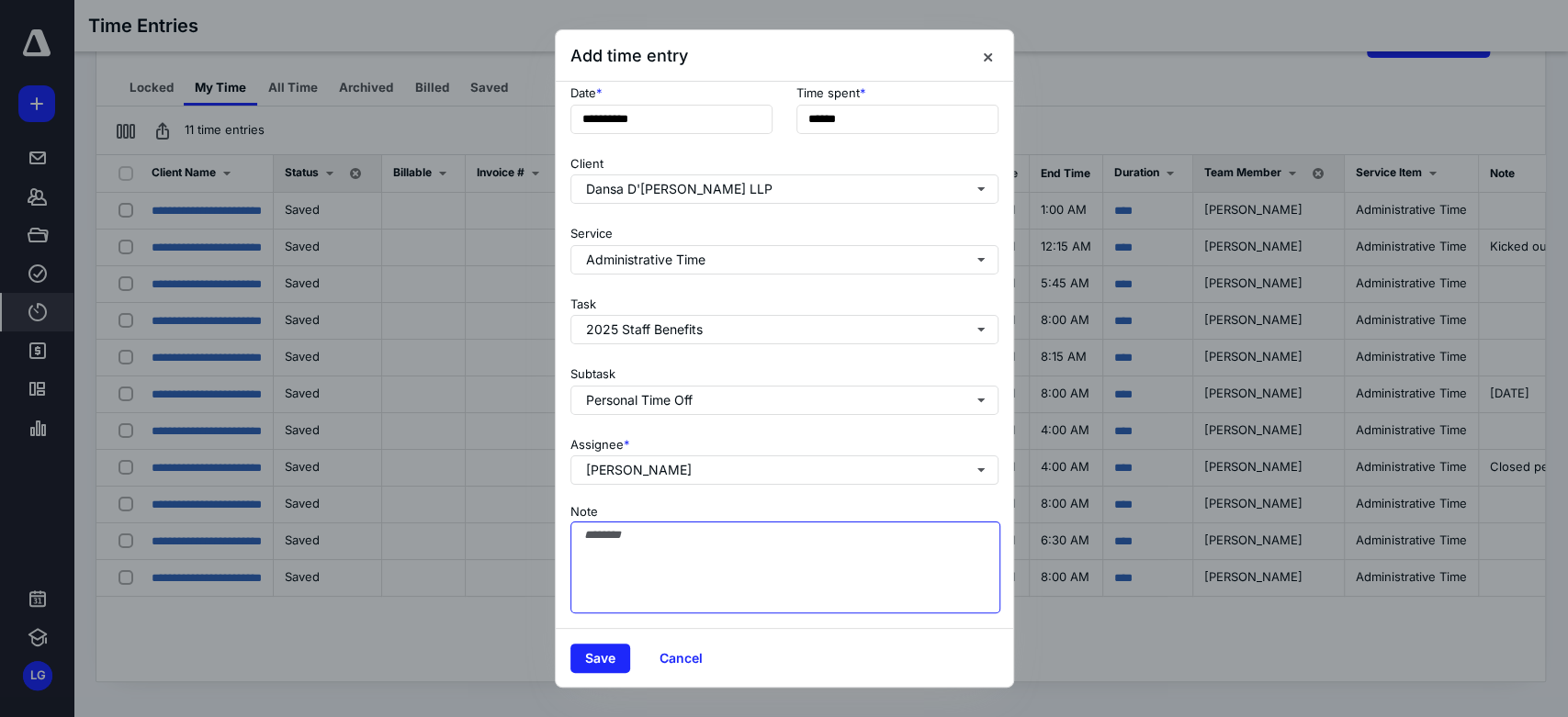 click on "Note" at bounding box center (785, 567) 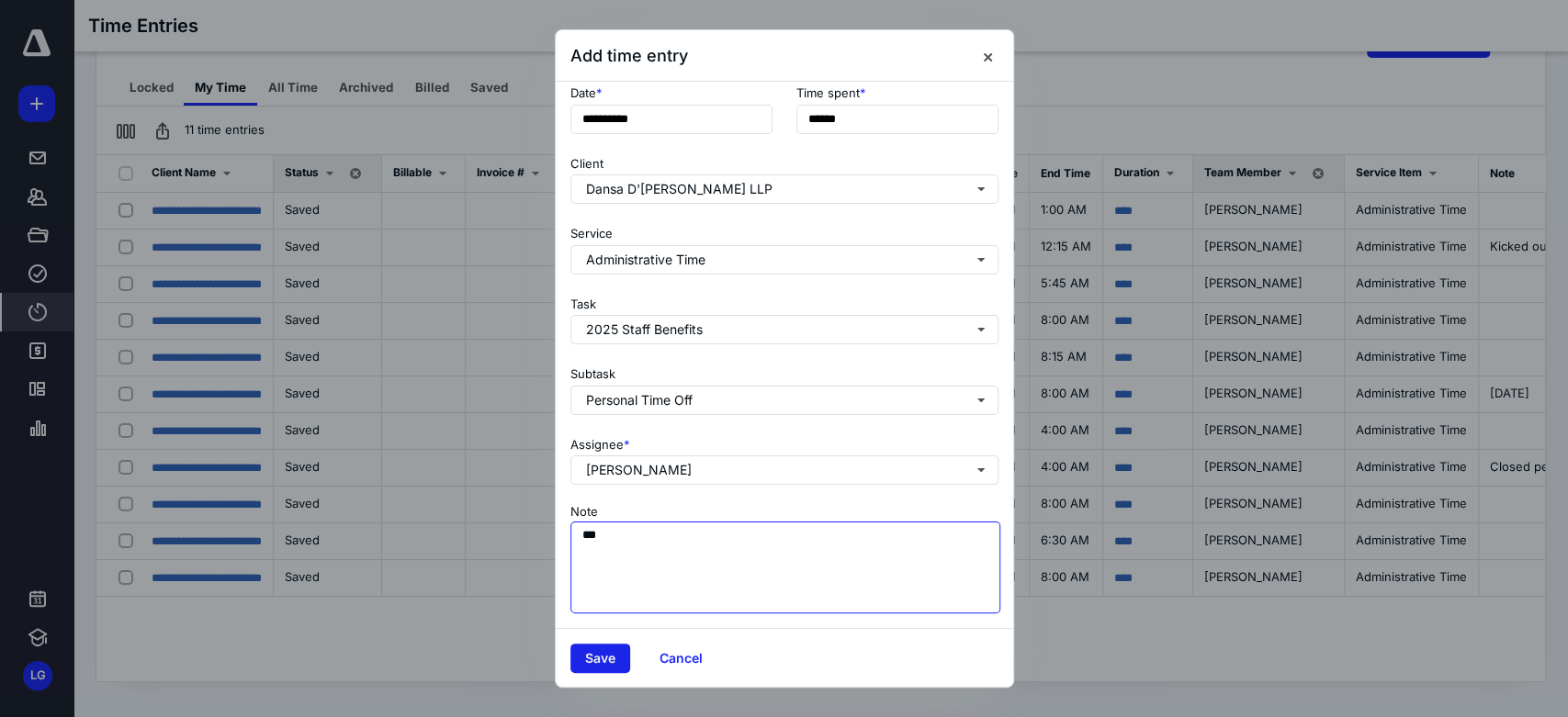 type on "***" 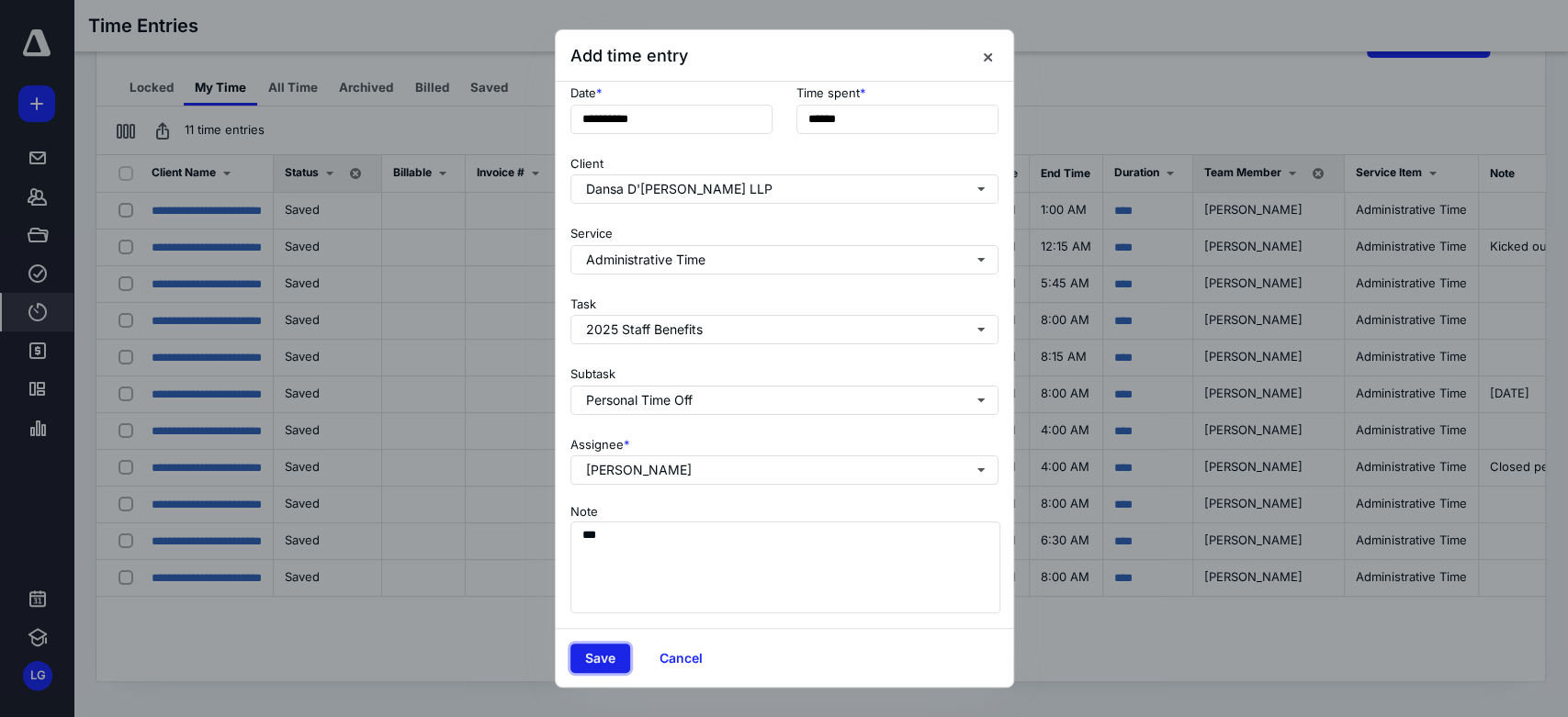 click on "Save" at bounding box center (600, 658) 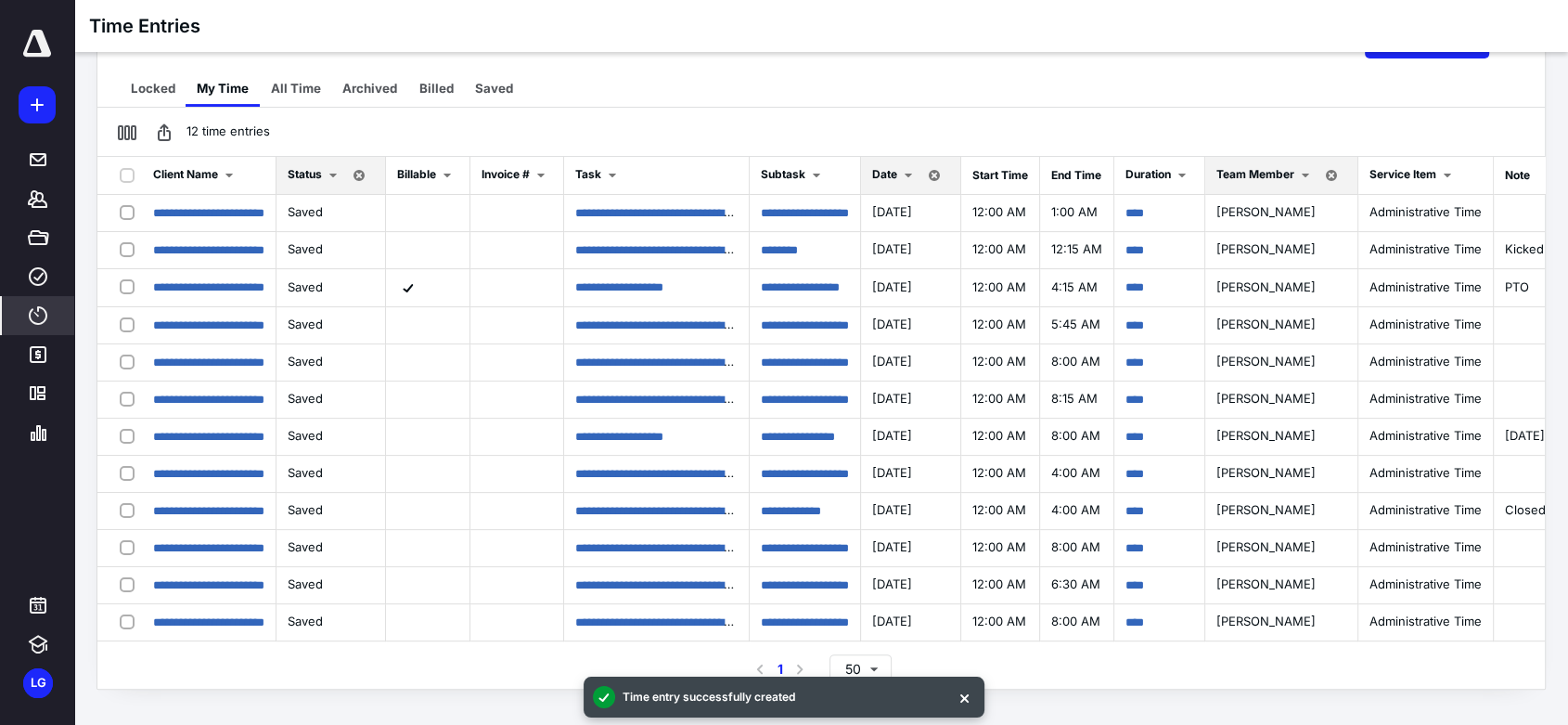 scroll, scrollTop: 7, scrollLeft: 0, axis: vertical 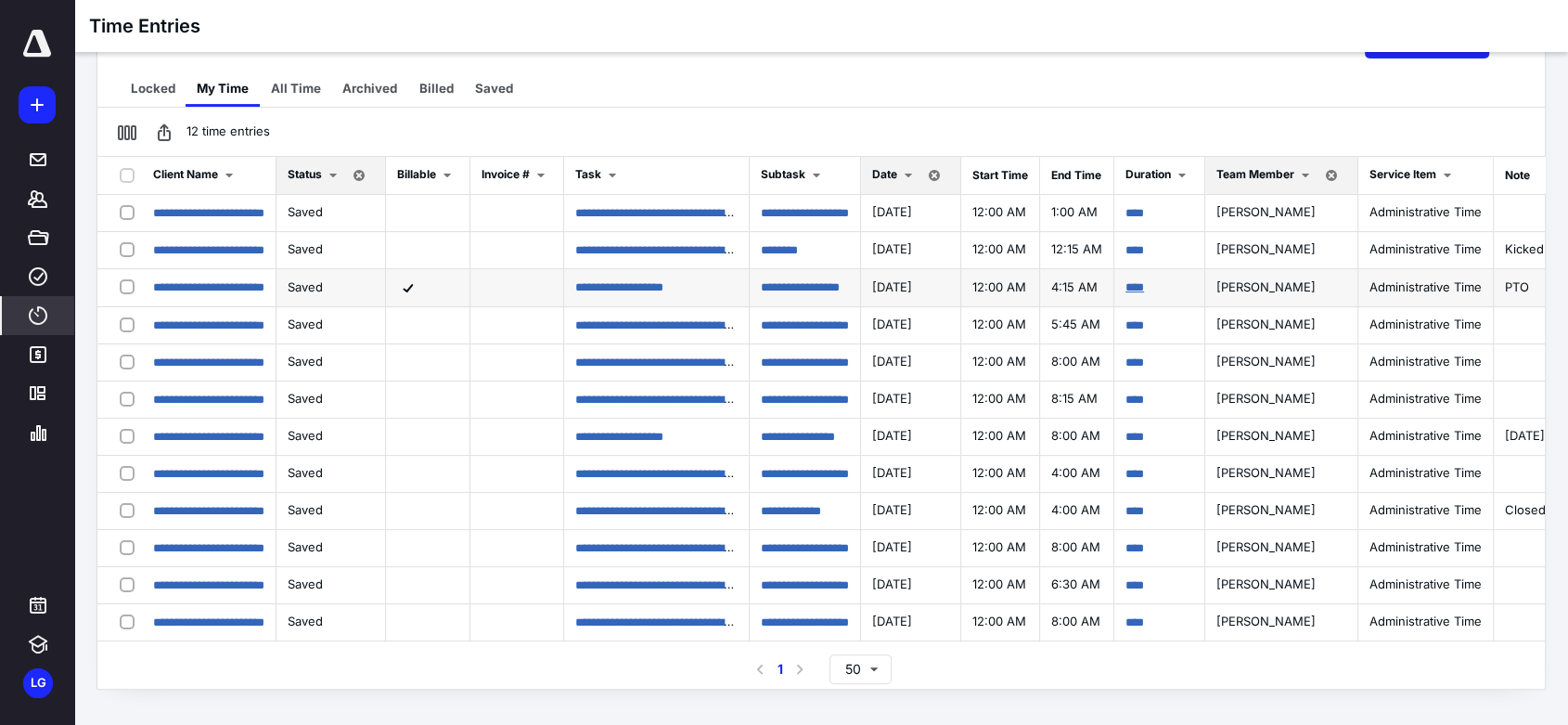 click on "****" at bounding box center (1135, 287) 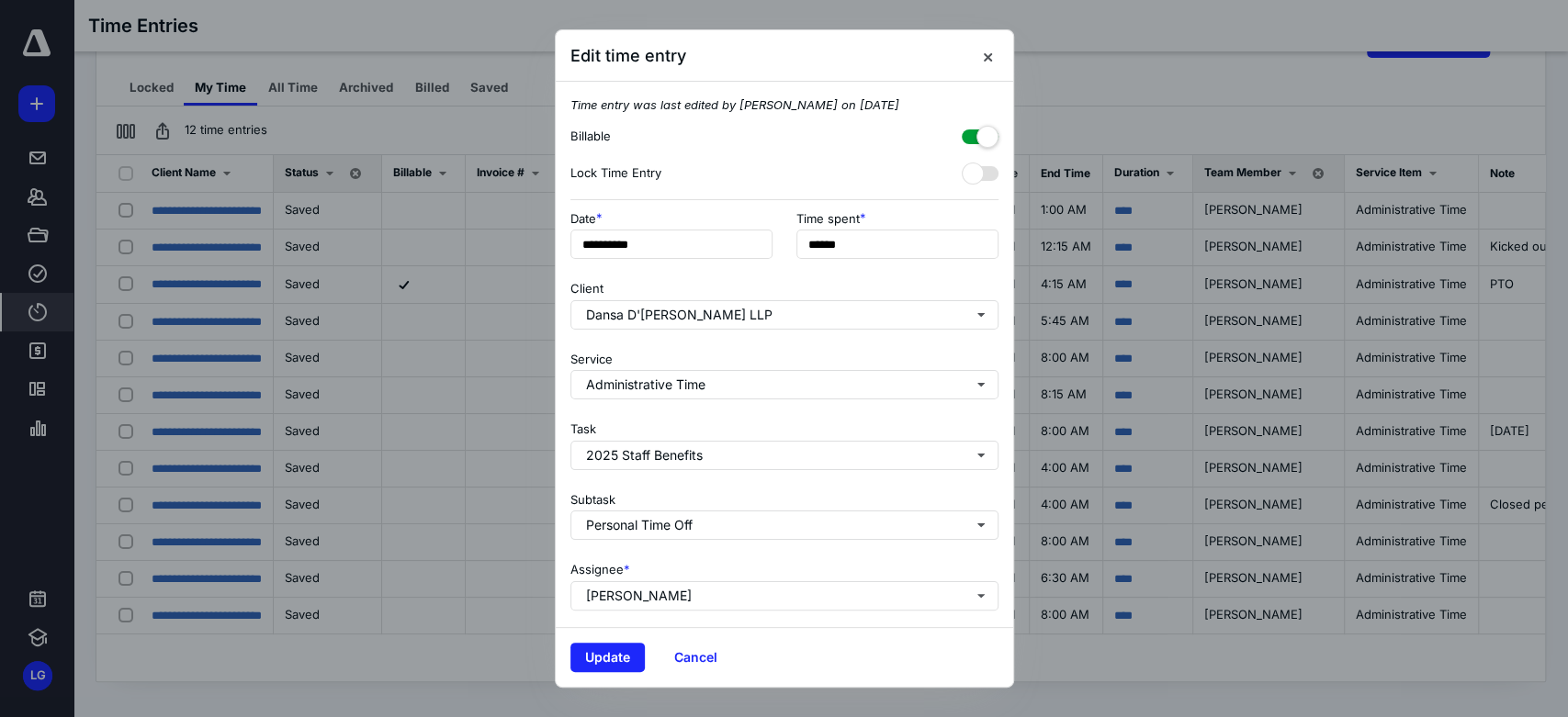 click at bounding box center [980, 133] 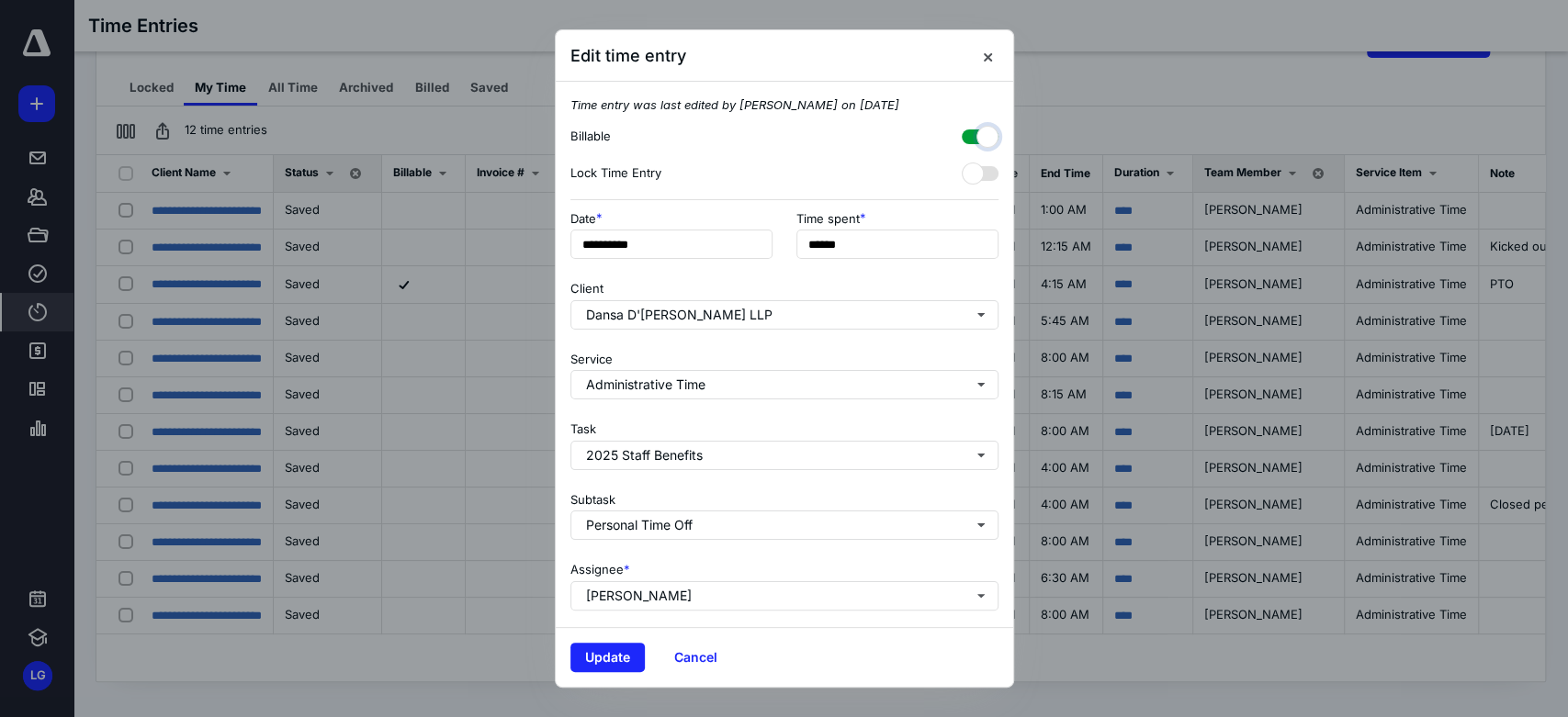 click at bounding box center [971, 134] 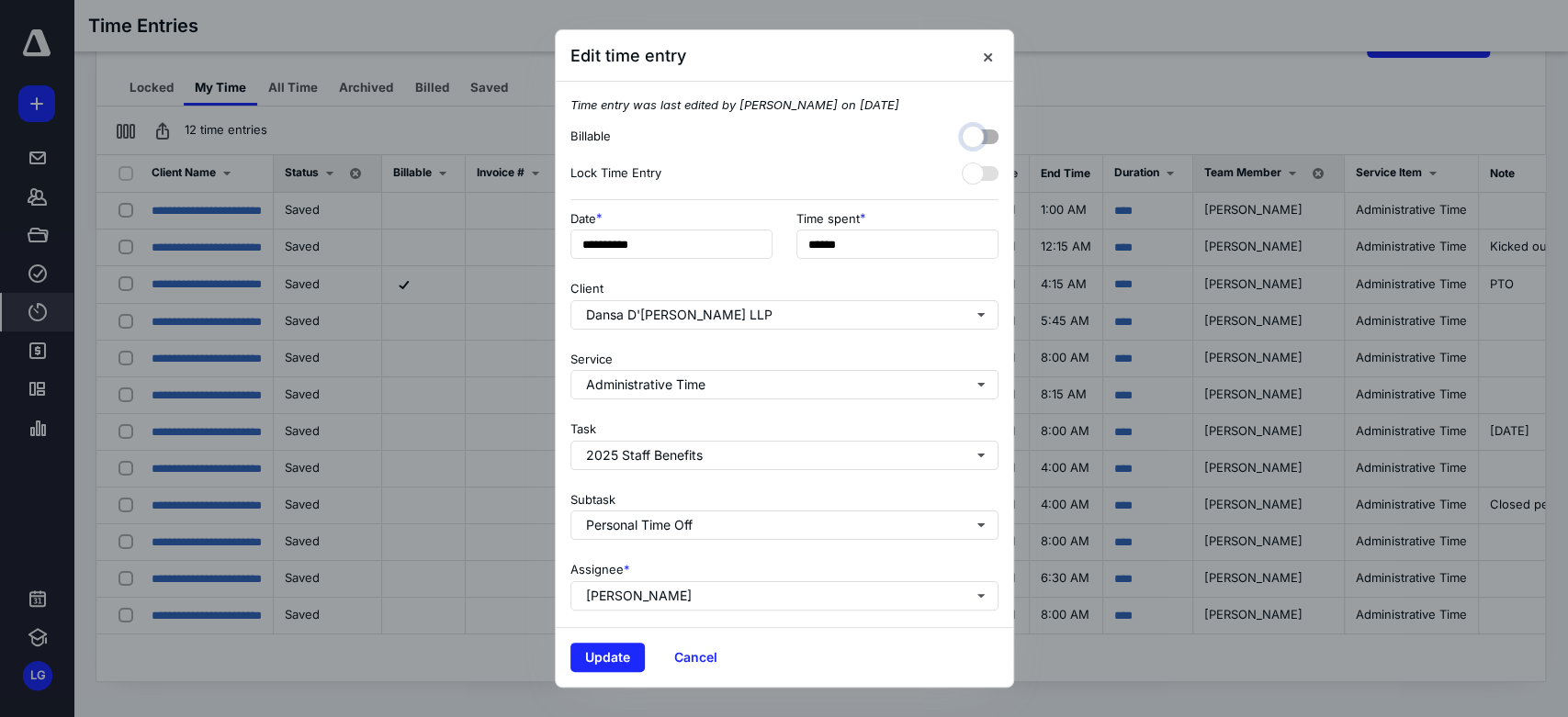 checkbox on "false" 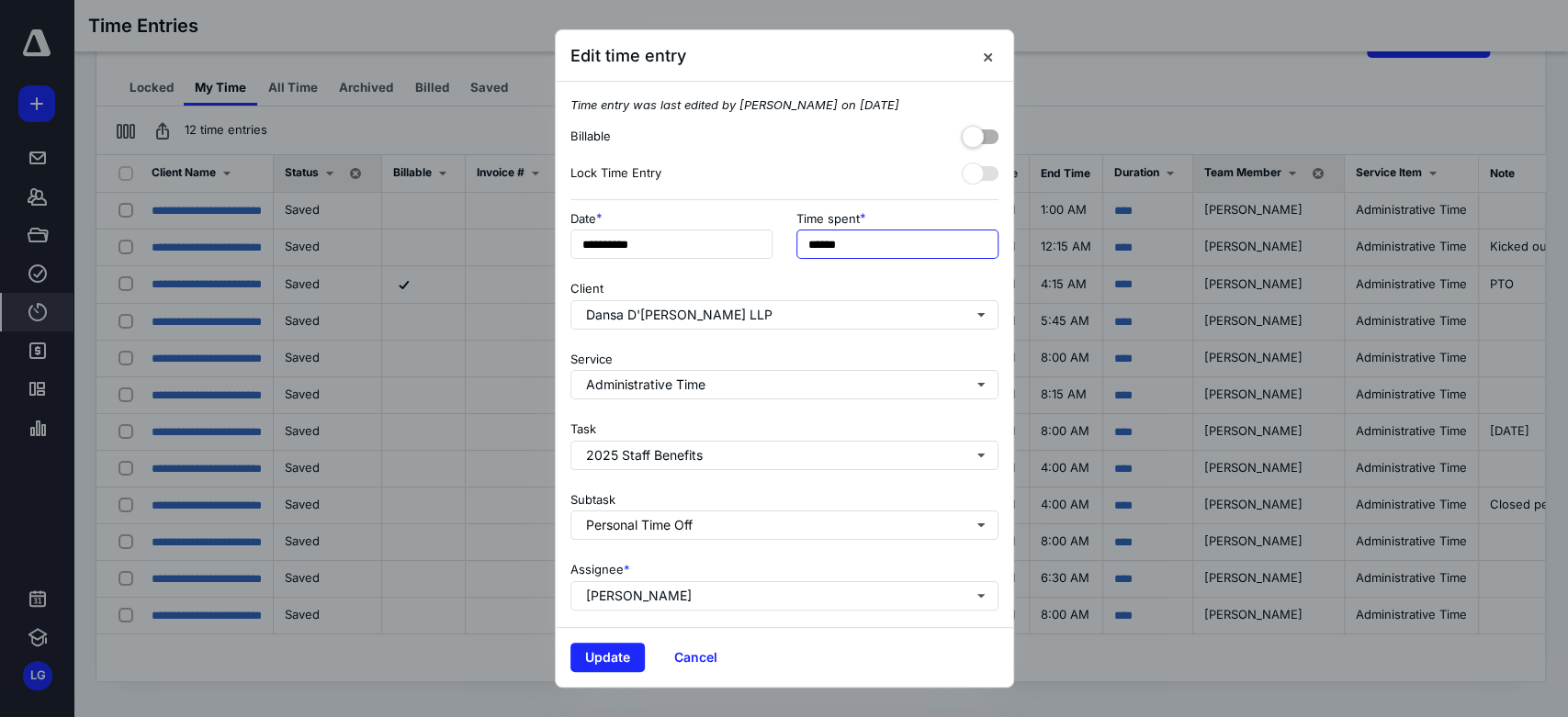 click on "******" at bounding box center [897, 244] 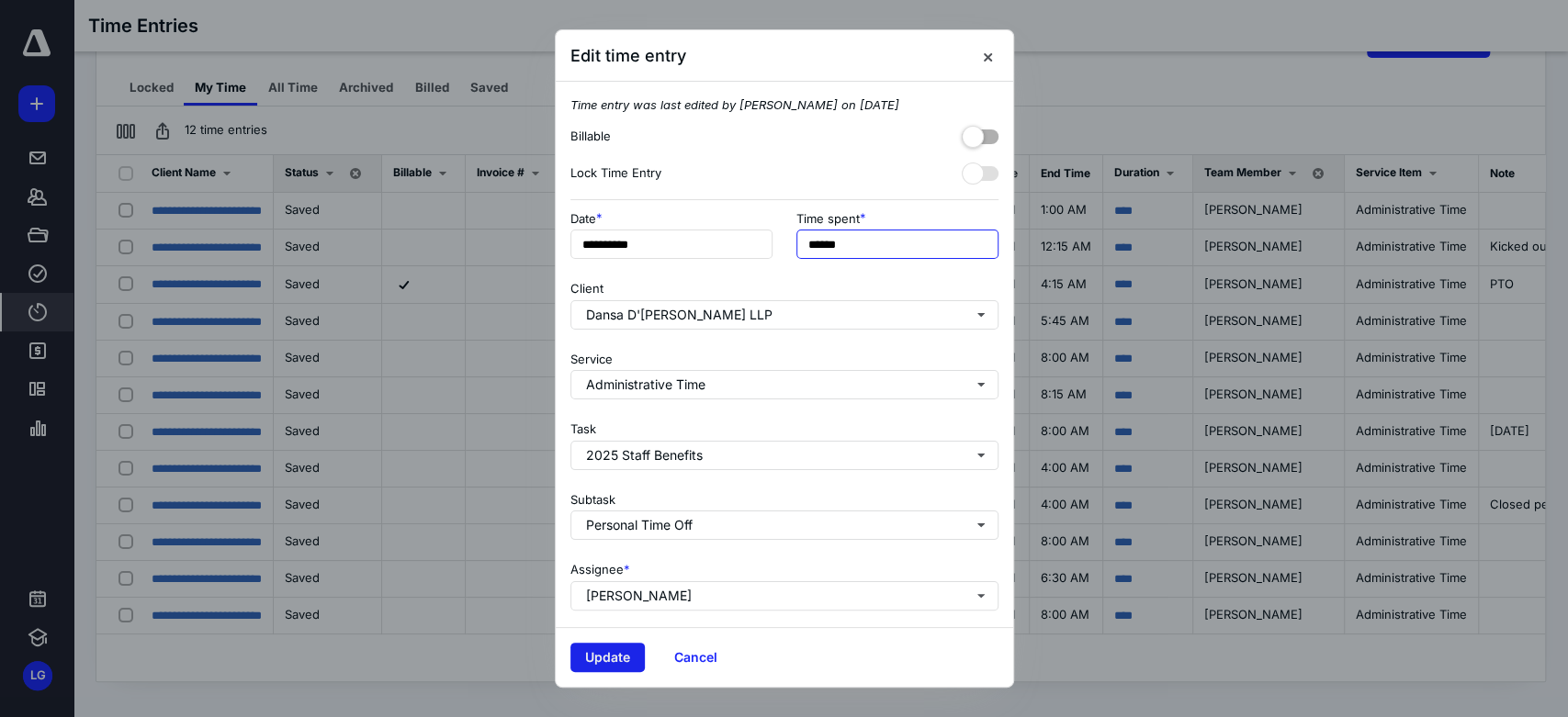 type on "******" 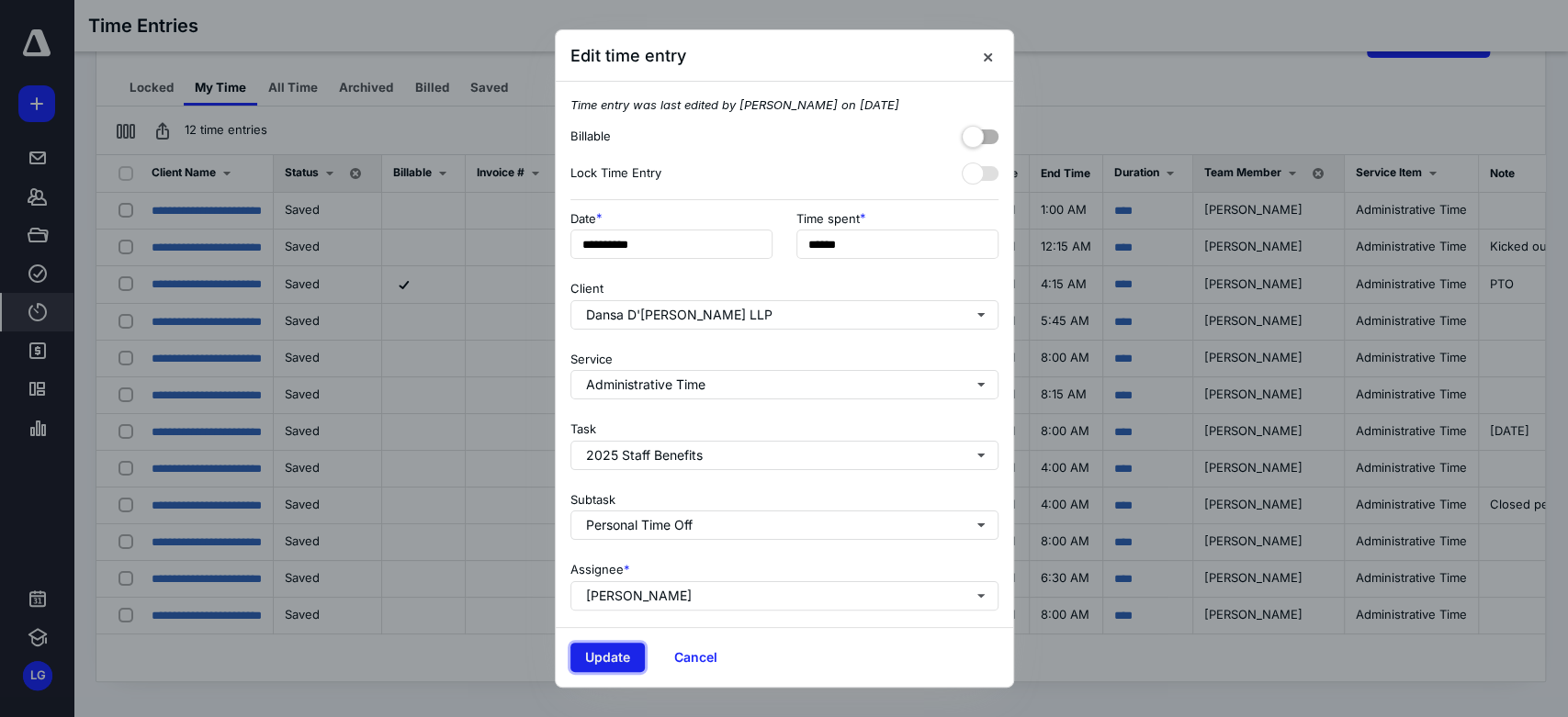 click on "Update" at bounding box center (607, 657) 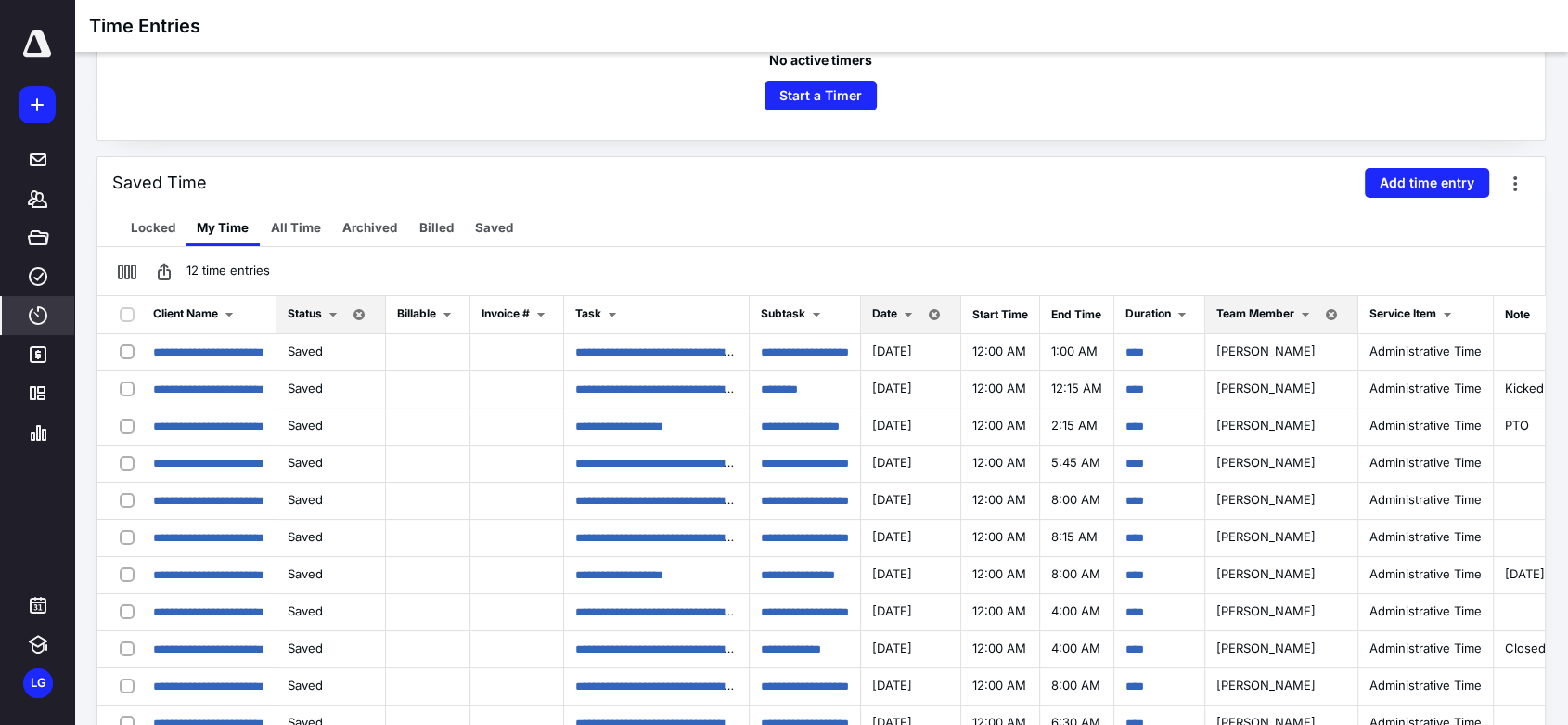 scroll, scrollTop: 301, scrollLeft: 0, axis: vertical 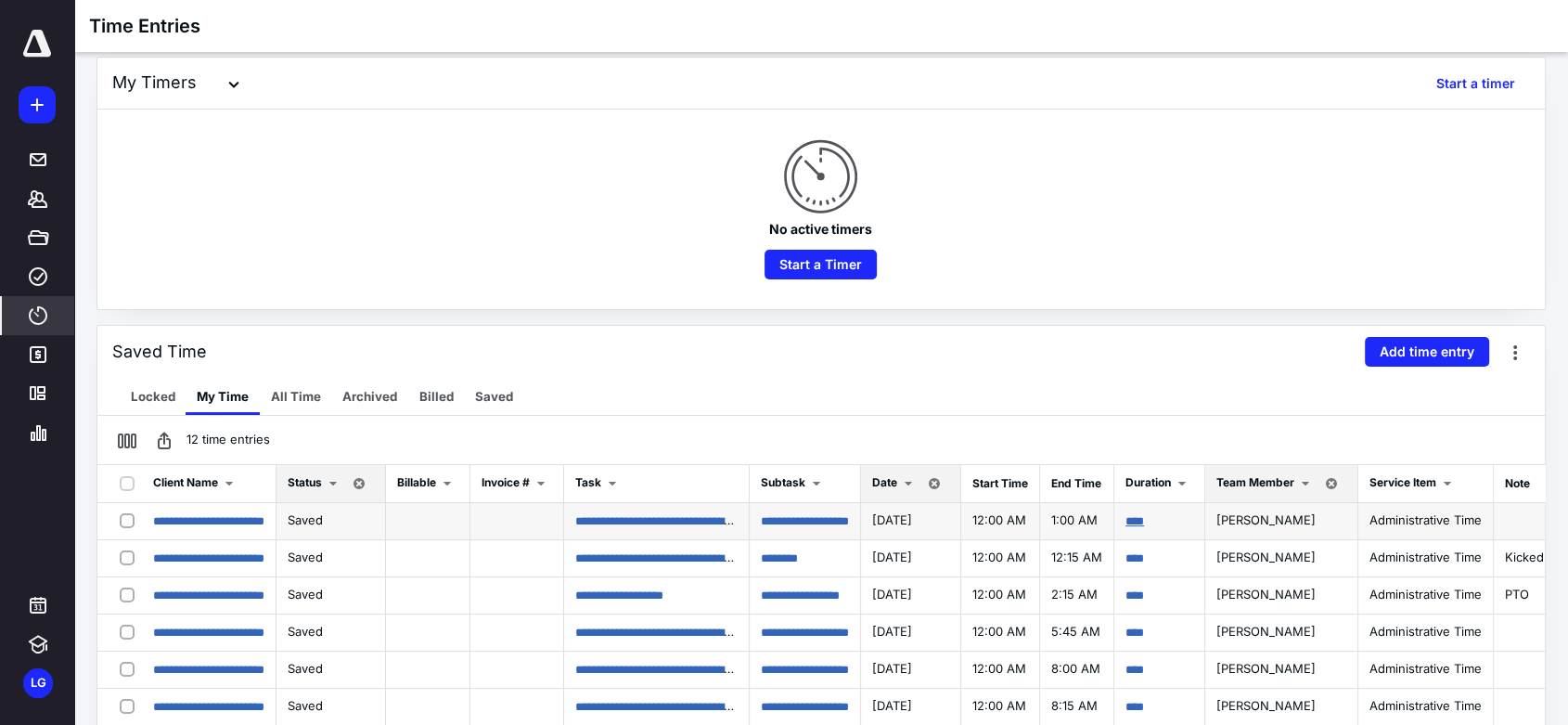 click on "****" at bounding box center (1135, 521) 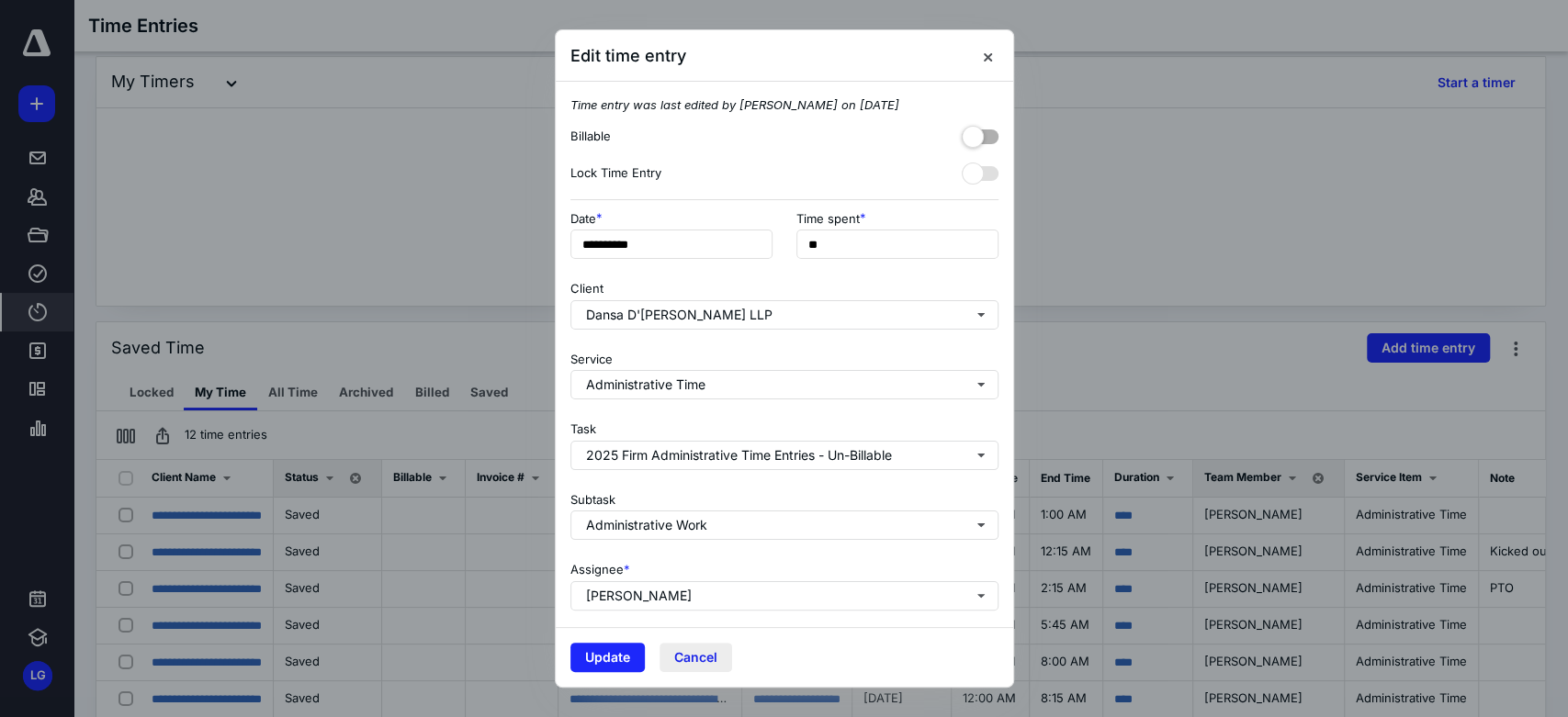 click on "Cancel" at bounding box center (695, 657) 